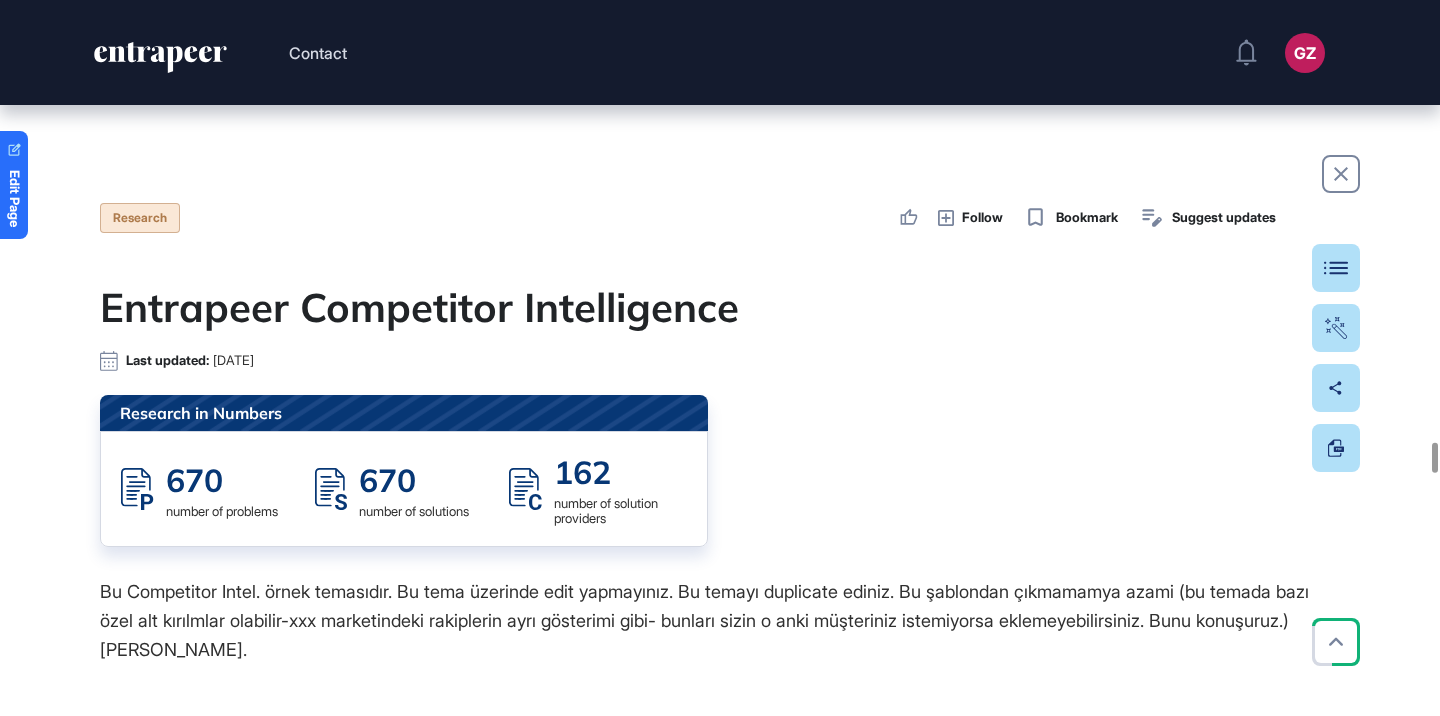 scroll, scrollTop: 0, scrollLeft: 0, axis: both 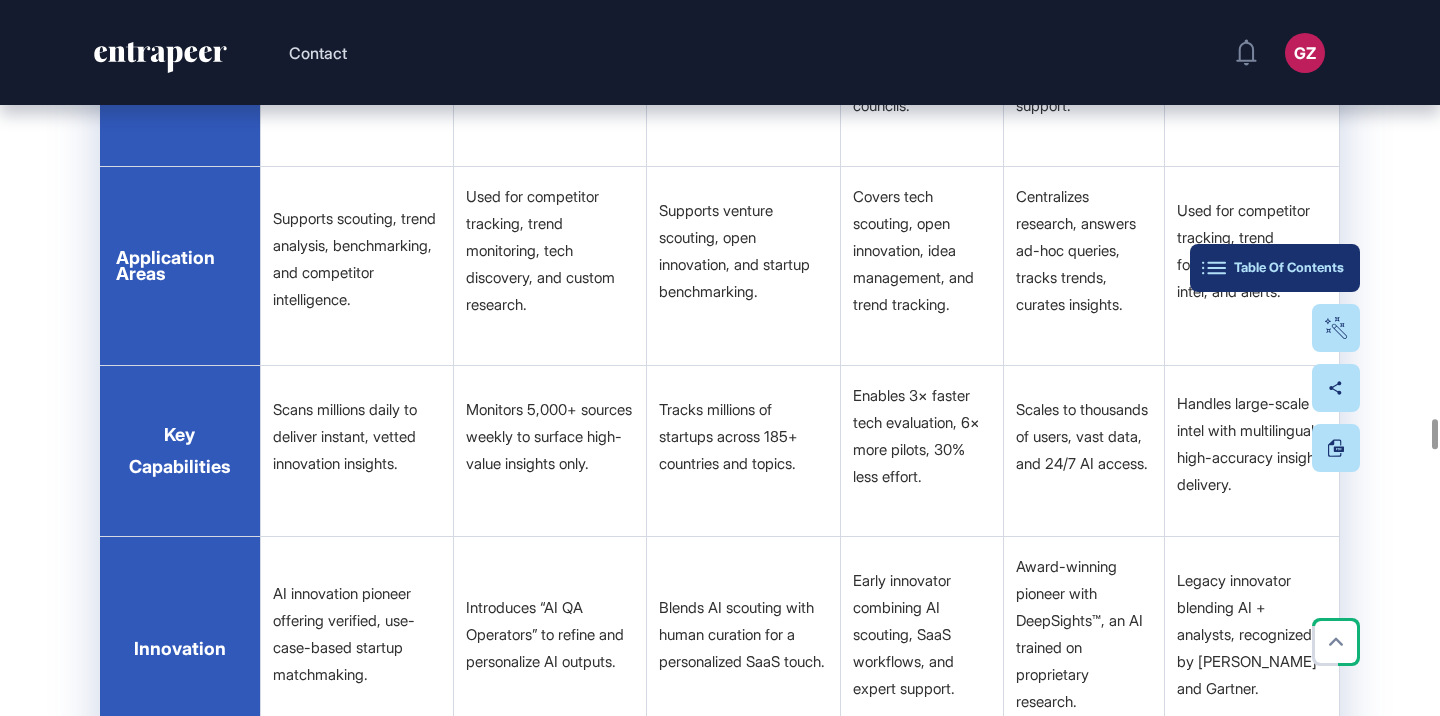 click on "Table Of Contents" at bounding box center [1275, 268] 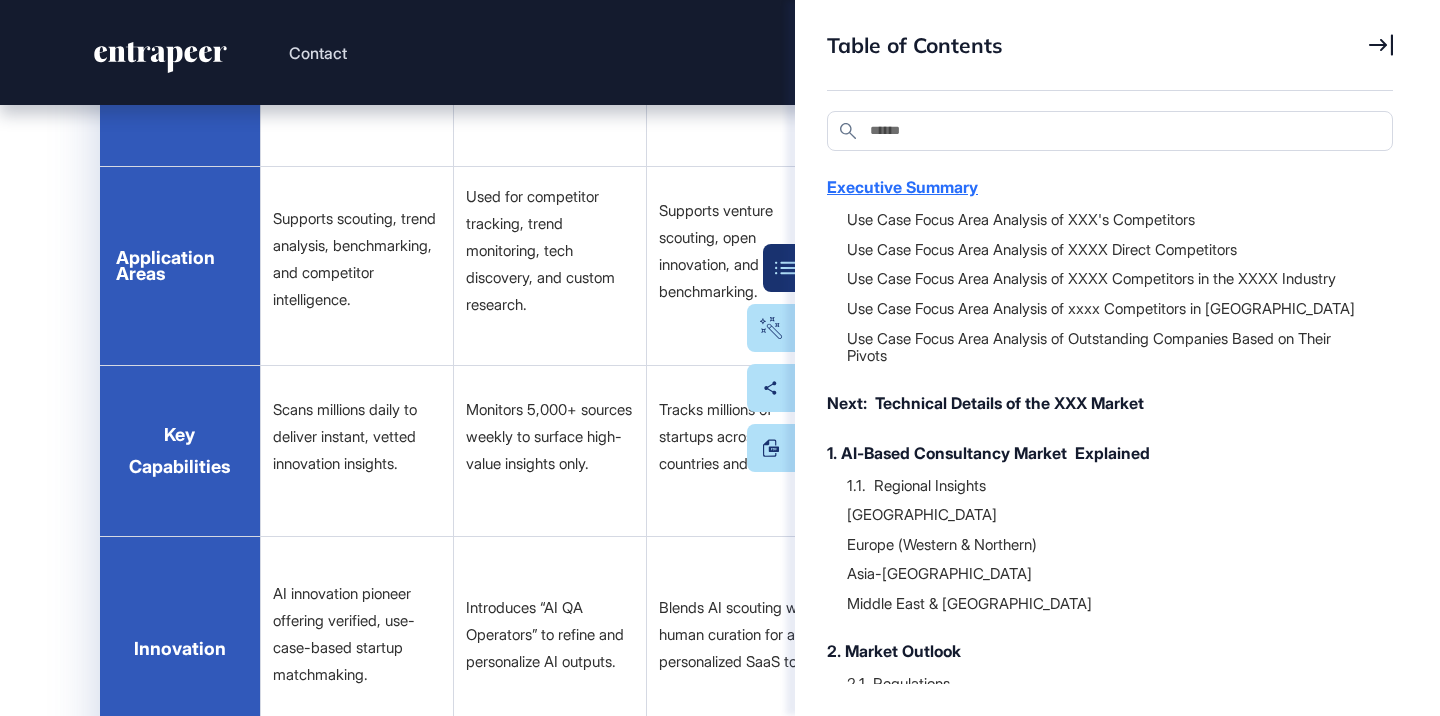 click on "Executive Summary" at bounding box center [1100, 187] 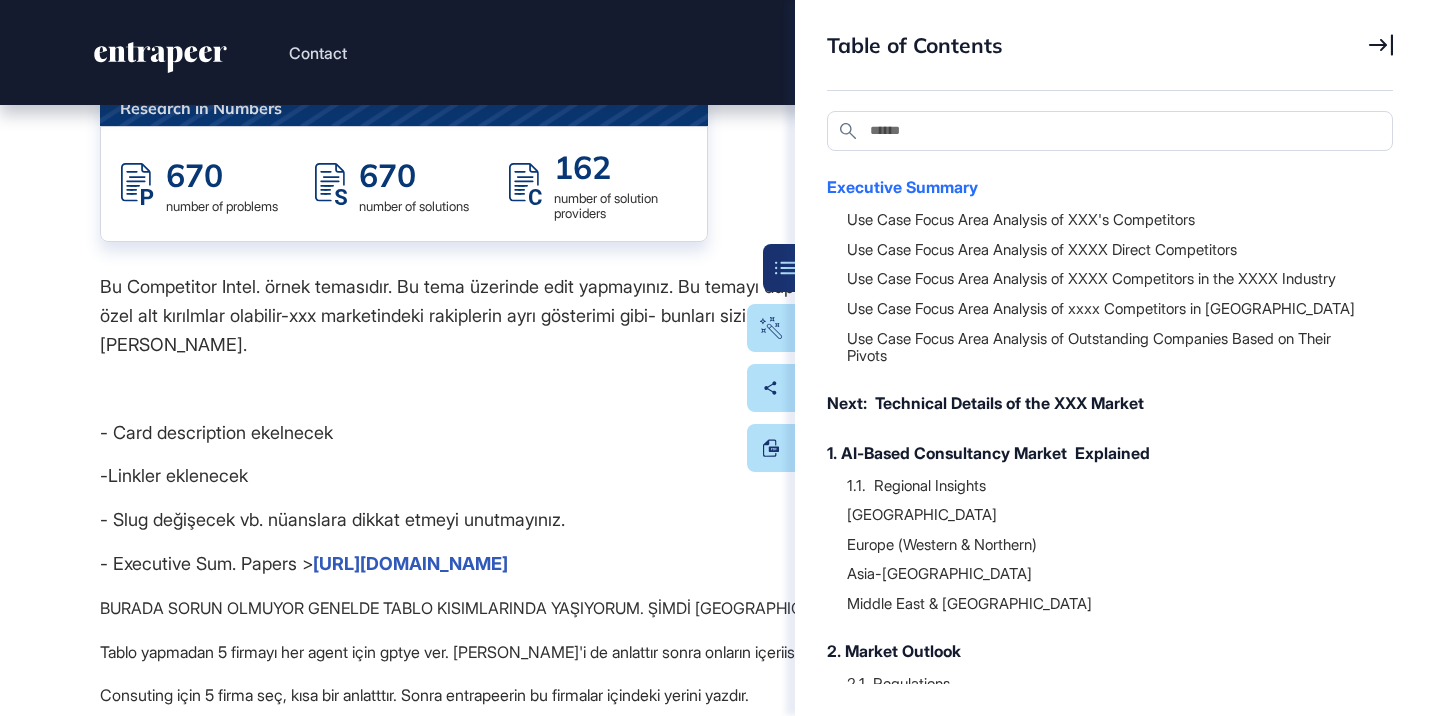 scroll, scrollTop: 0, scrollLeft: 0, axis: both 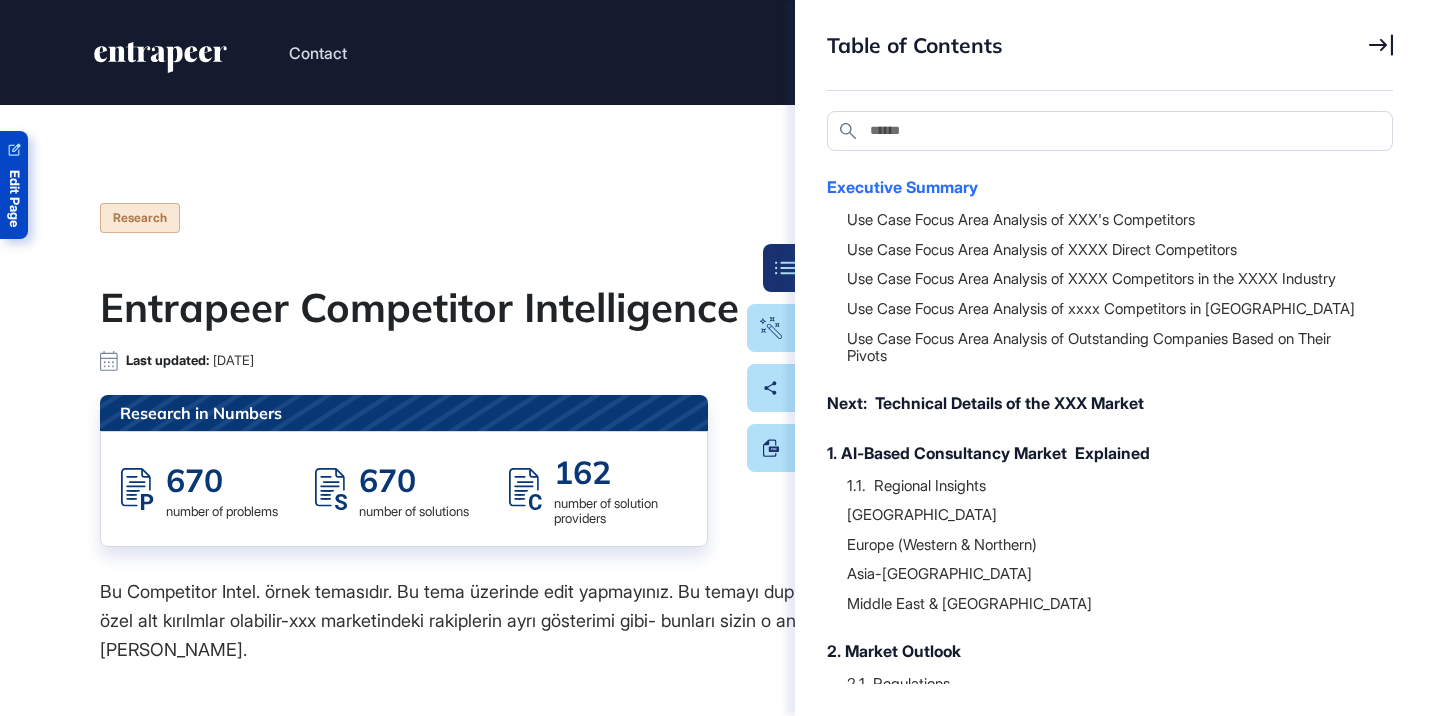 click on "Edit Page" at bounding box center [14, 198] 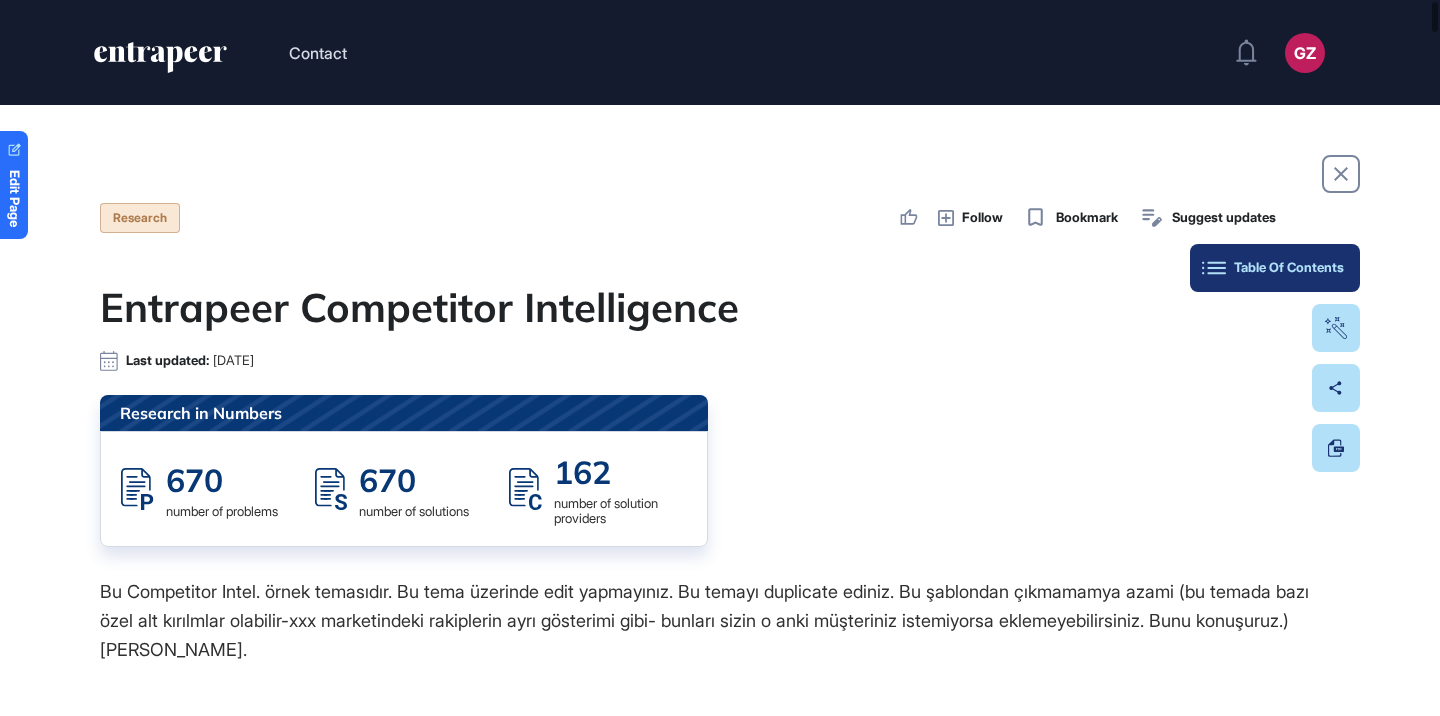 click on "Table Of Contents" at bounding box center (1275, 268) 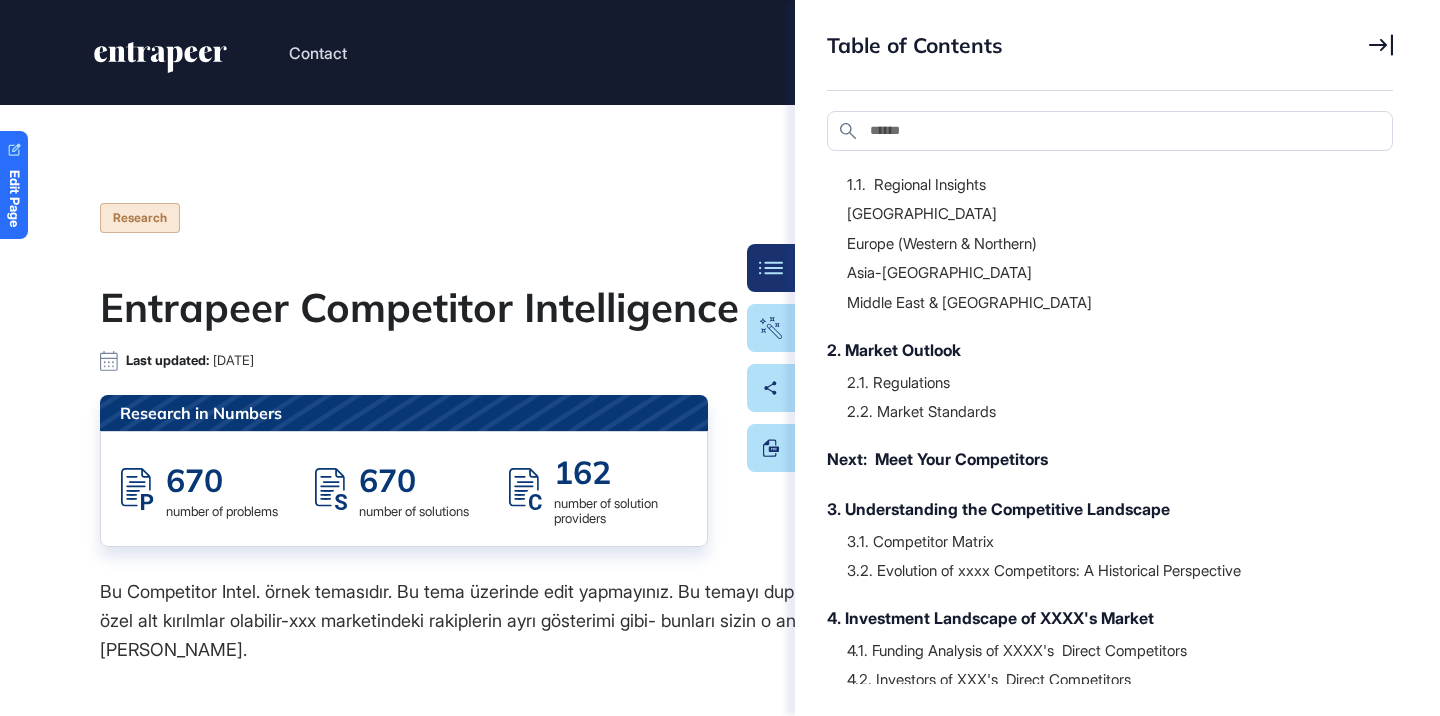 scroll, scrollTop: 419, scrollLeft: 0, axis: vertical 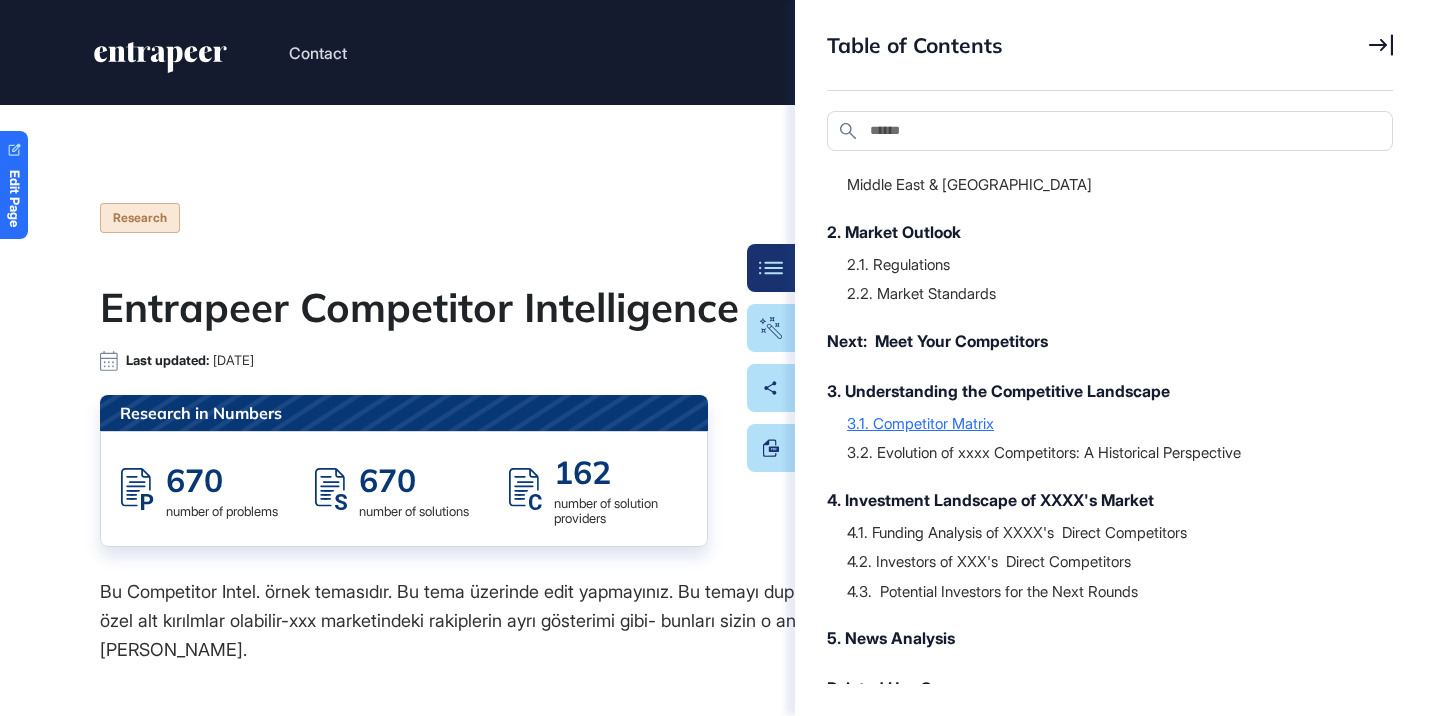 click on "3.1. Competitor Matrix" at bounding box center [1110, 423] 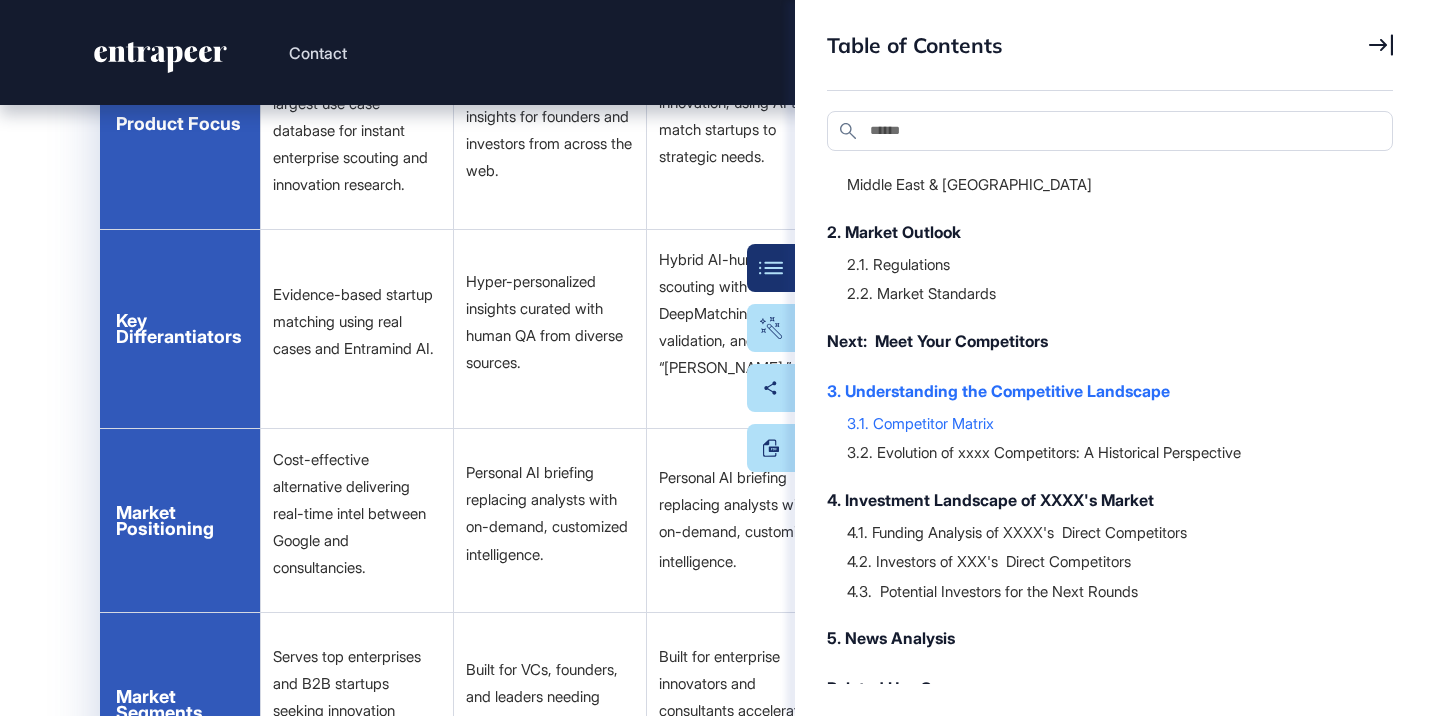 scroll, scrollTop: 27289, scrollLeft: 0, axis: vertical 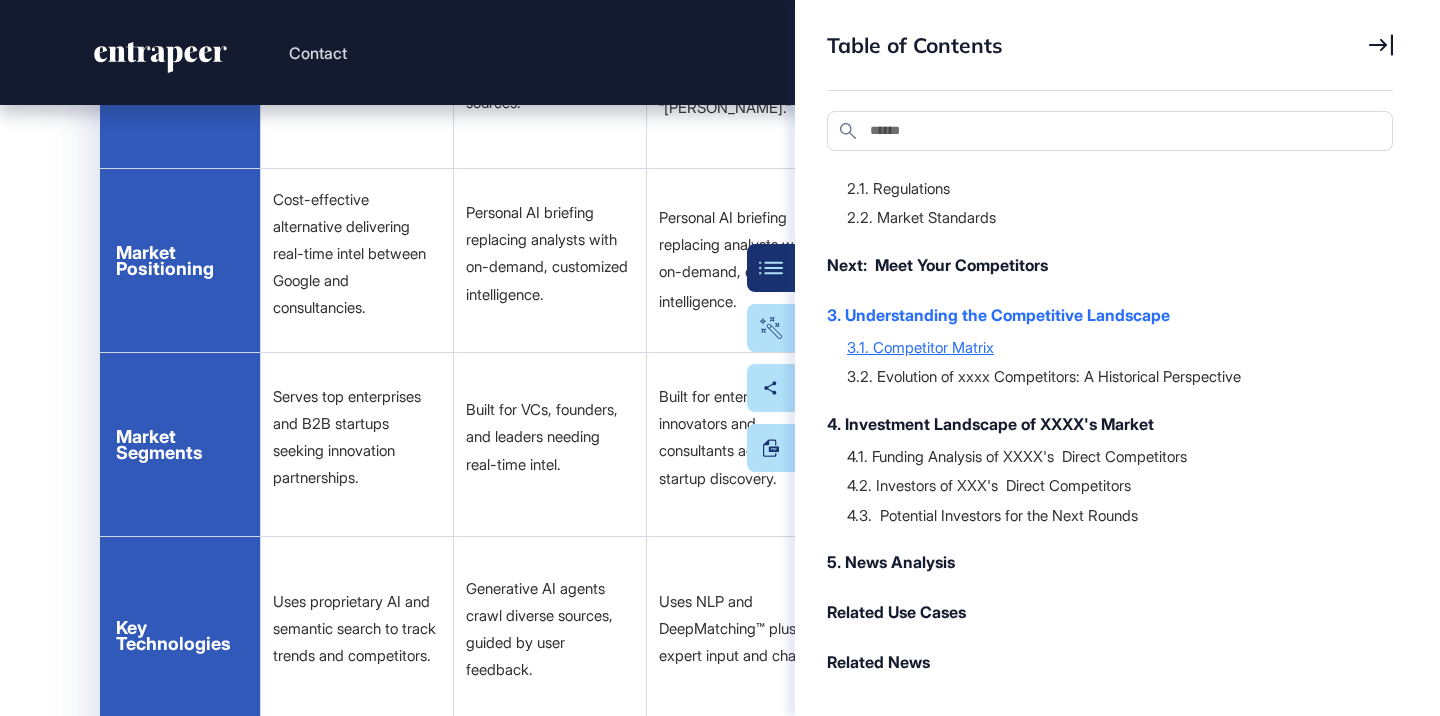 click on "3.1. Competitor Matrix" at bounding box center (1110, 347) 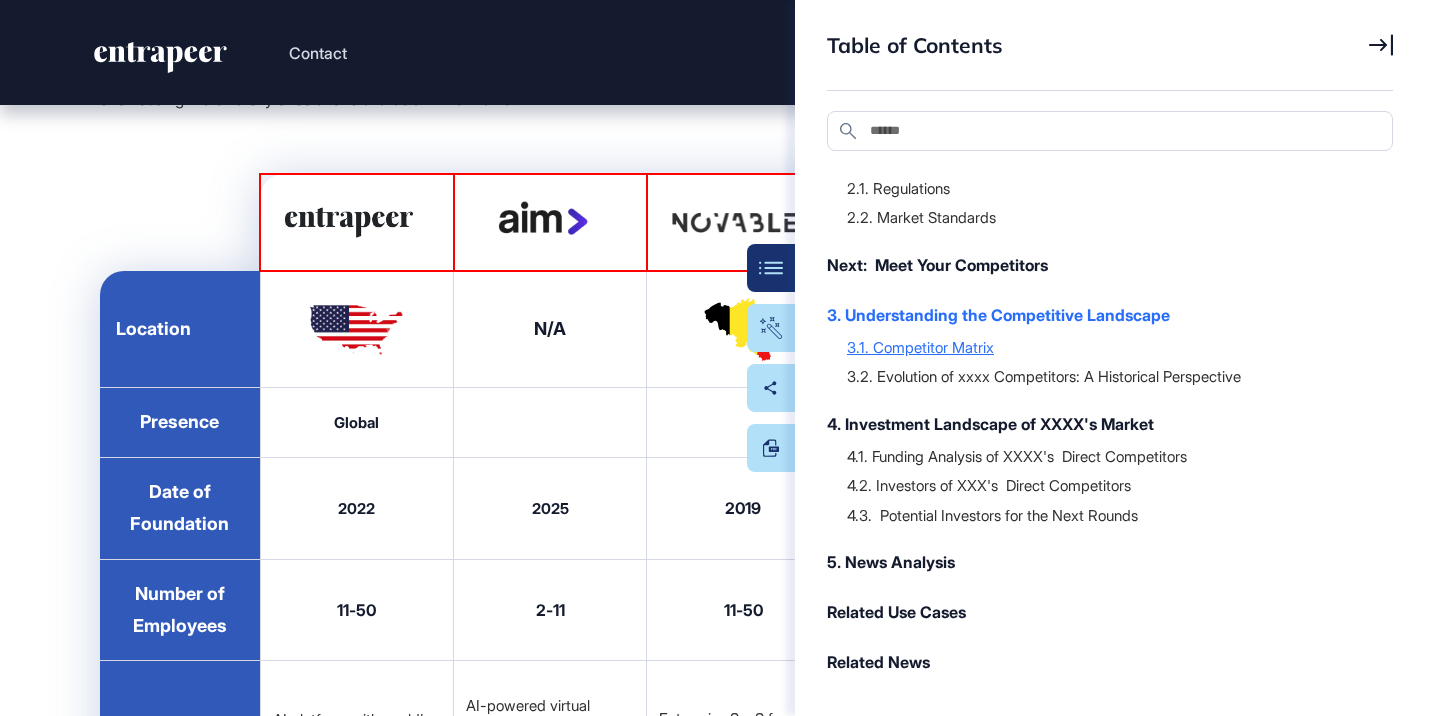 scroll, scrollTop: 26370, scrollLeft: 0, axis: vertical 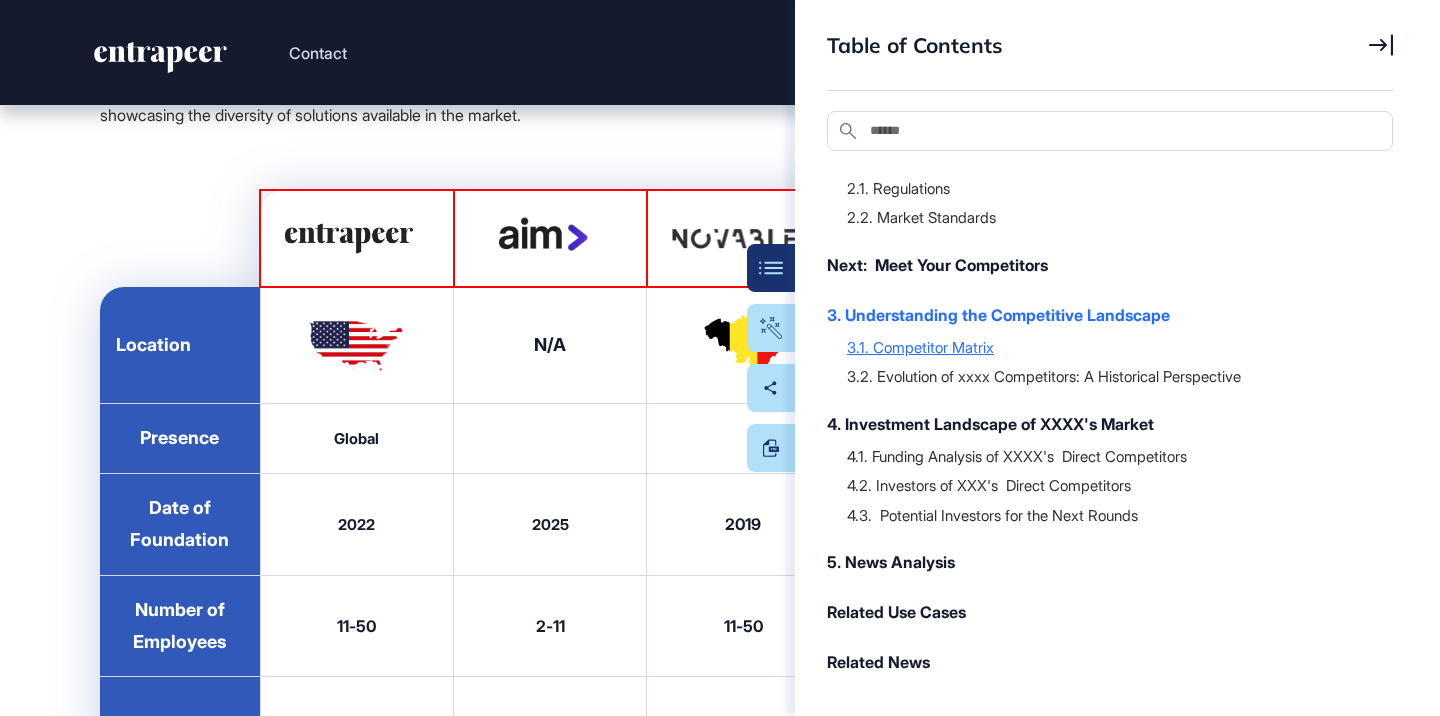 click on "3.1. Competitor Matrix" at bounding box center [1110, 347] 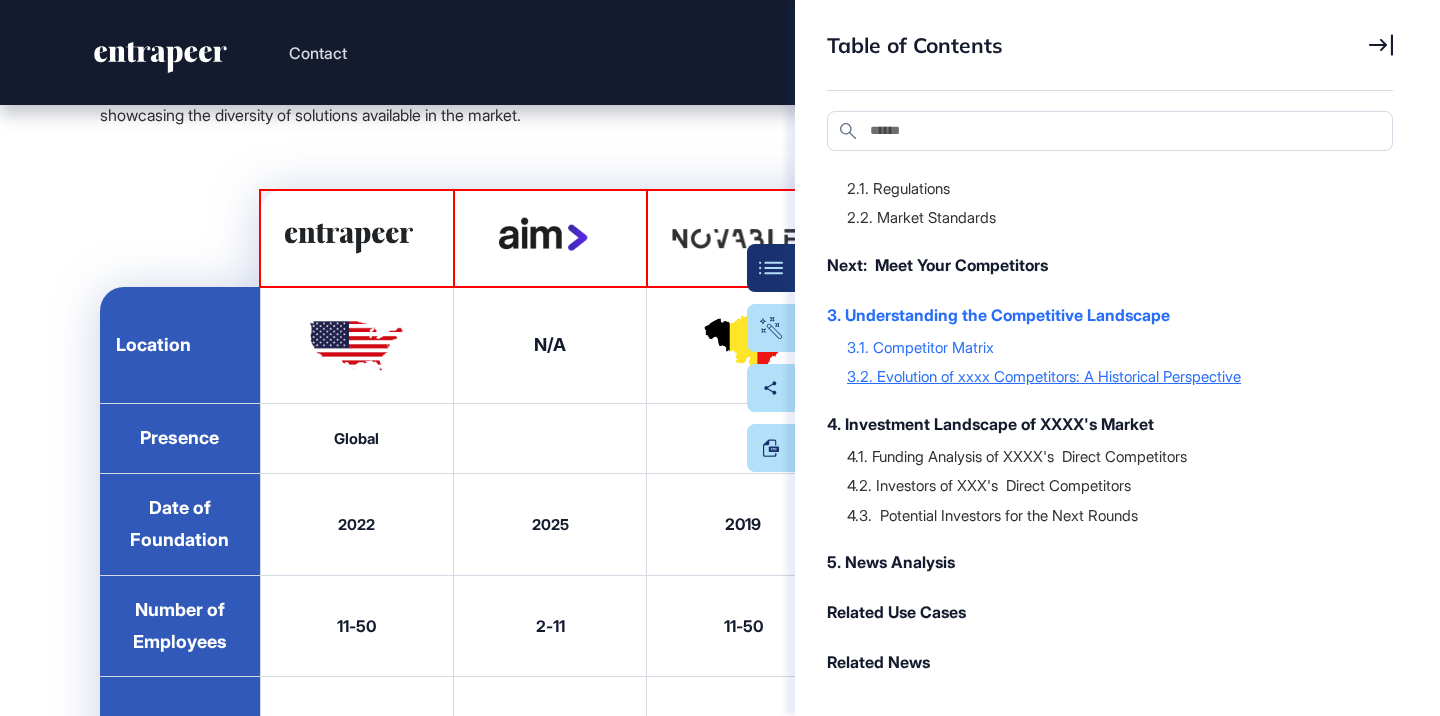 click on "3.2. Evolution of xxxx Competitors: A Historical Perspective" at bounding box center [1110, 376] 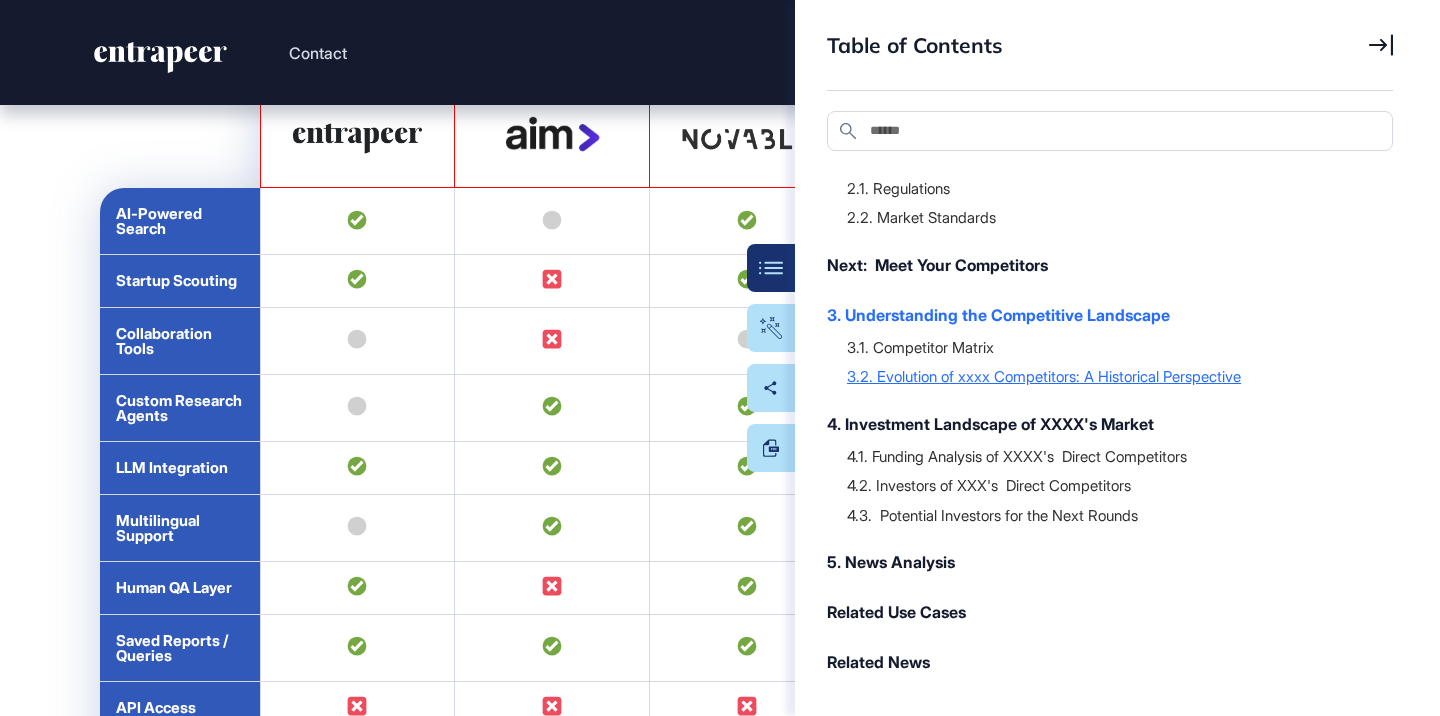 scroll, scrollTop: 37394, scrollLeft: 0, axis: vertical 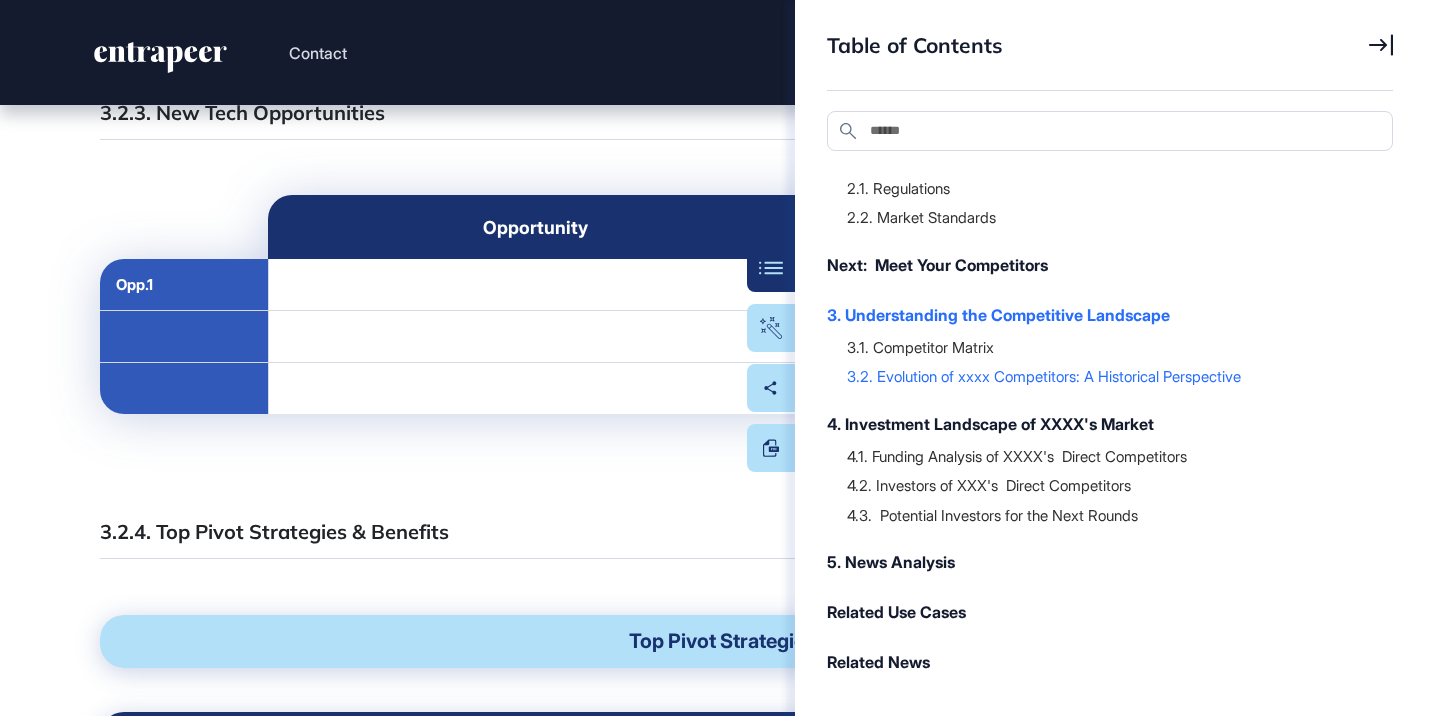 click on "3.1. Competitor Matrix 3.2. Evolution of xxxx Competitors: A Historical Perspective" at bounding box center [1100, 361] 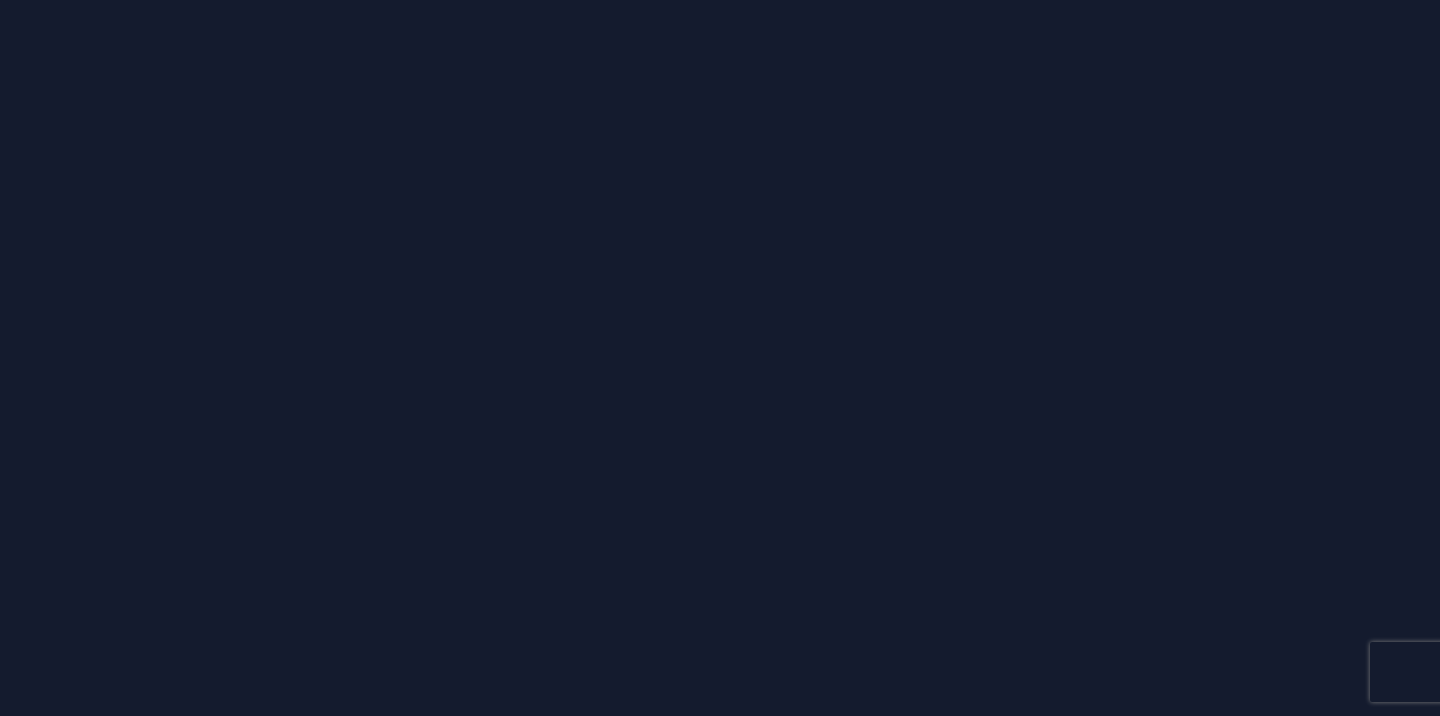 scroll, scrollTop: 0, scrollLeft: 0, axis: both 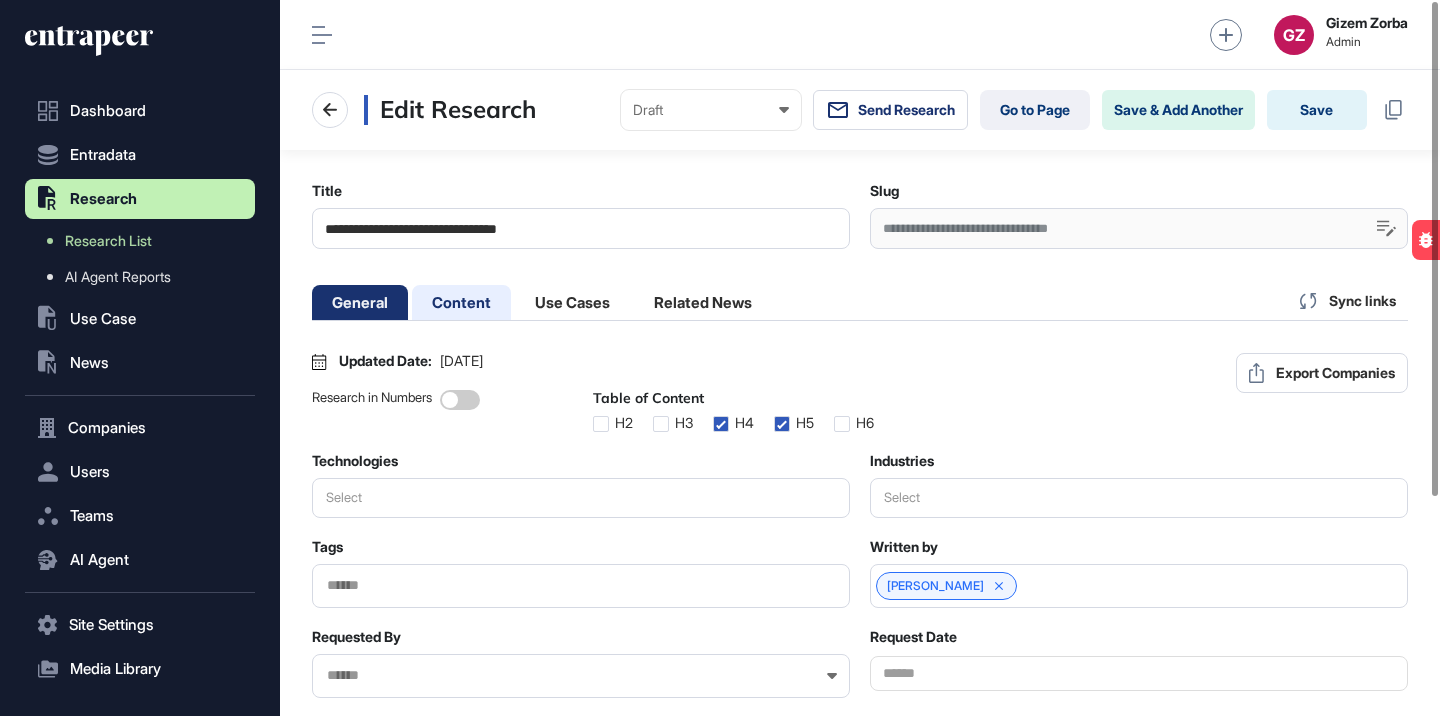 click on "Content" 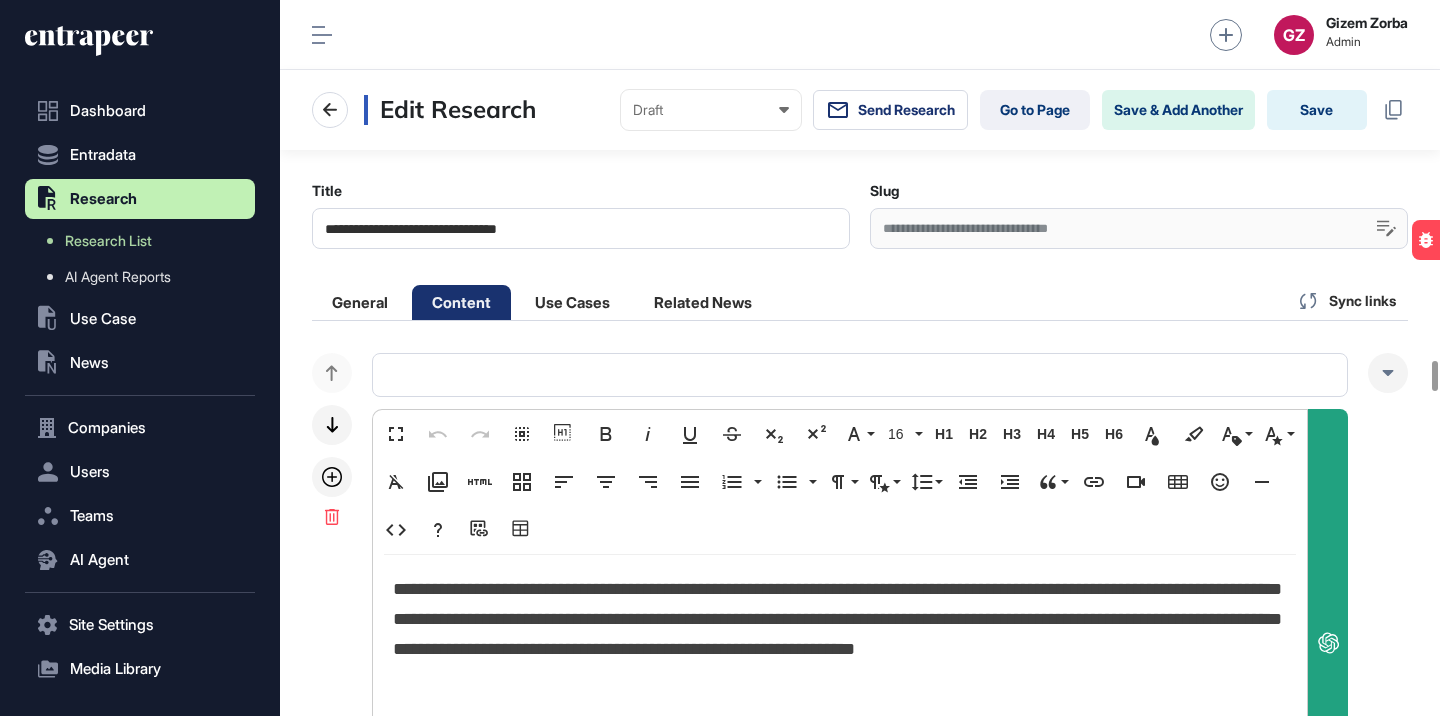 scroll, scrollTop: 9537, scrollLeft: 0, axis: vertical 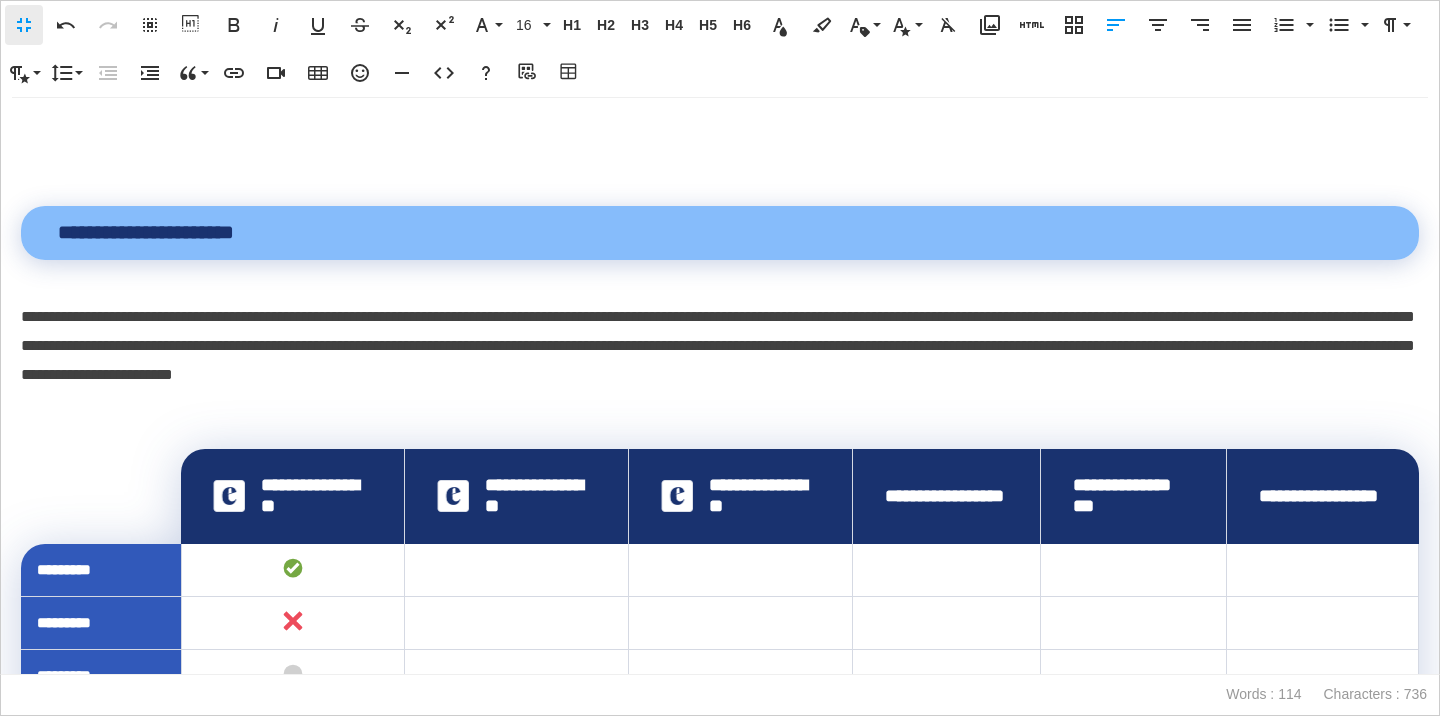 click at bounding box center [720, 132] 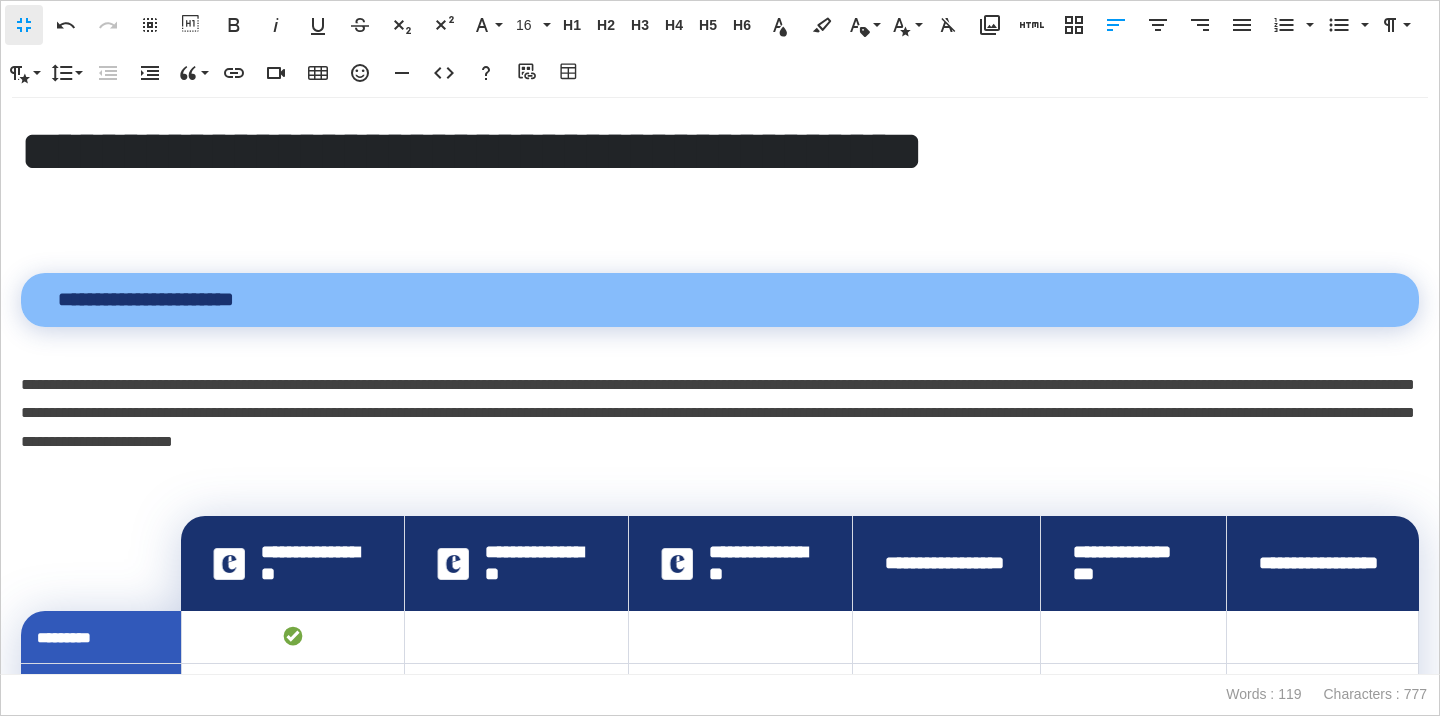 click on "**********" at bounding box center [720, 151] 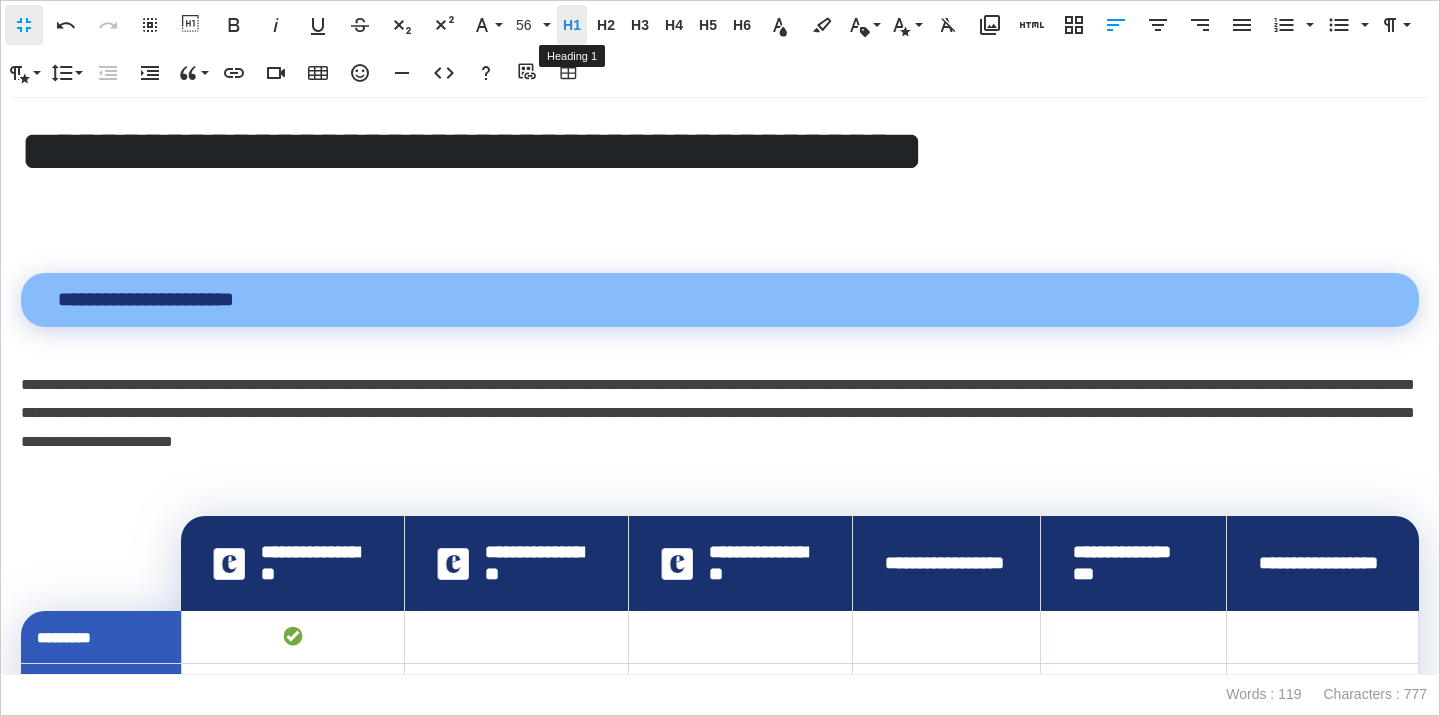 click on "H1" at bounding box center (572, 25) 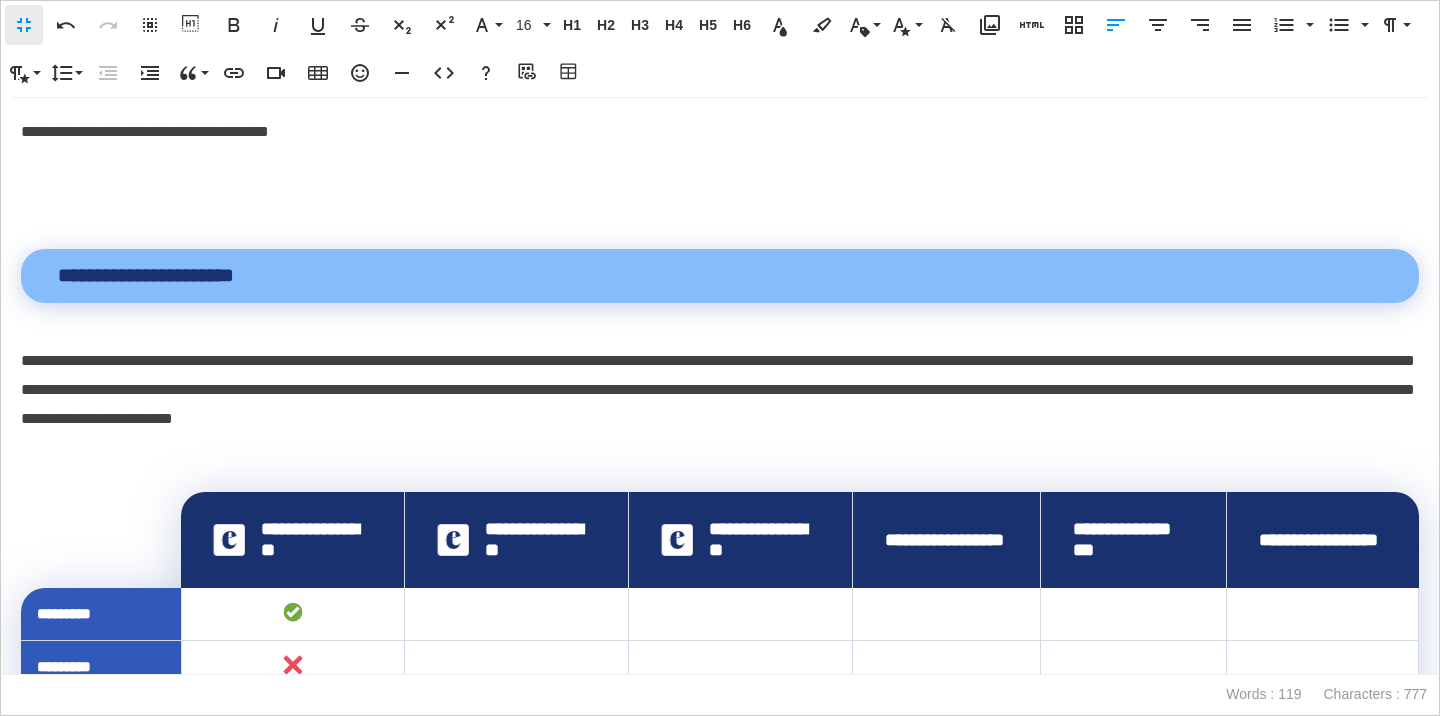 click on "**********" at bounding box center (720, 386) 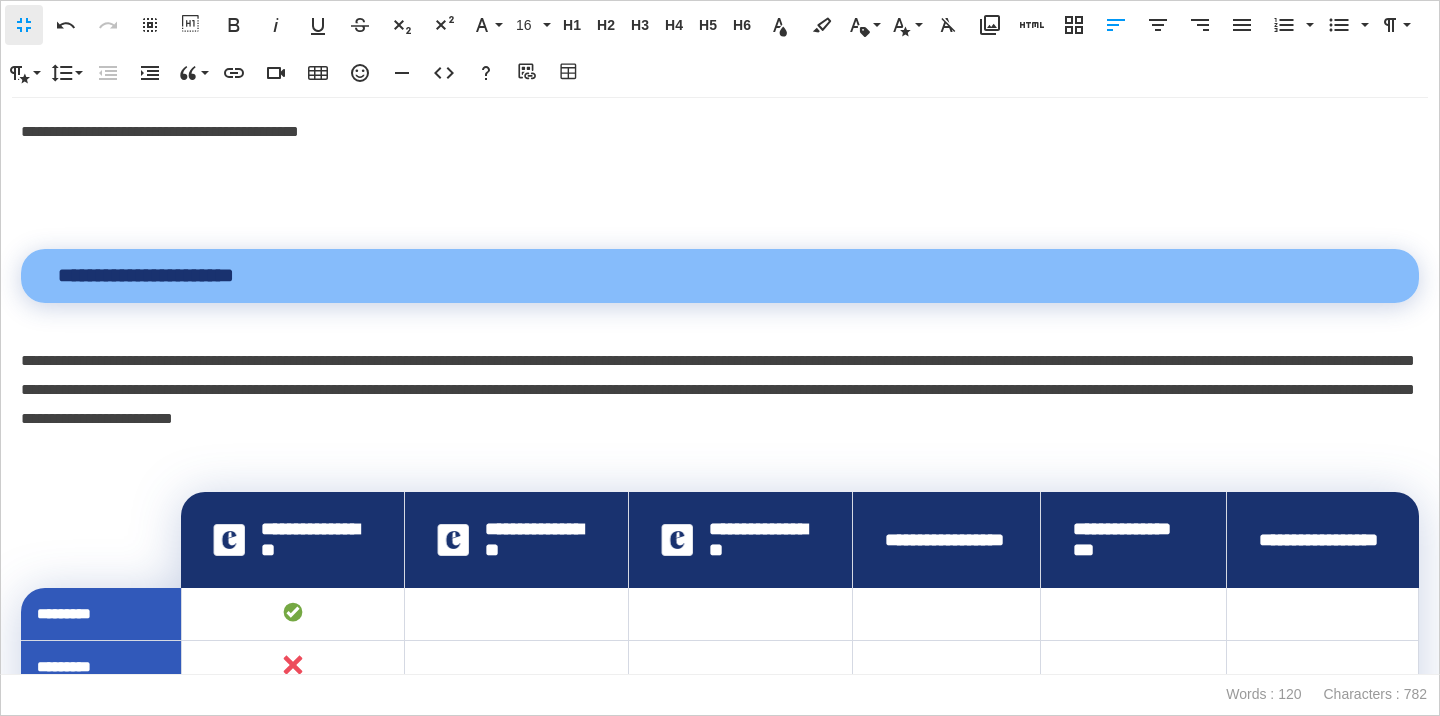 click on "**********" at bounding box center (720, 132) 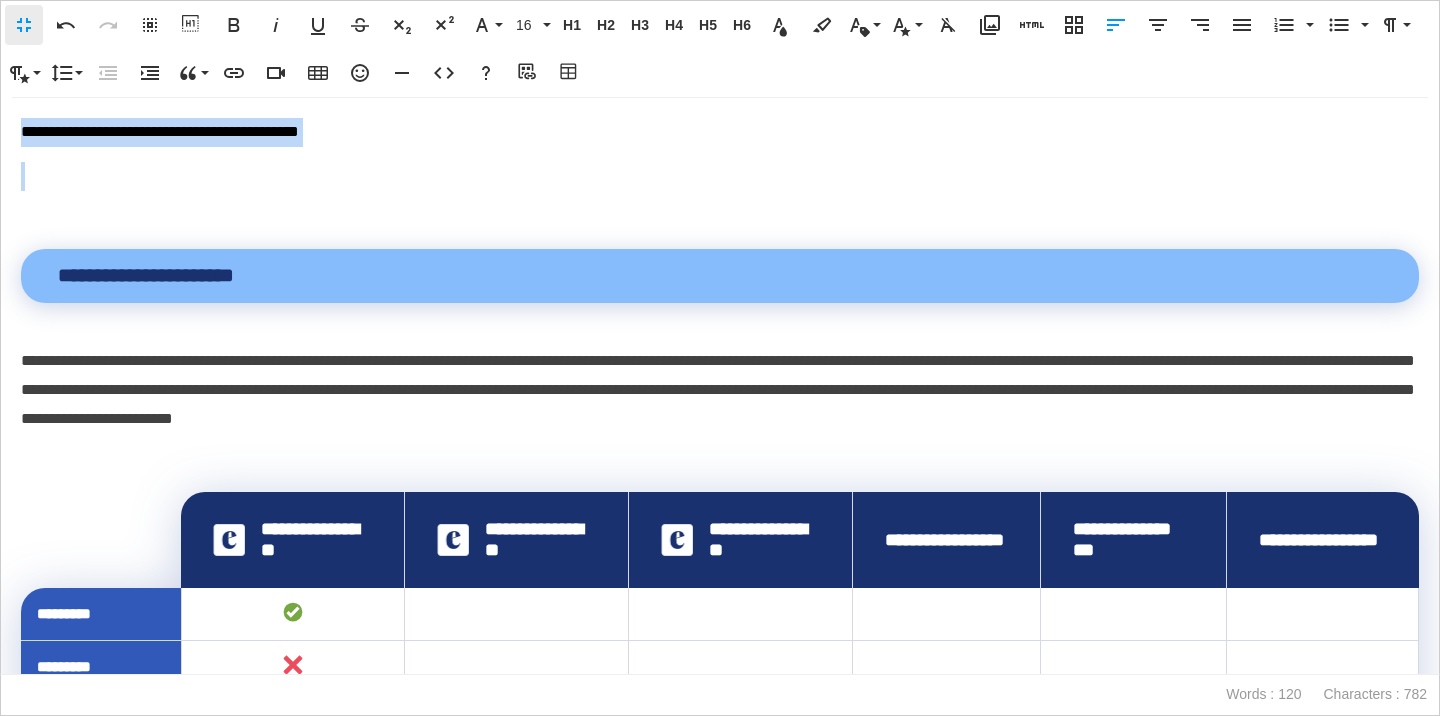 click on "**********" at bounding box center [720, 132] 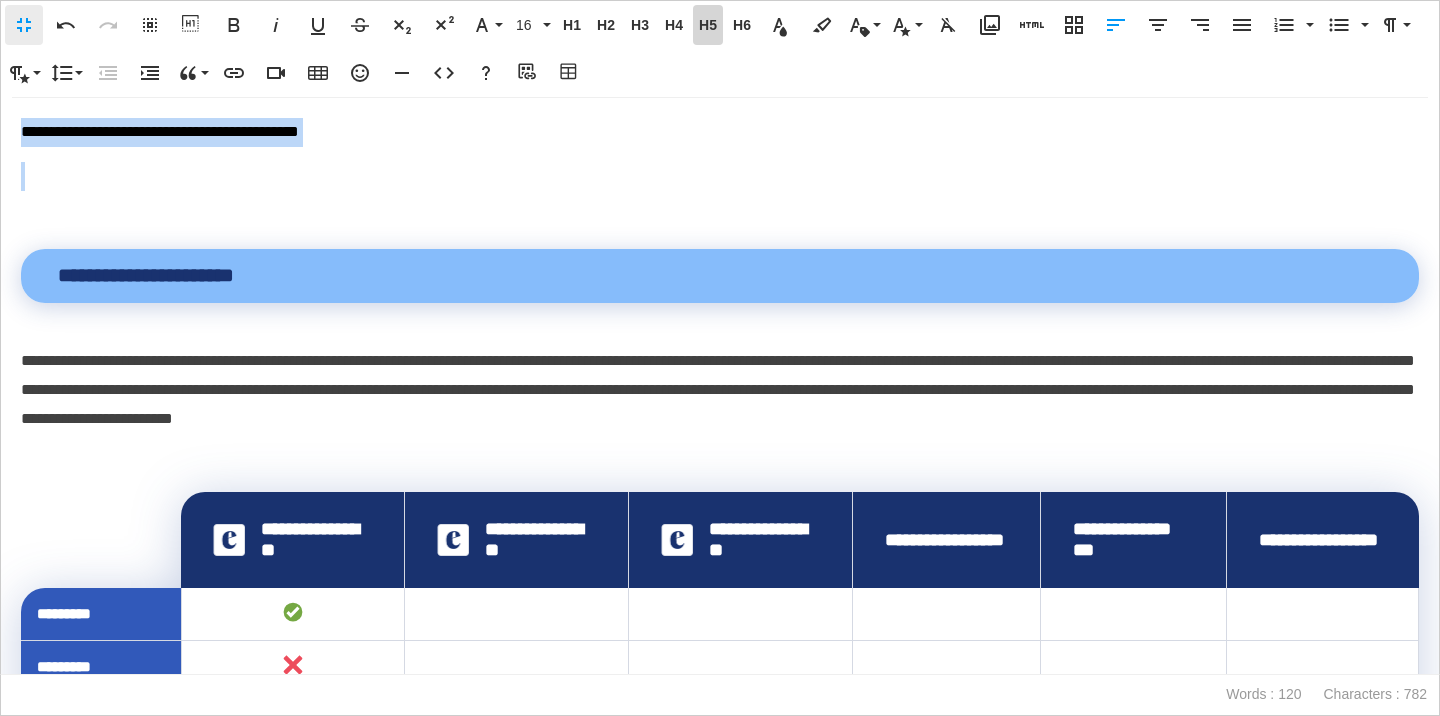 click on "H5" at bounding box center (708, 25) 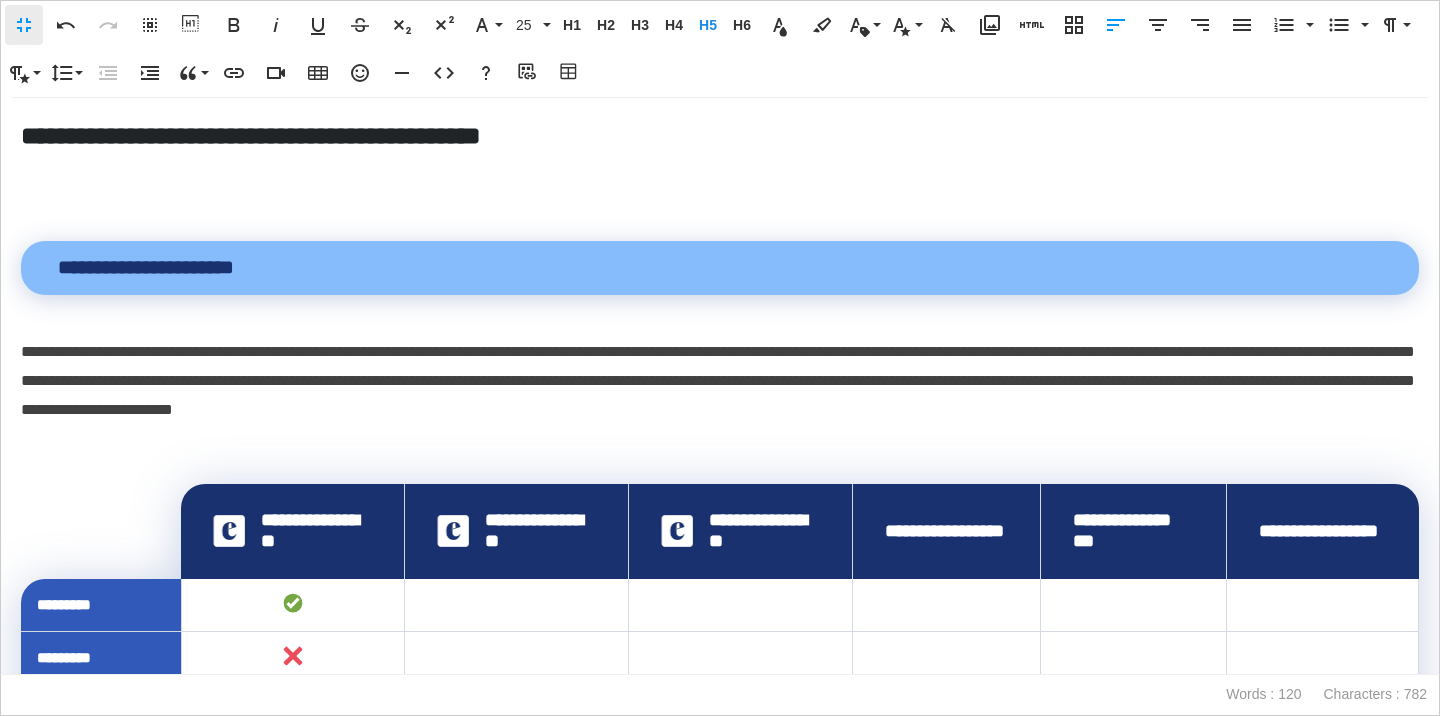 click on "**********" at bounding box center (720, 135) 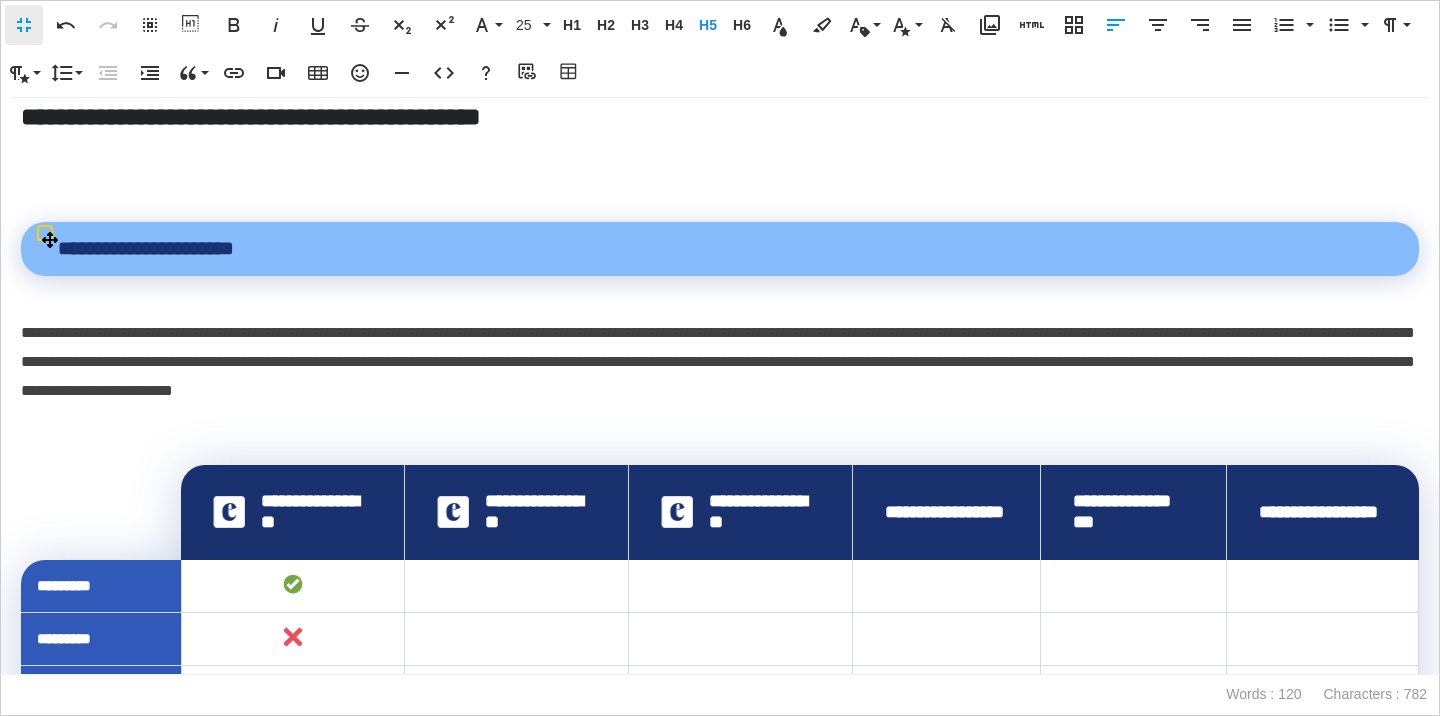 scroll, scrollTop: 22, scrollLeft: 0, axis: vertical 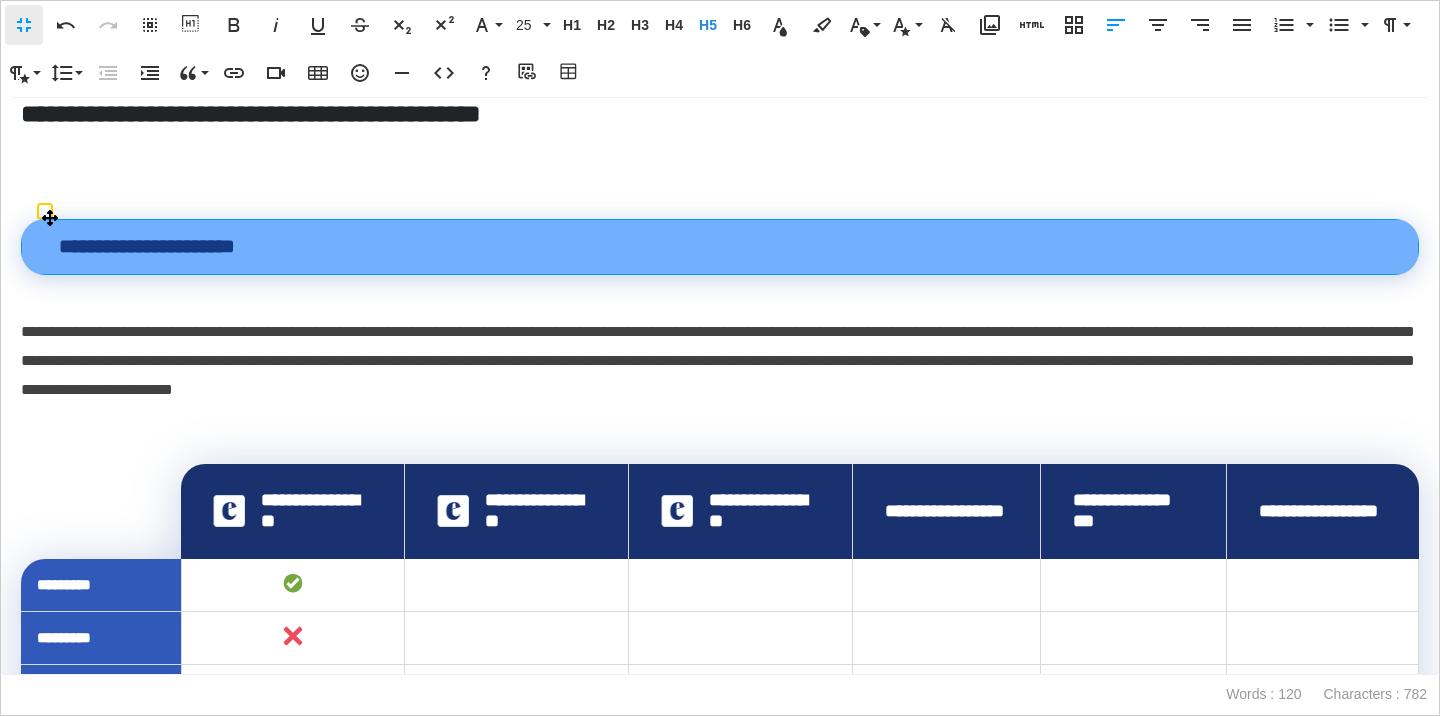 click on "**********" at bounding box center (720, 246) 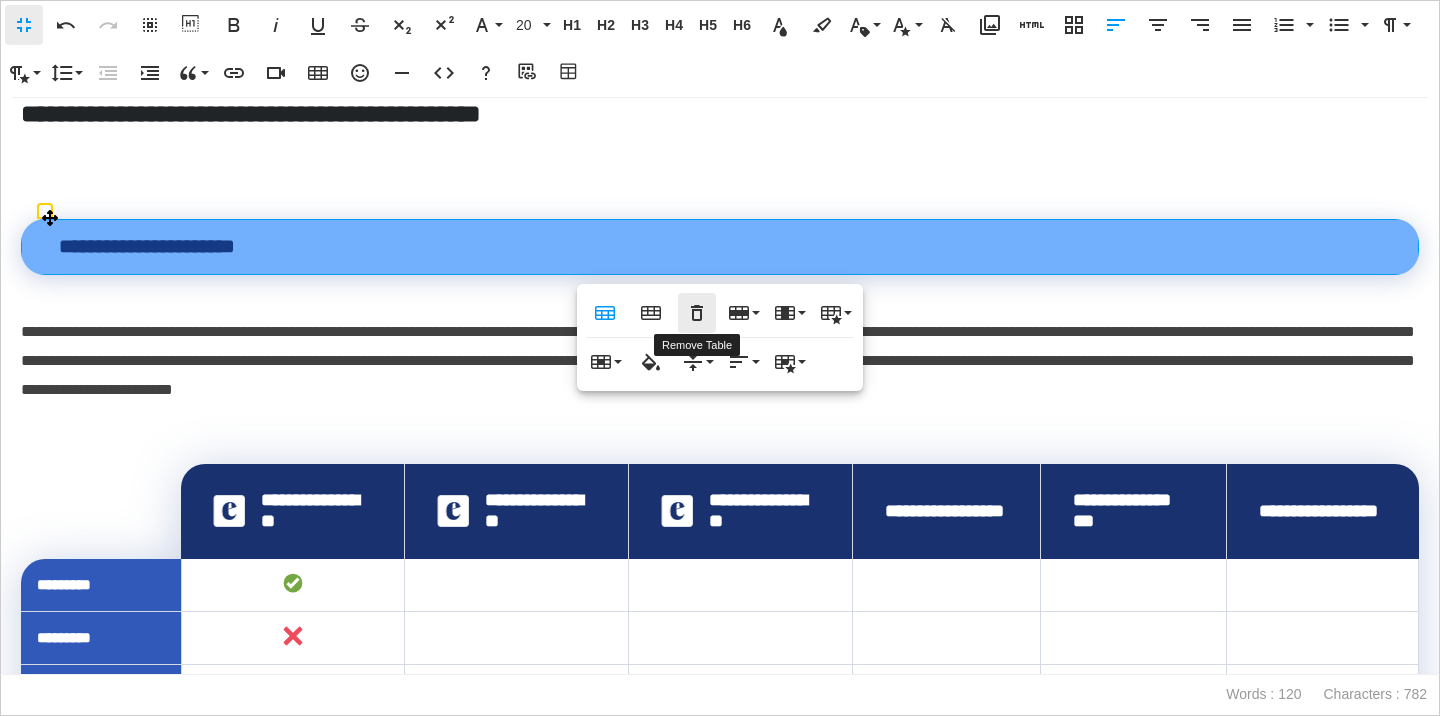 click 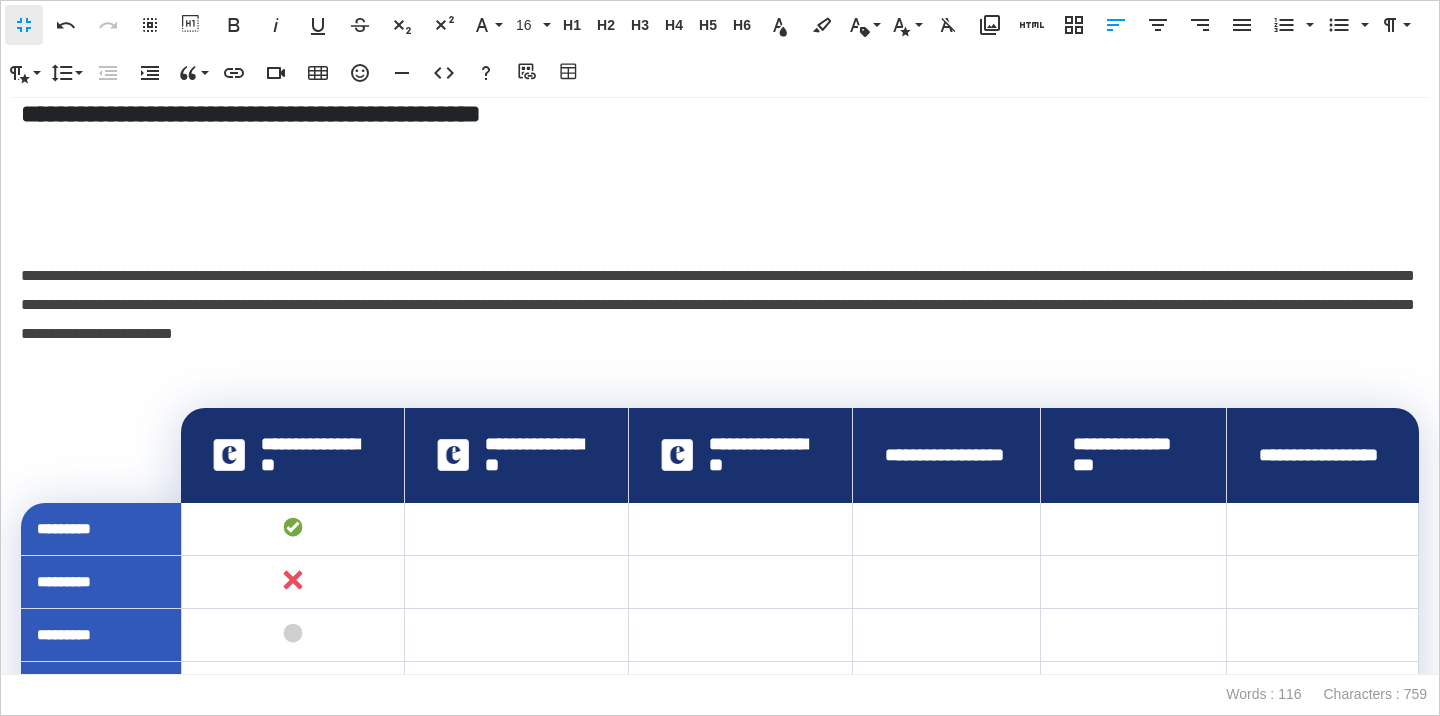 click on "**********" at bounding box center [720, 305] 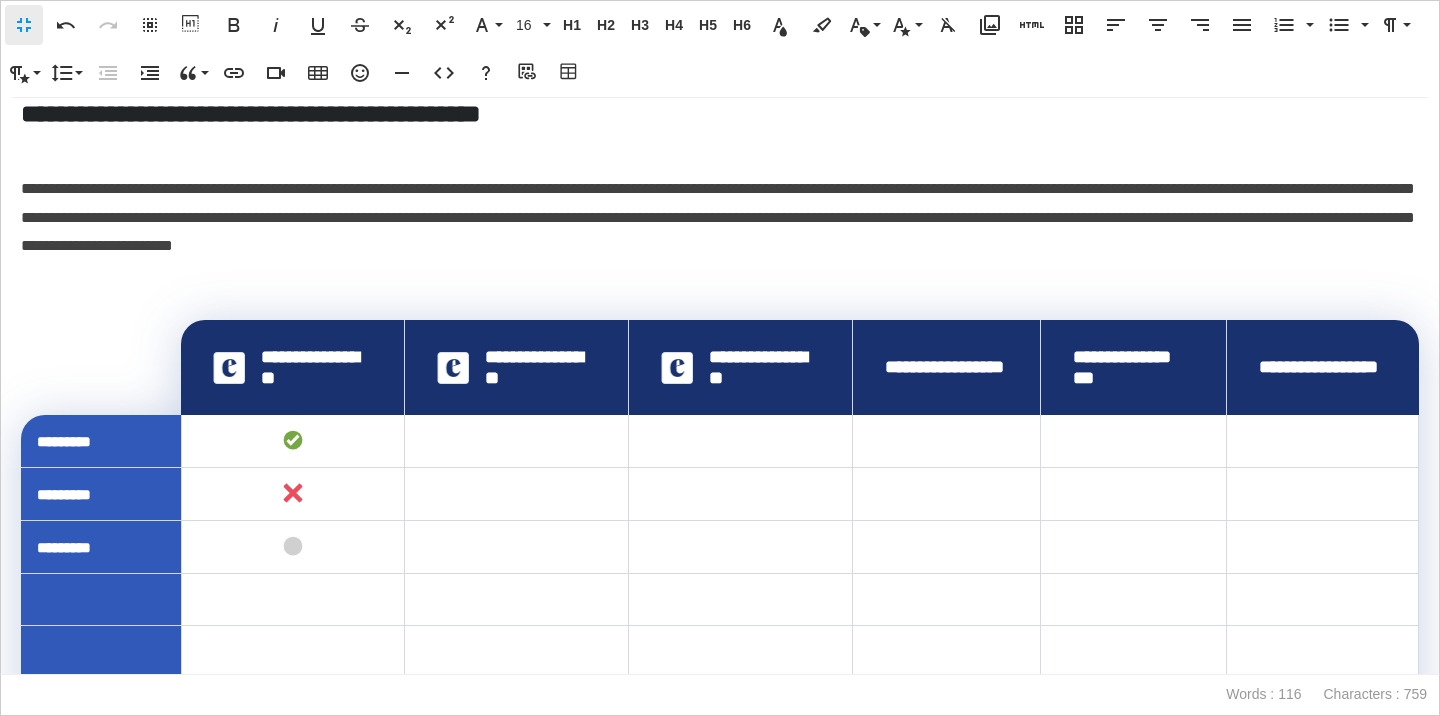 click on "**********" at bounding box center [720, 218] 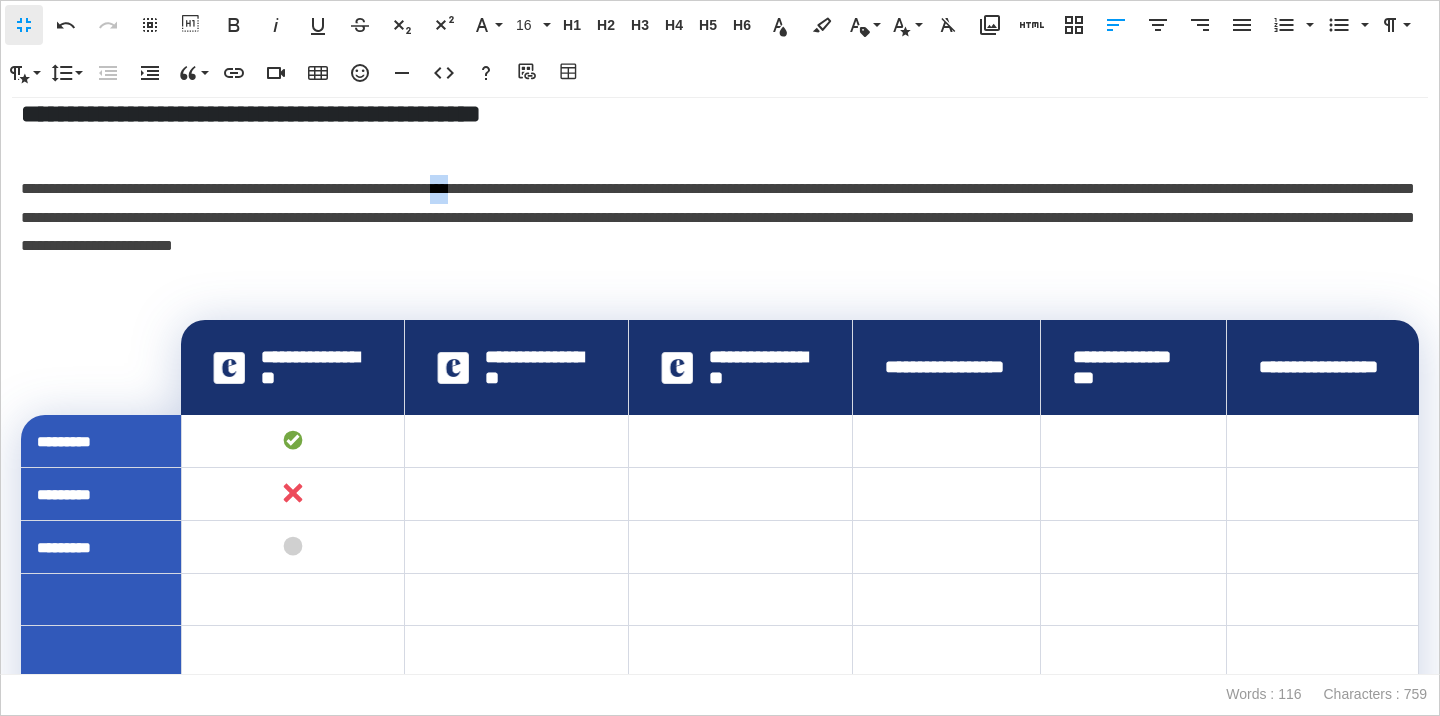click at bounding box center (505, 200) 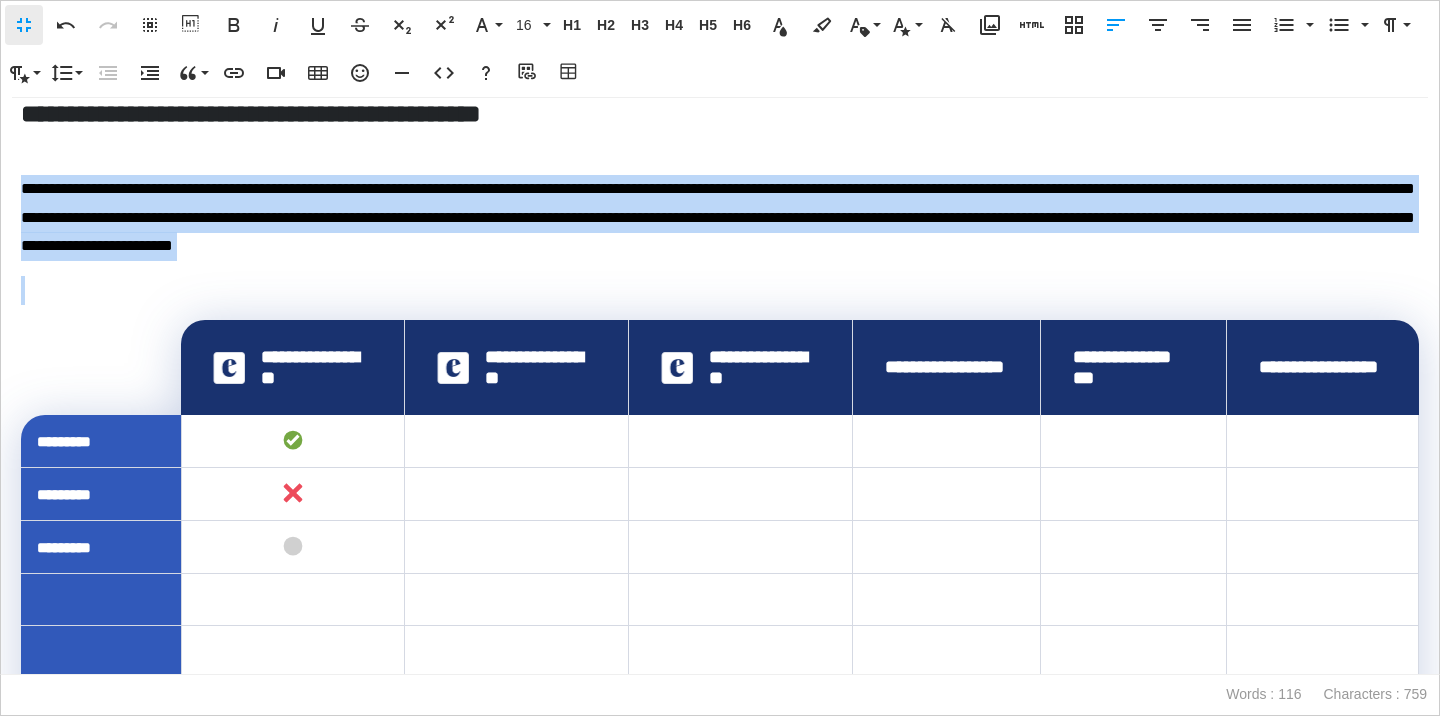 click on "**********" at bounding box center [720, 218] 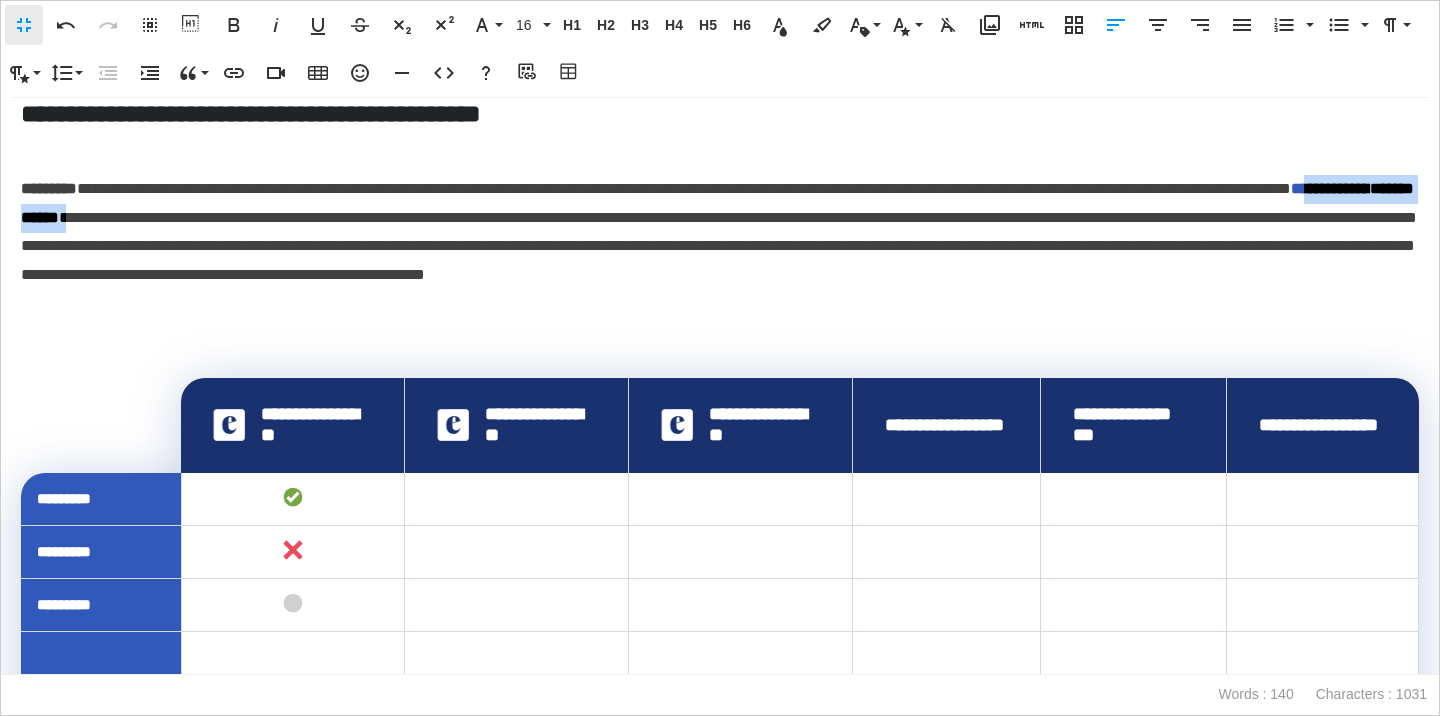 drag, startPoint x: 422, startPoint y: 217, endPoint x: 202, endPoint y: 229, distance: 220.32703 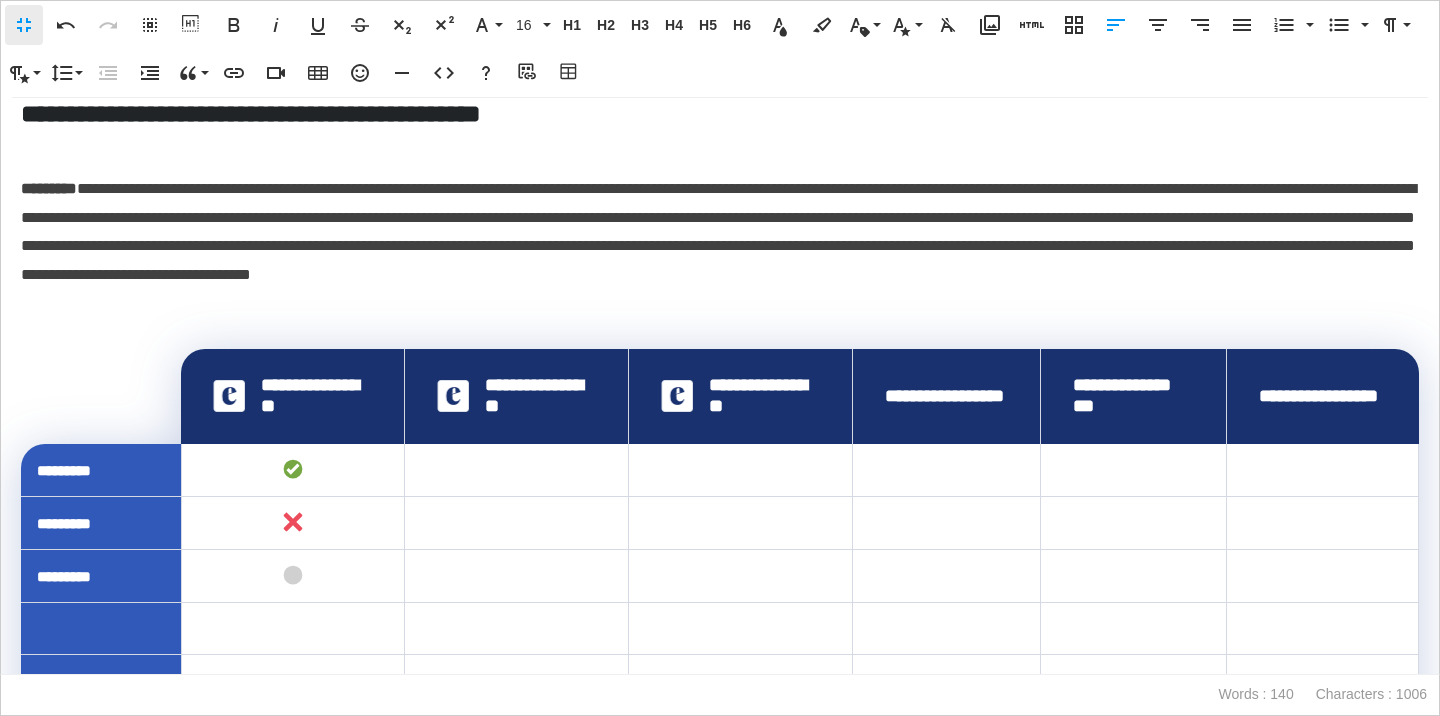 click on "*********" at bounding box center (49, 188) 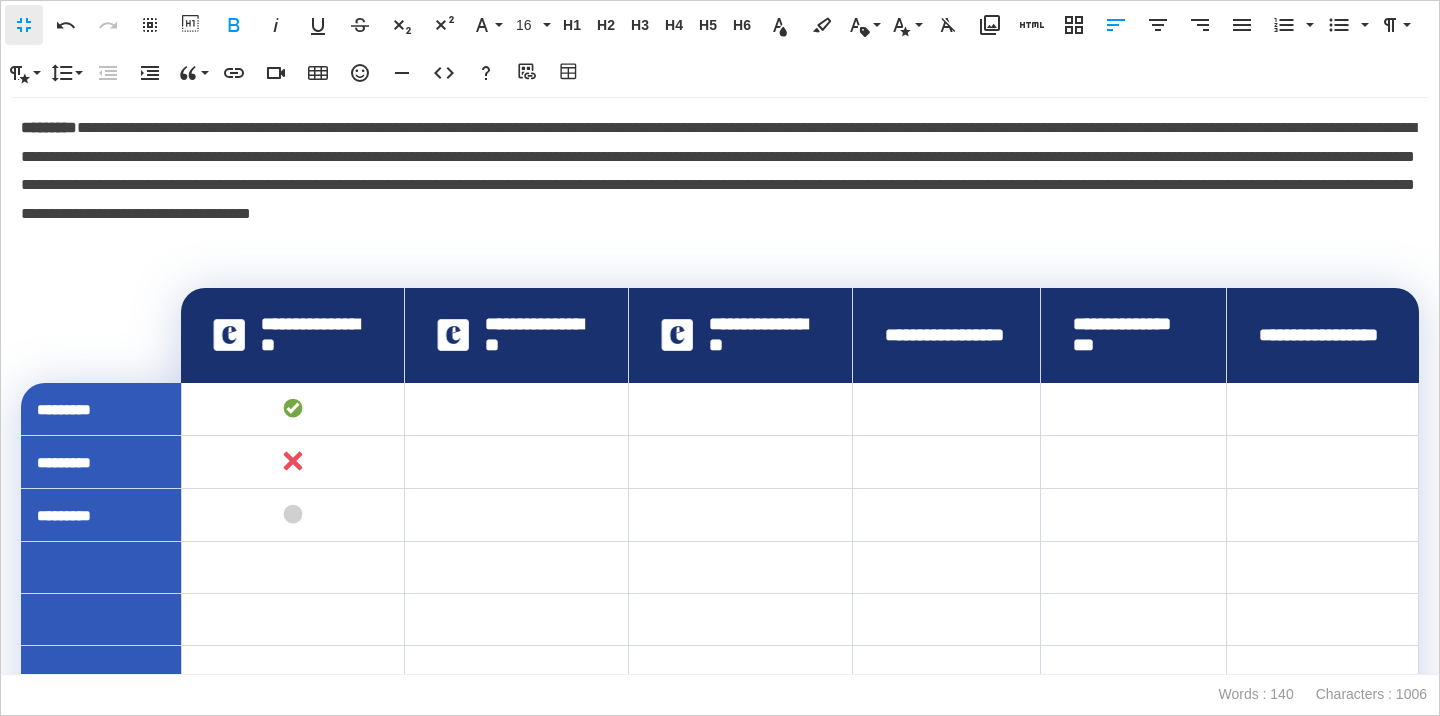 scroll, scrollTop: 100, scrollLeft: 0, axis: vertical 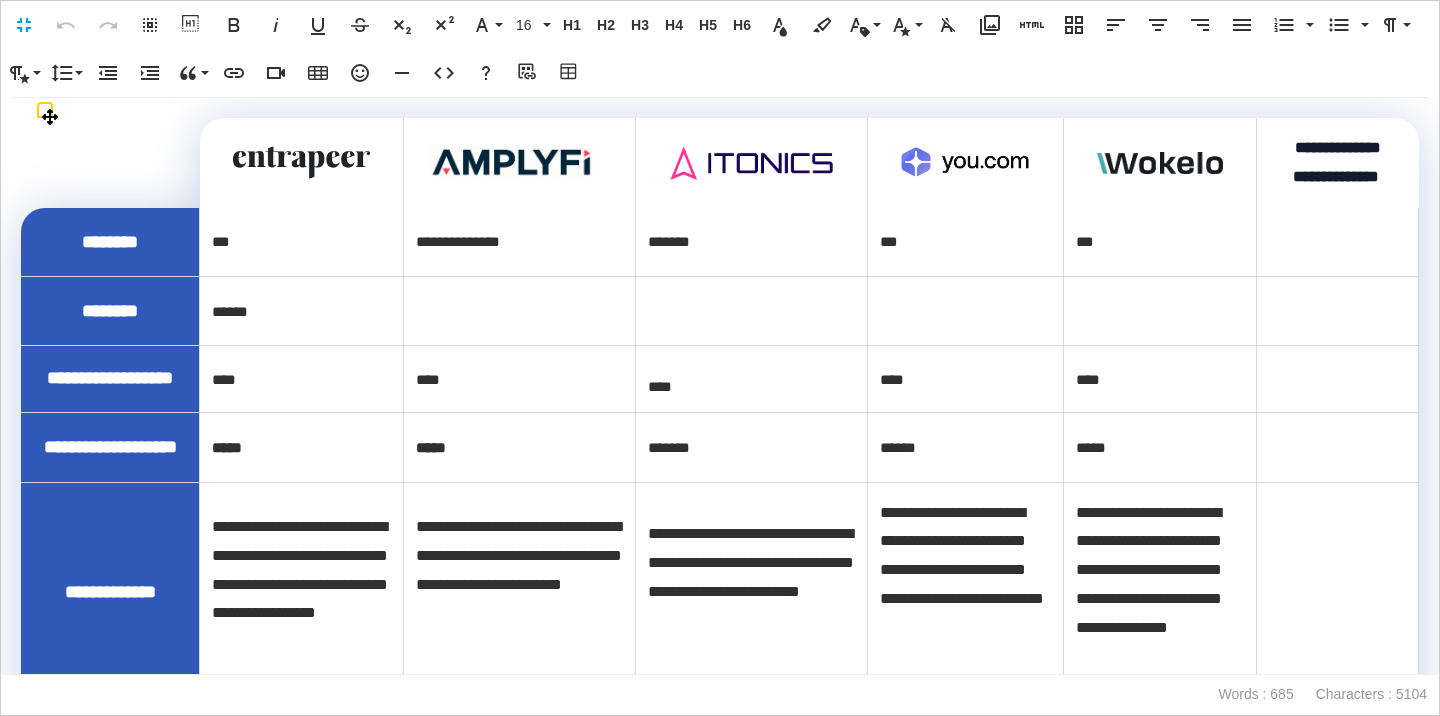 click on "**********" at bounding box center [1337, 162] 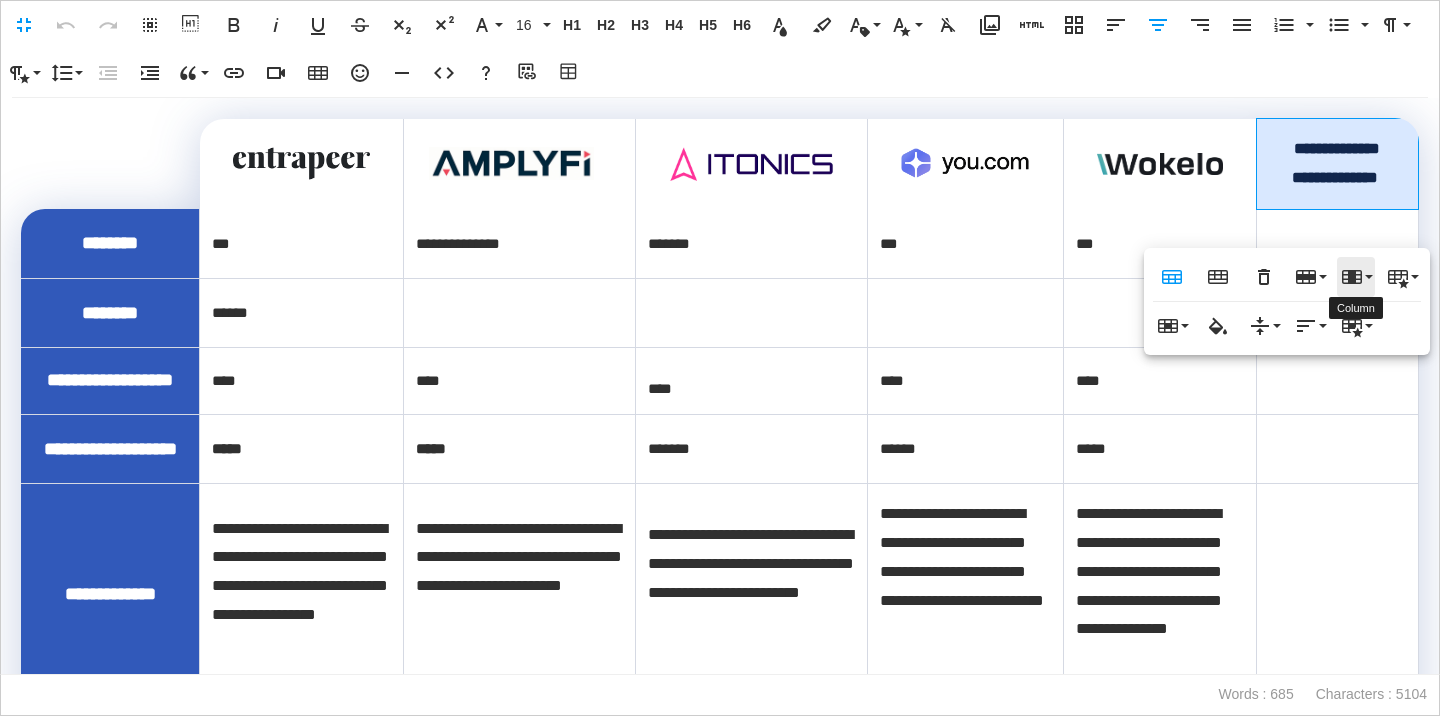 click 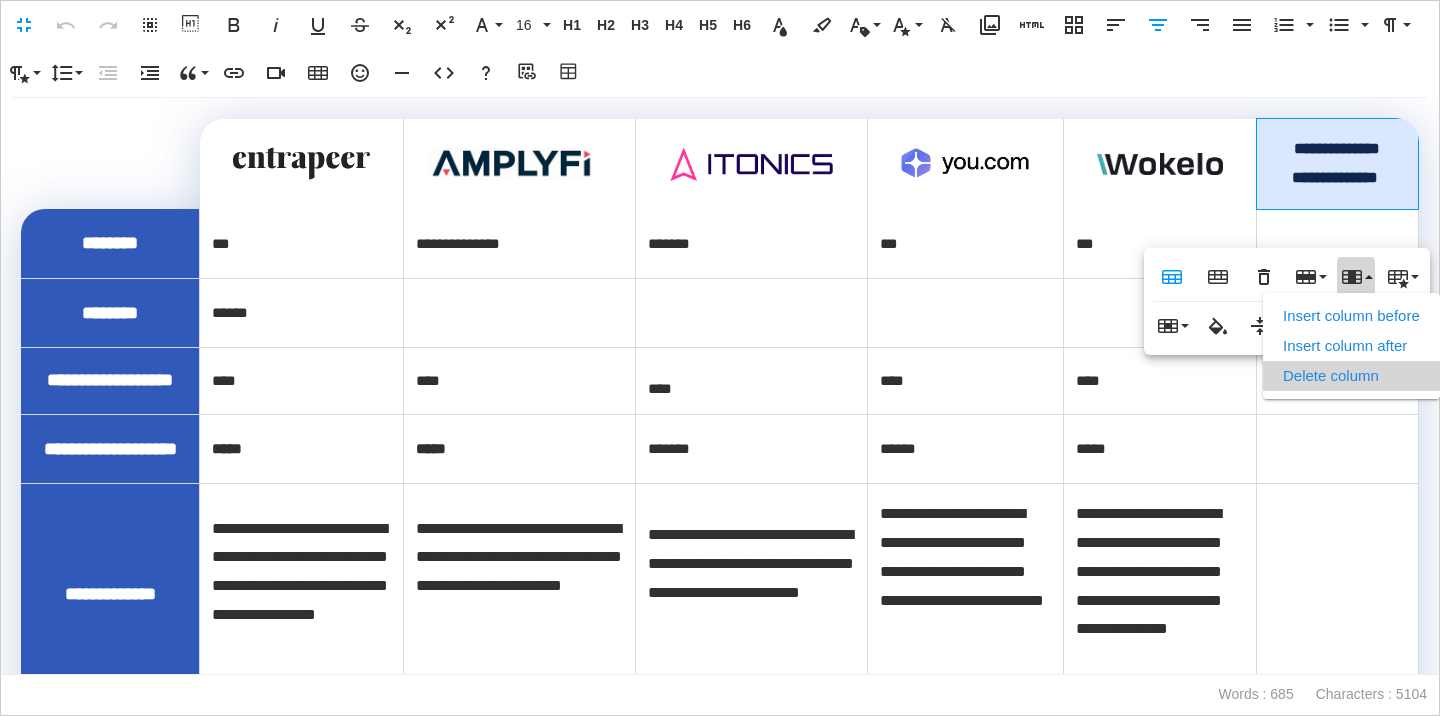 click on "Delete column" at bounding box center [1351, 376] 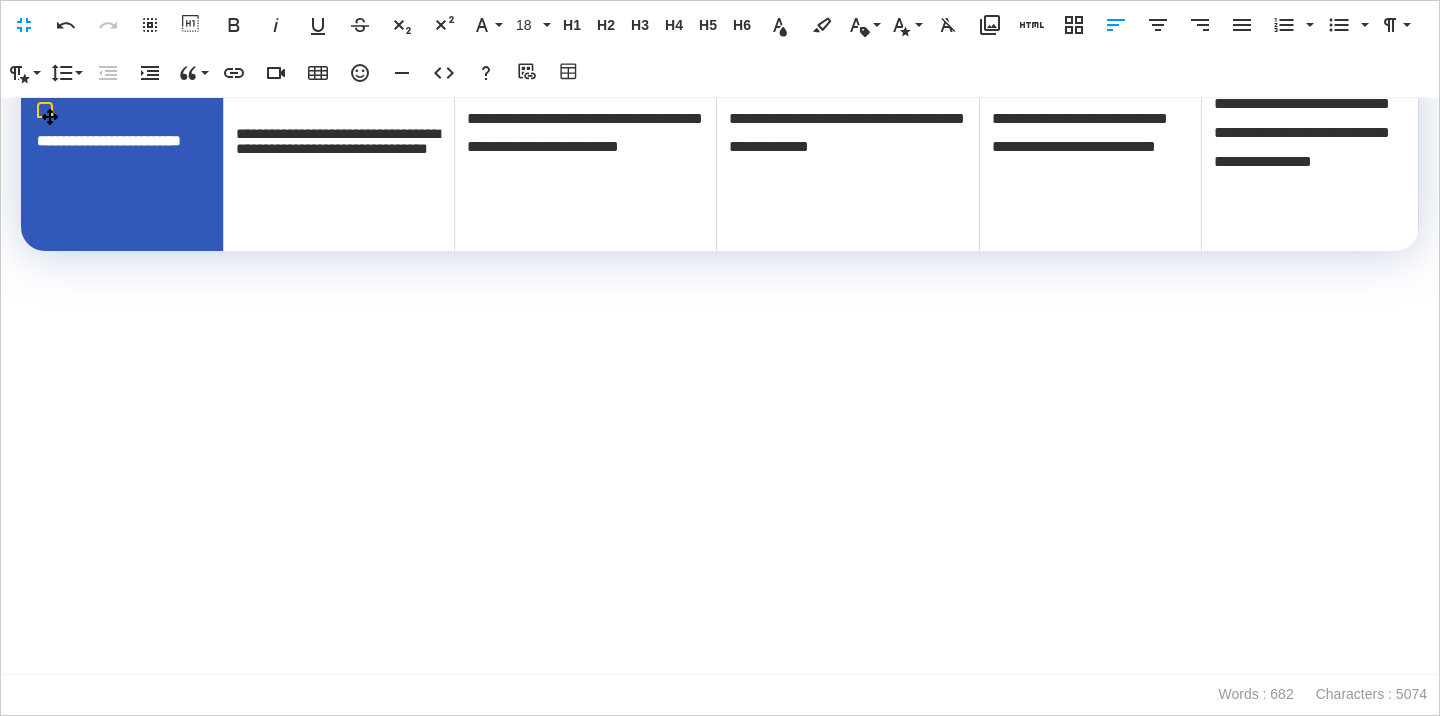 scroll, scrollTop: 2406, scrollLeft: 0, axis: vertical 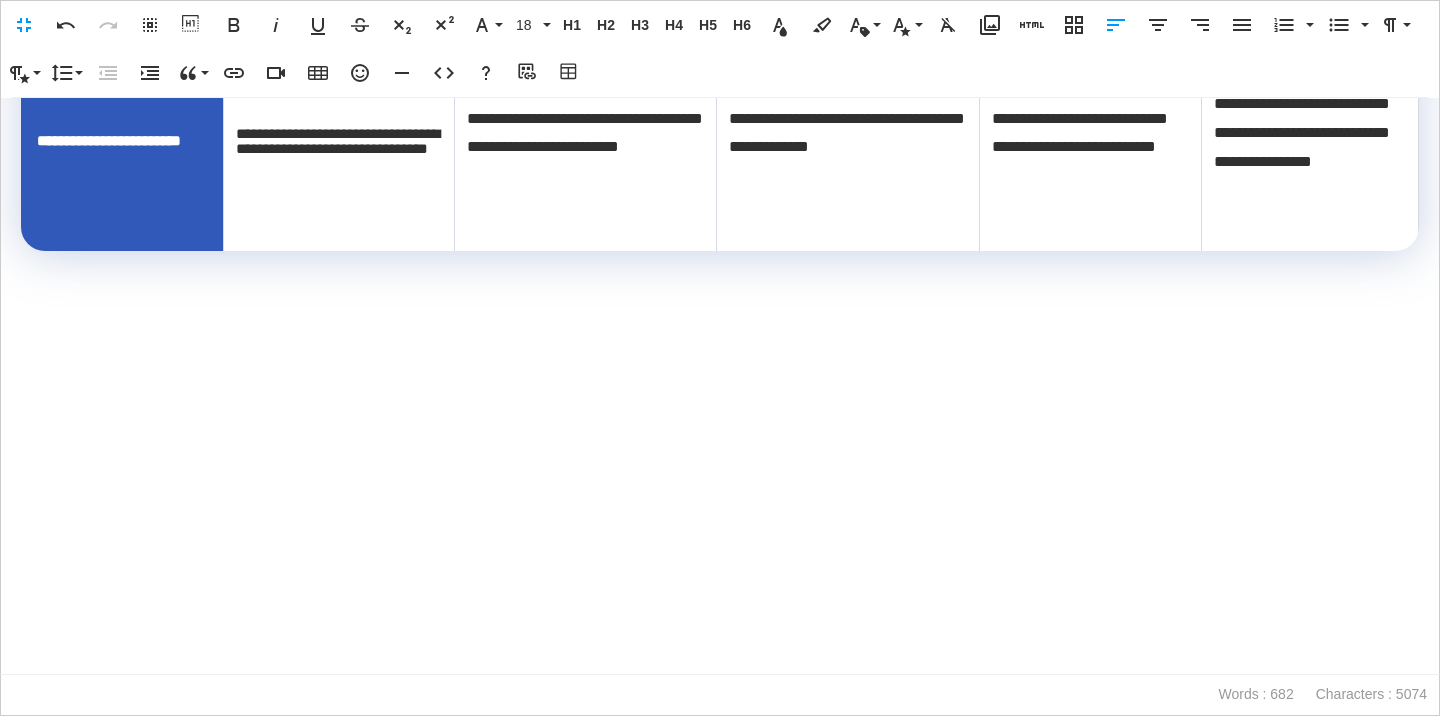 click at bounding box center [720, 659] 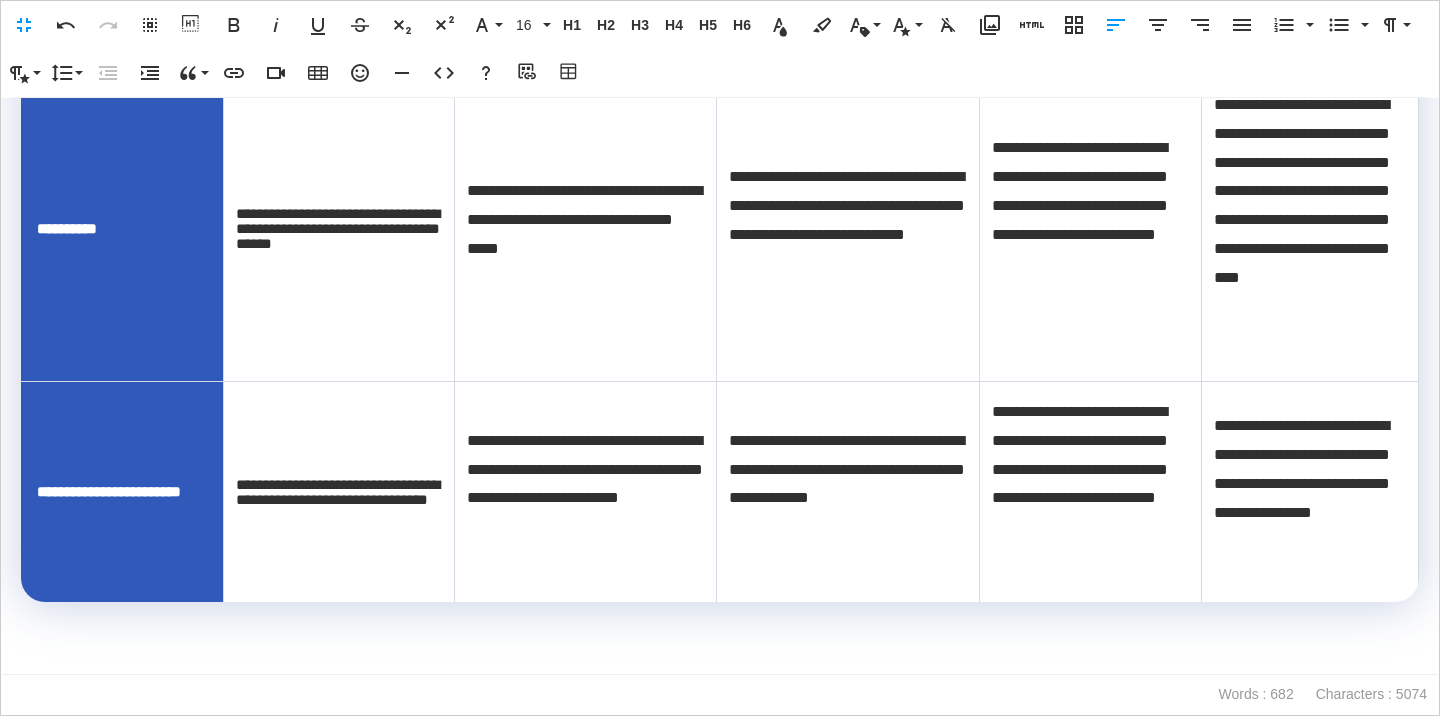 scroll, scrollTop: 2012, scrollLeft: 0, axis: vertical 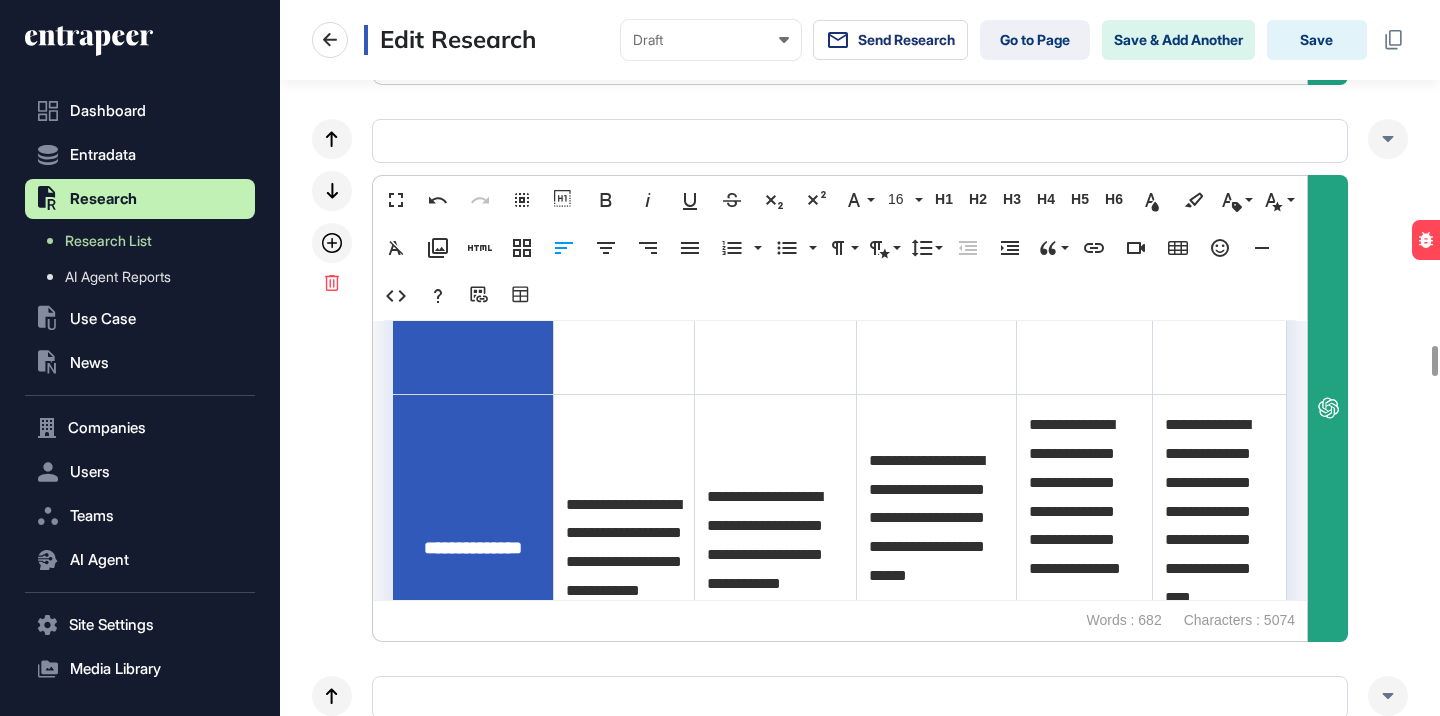 click at bounding box center (1388, 139) 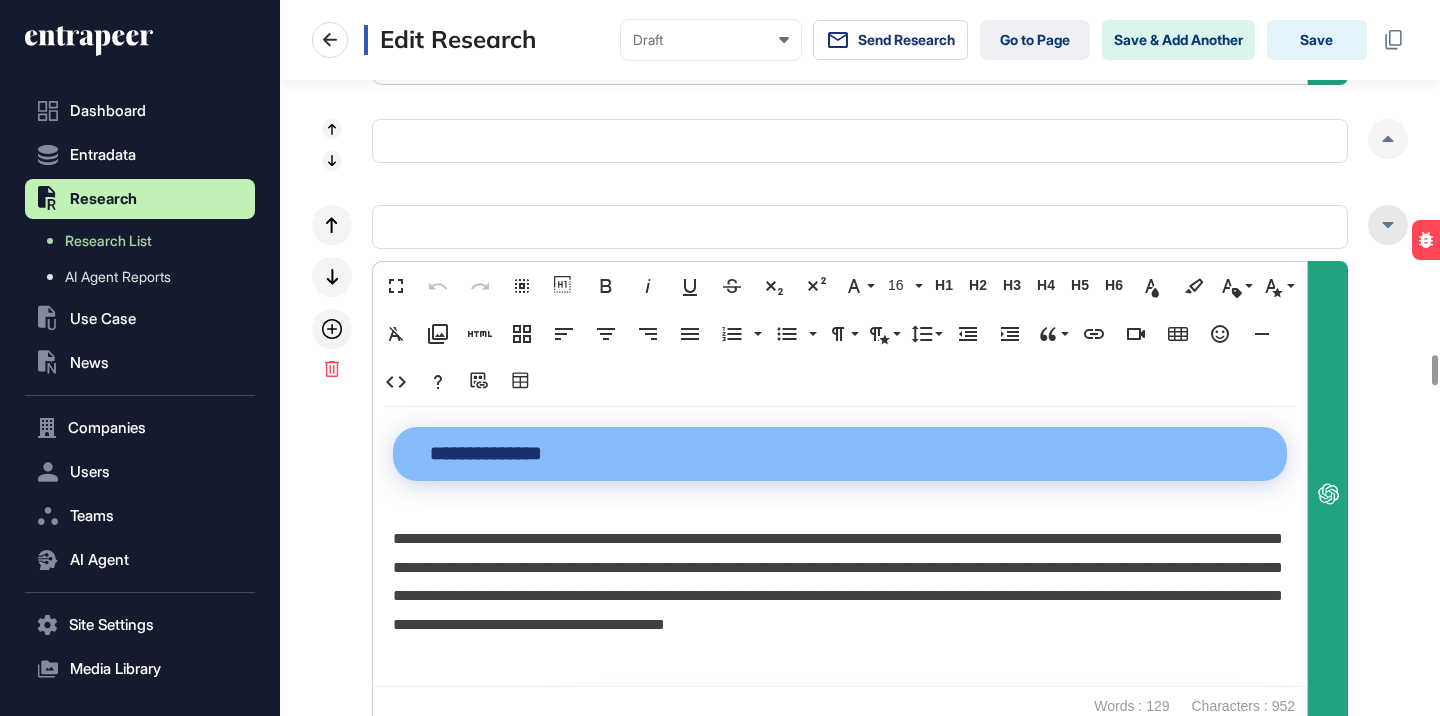 click at bounding box center [1388, 225] 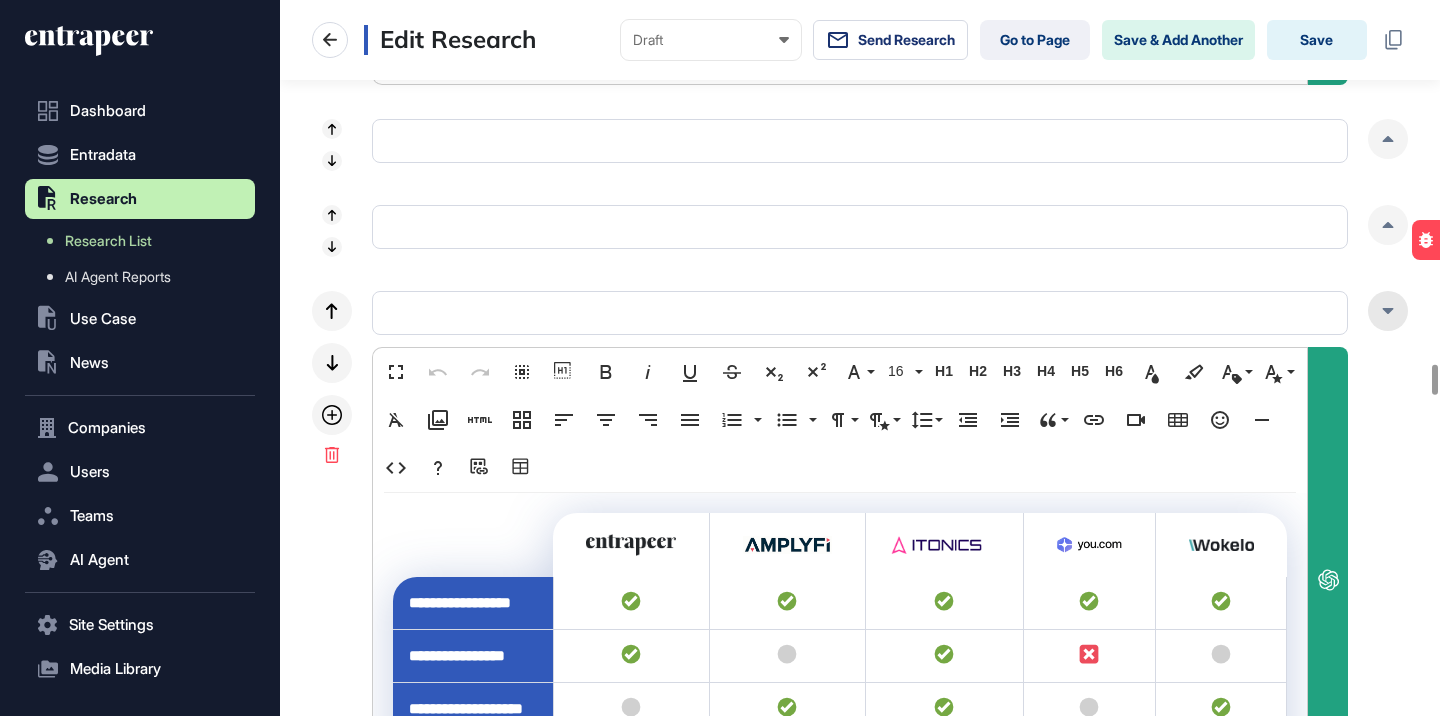 click at bounding box center [1388, 311] 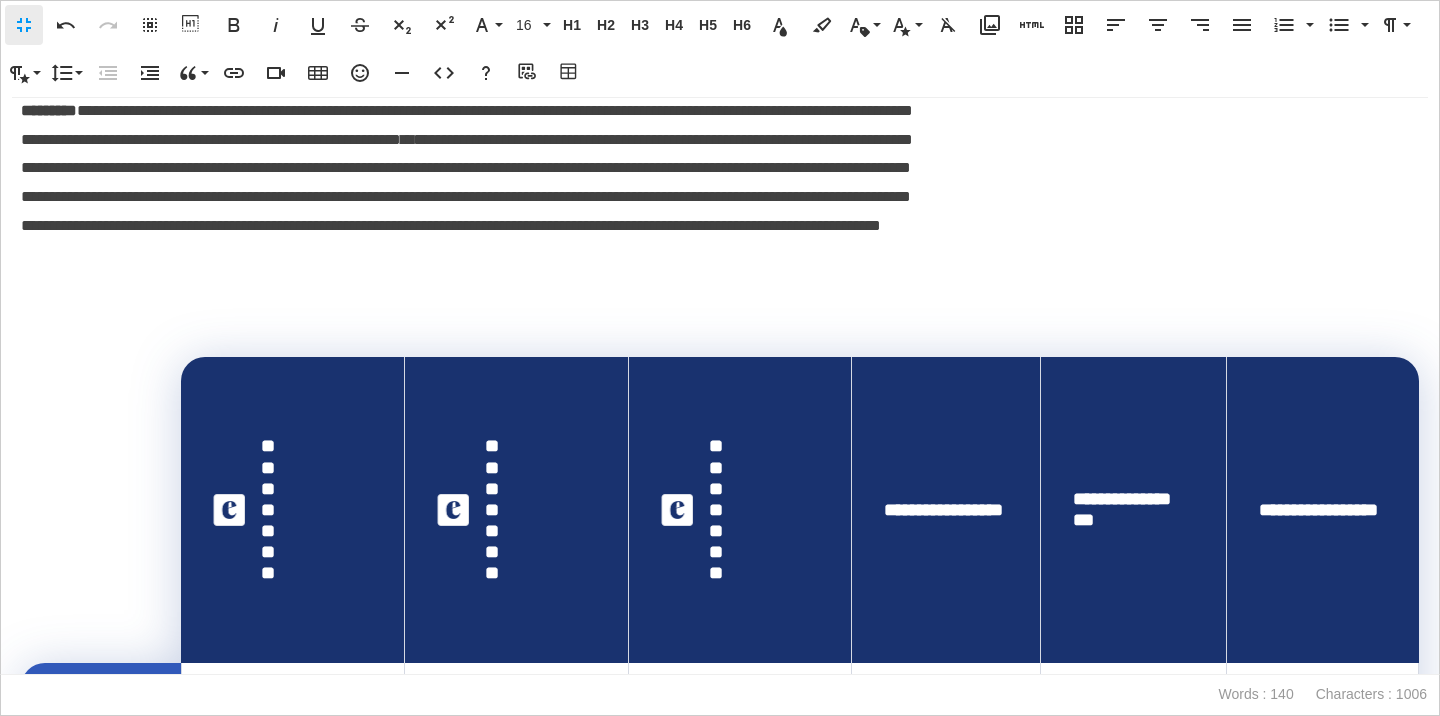 scroll, scrollTop: 1, scrollLeft: 9, axis: both 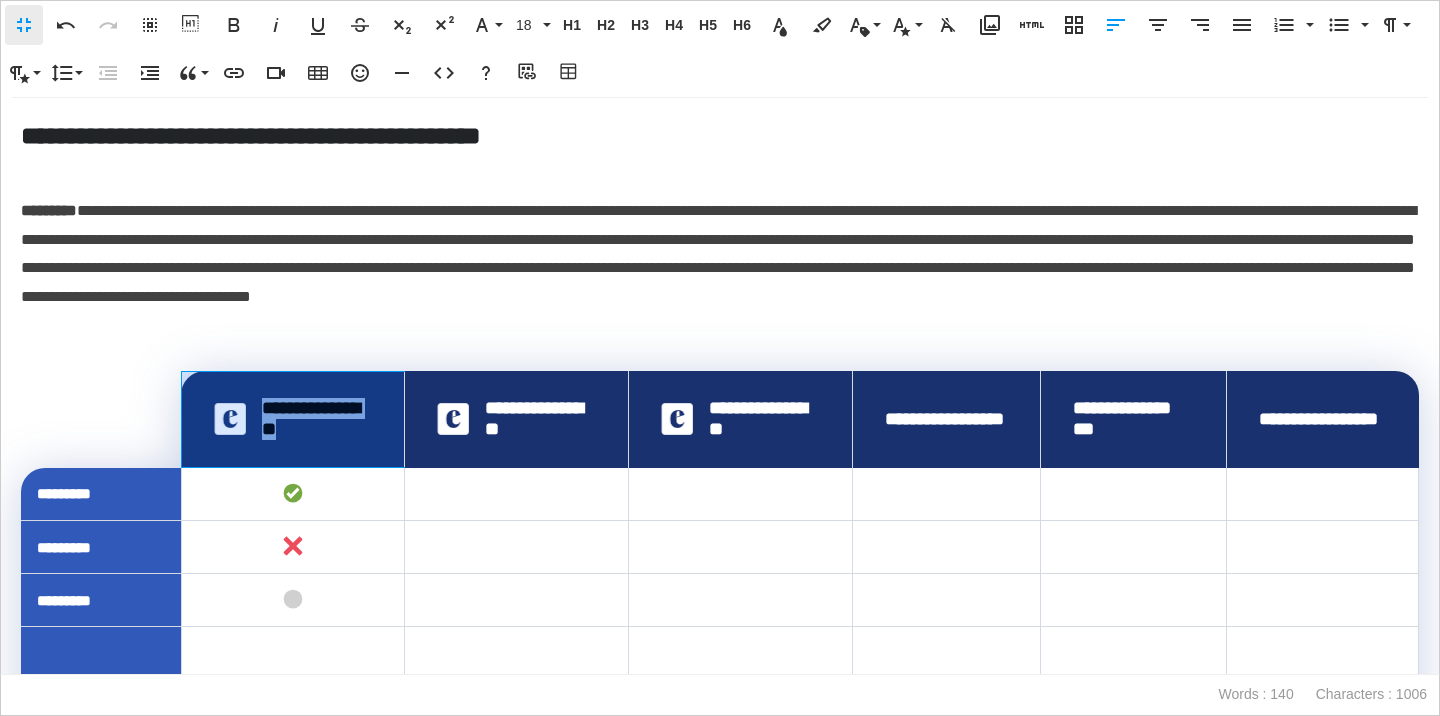 drag, startPoint x: 308, startPoint y: 436, endPoint x: 263, endPoint y: 400, distance: 57.628117 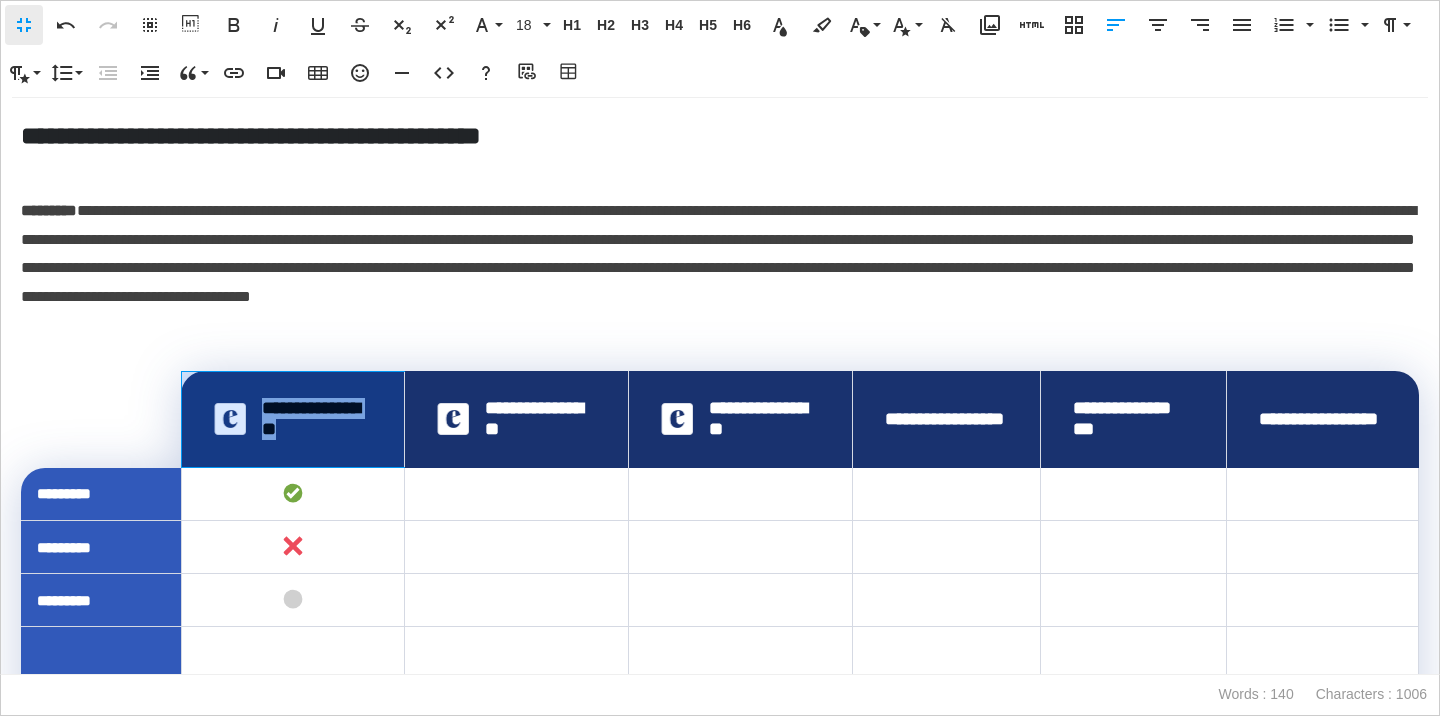 click on "**********" at bounding box center (293, 419) 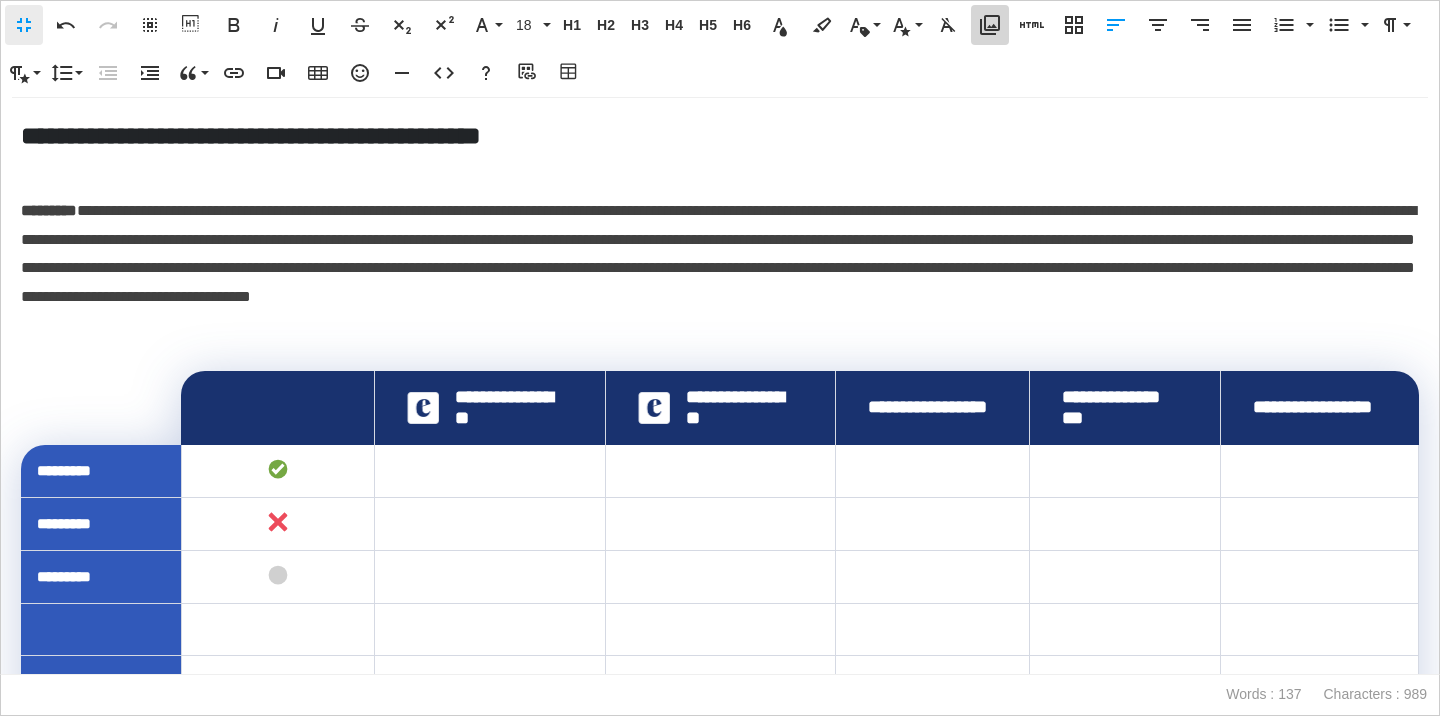 click 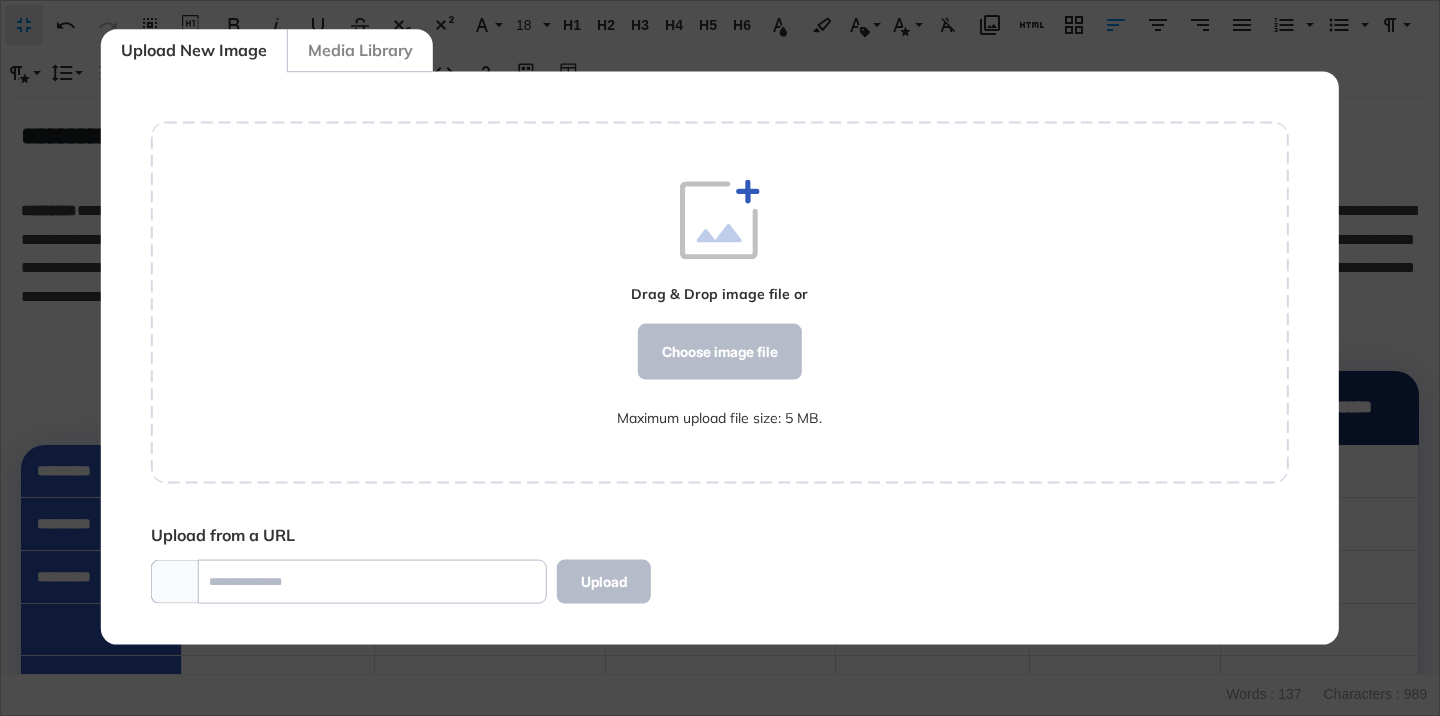 scroll, scrollTop: 572, scrollLeft: 1138, axis: both 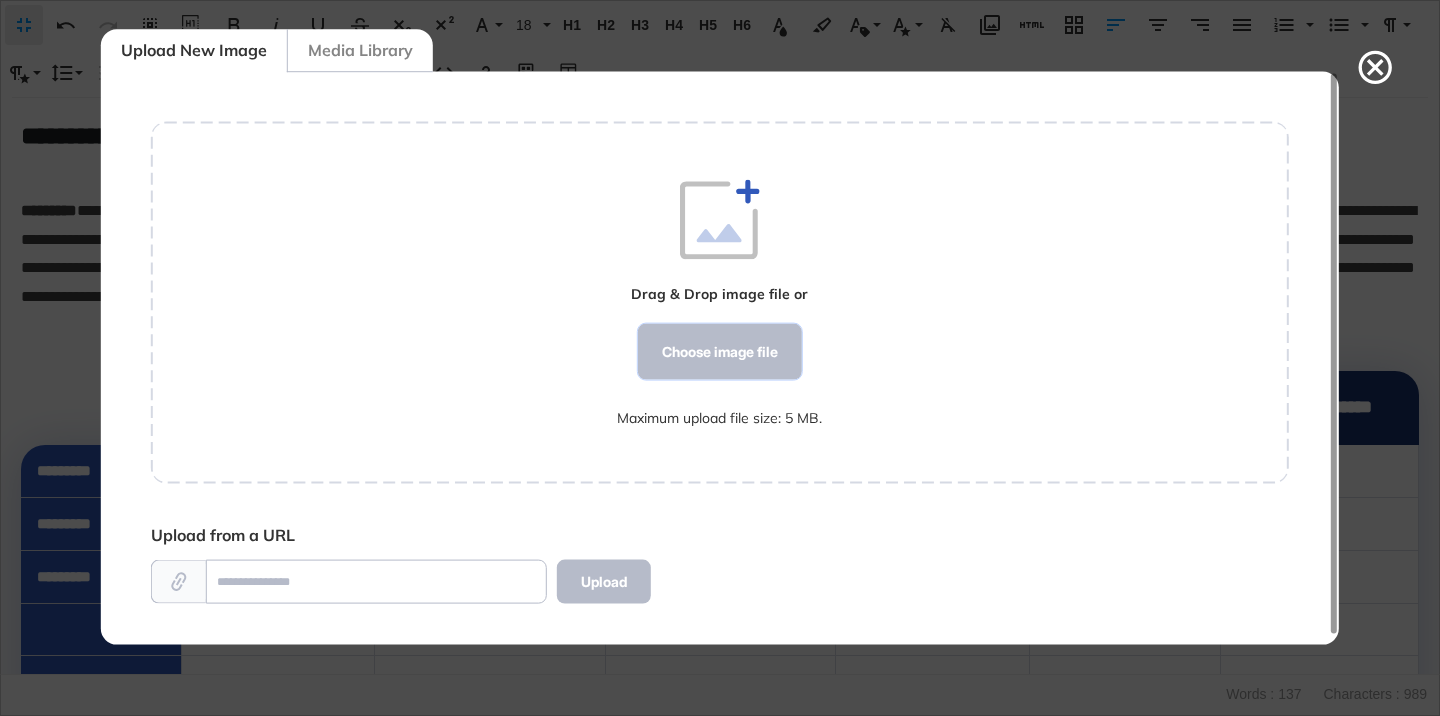 click on "Choose image file" at bounding box center (720, 352) 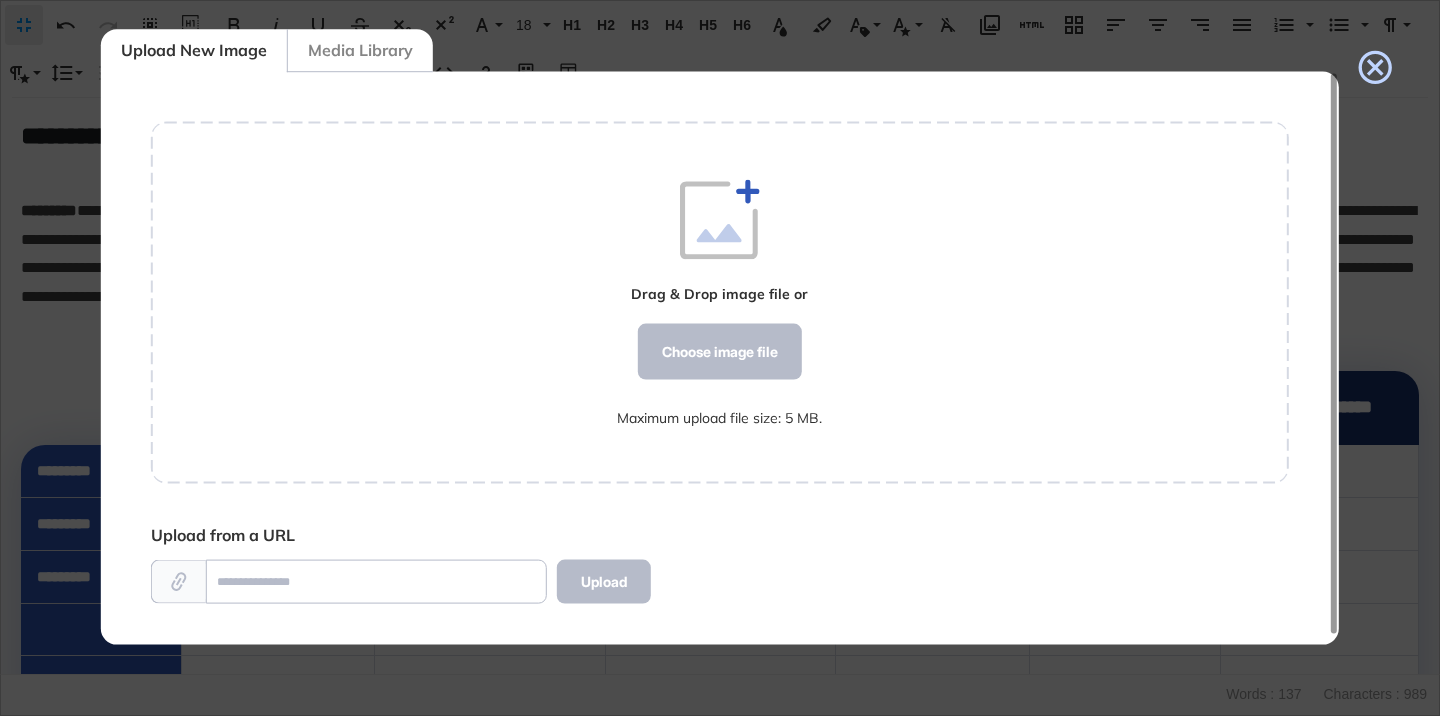 click 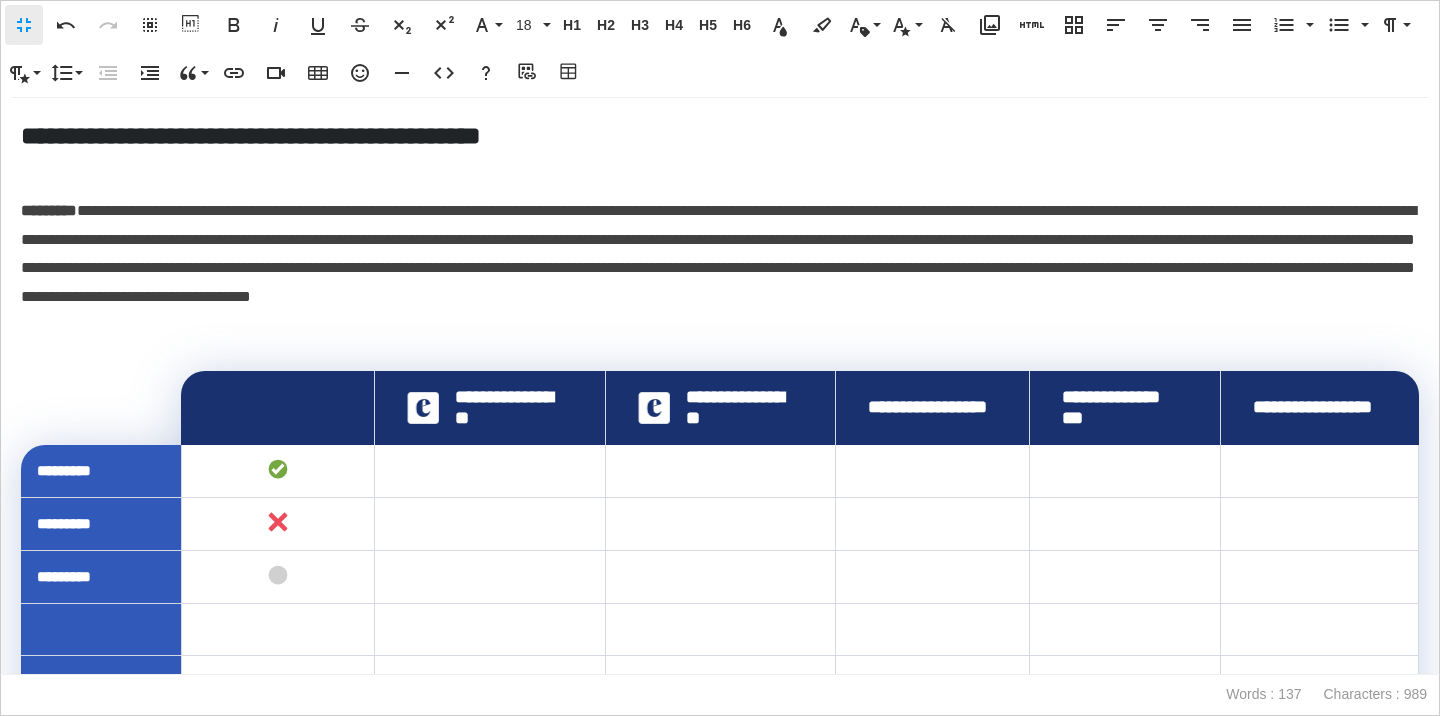 scroll, scrollTop: 261, scrollLeft: 0, axis: vertical 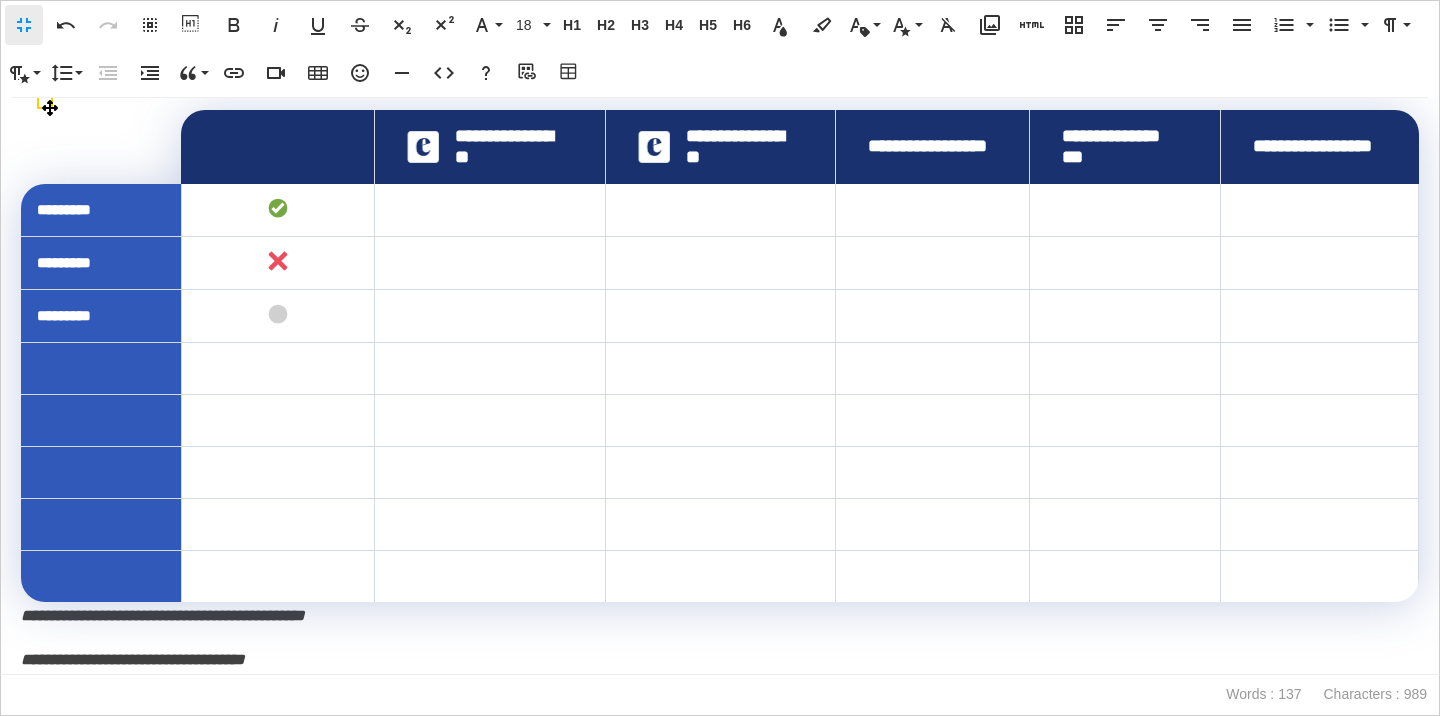 click on "* *" at bounding box center (278, 147) 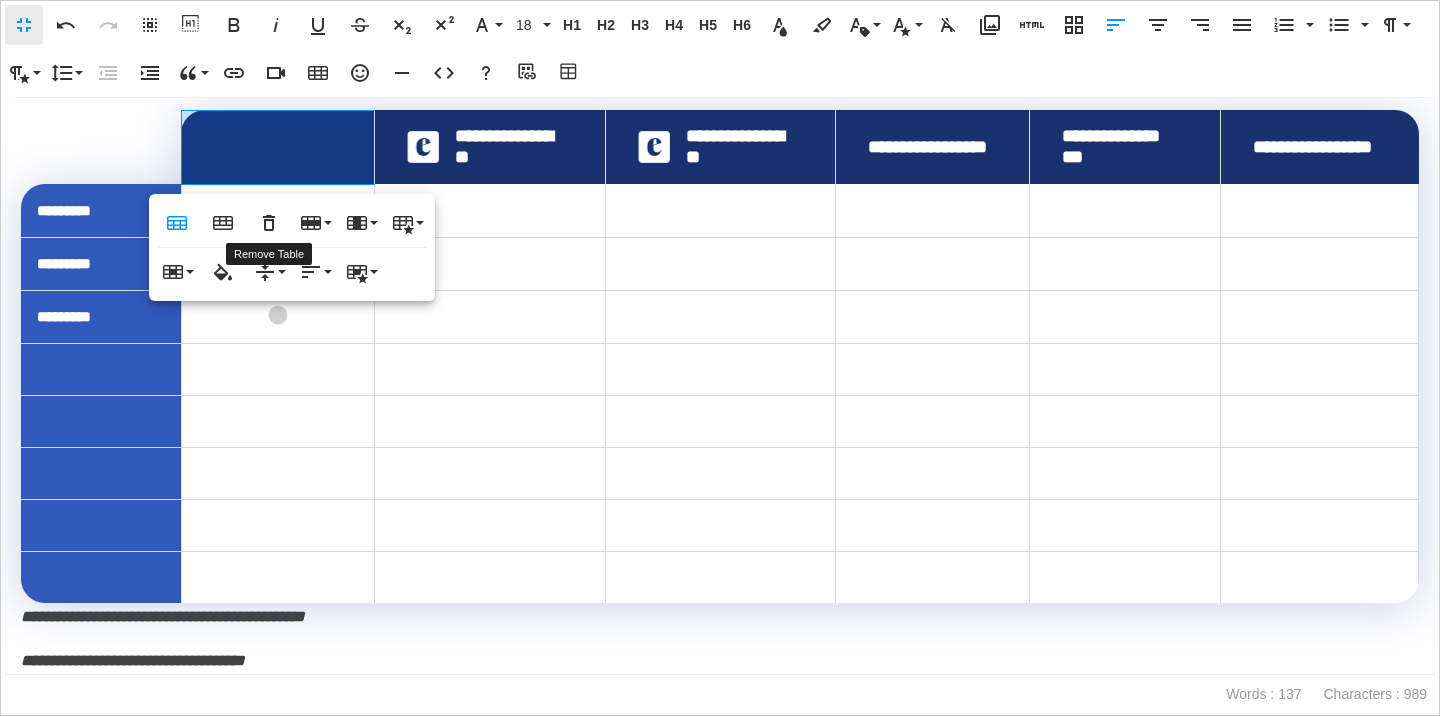 click 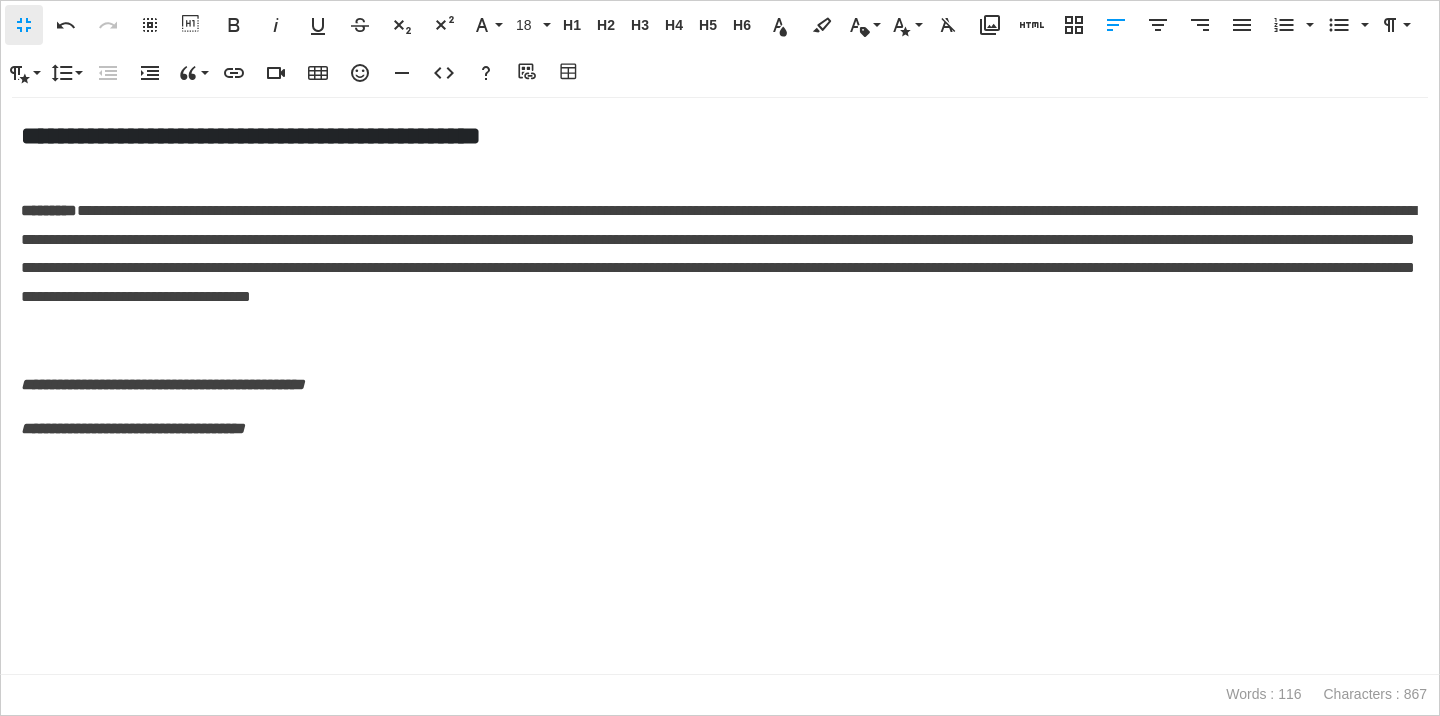 scroll, scrollTop: 0, scrollLeft: 0, axis: both 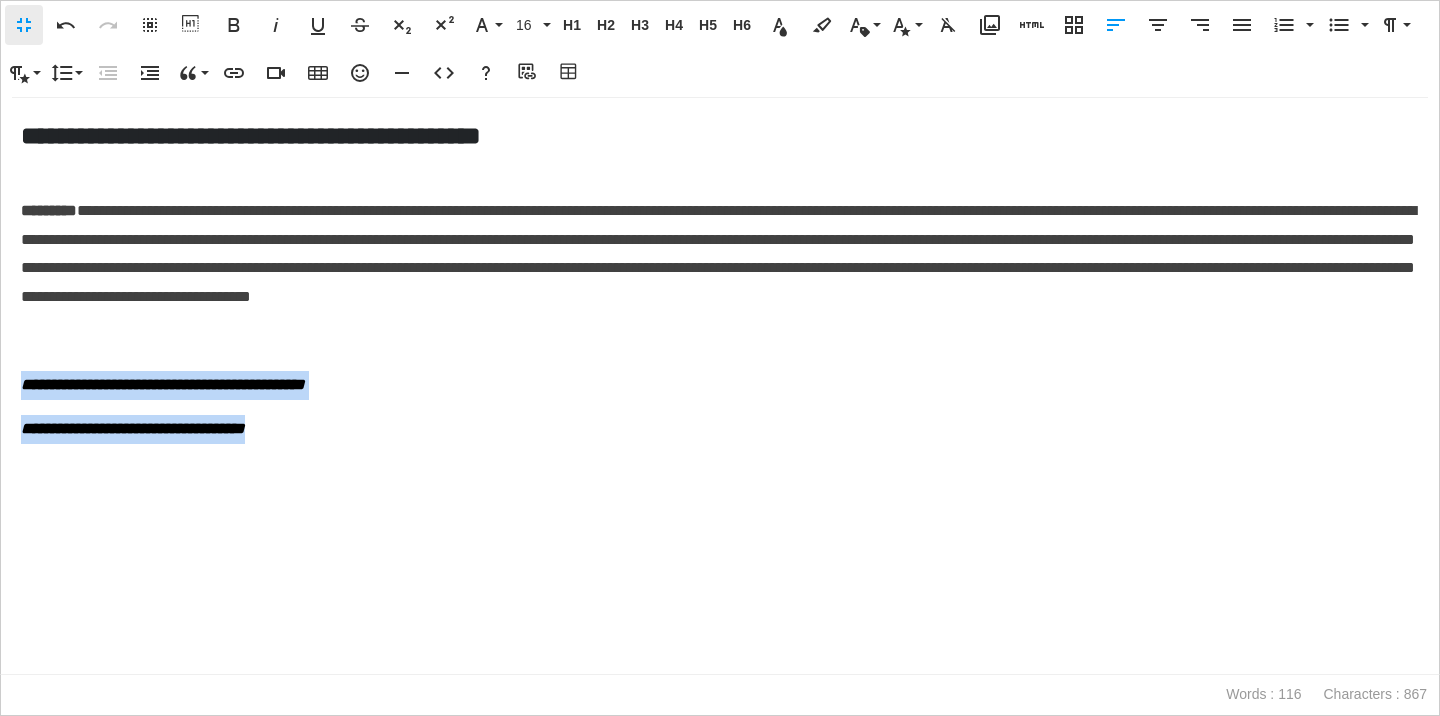 drag, startPoint x: 314, startPoint y: 431, endPoint x: 3, endPoint y: 387, distance: 314.0971 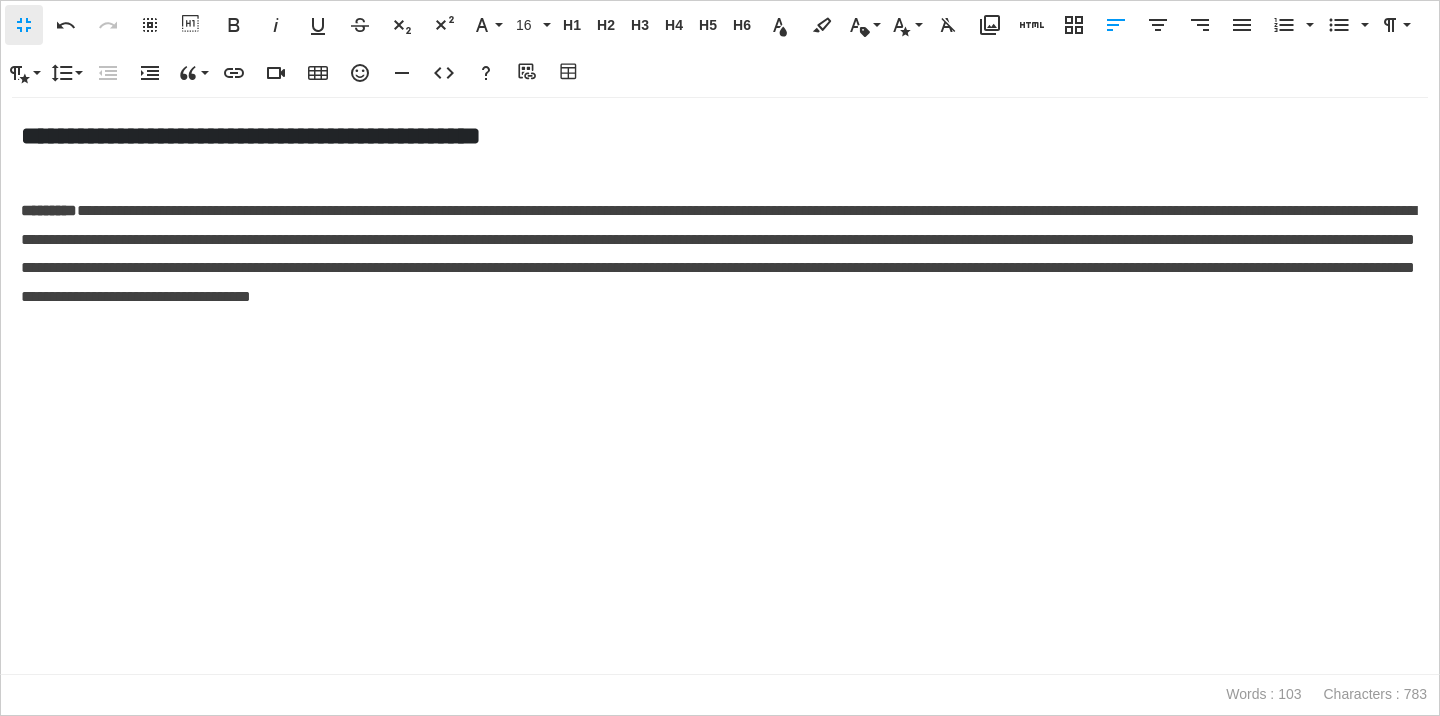 scroll, scrollTop: 1, scrollLeft: 1, axis: both 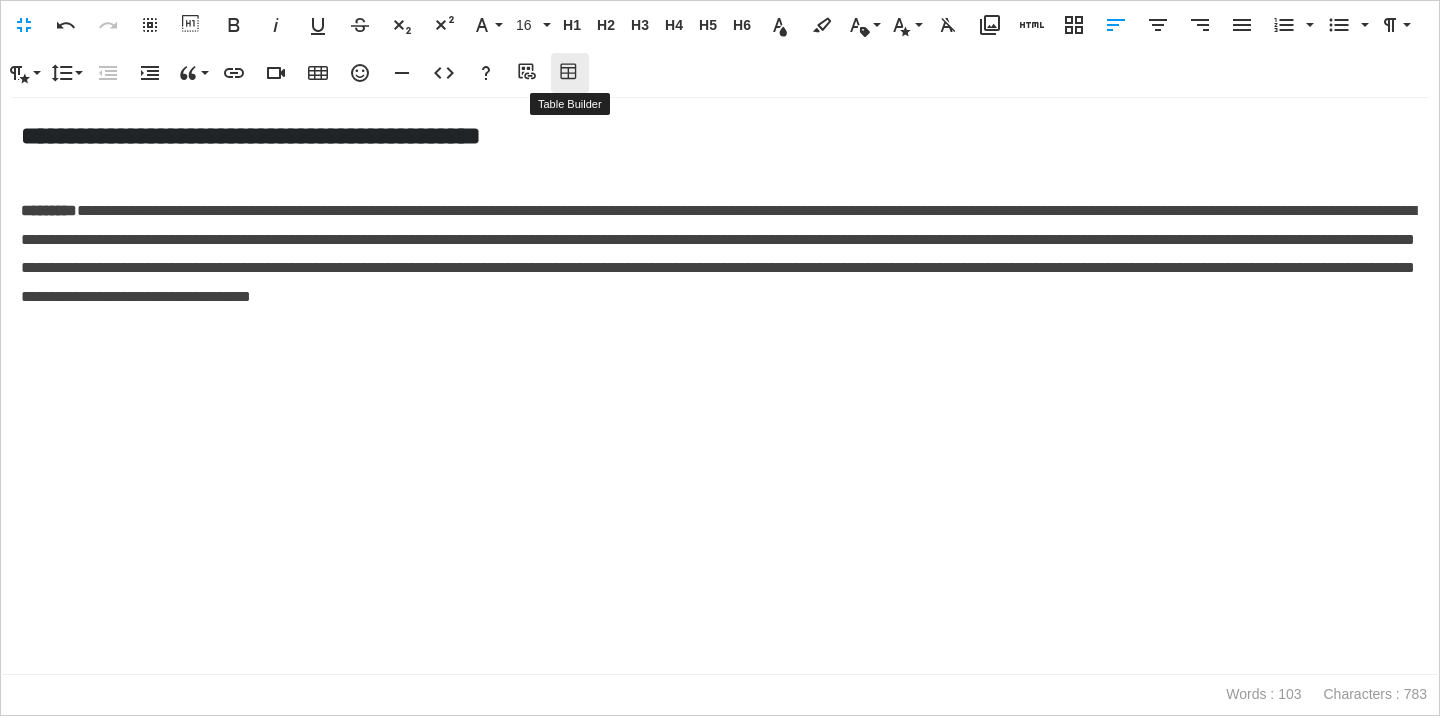 click on "Table Builder" at bounding box center [570, 73] 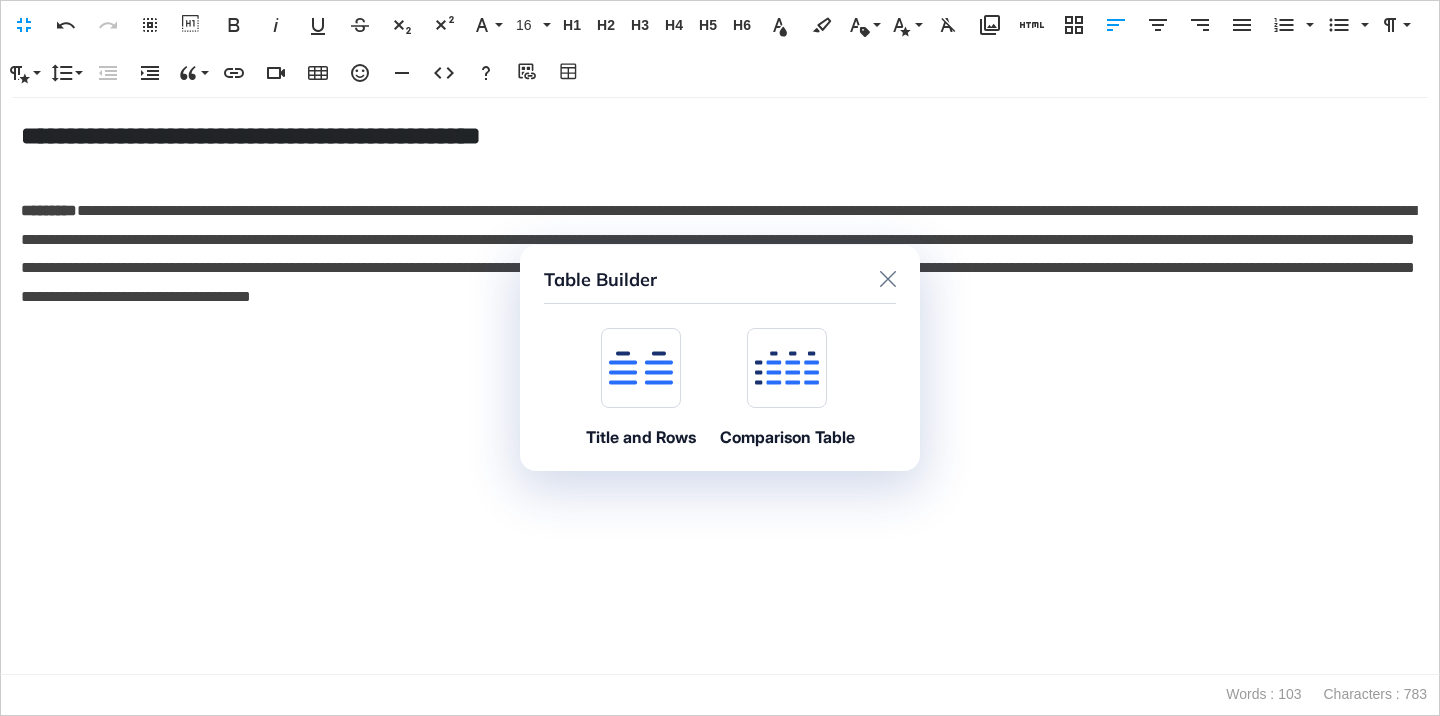 click on "Title and Rows" 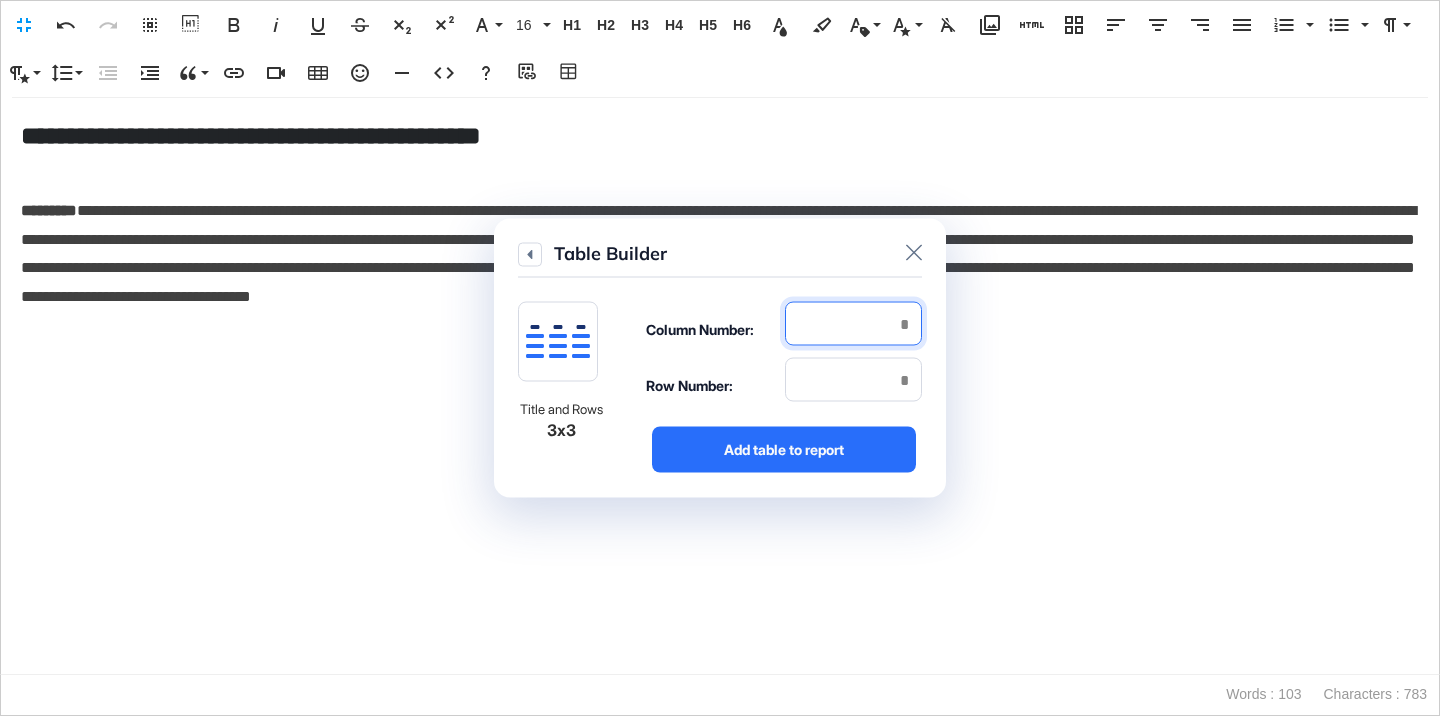 click at bounding box center (853, 324) 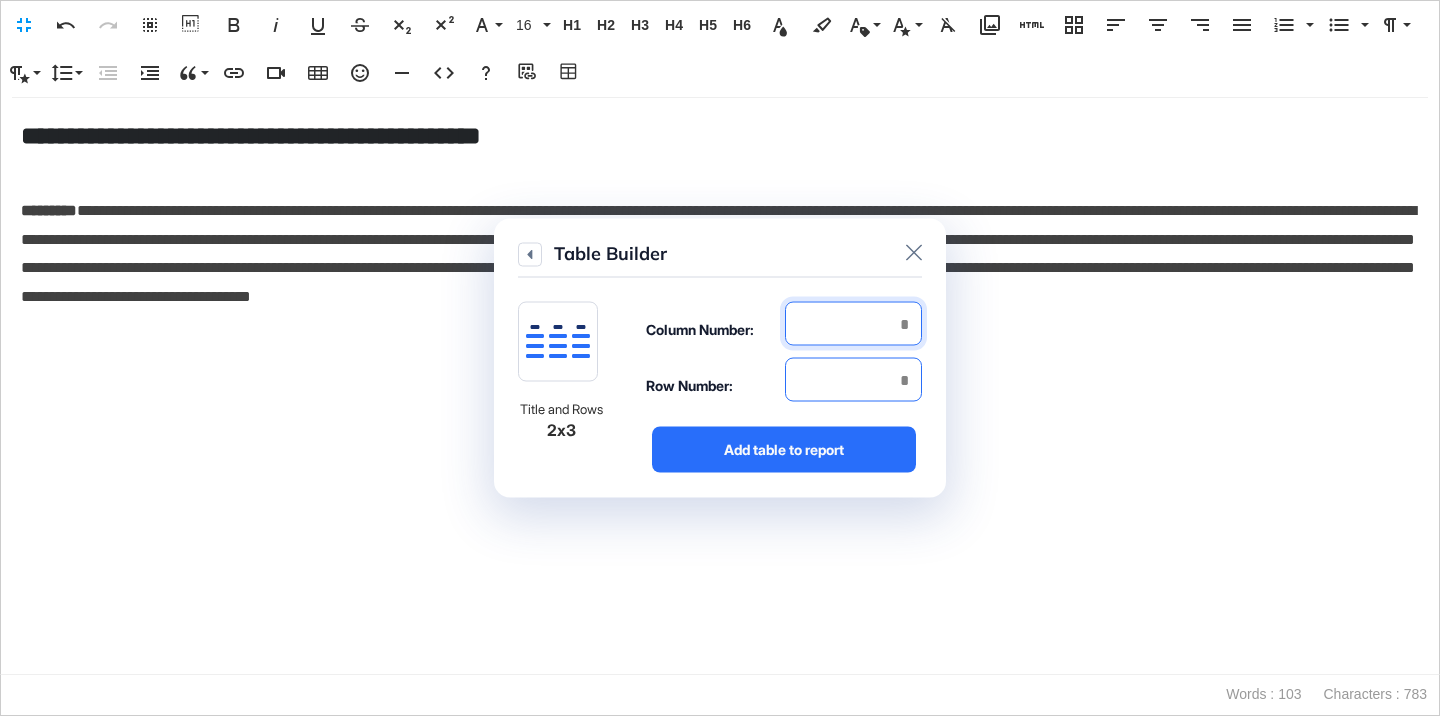 type on "*" 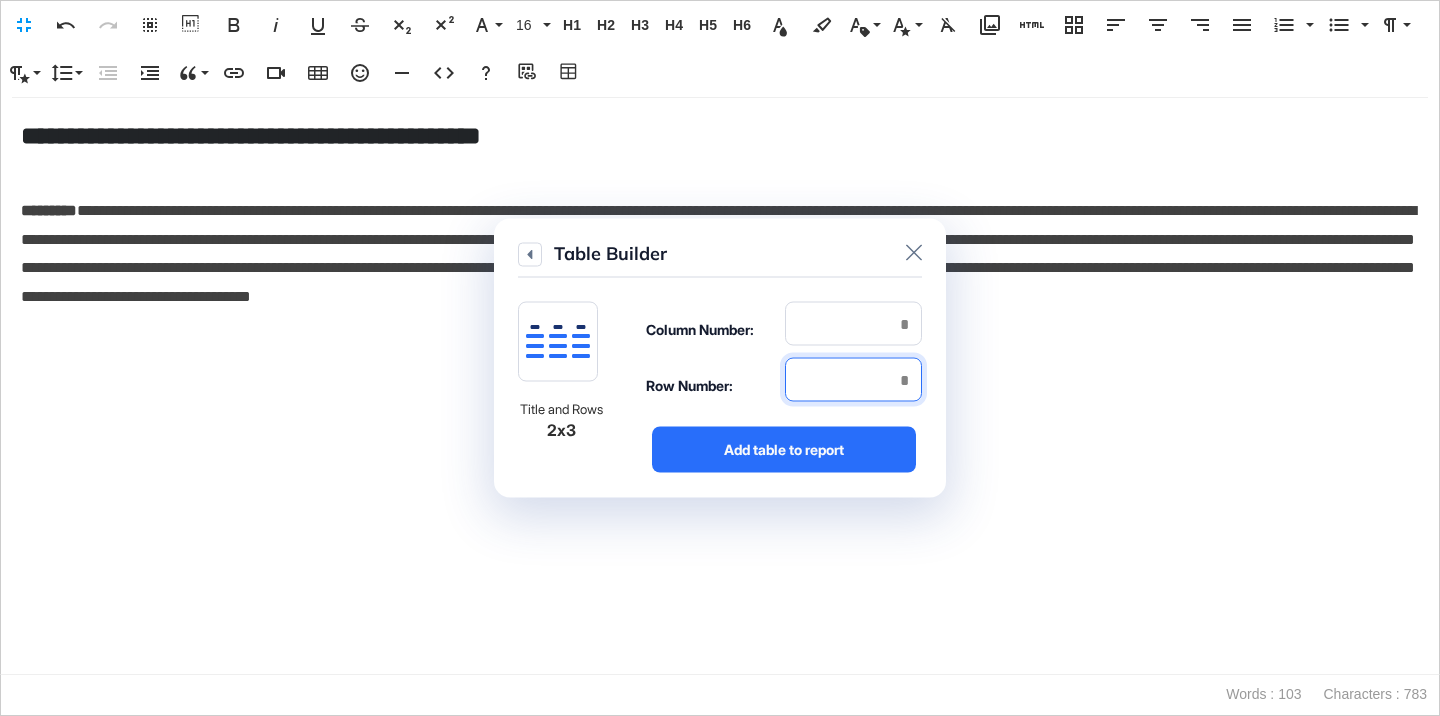 click at bounding box center [853, 380] 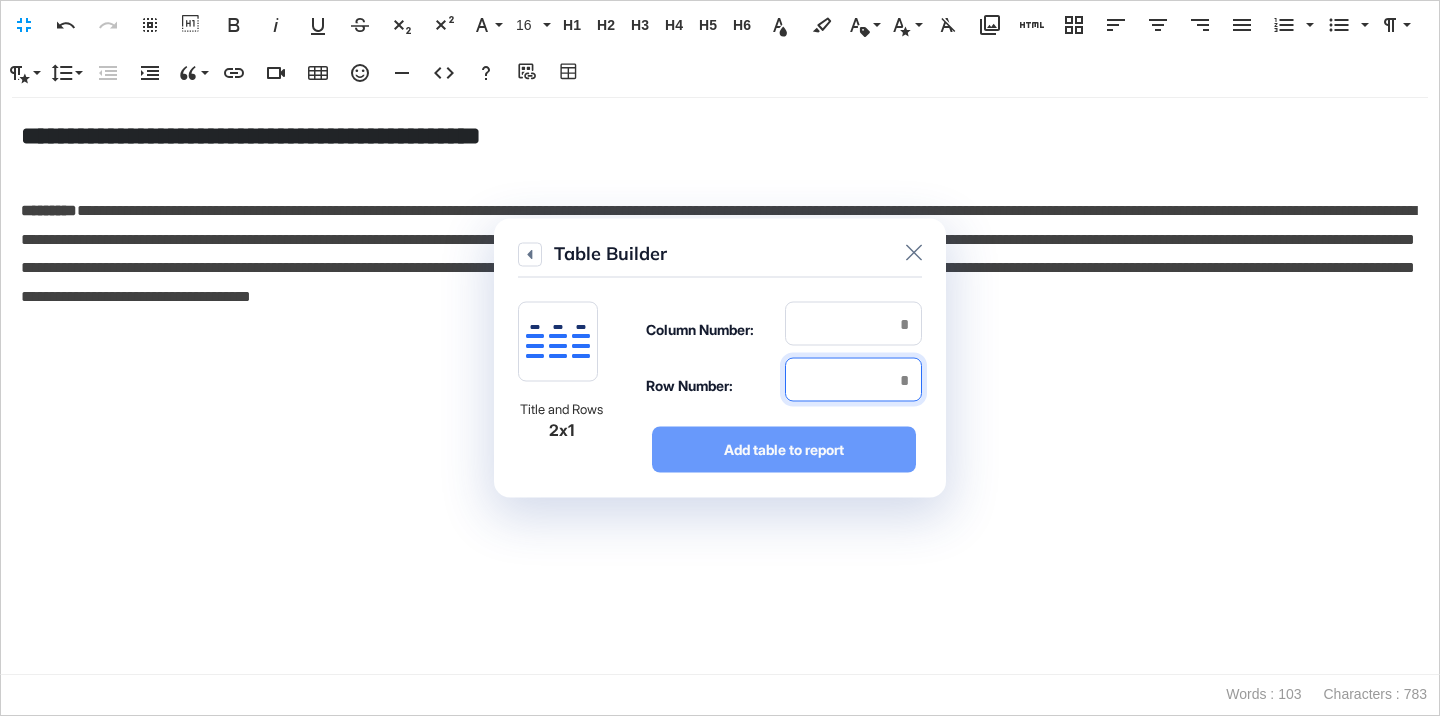 type on "*" 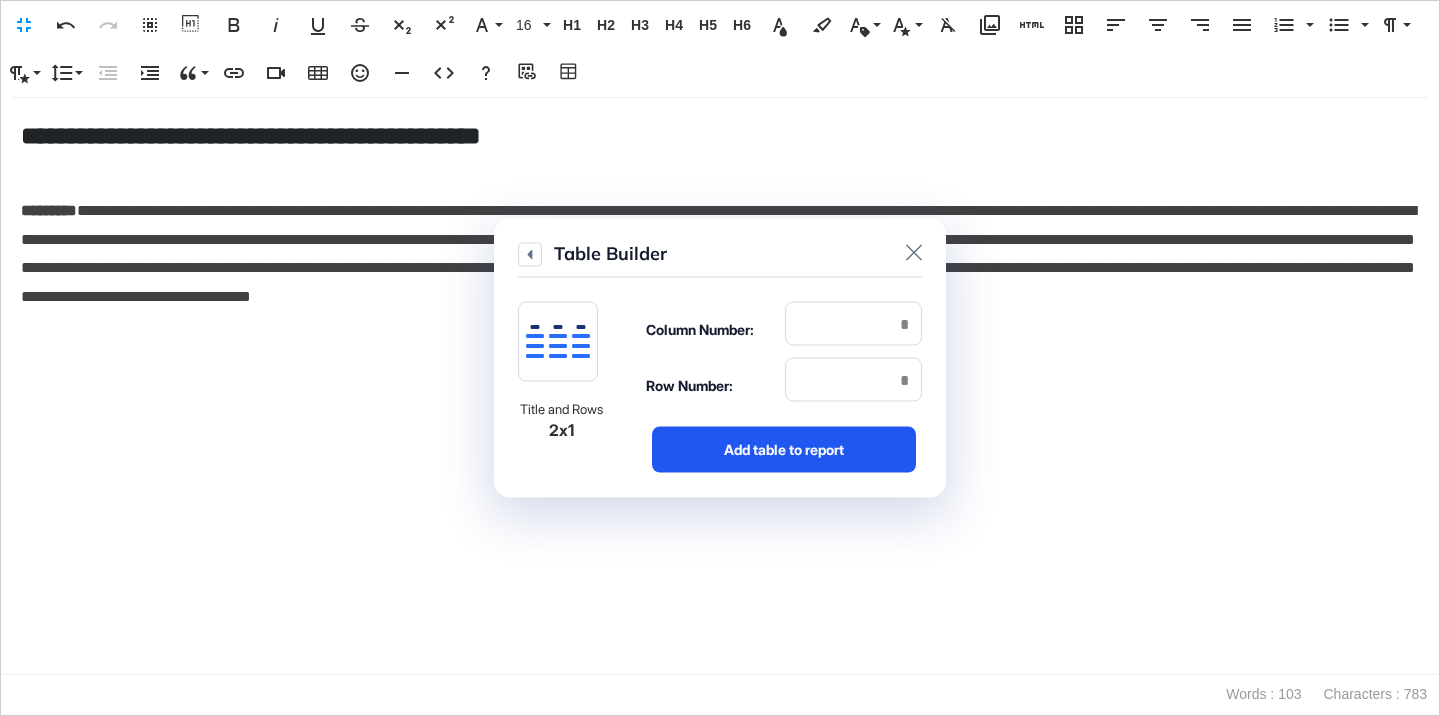 click on "Add table to report" at bounding box center [784, 450] 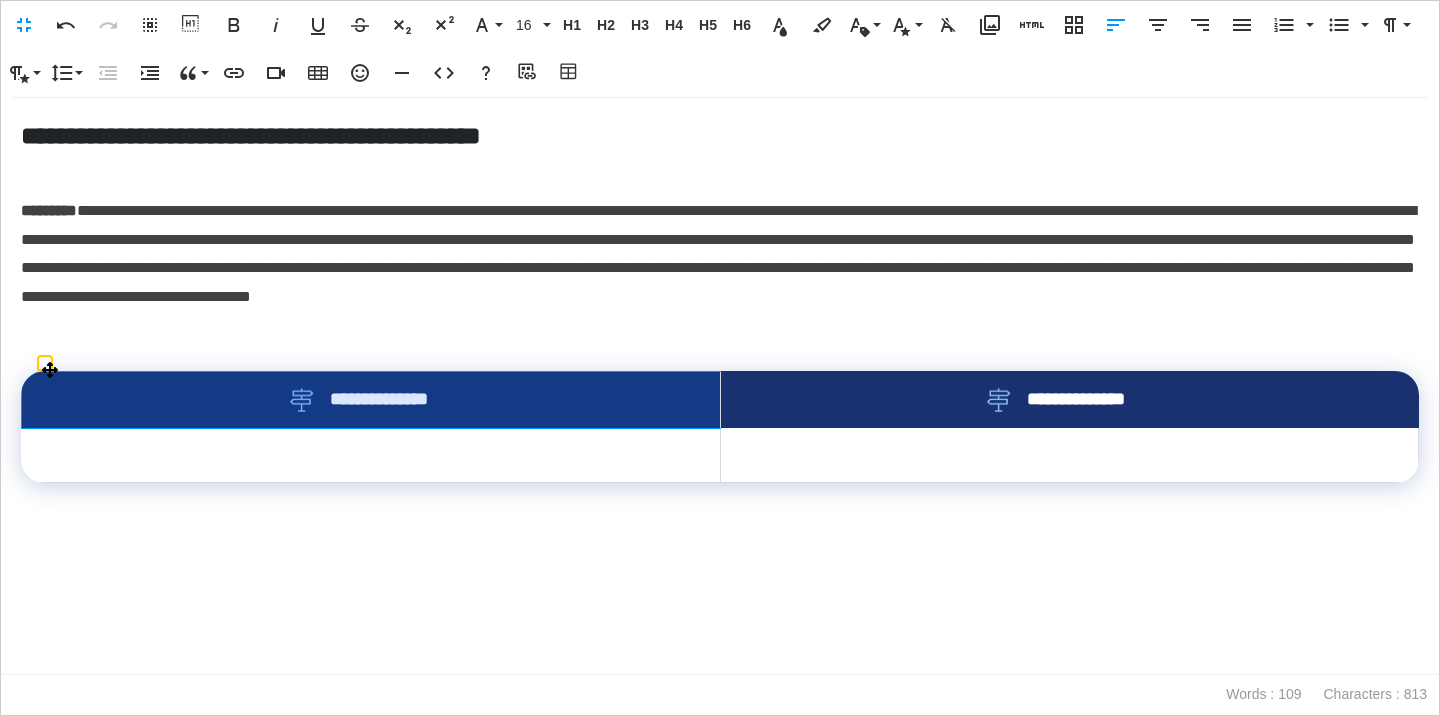click on "**********" at bounding box center (371, 400) 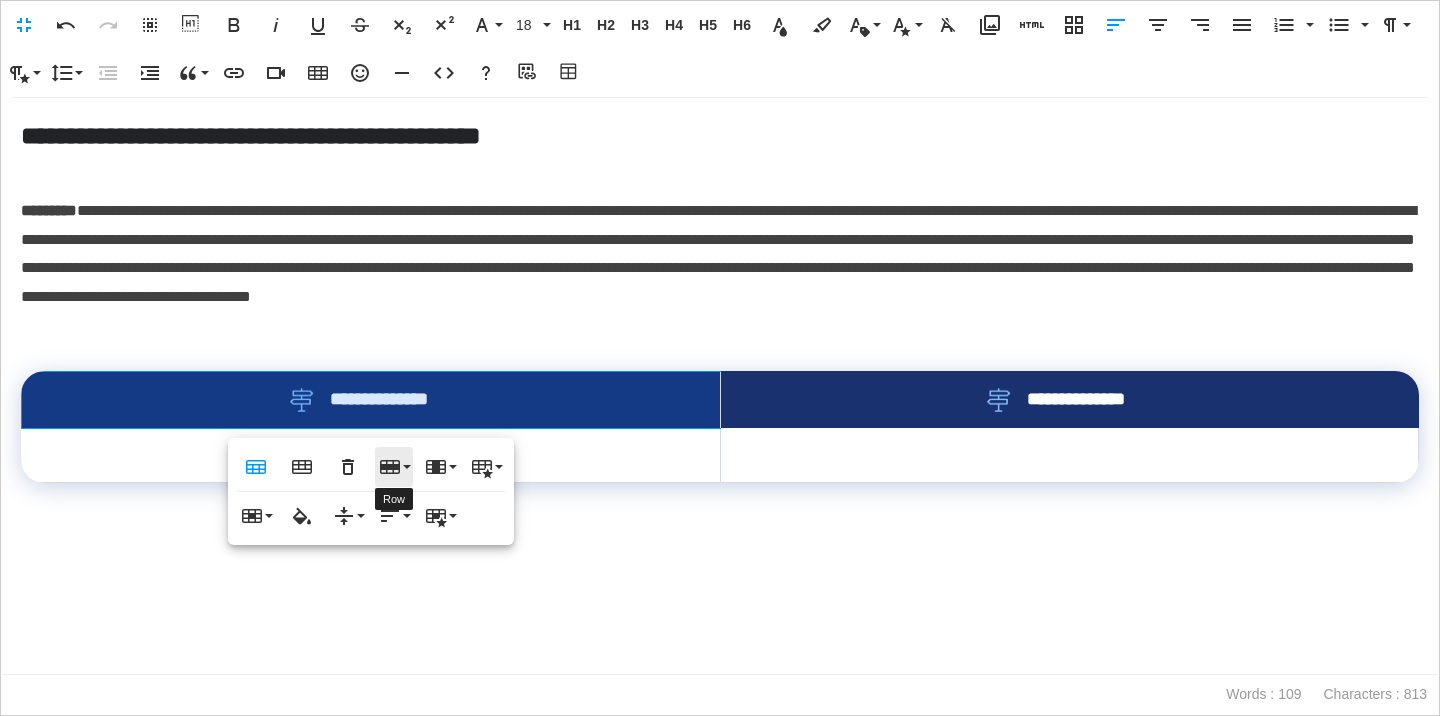click 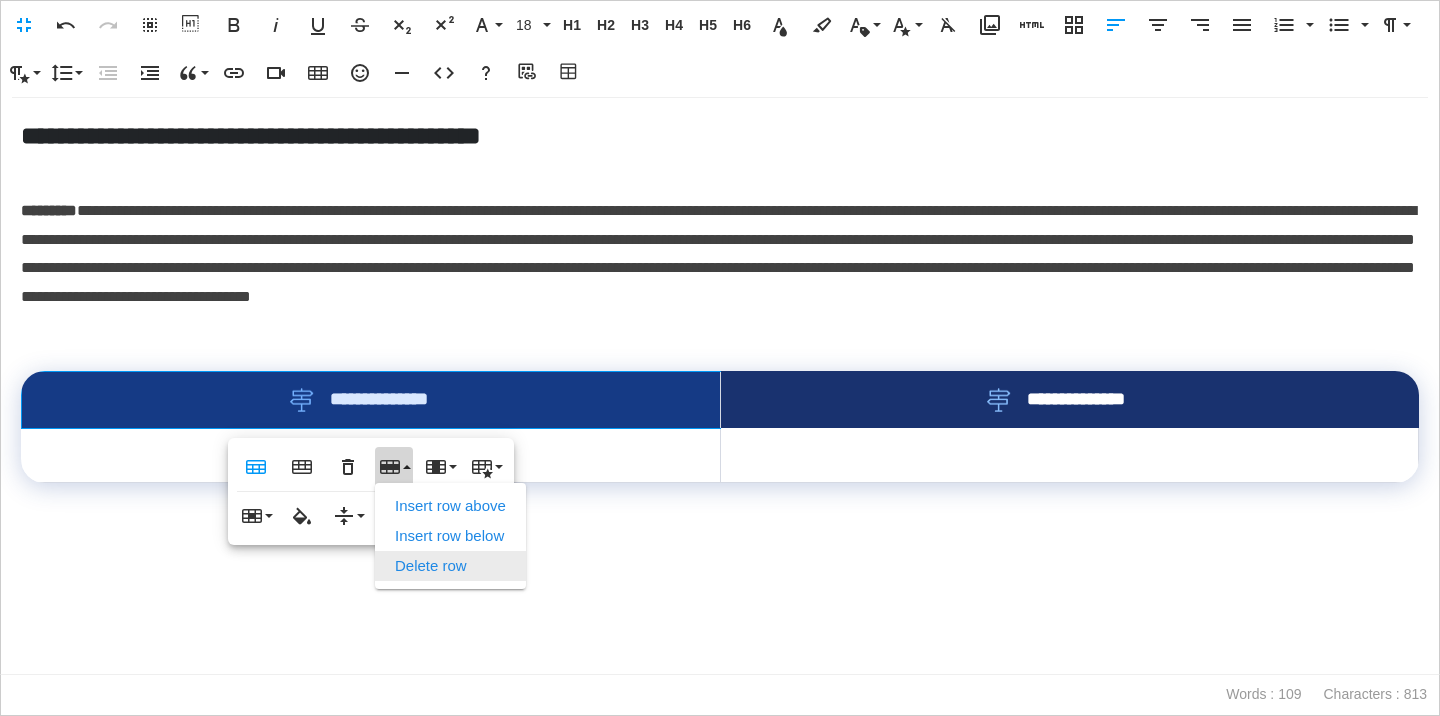 click on "Delete row" at bounding box center (450, 566) 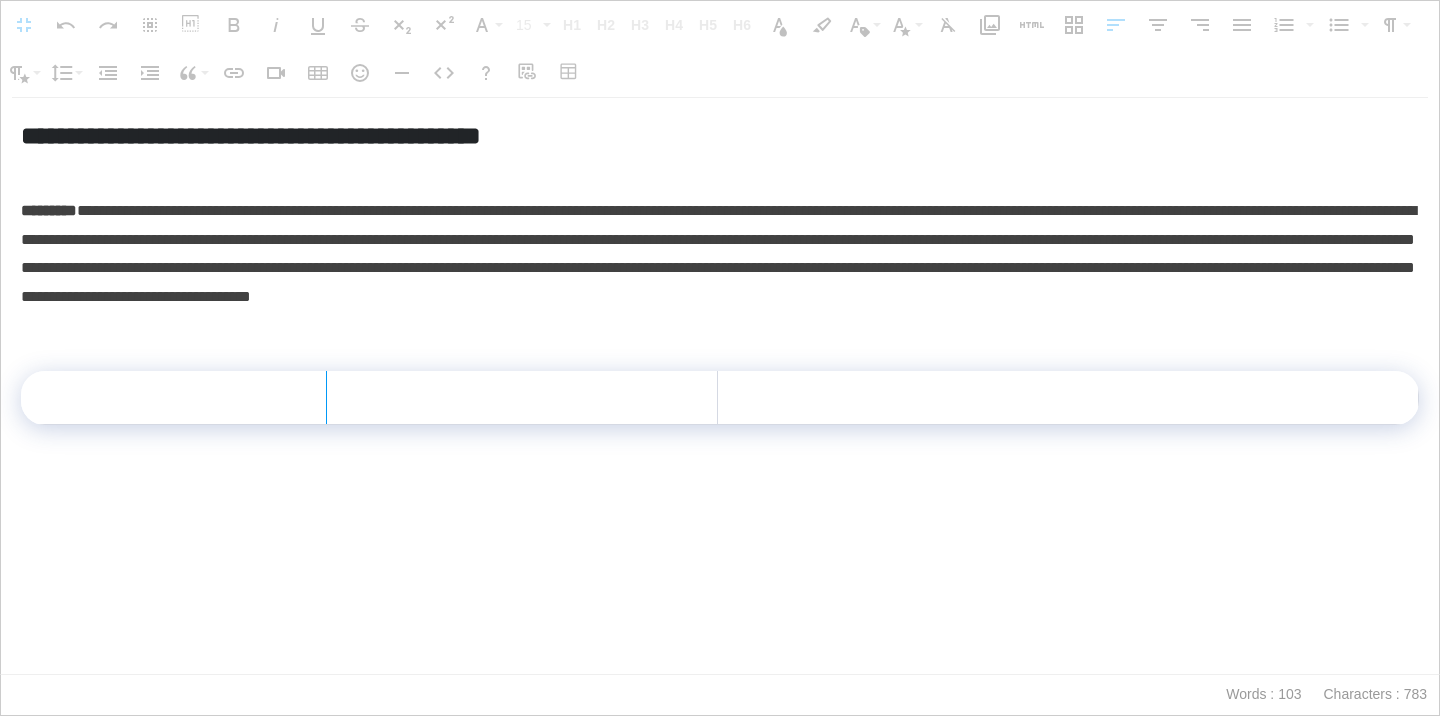 drag, startPoint x: 718, startPoint y: 395, endPoint x: 327, endPoint y: 423, distance: 392.00128 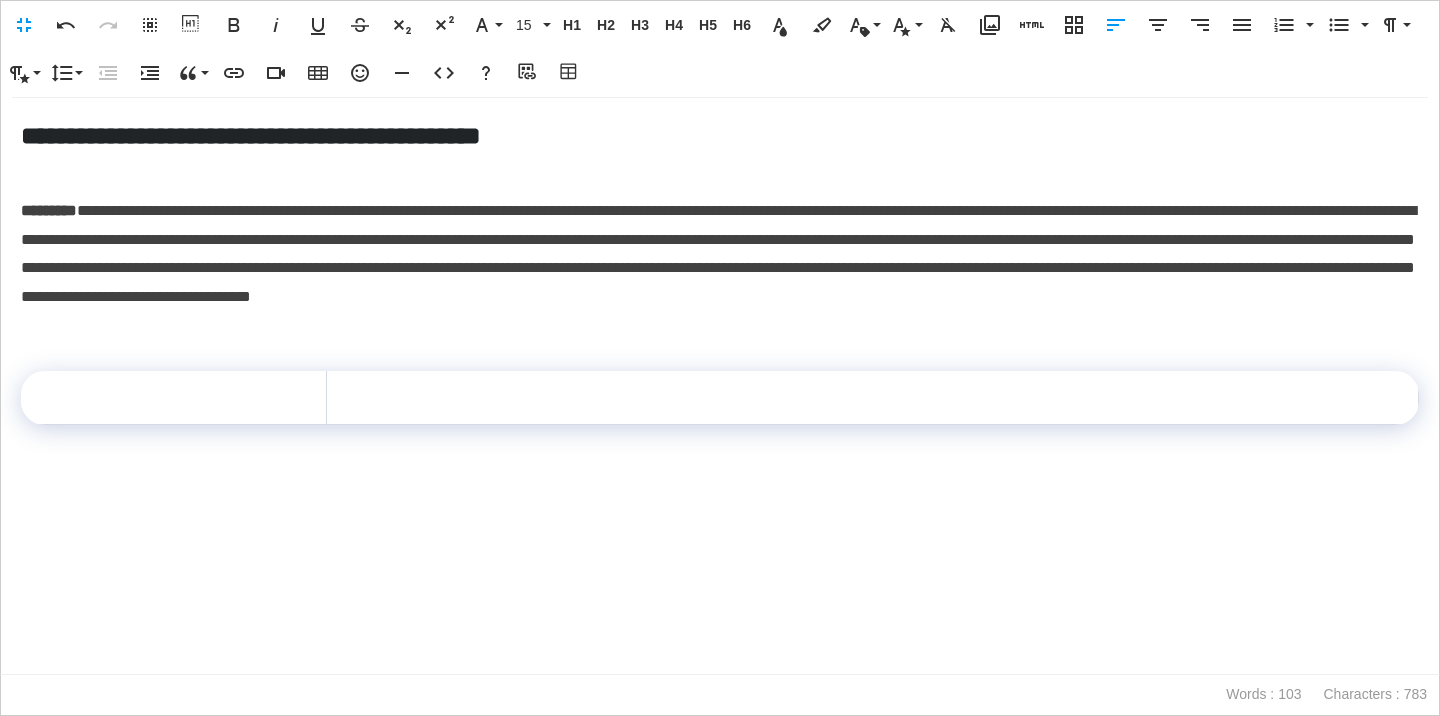 click at bounding box center [720, 341] 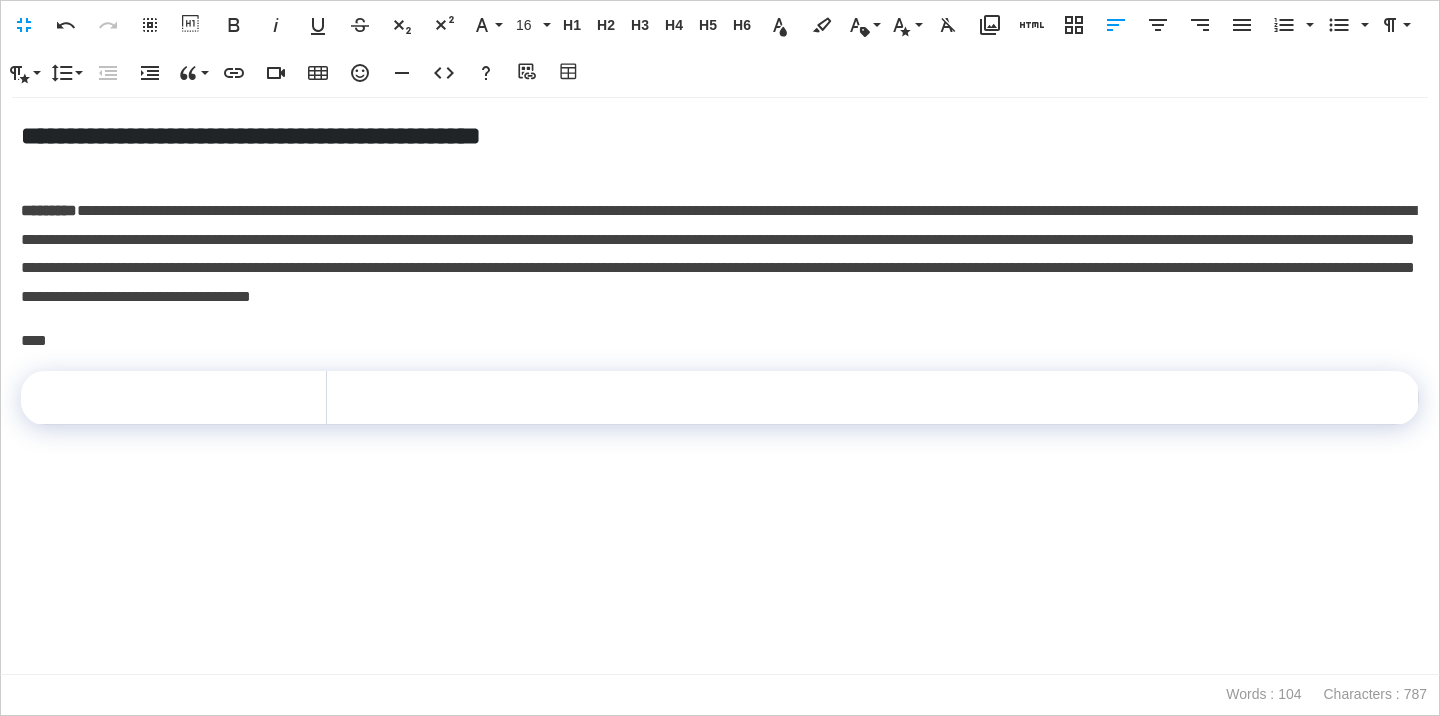 click on "**********" at bounding box center [720, 386] 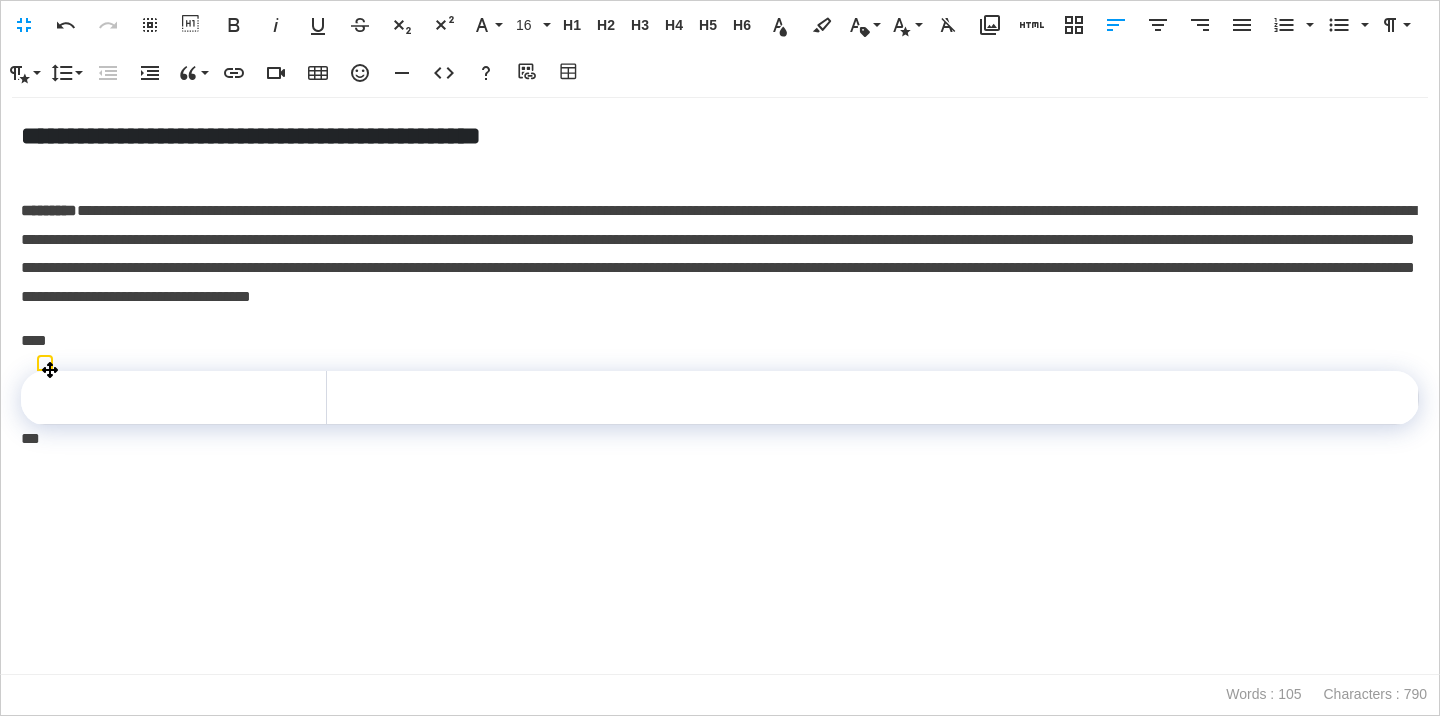 click on "****" at bounding box center (720, 341) 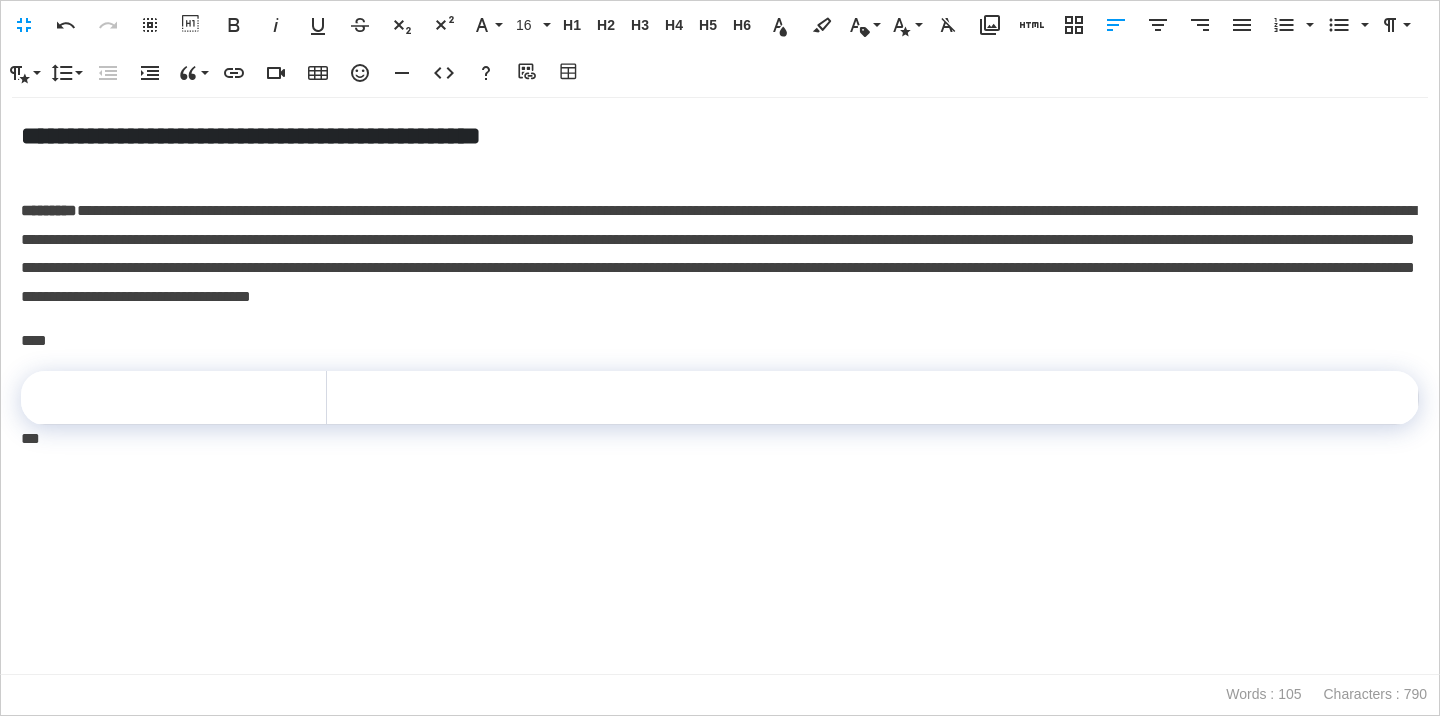 click on "****" at bounding box center [720, 341] 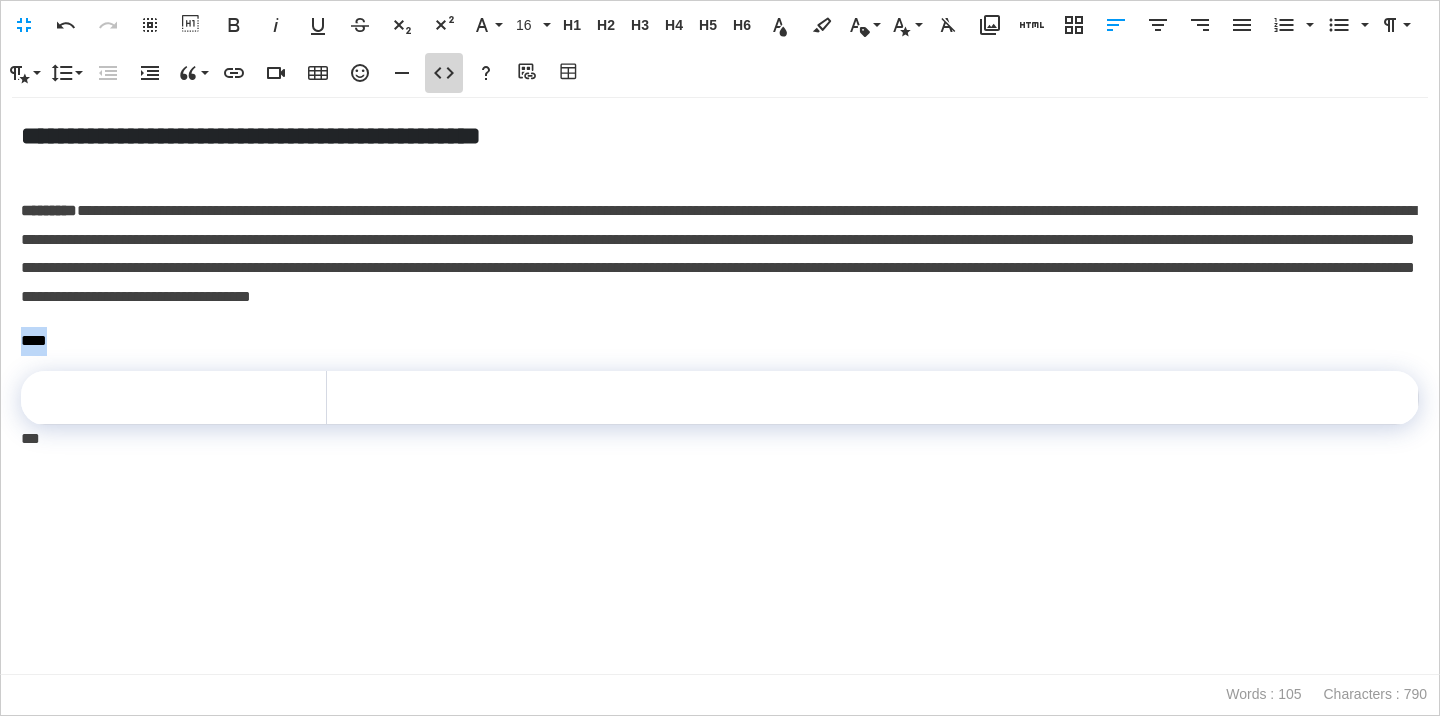 click 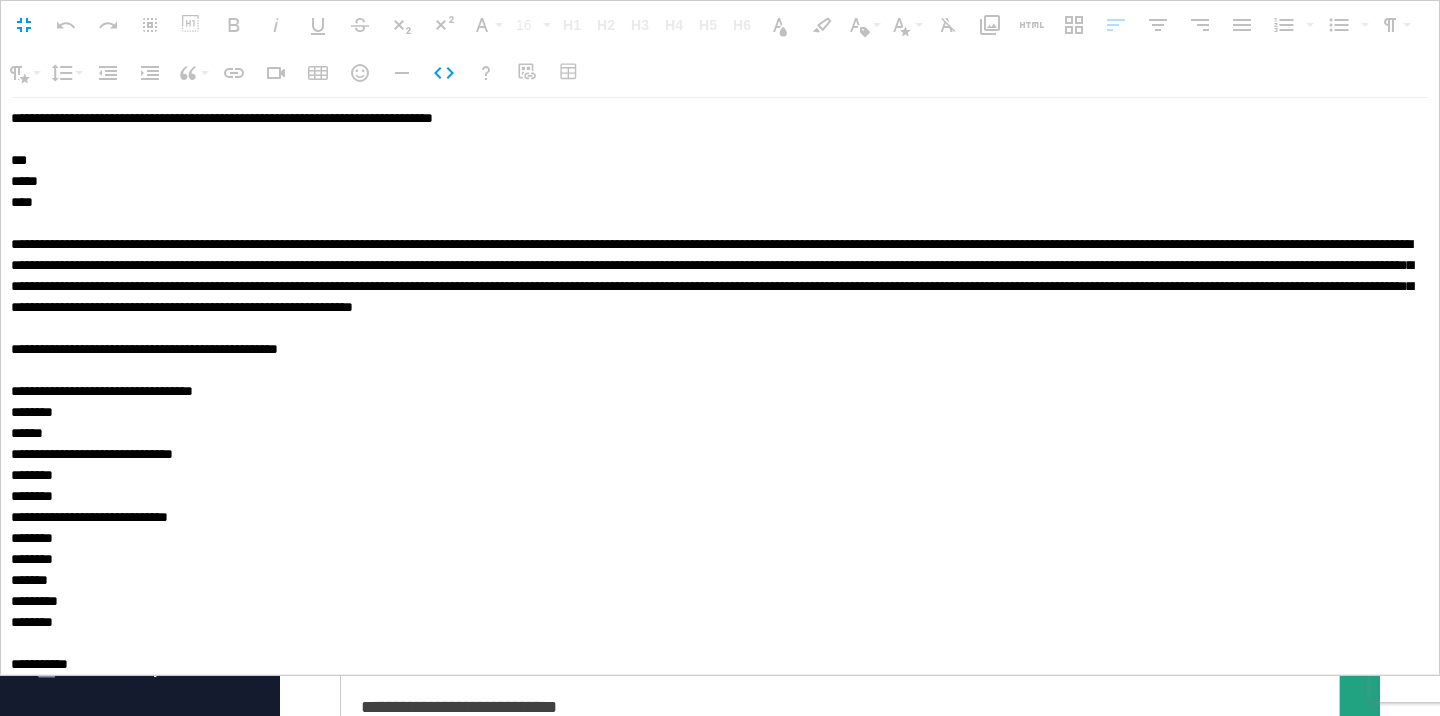 scroll, scrollTop: 73, scrollLeft: 0, axis: vertical 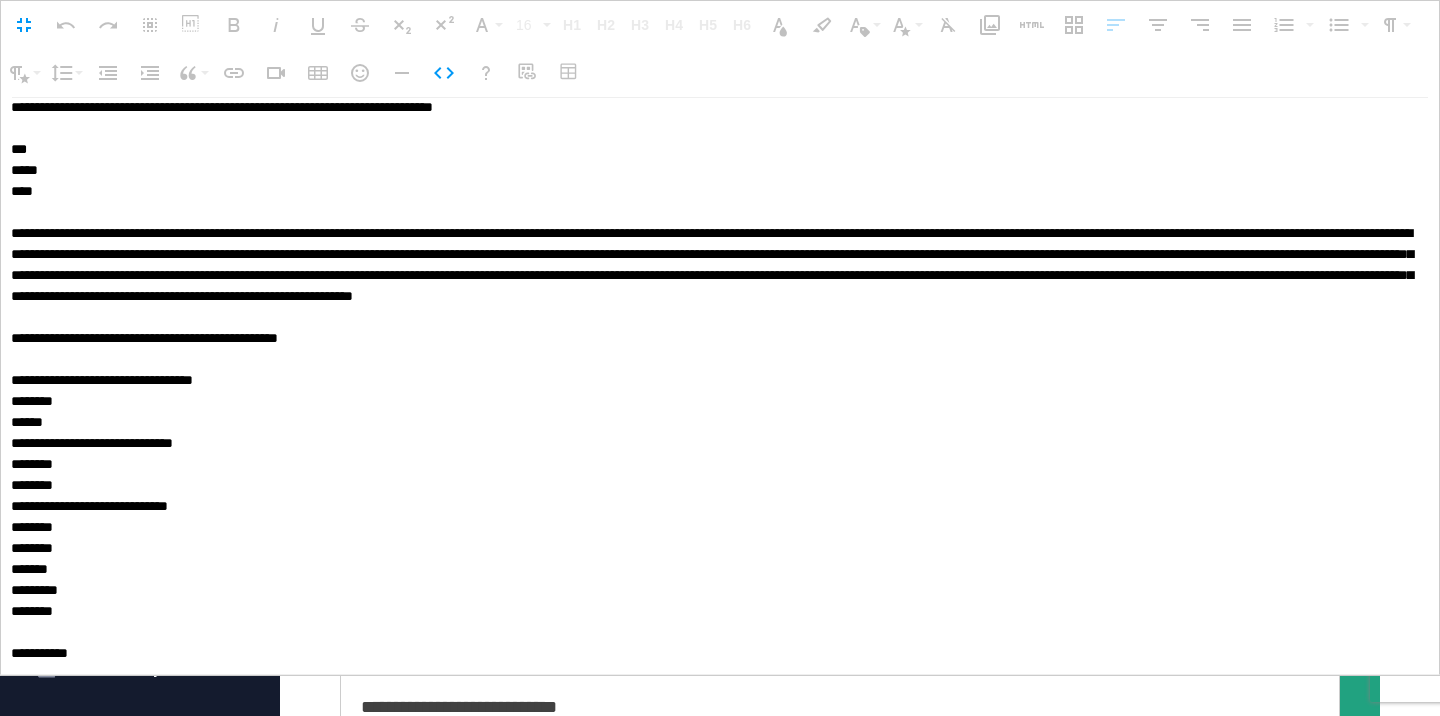 drag, startPoint x: 6, startPoint y: 355, endPoint x: 128, endPoint y: 586, distance: 261.23743 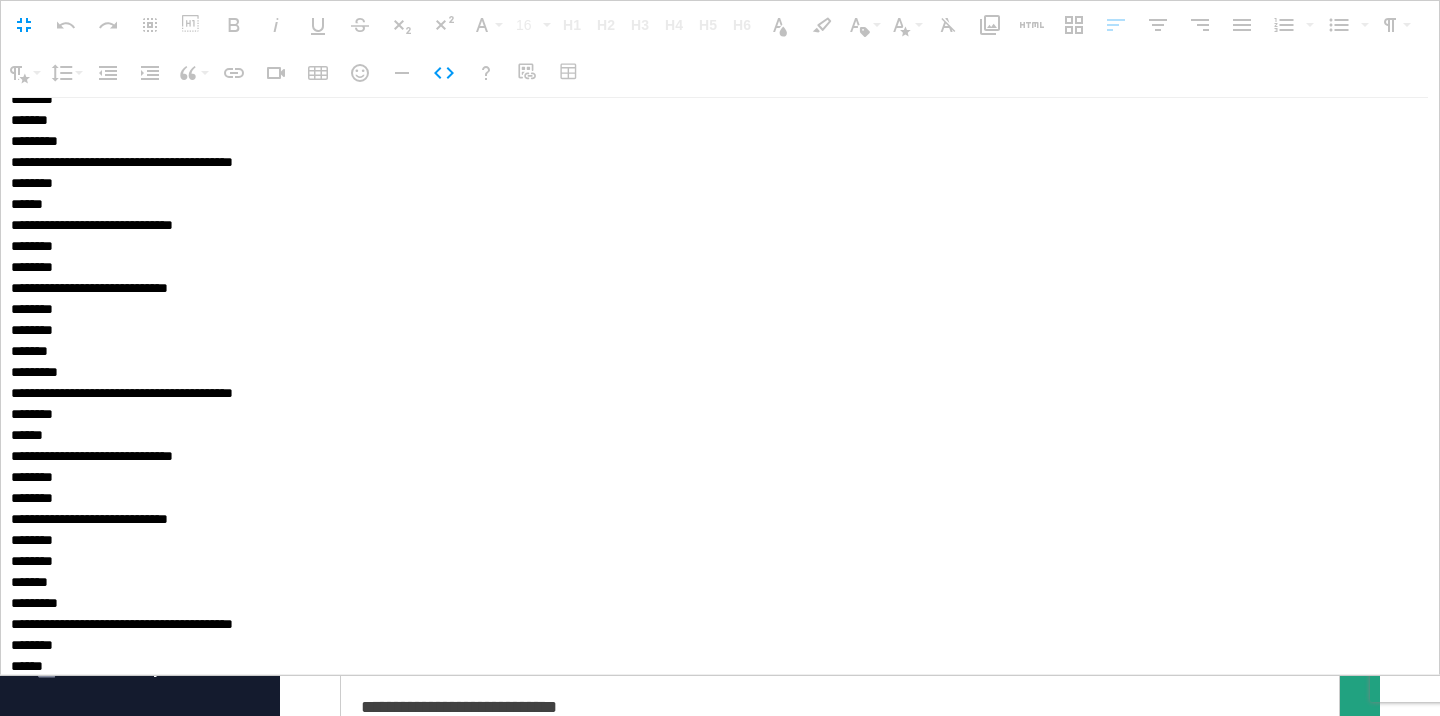 scroll, scrollTop: 4239, scrollLeft: 0, axis: vertical 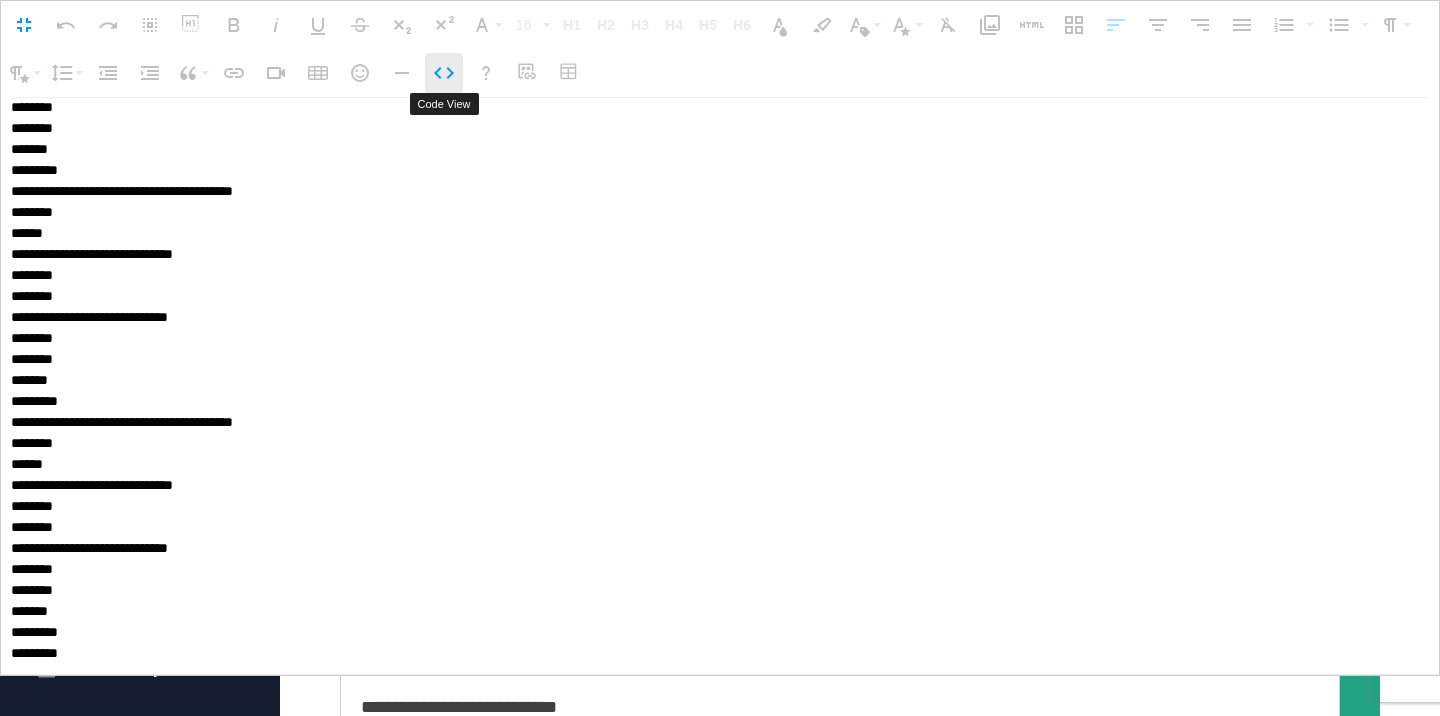 click on "Code View" at bounding box center [444, 73] 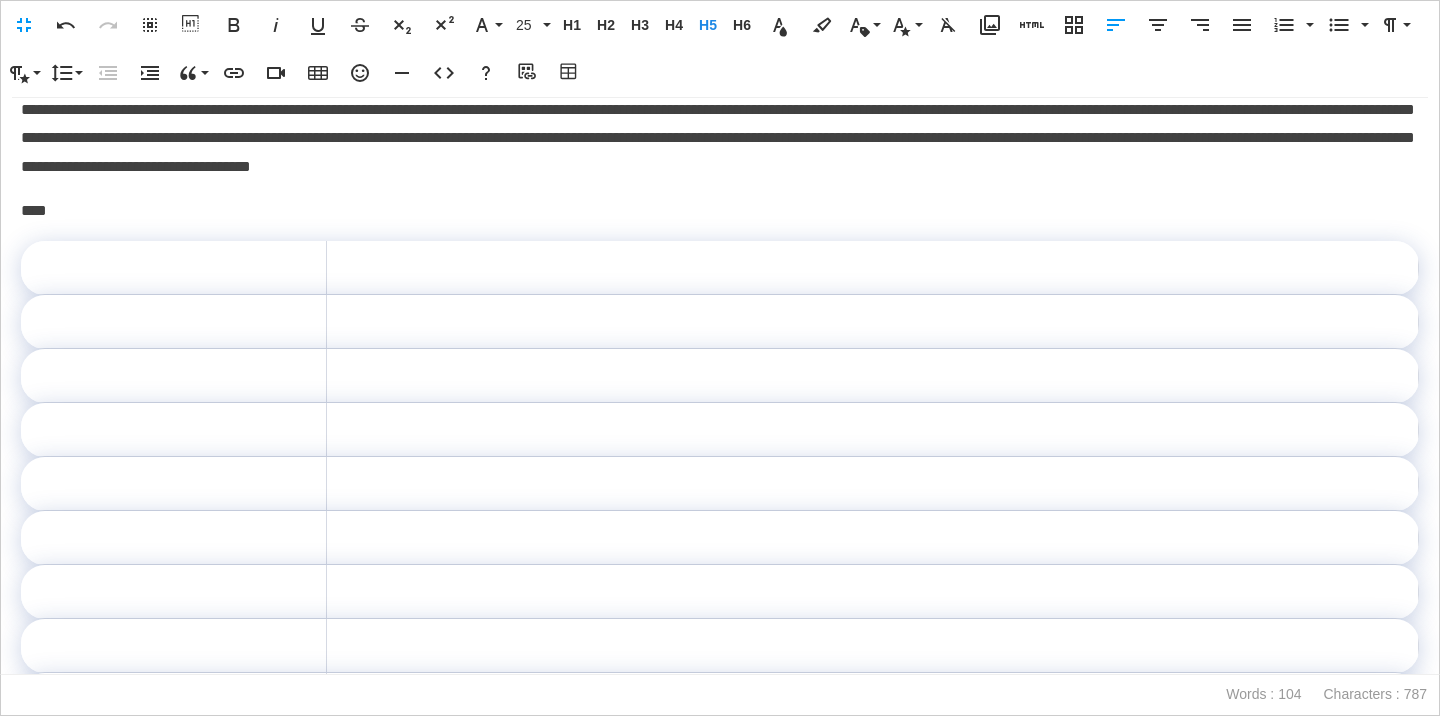 scroll, scrollTop: 177, scrollLeft: 0, axis: vertical 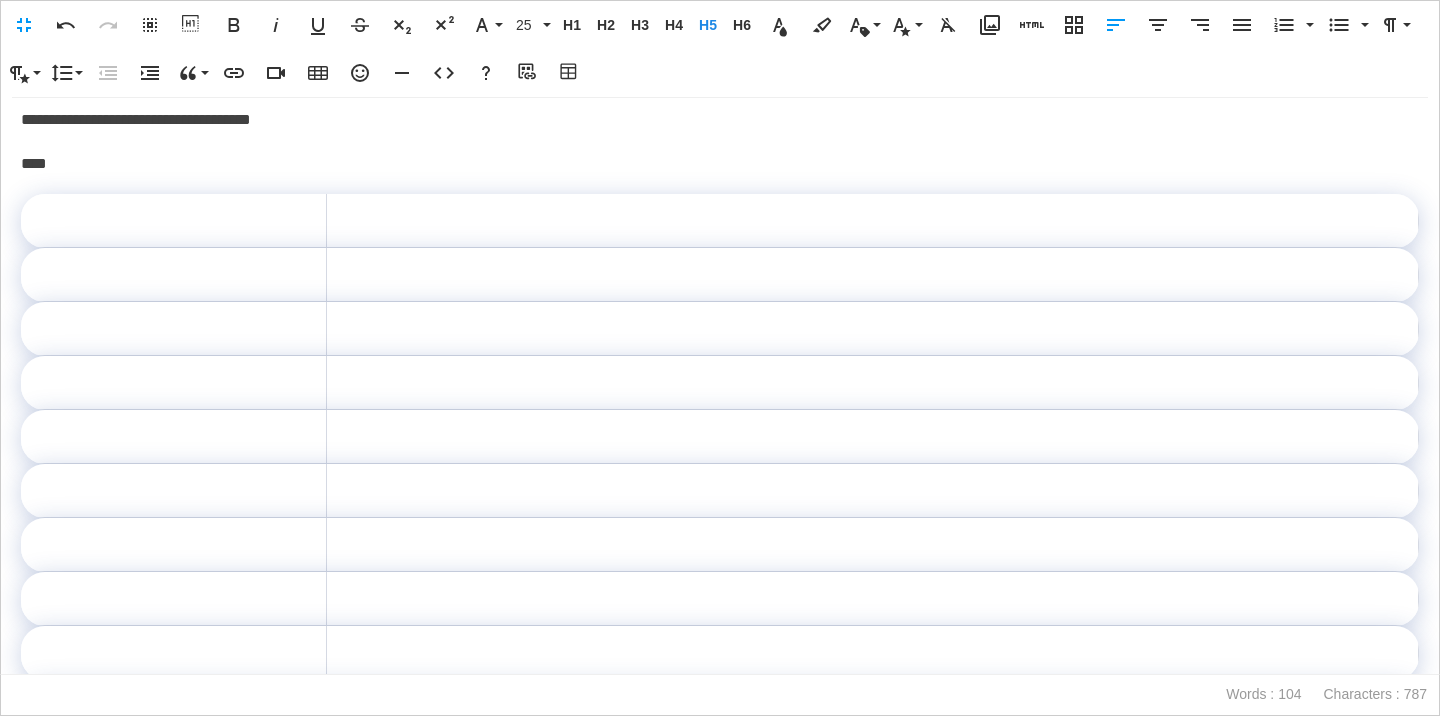 drag, startPoint x: 128, startPoint y: 148, endPoint x: 22, endPoint y: 166, distance: 107.51744 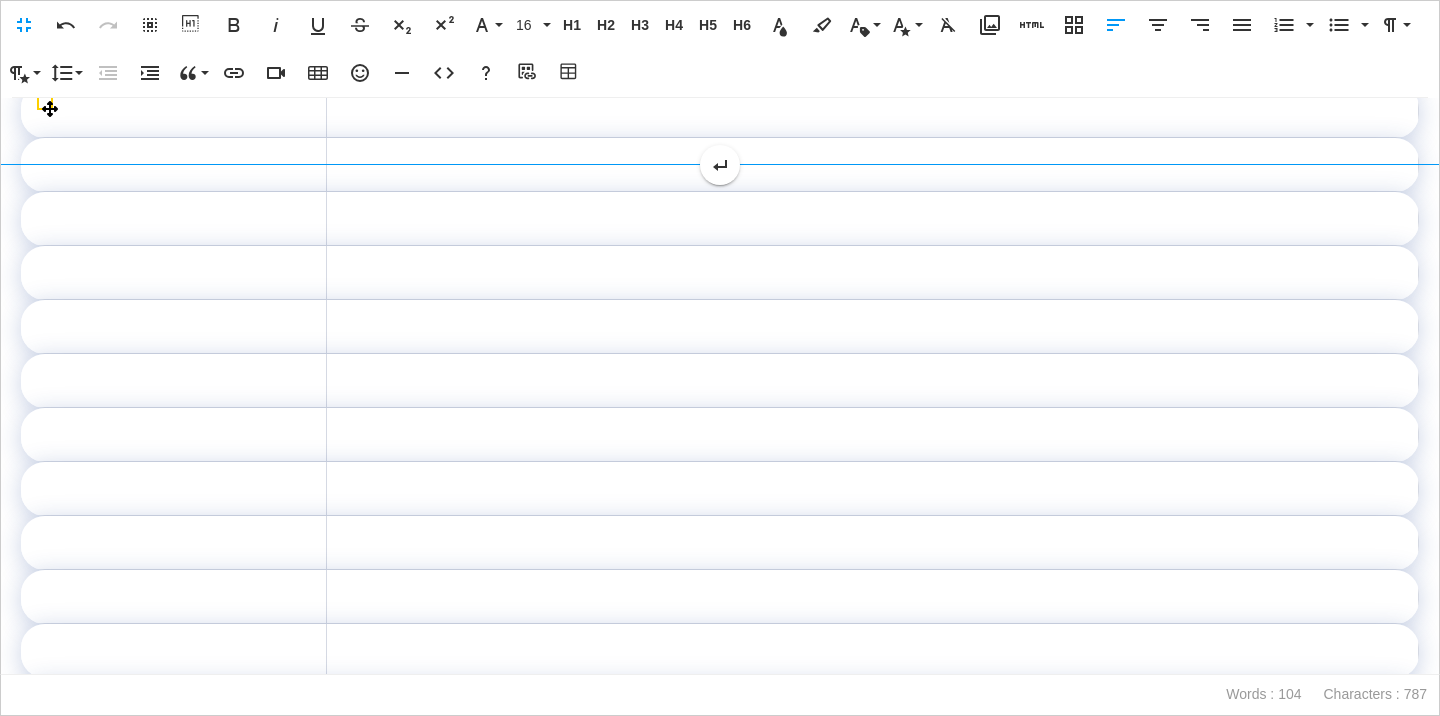 scroll, scrollTop: 194, scrollLeft: 0, axis: vertical 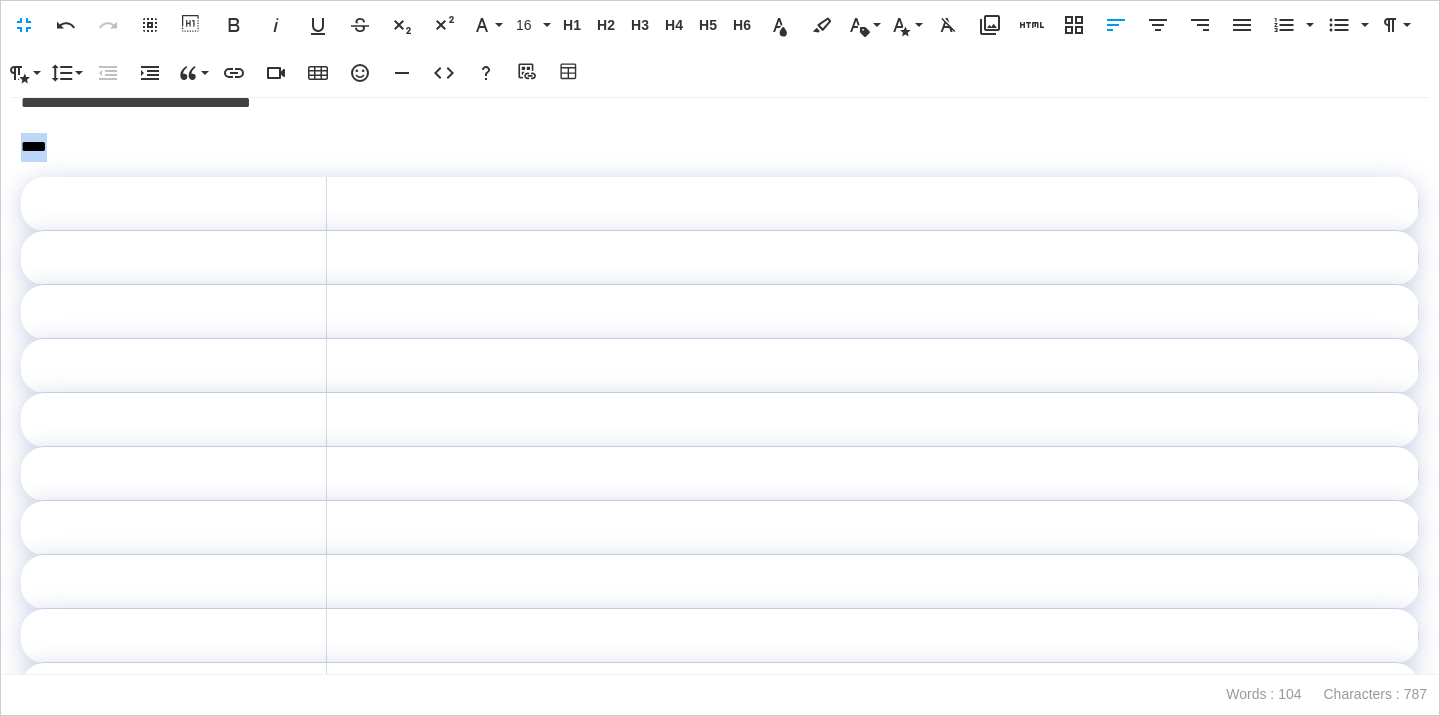 drag, startPoint x: 96, startPoint y: 152, endPoint x: 16, endPoint y: 150, distance: 80.024994 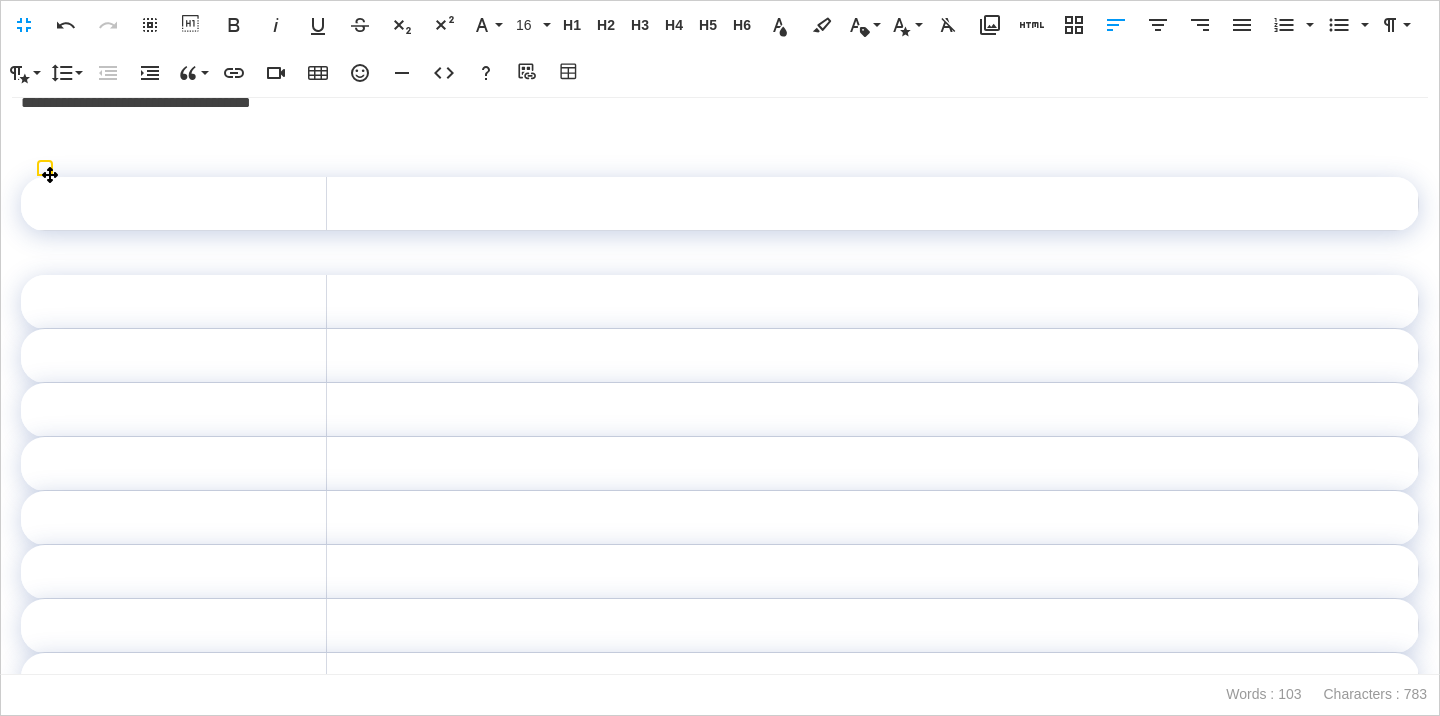 click at bounding box center [173, 204] 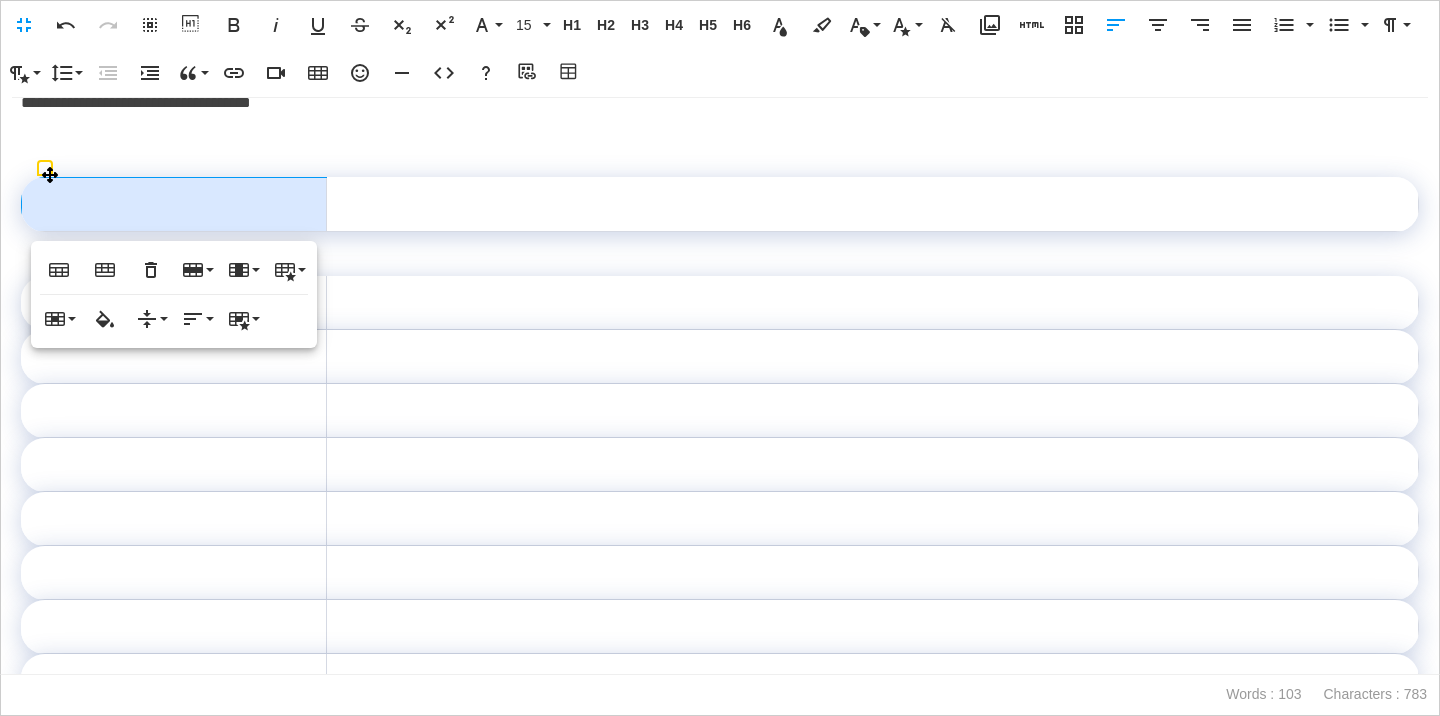 click at bounding box center (872, 204) 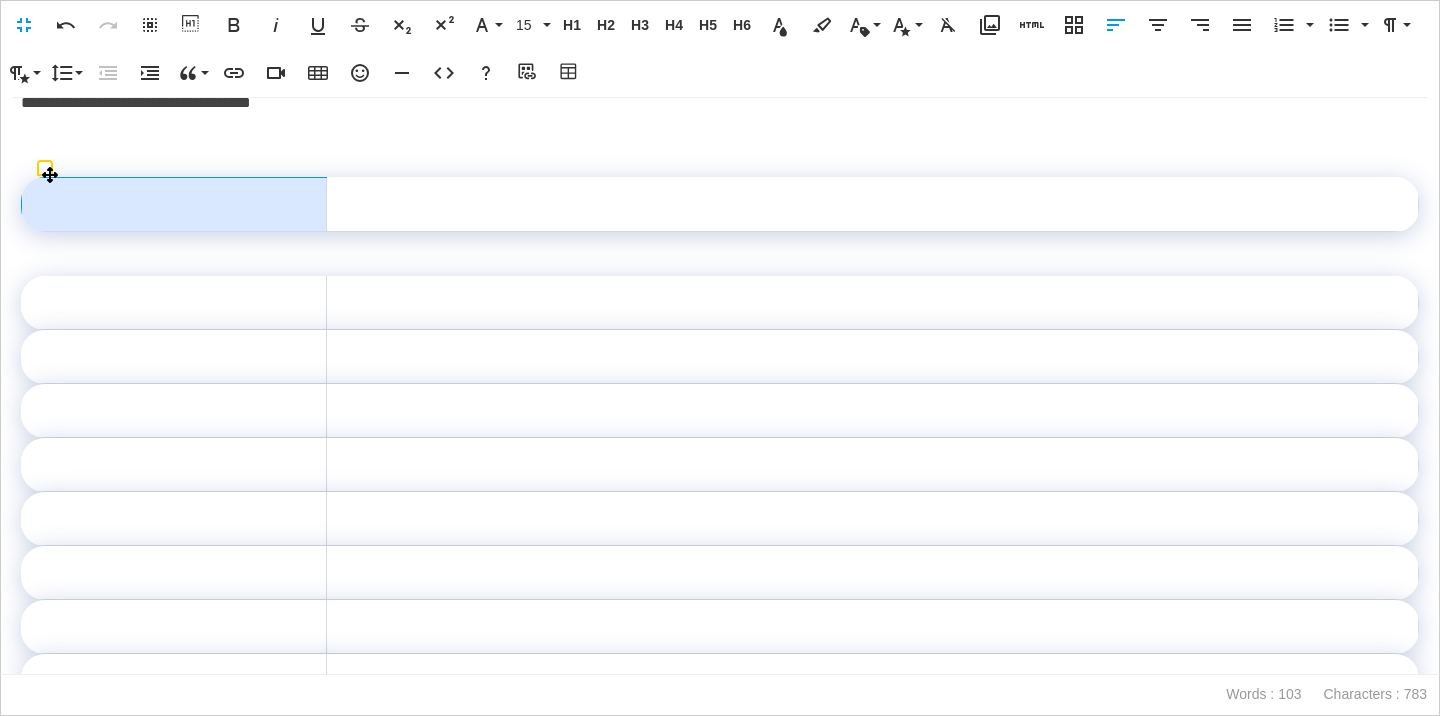 click at bounding box center [174, 204] 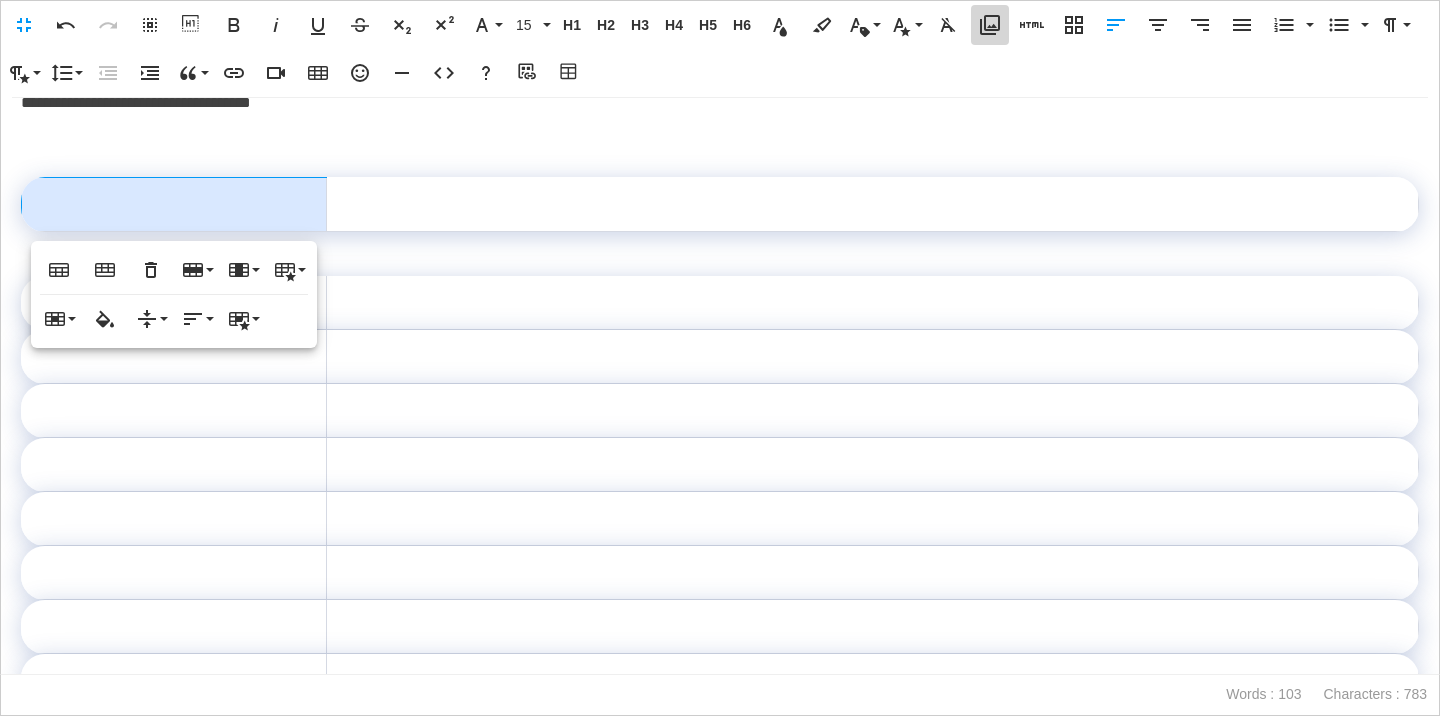 click 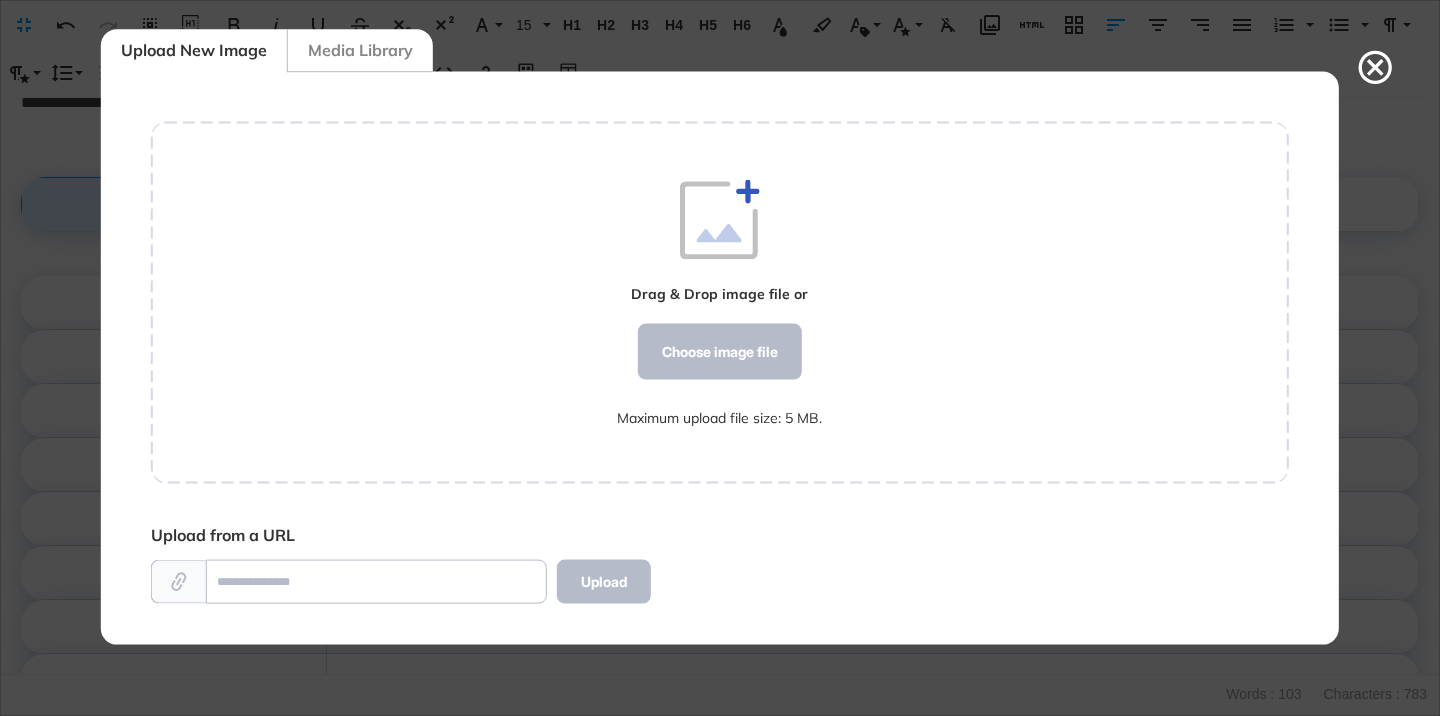 scroll, scrollTop: 572, scrollLeft: 1138, axis: both 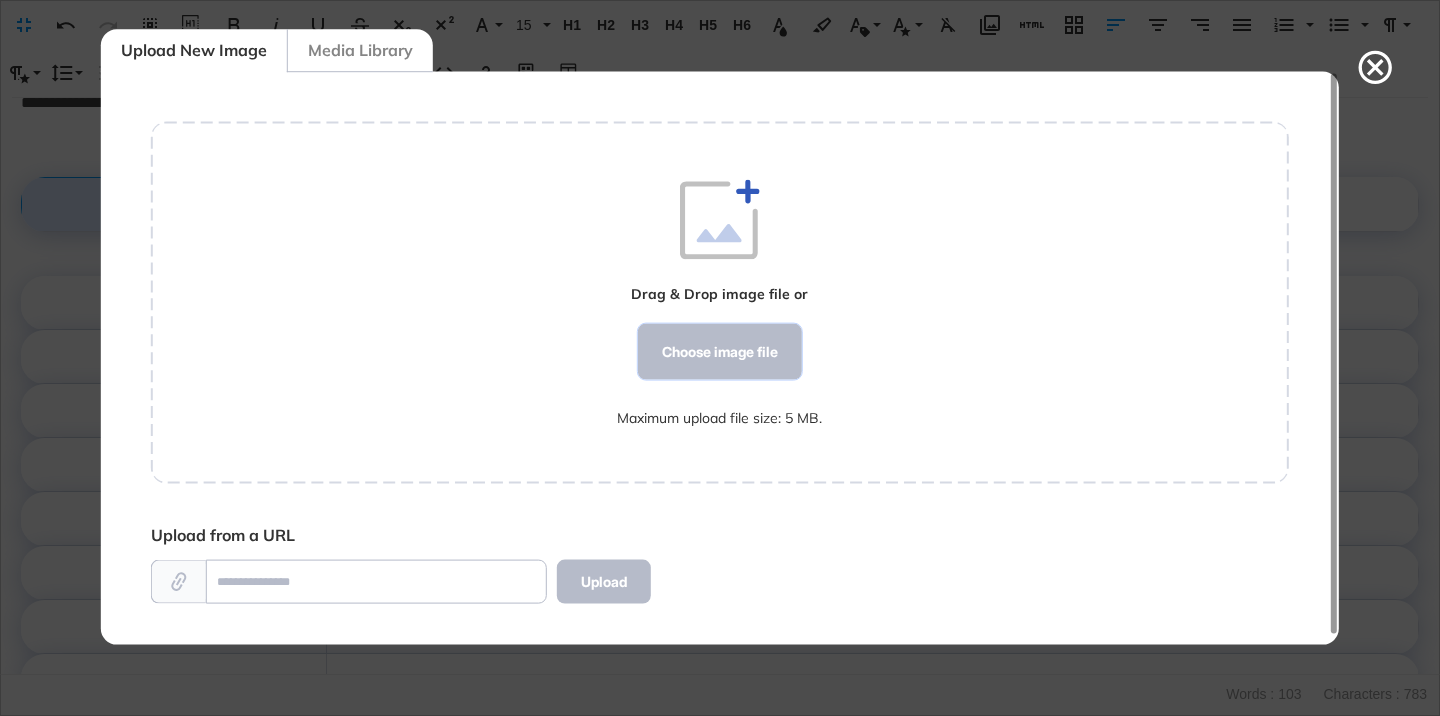 click on "Choose image file" at bounding box center (720, 352) 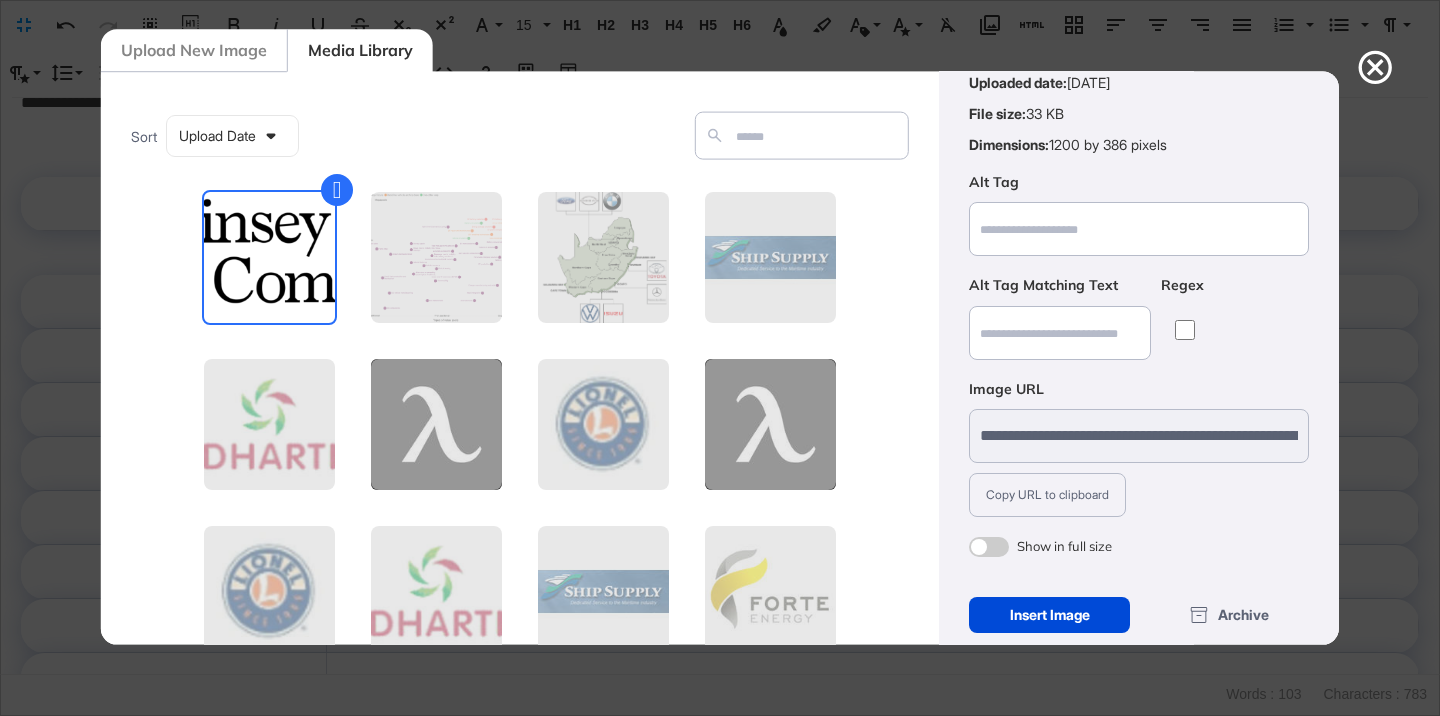scroll, scrollTop: 131, scrollLeft: 0, axis: vertical 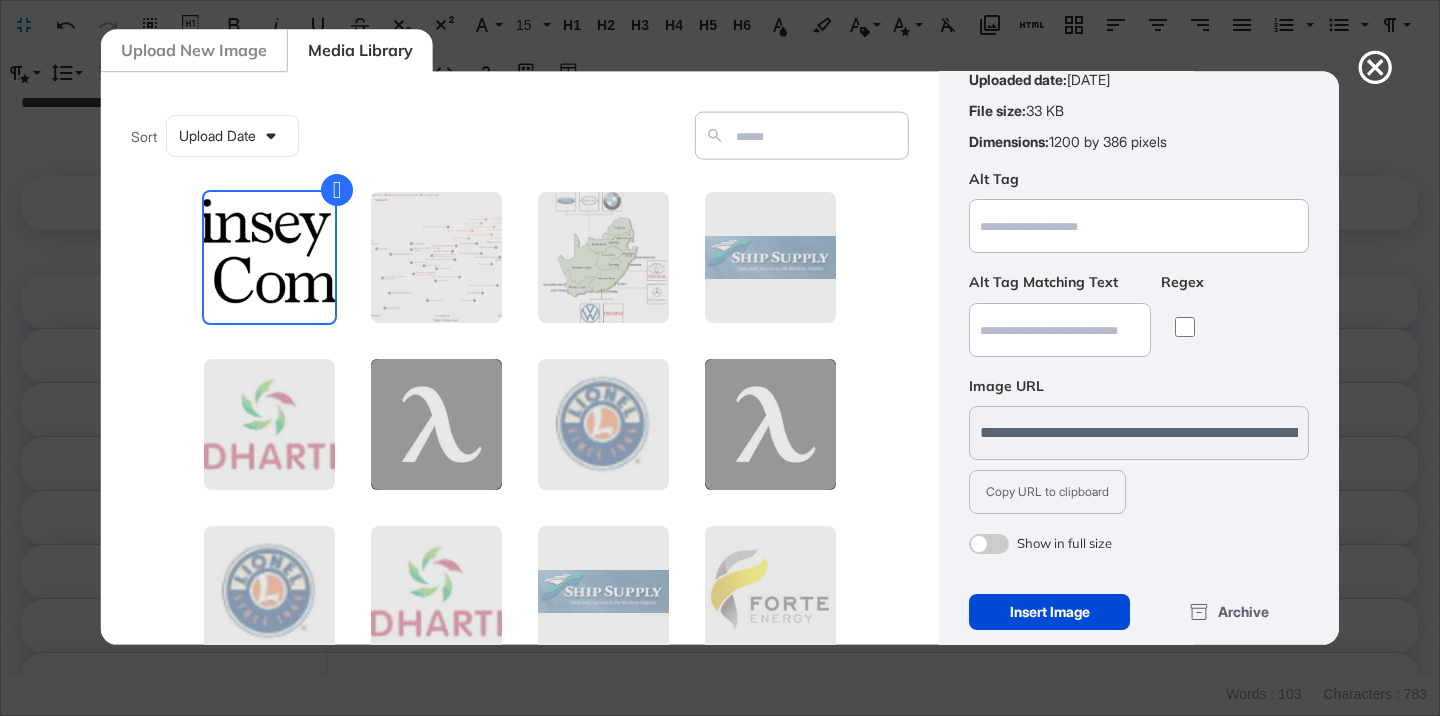 click at bounding box center [989, 544] 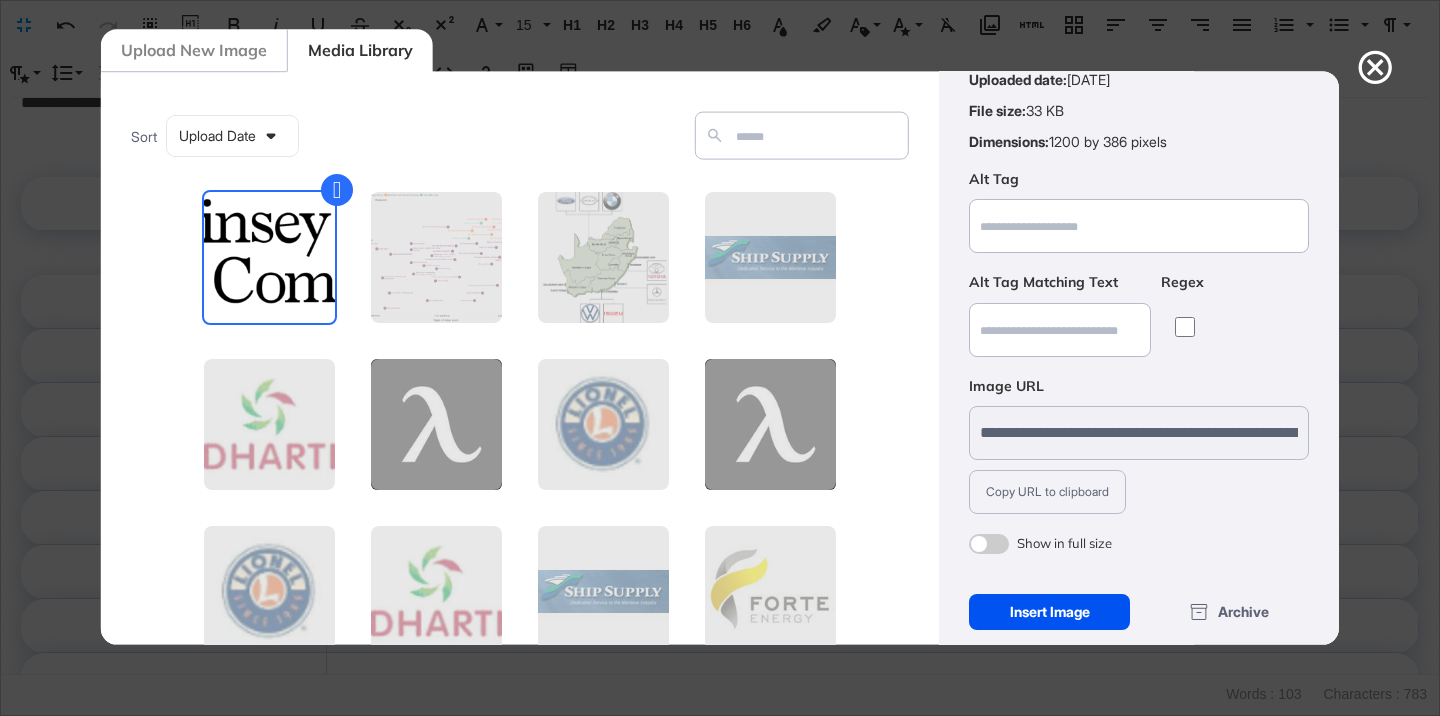 click on "Insert Image" at bounding box center [1049, 612] 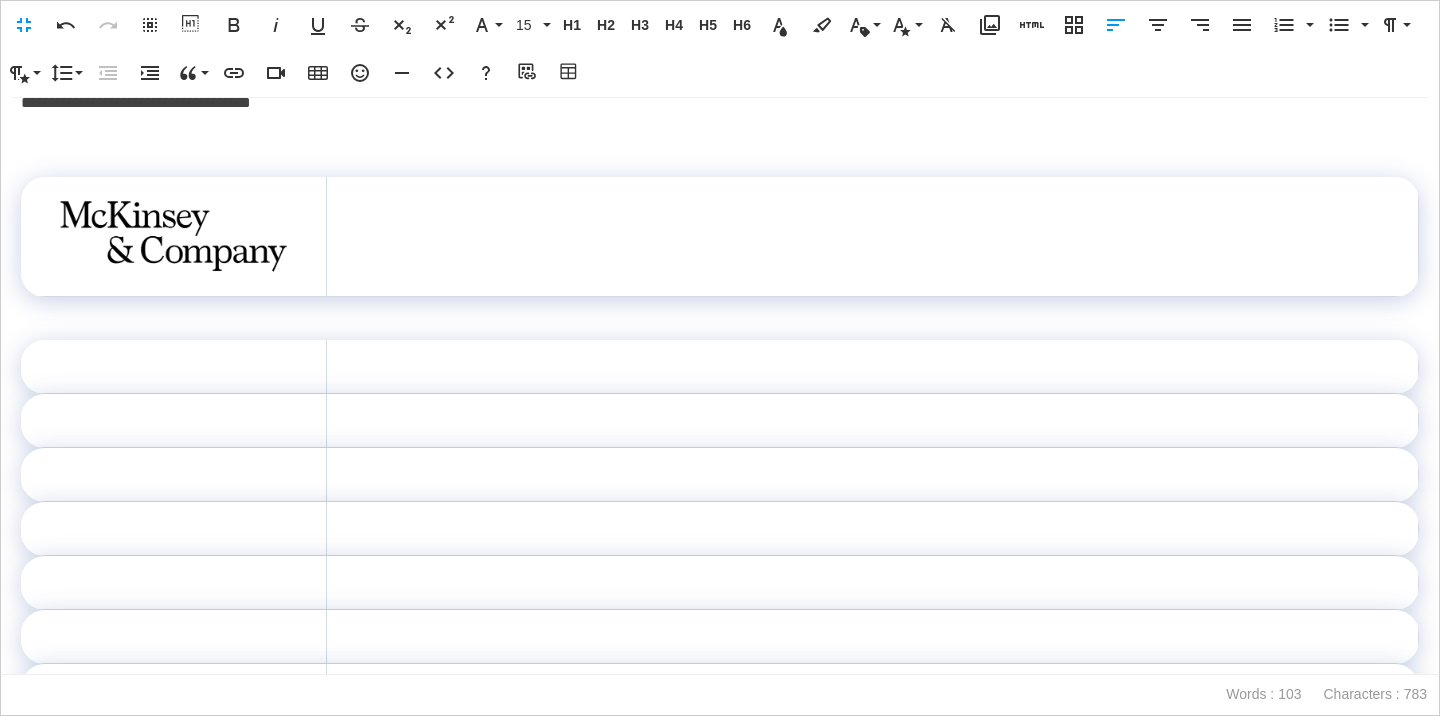 click at bounding box center [173, 236] 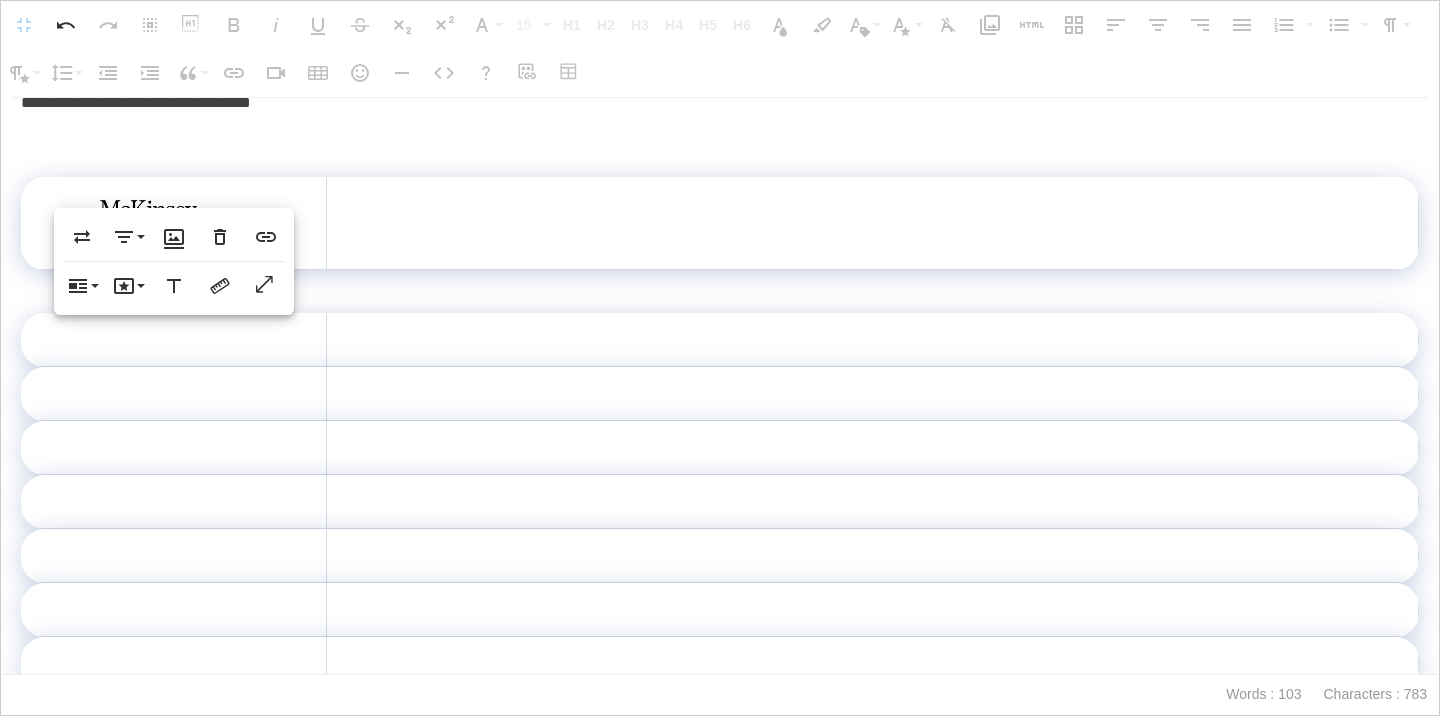 click at bounding box center [872, 223] 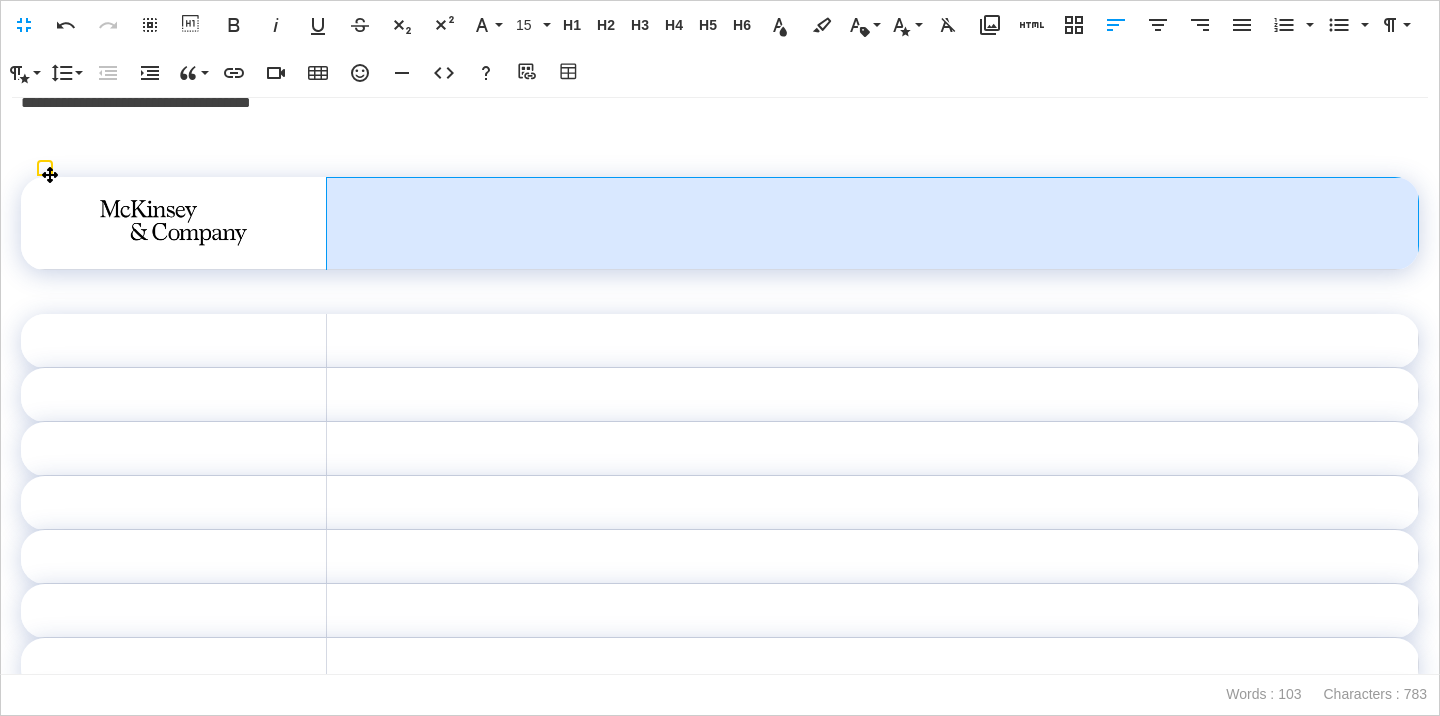 click at bounding box center (872, 223) 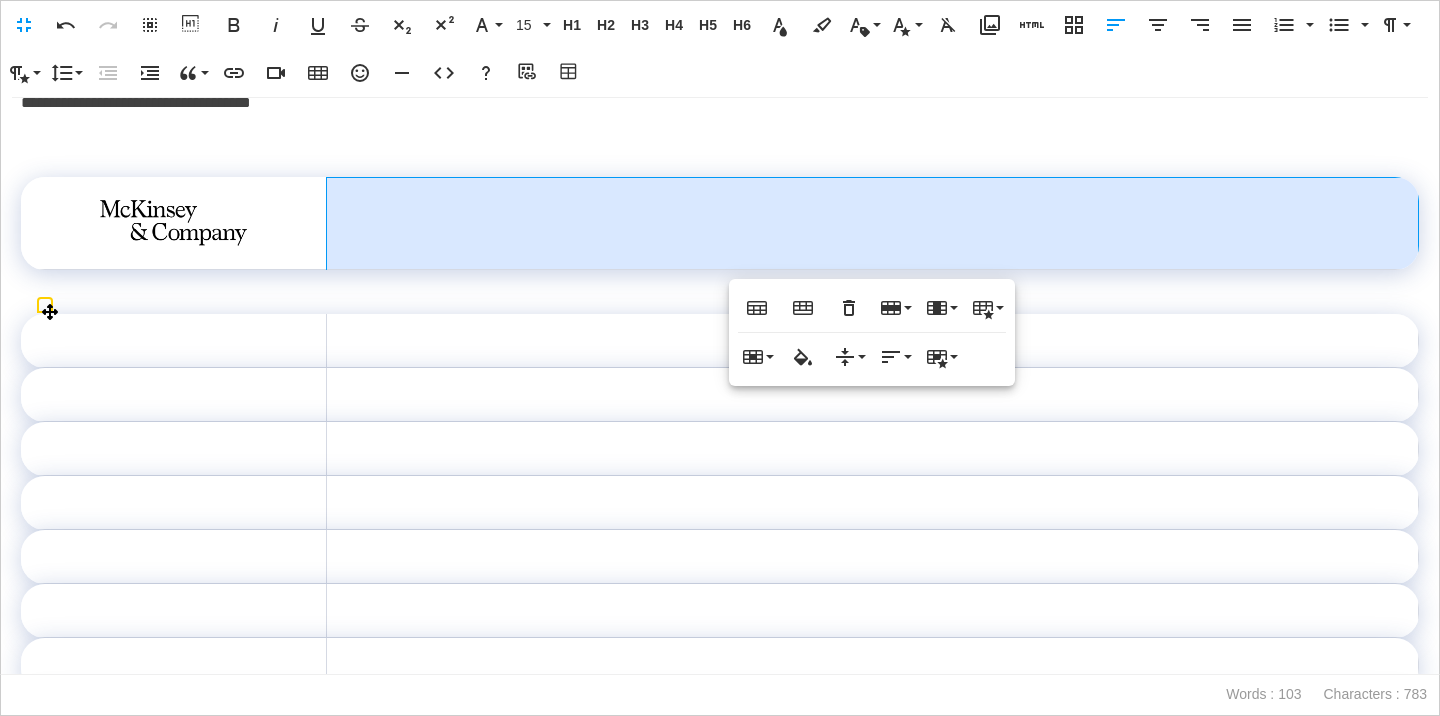 click at bounding box center [872, 341] 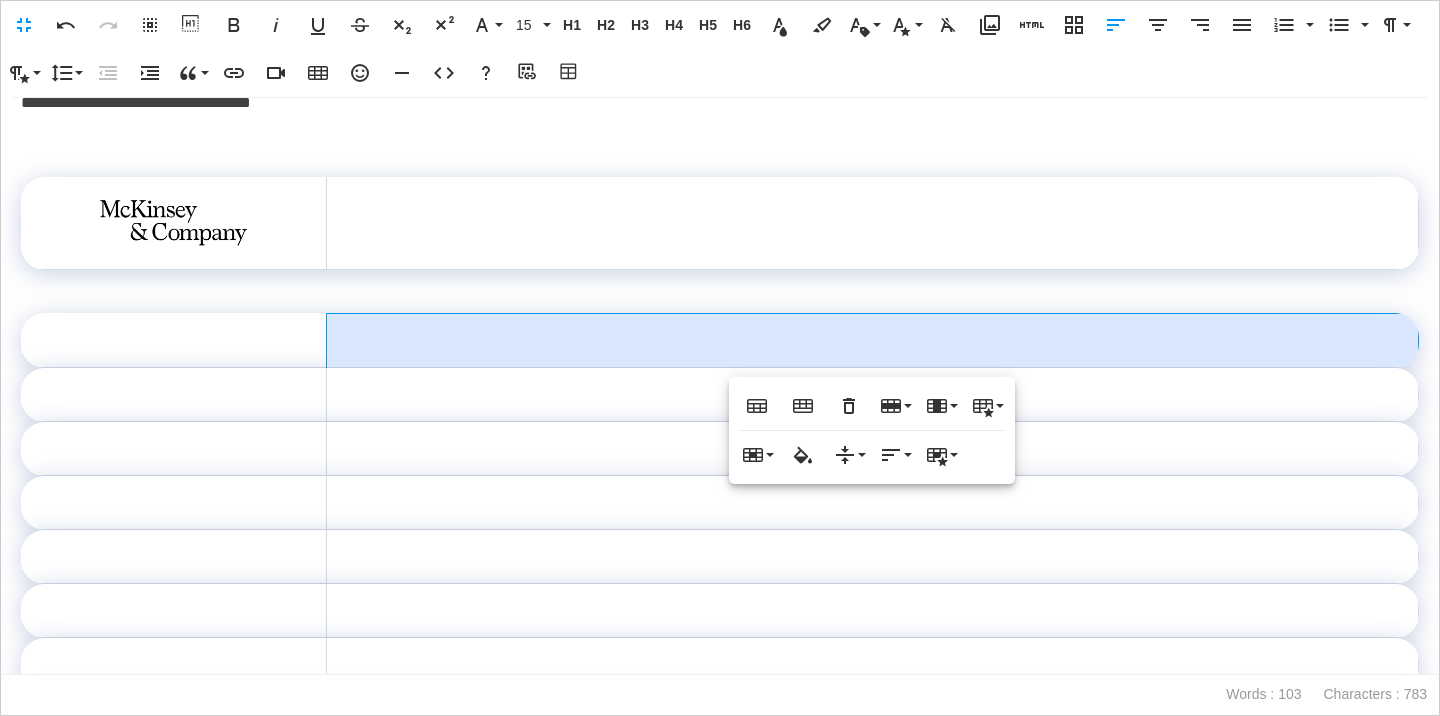 click at bounding box center (872, 223) 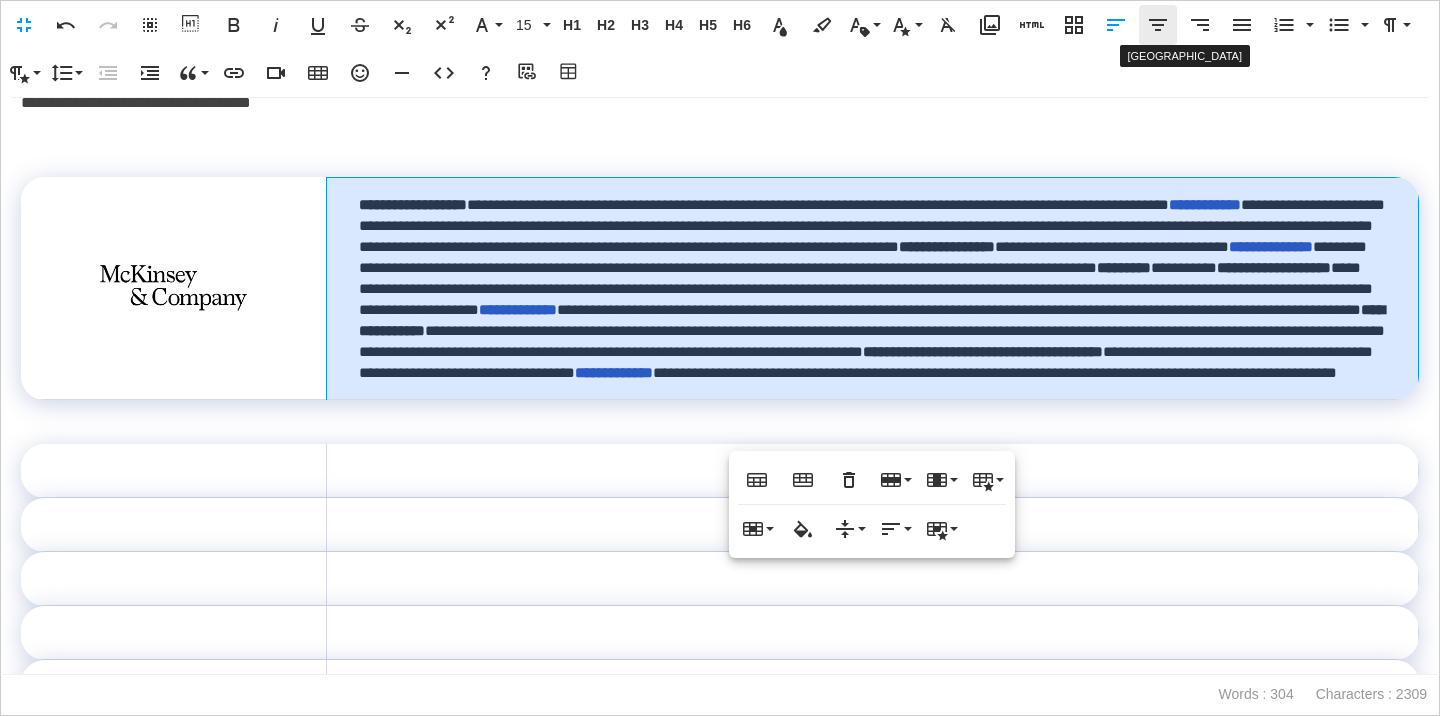 click 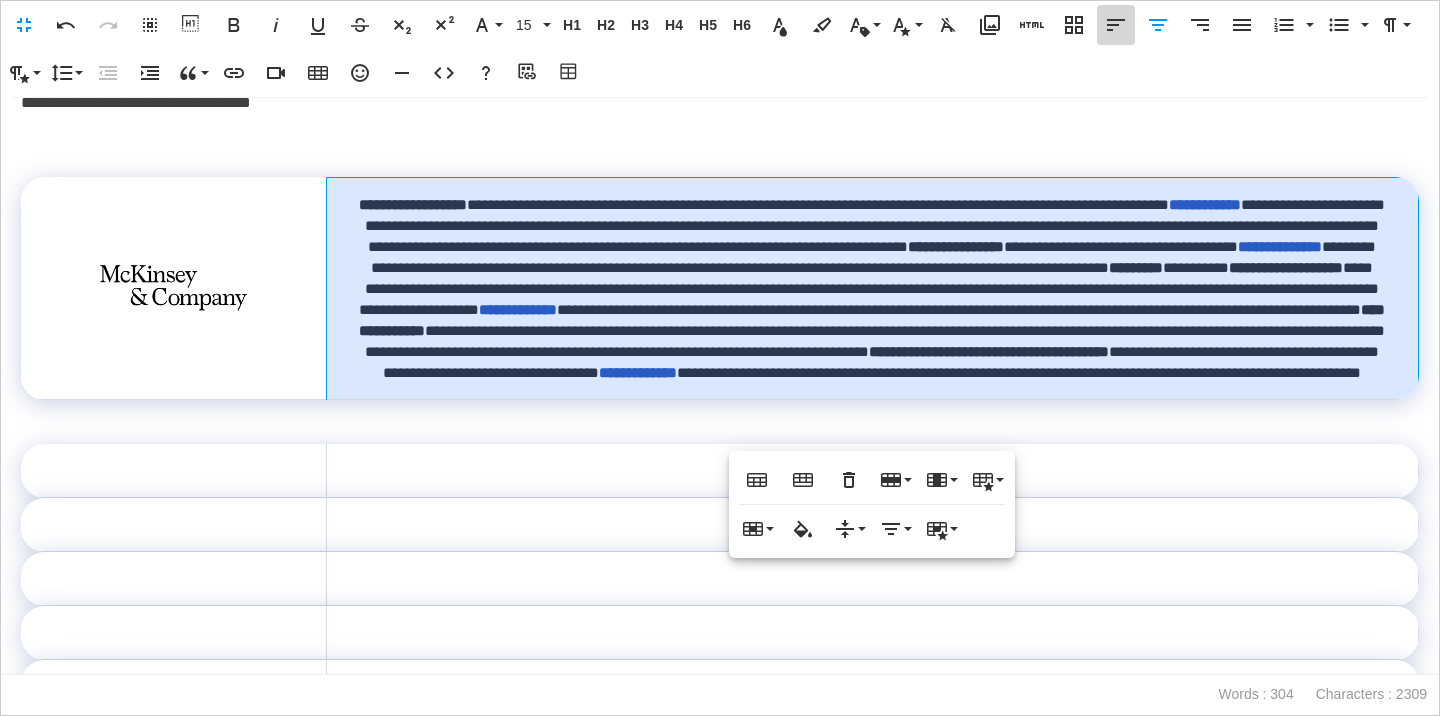 click 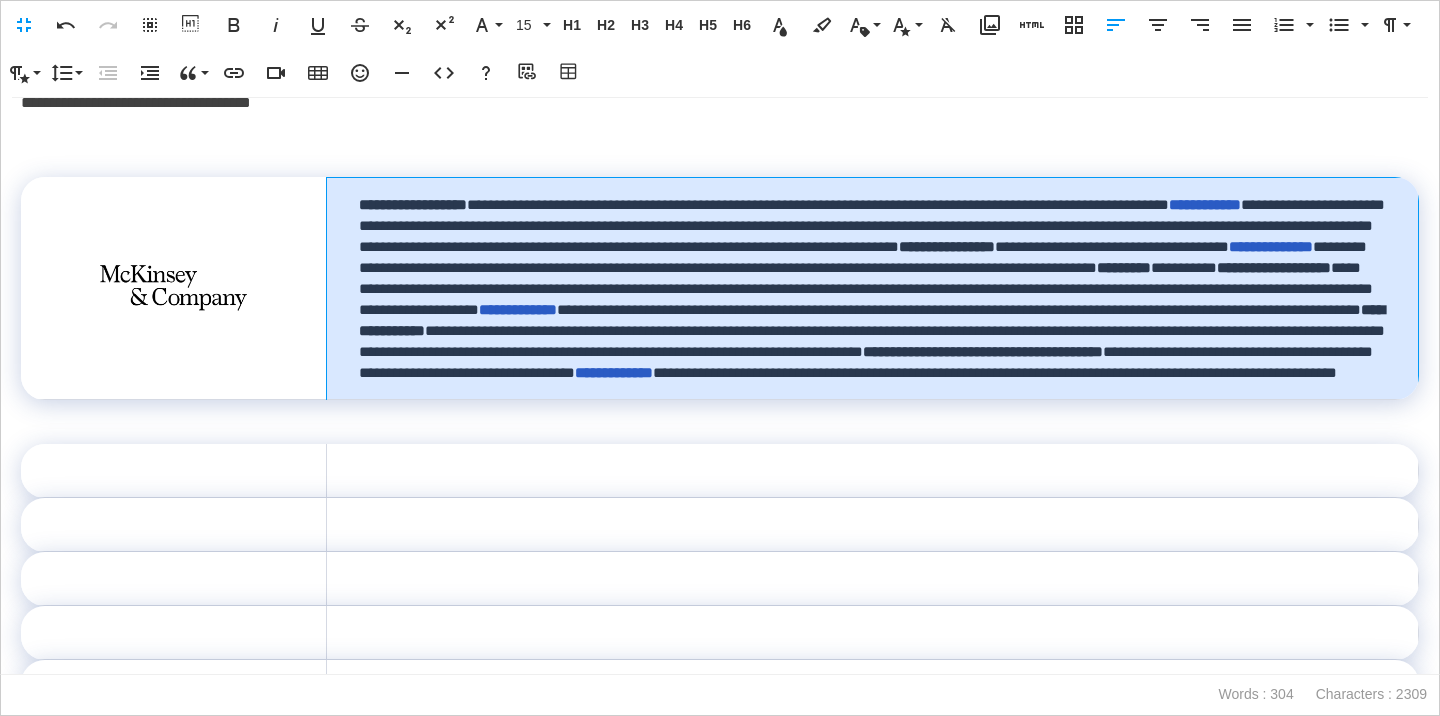 click on "**********" at bounding box center (872, 288) 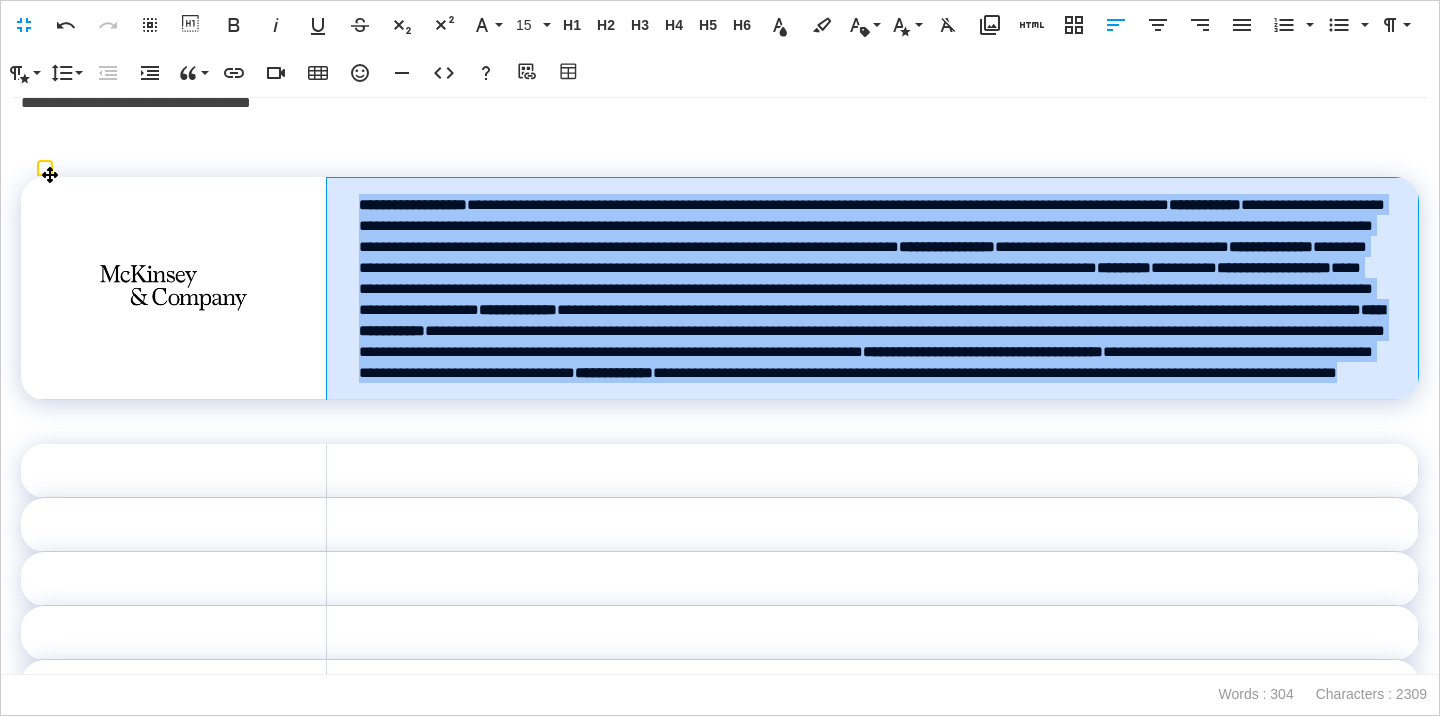 drag, startPoint x: 1319, startPoint y: 409, endPoint x: 358, endPoint y: 201, distance: 983.25226 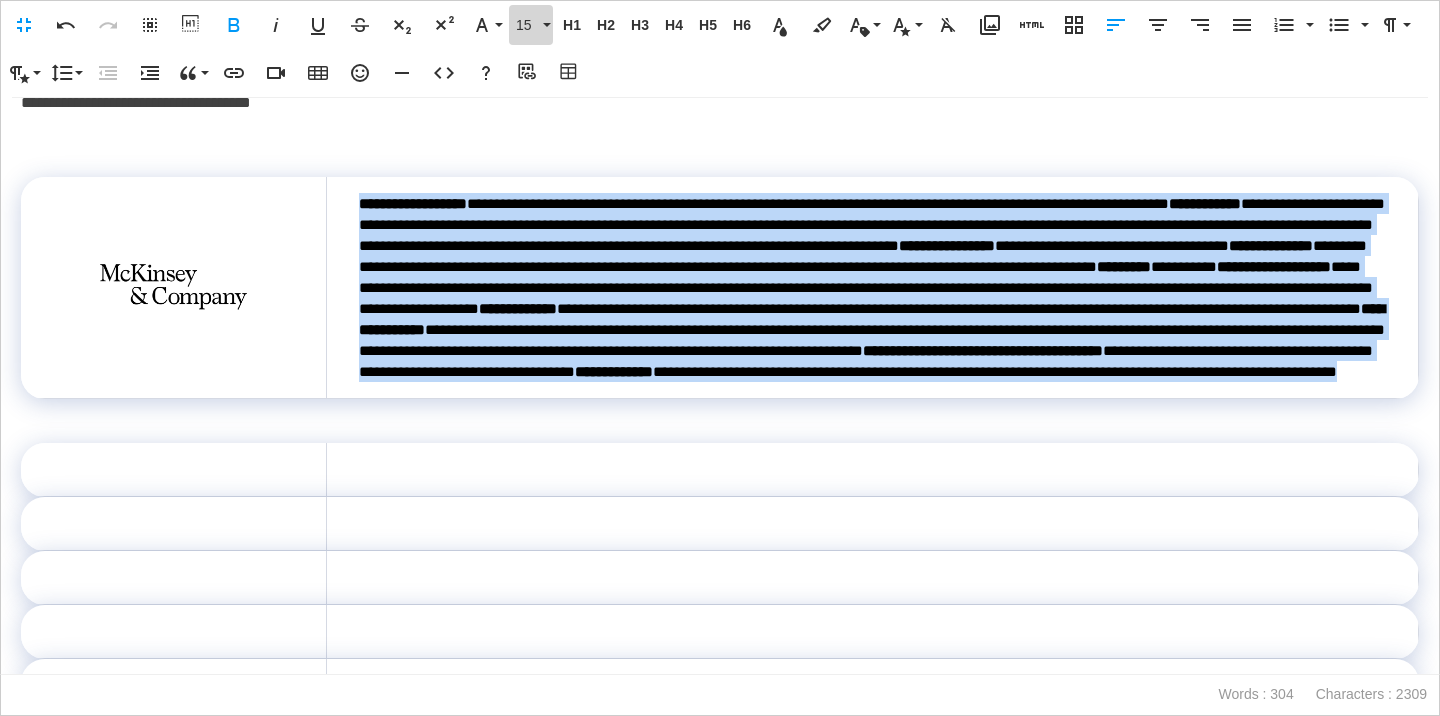 click on "15" at bounding box center [527, 25] 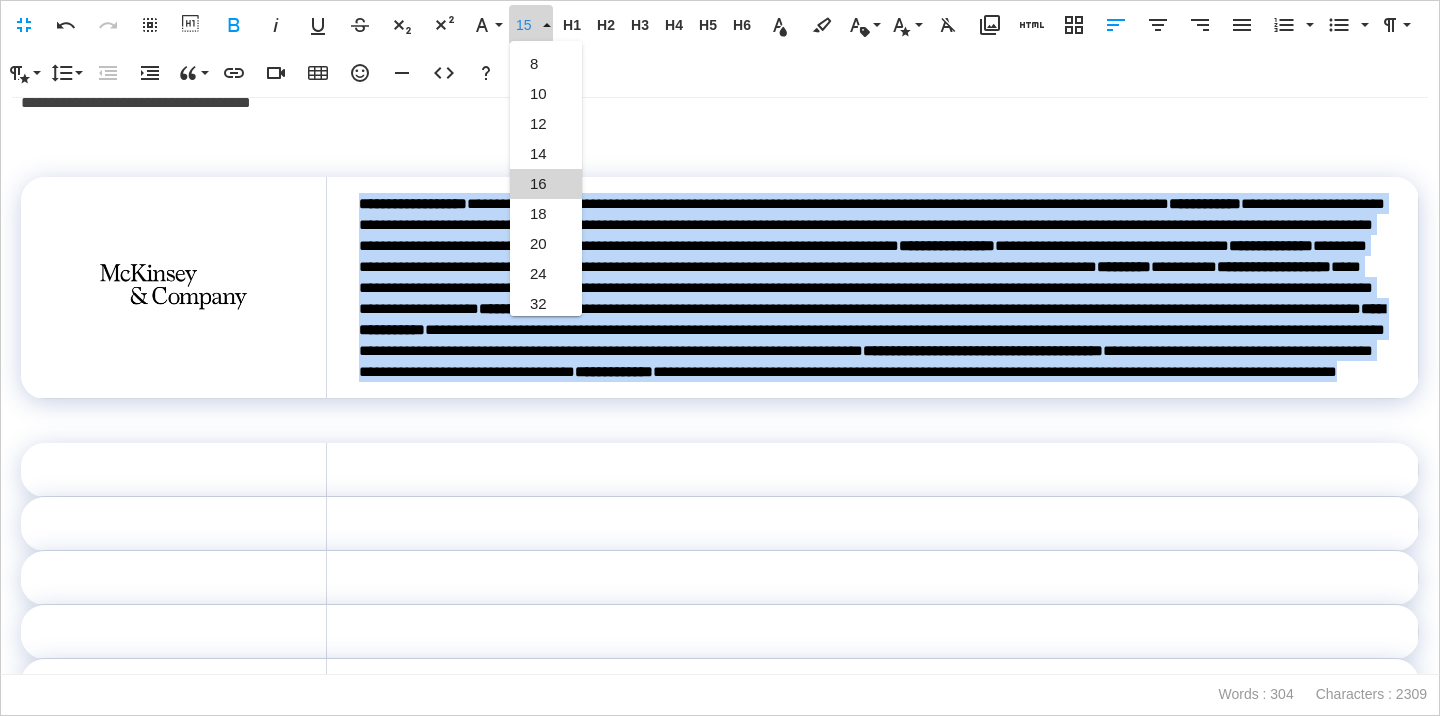 click on "16" at bounding box center [546, 184] 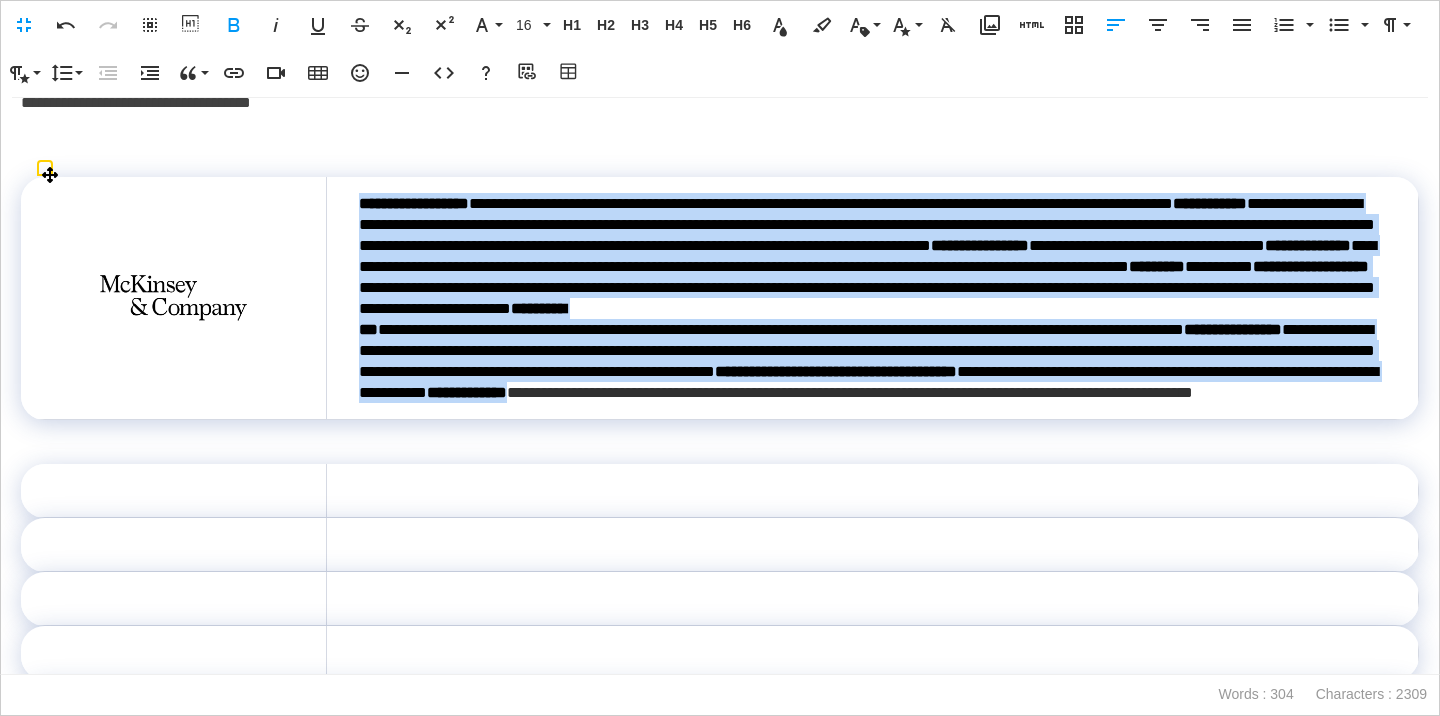 click on "**********" at bounding box center [872, 298] 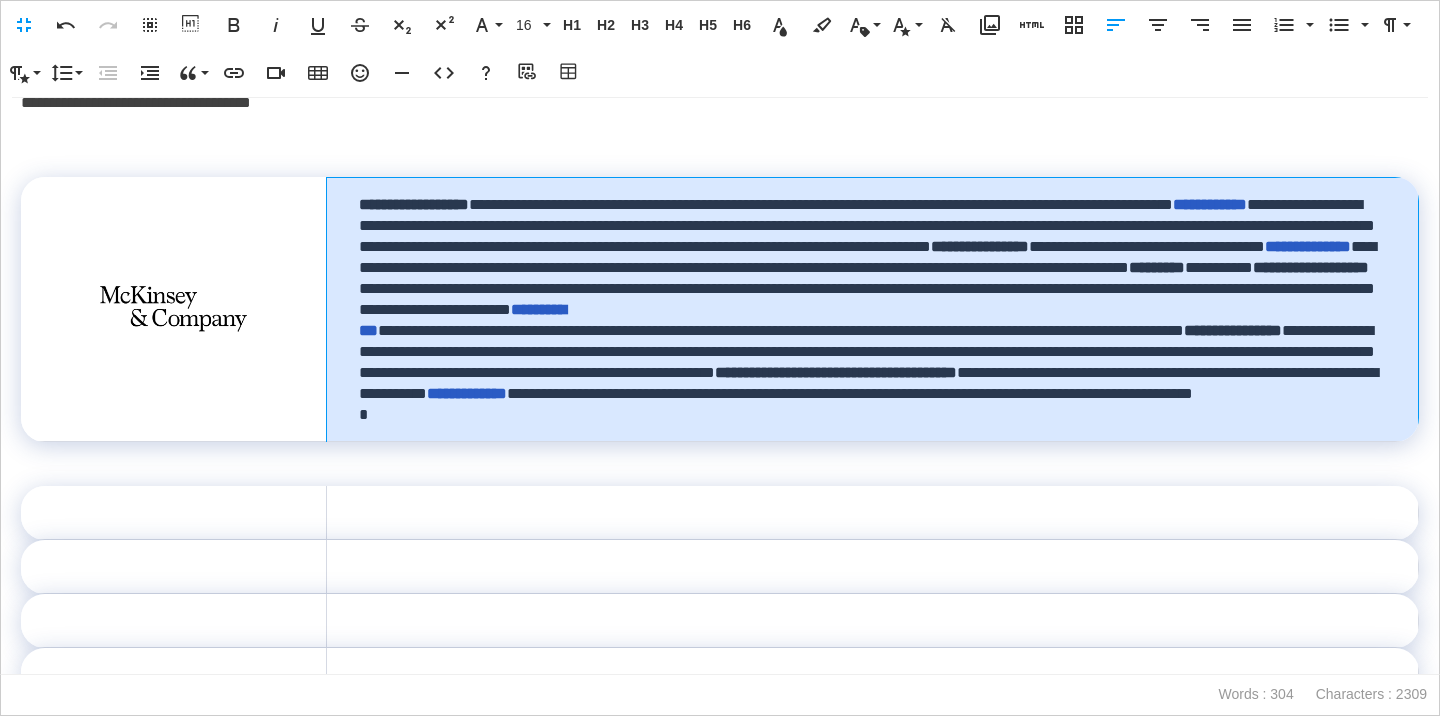 click on "**********" at bounding box center [868, 362] 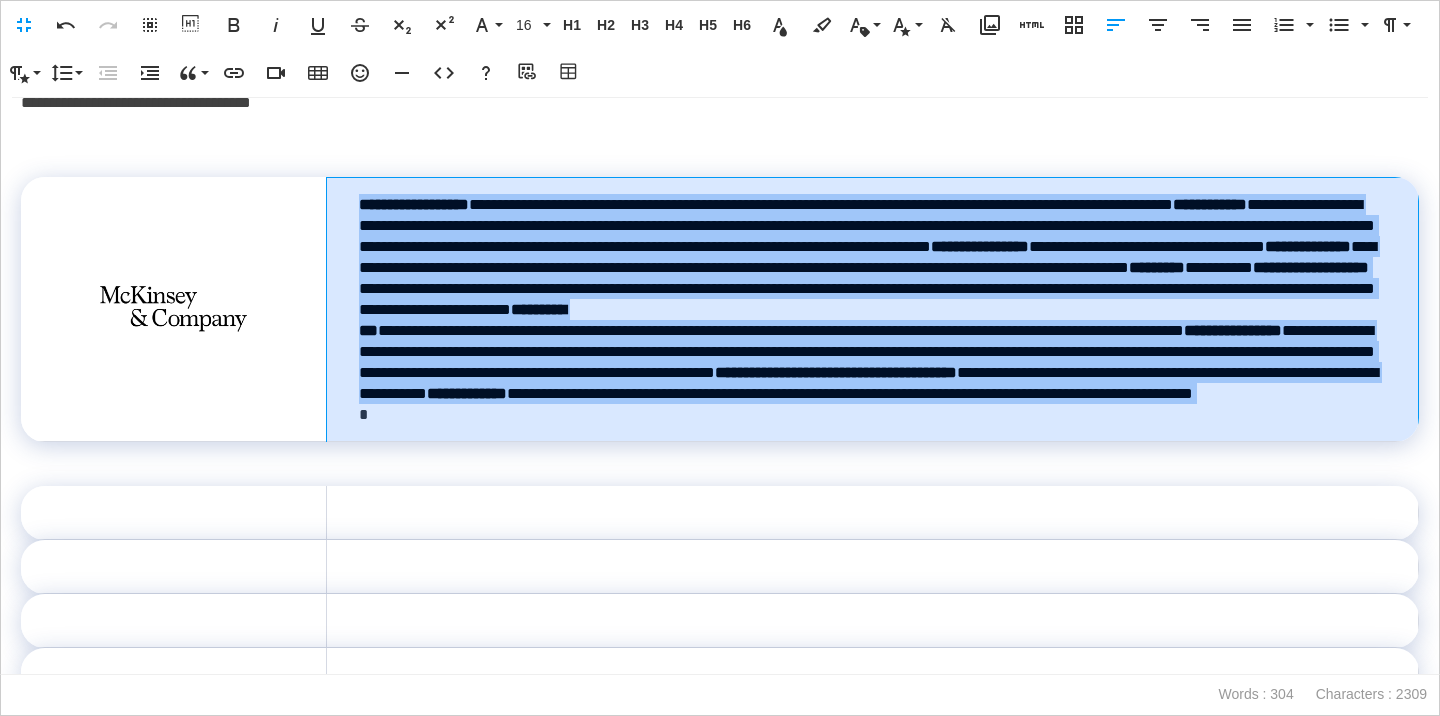 click on "**********" at bounding box center [868, 362] 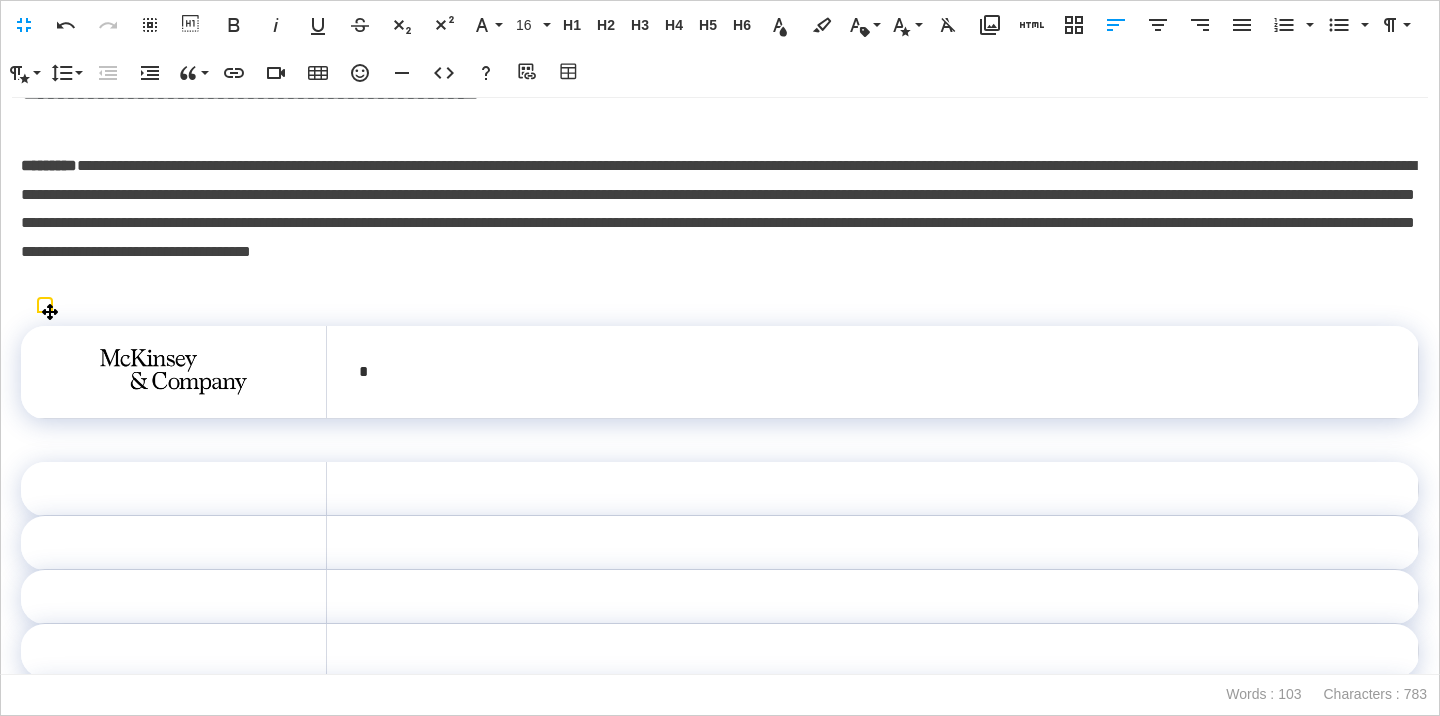 scroll, scrollTop: 55, scrollLeft: 0, axis: vertical 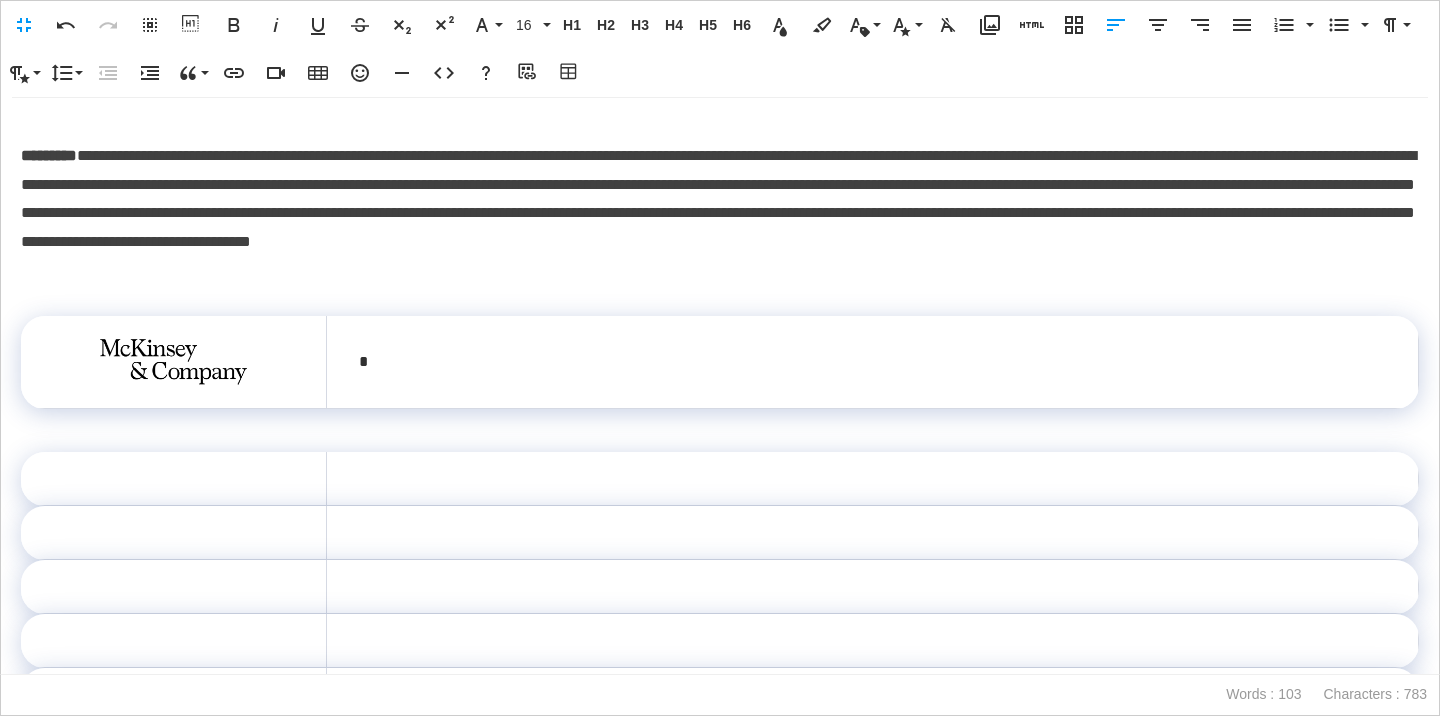 click at bounding box center (720, 423) 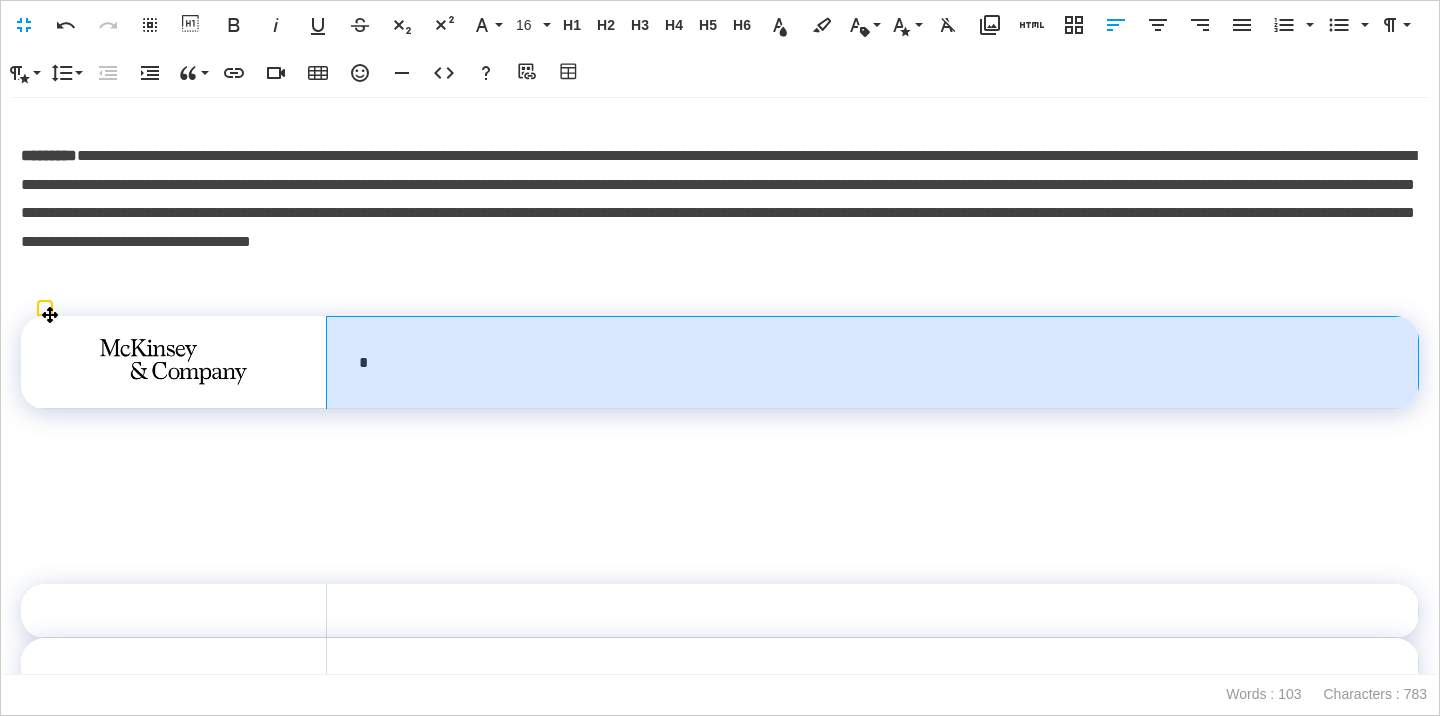 click on "*" at bounding box center [872, 362] 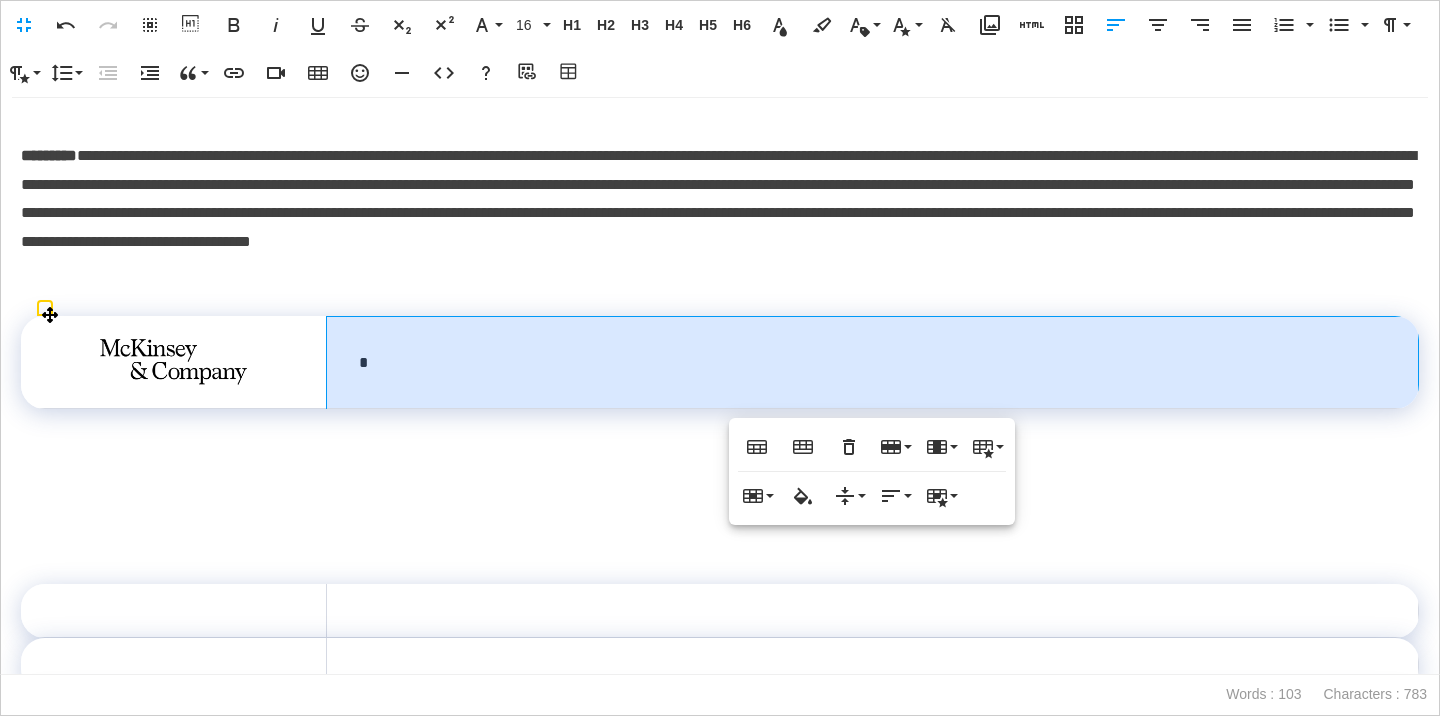 click at bounding box center (0, 0) 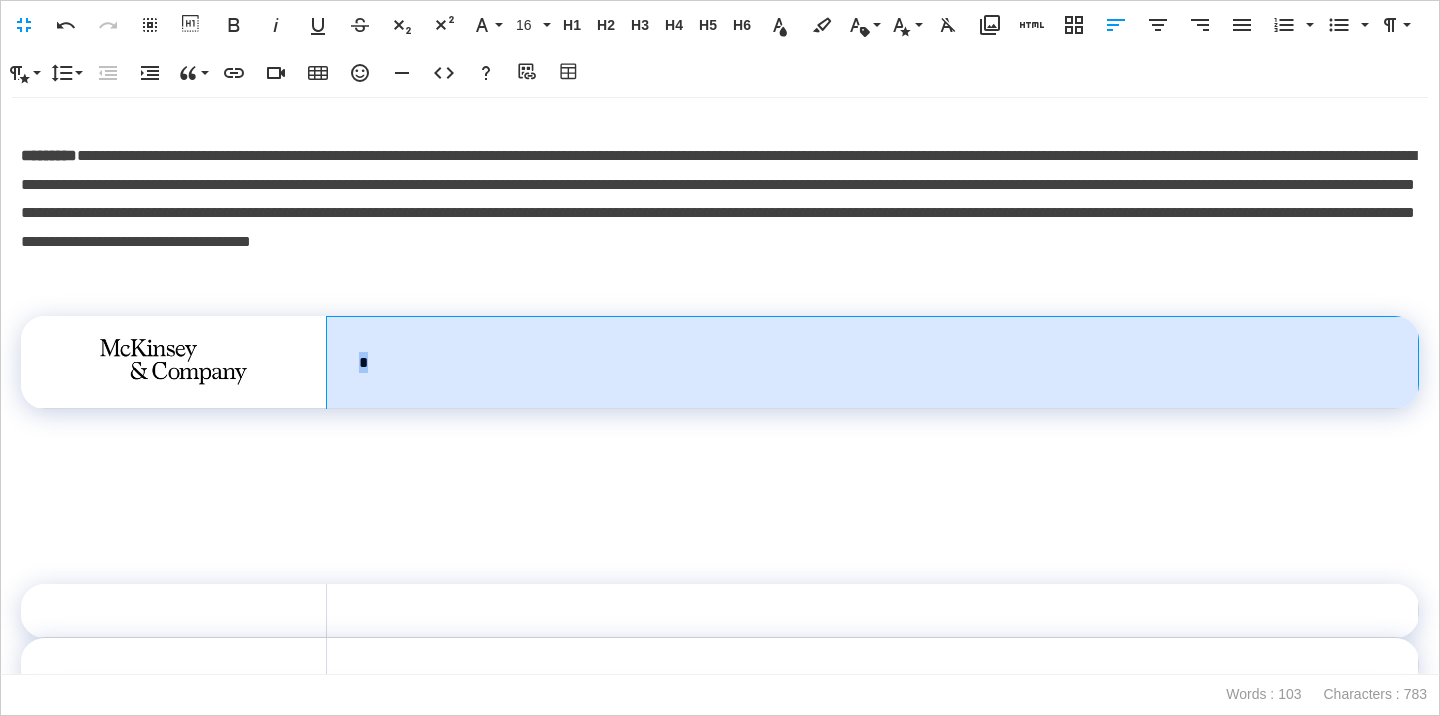 click on "*" at bounding box center (872, 362) 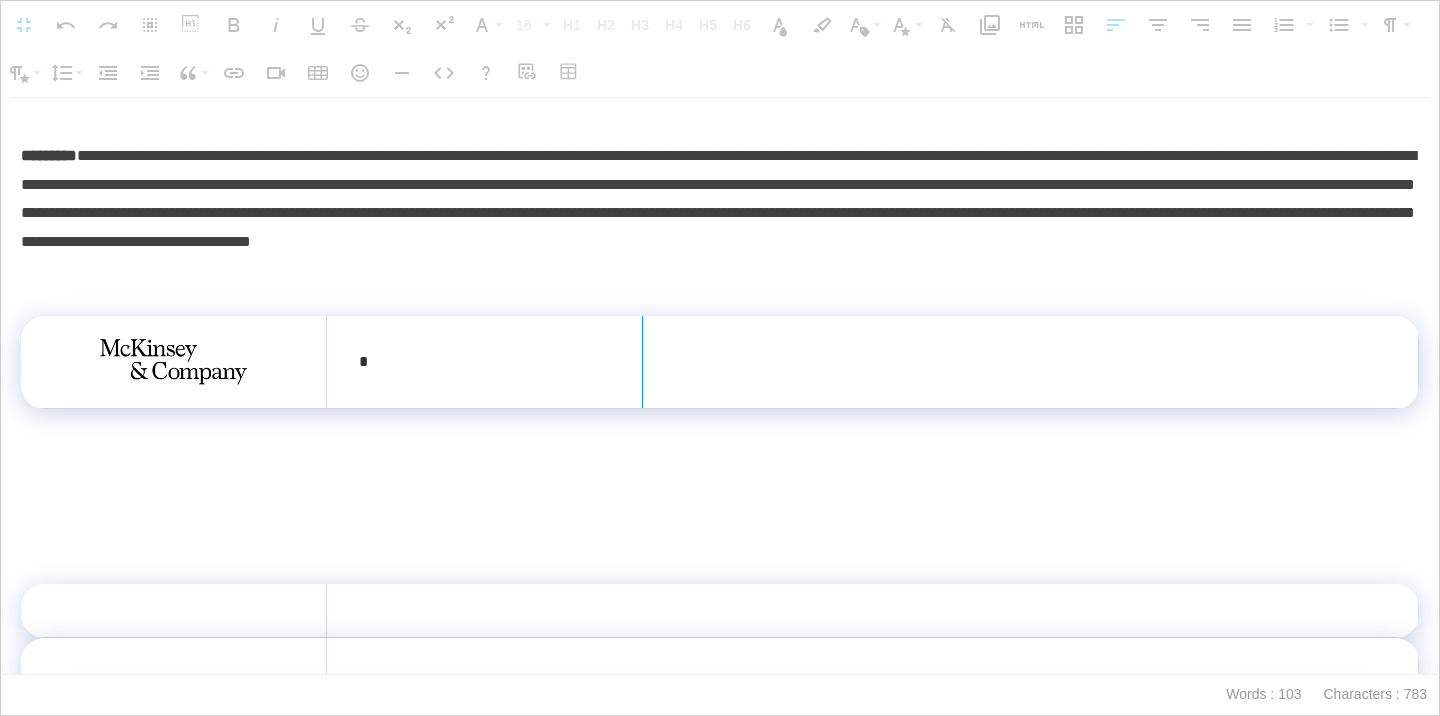 drag, startPoint x: 326, startPoint y: 365, endPoint x: 661, endPoint y: 372, distance: 335.07312 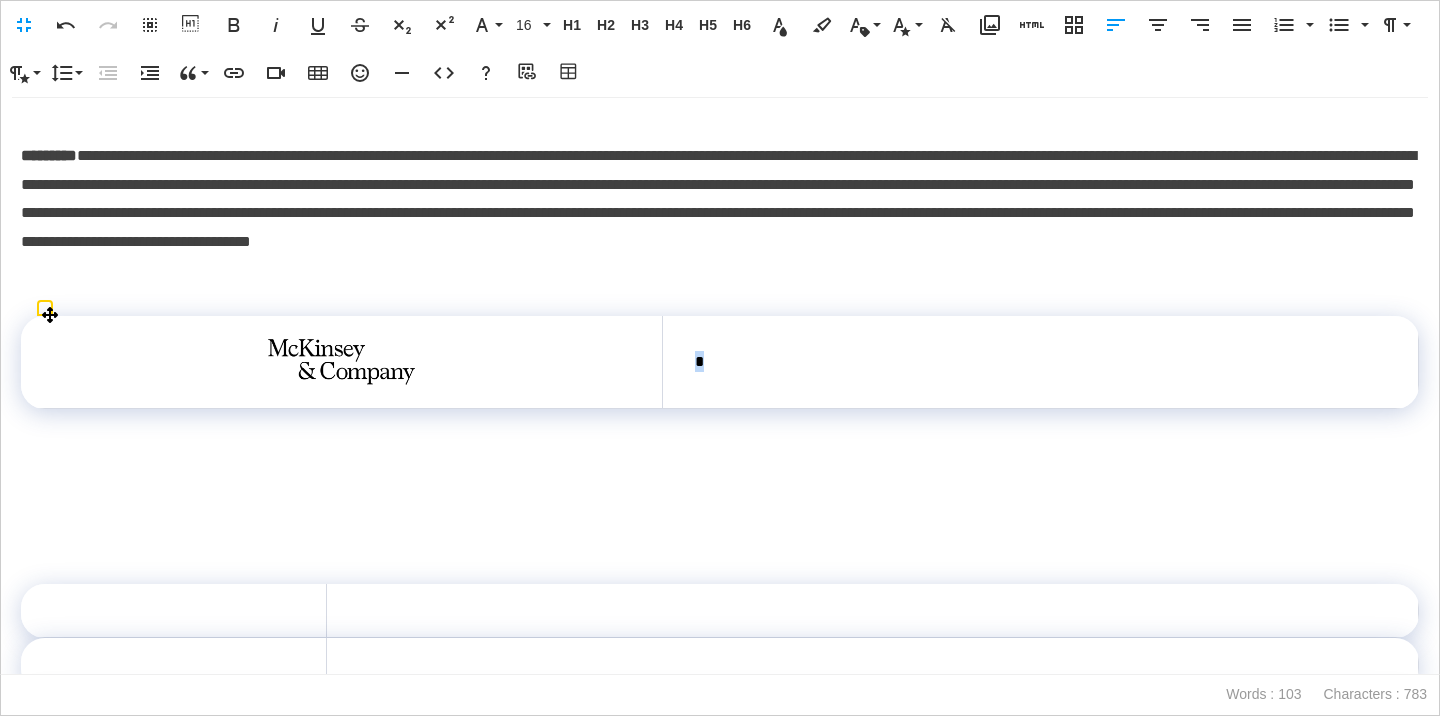 click on "*" at bounding box center [1040, 362] 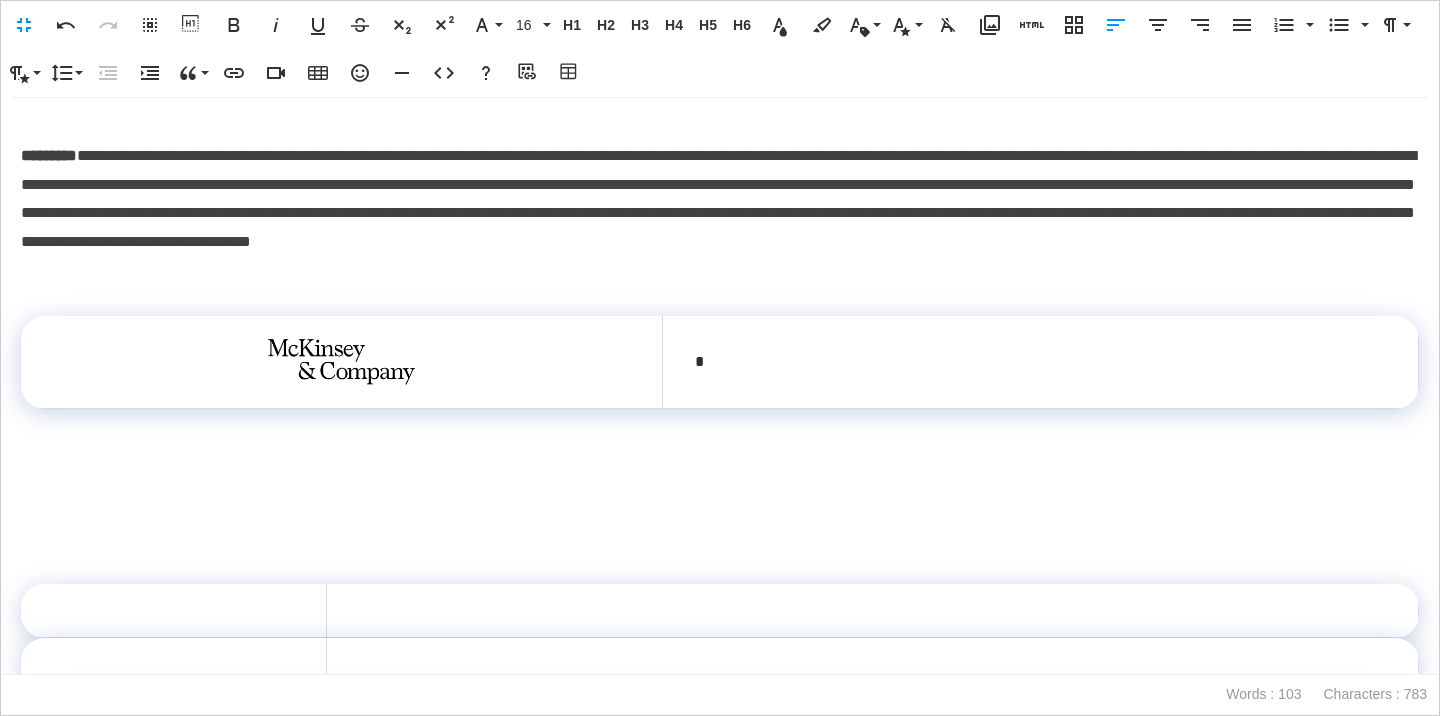 click on "*" at bounding box center [1040, 362] 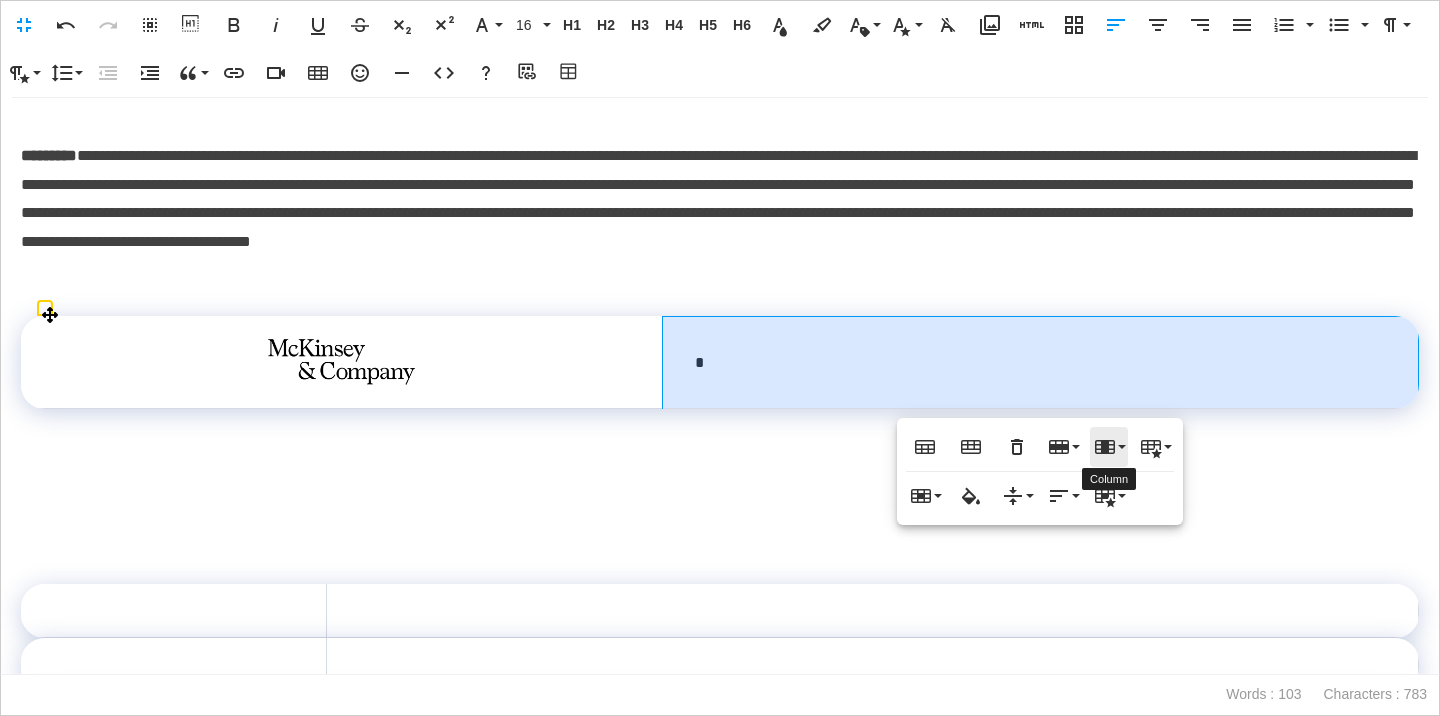 click 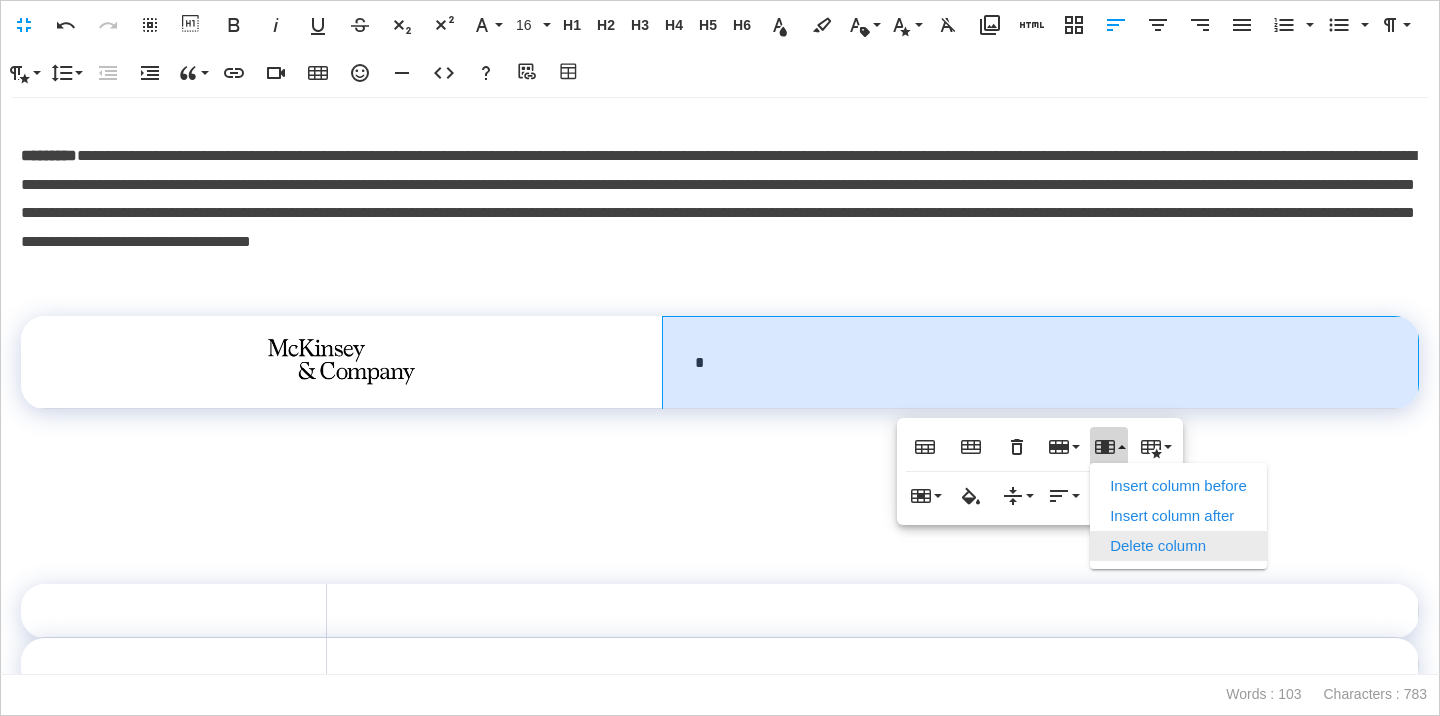 click on "Delete column" at bounding box center (1178, 546) 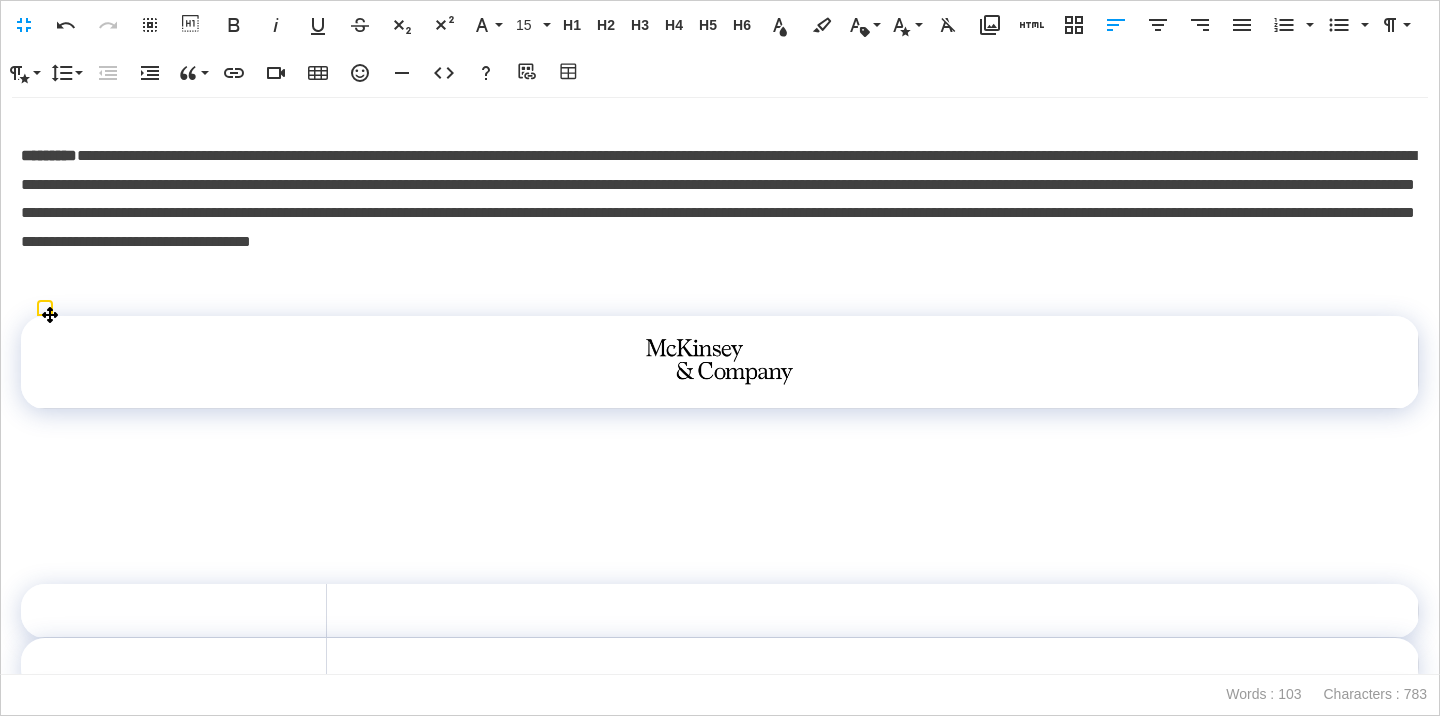 click at bounding box center (720, 362) 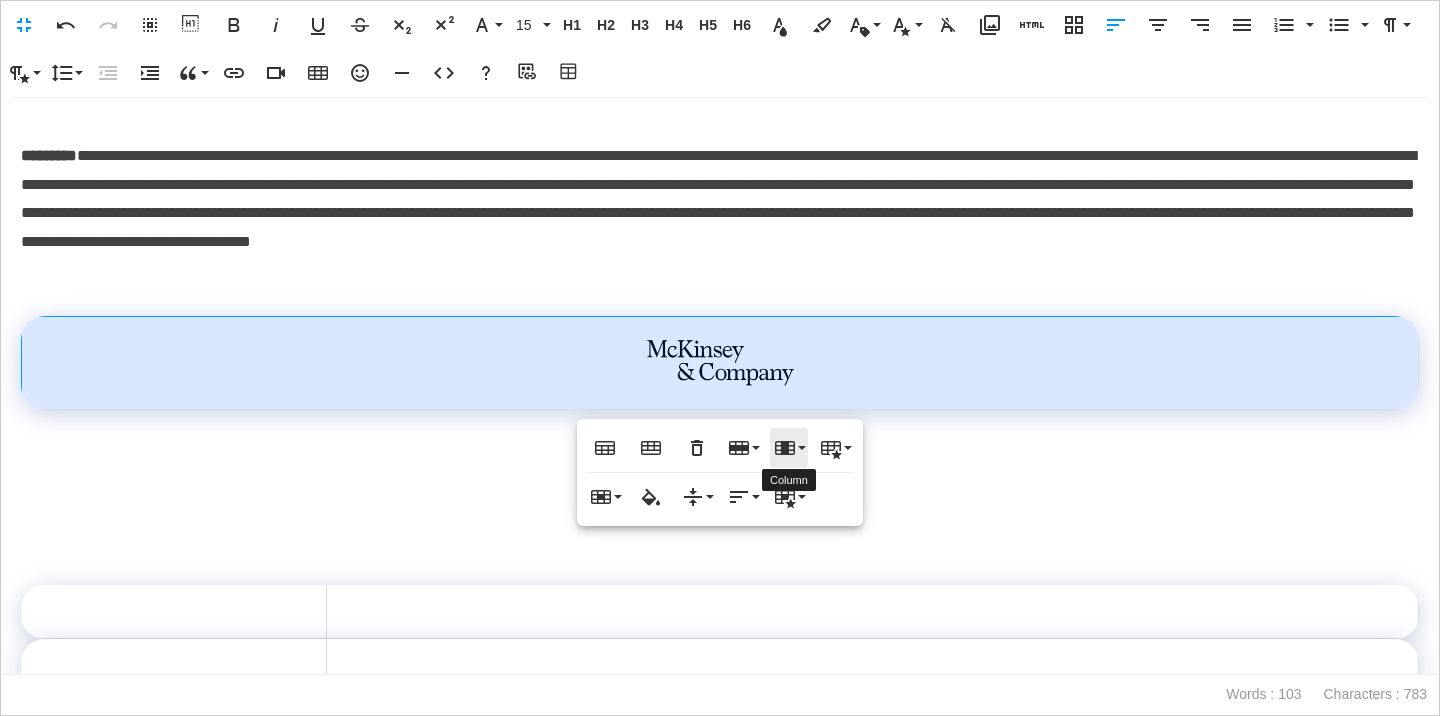 click 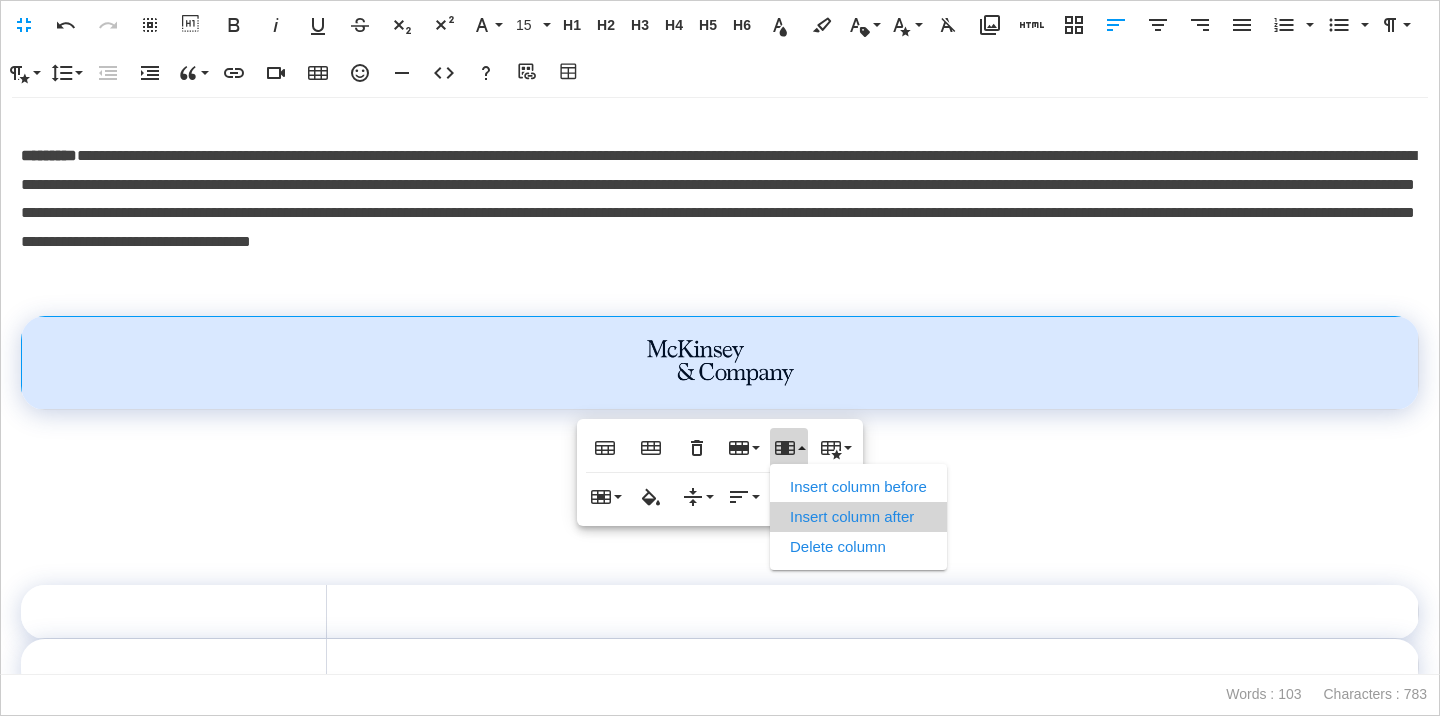 click on "Insert column after" at bounding box center [858, 517] 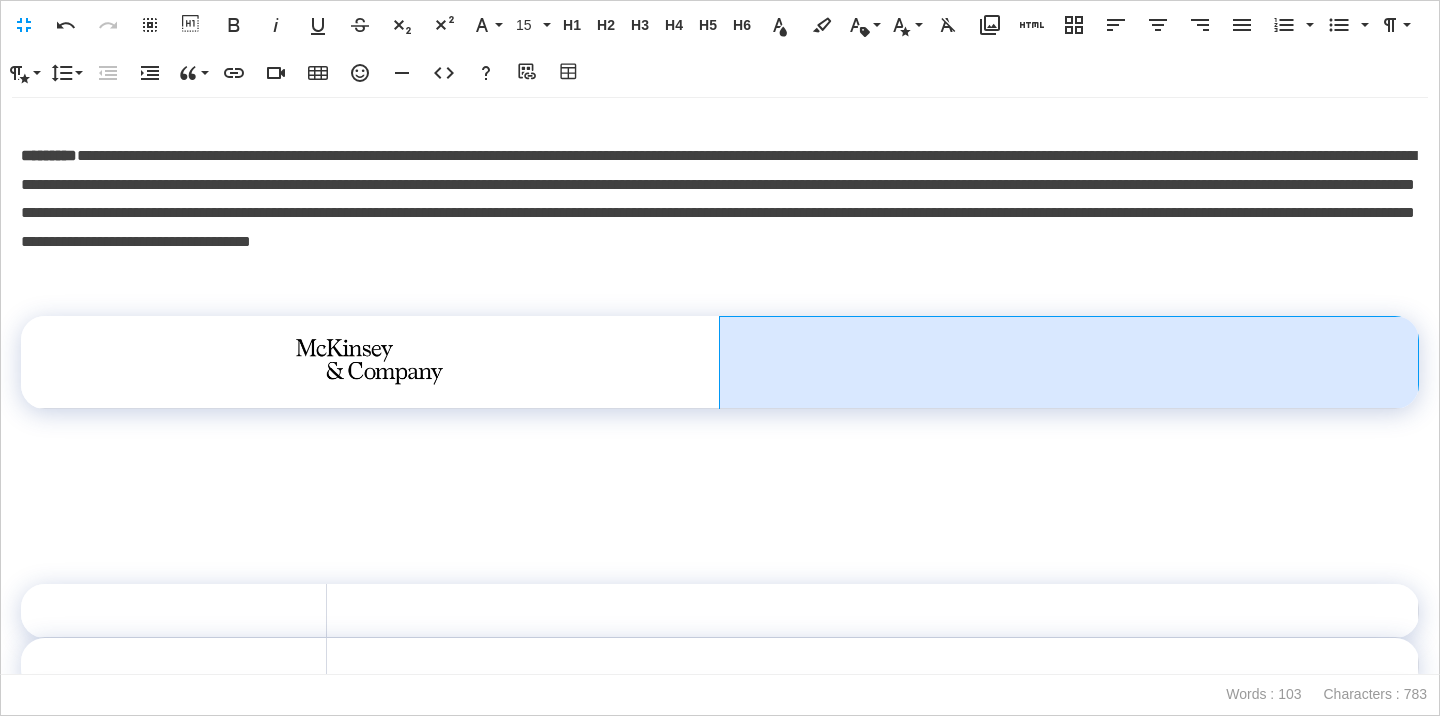 click at bounding box center [1068, 362] 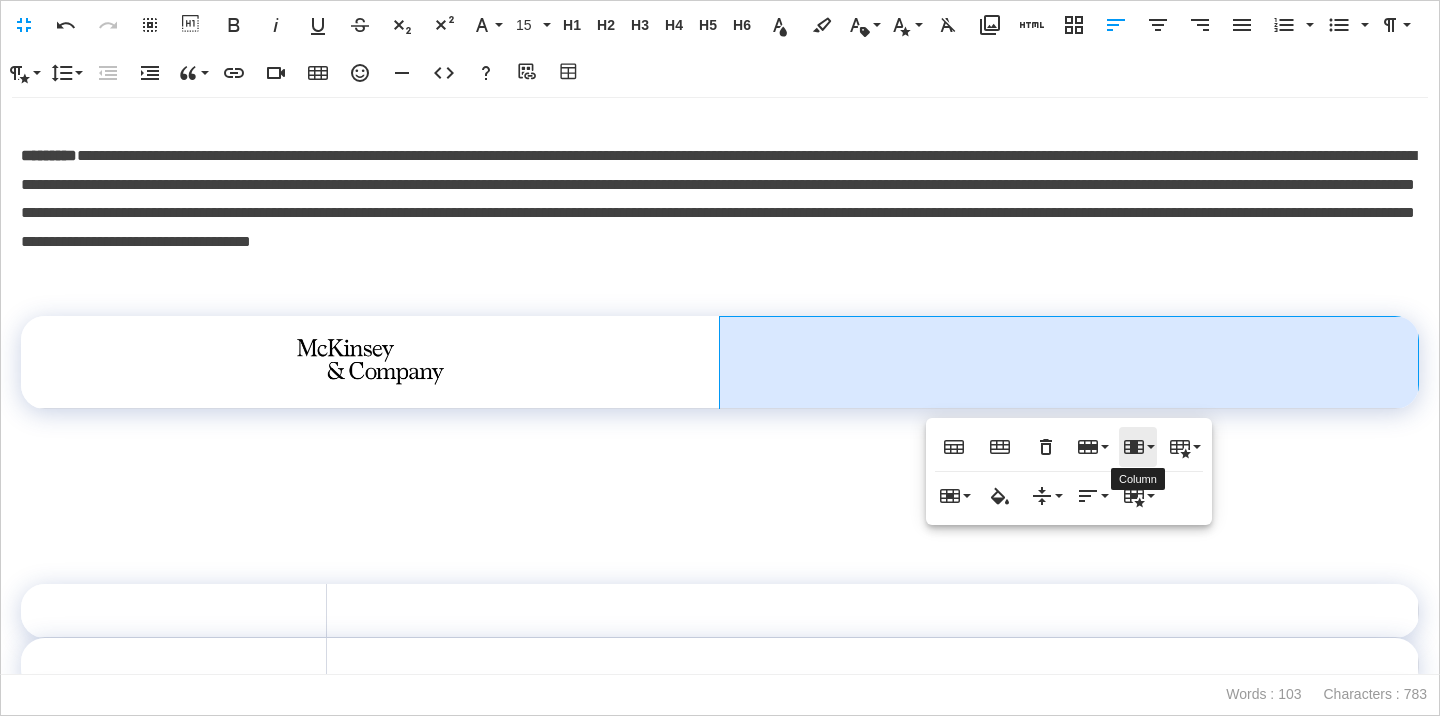 click 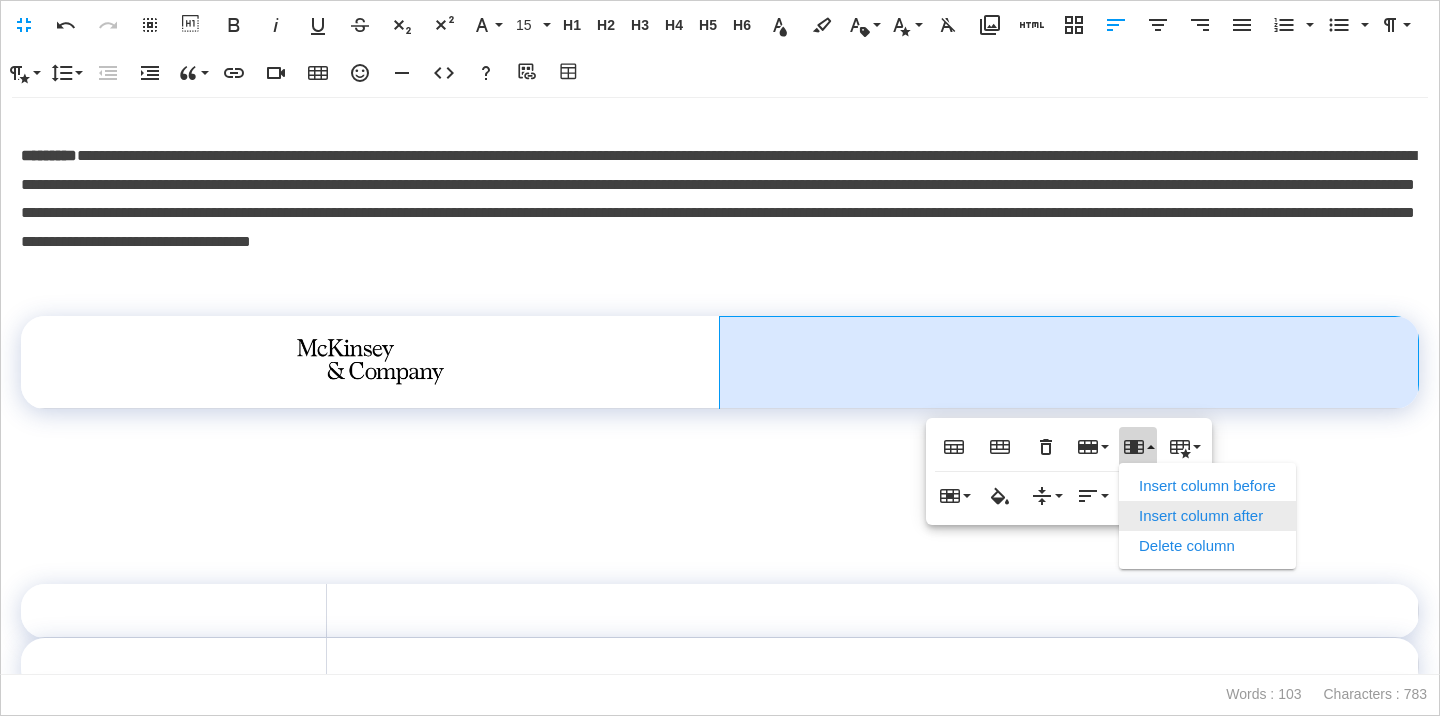 click on "Insert column after" at bounding box center [1207, 516] 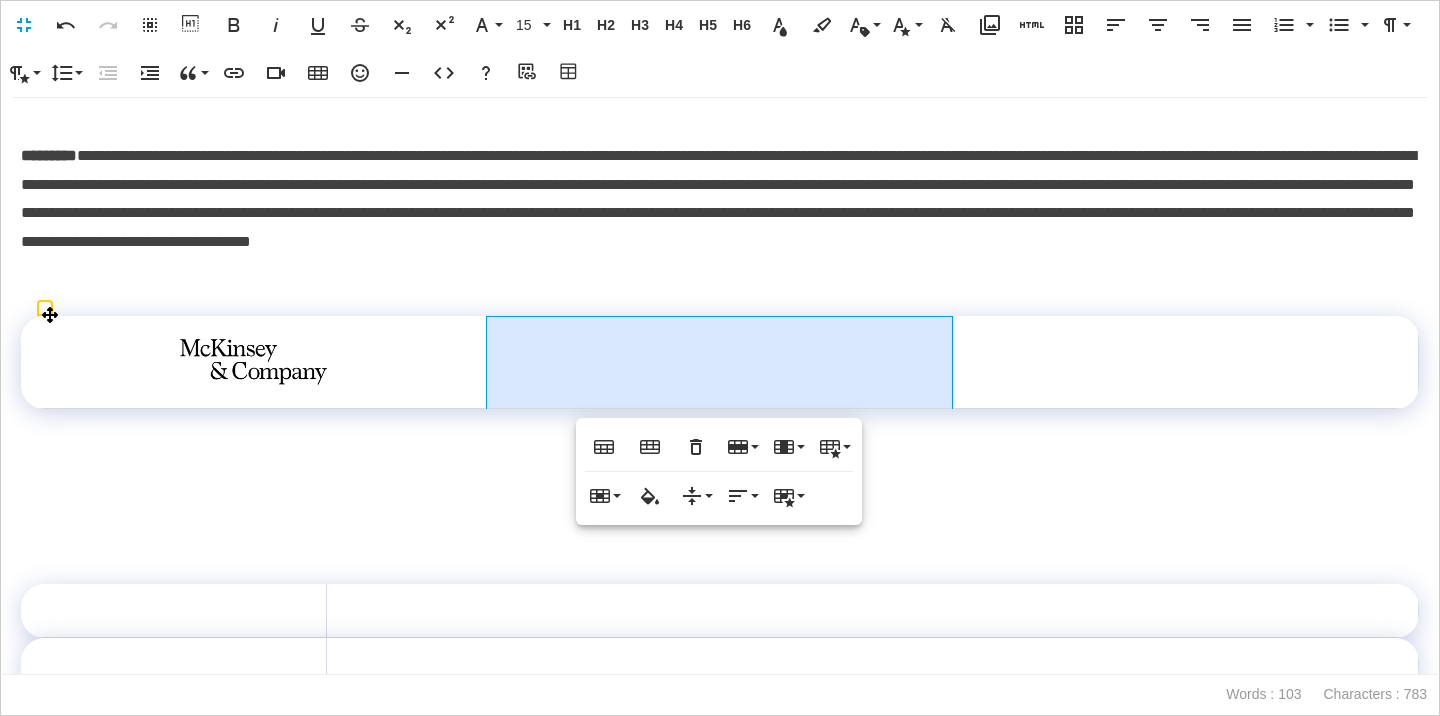 click at bounding box center [720, 362] 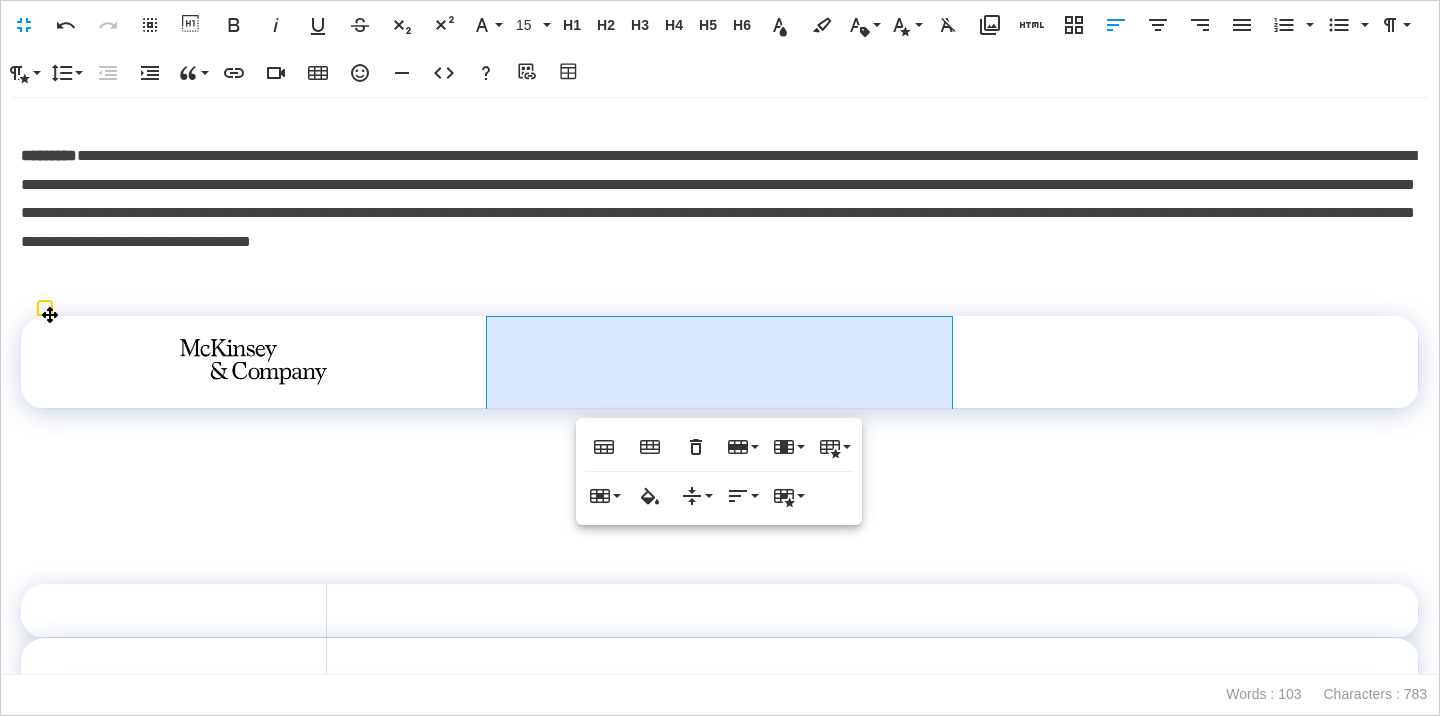 click at bounding box center [254, 362] 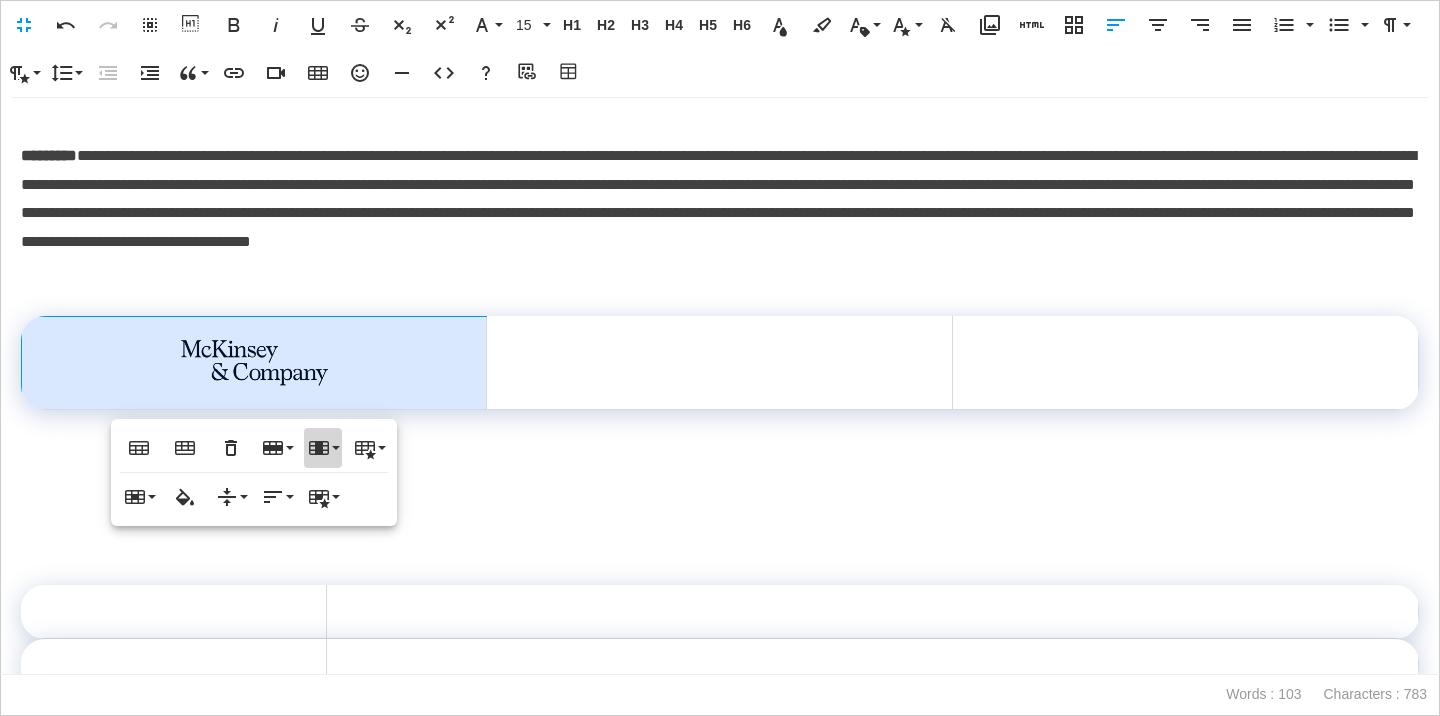 click 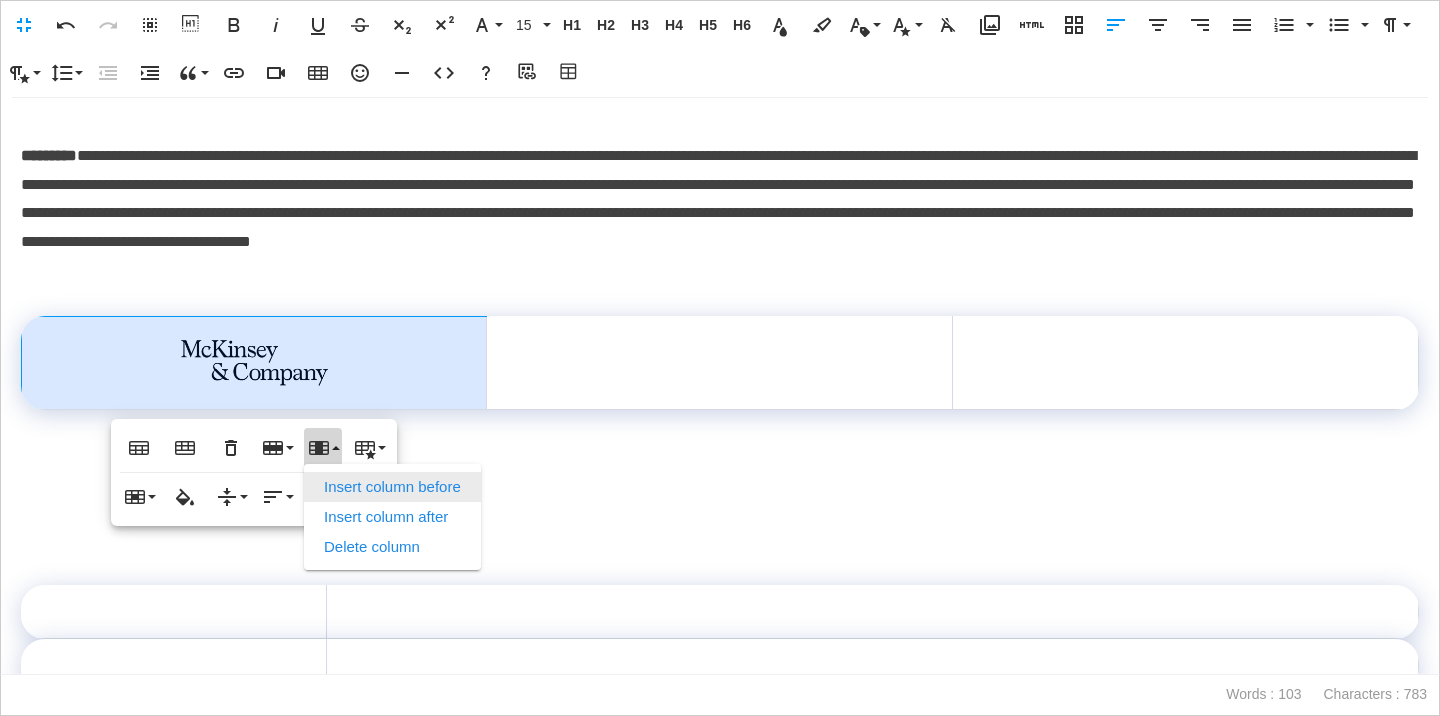 click on "Insert column before" at bounding box center [392, 487] 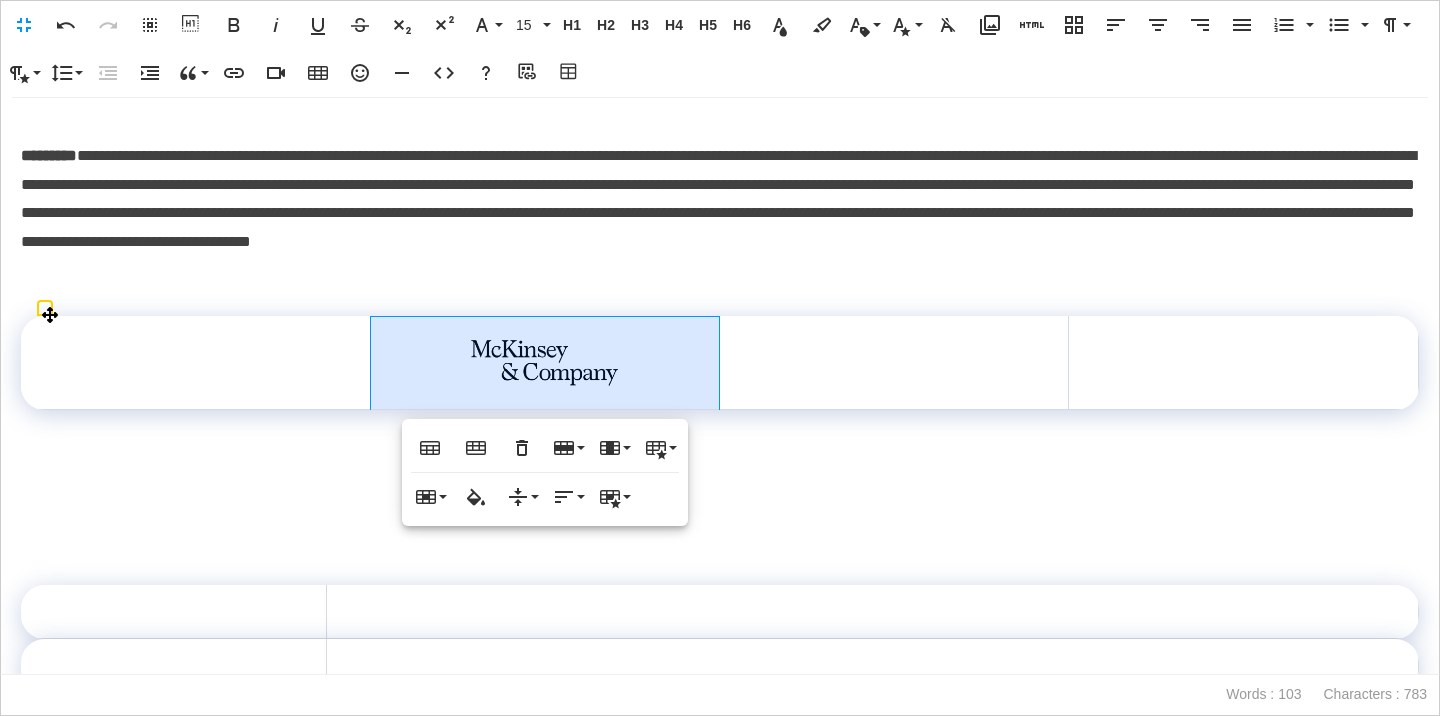 click at bounding box center [894, 362] 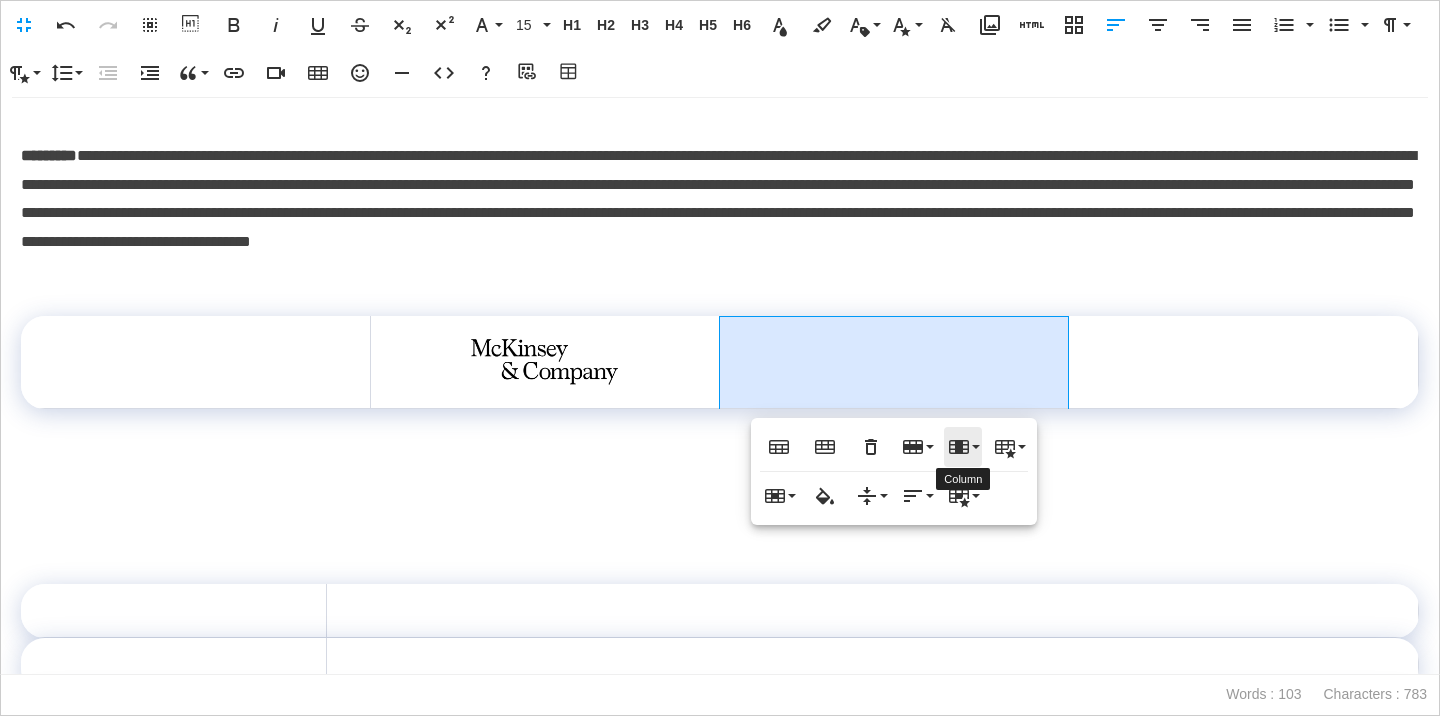 click 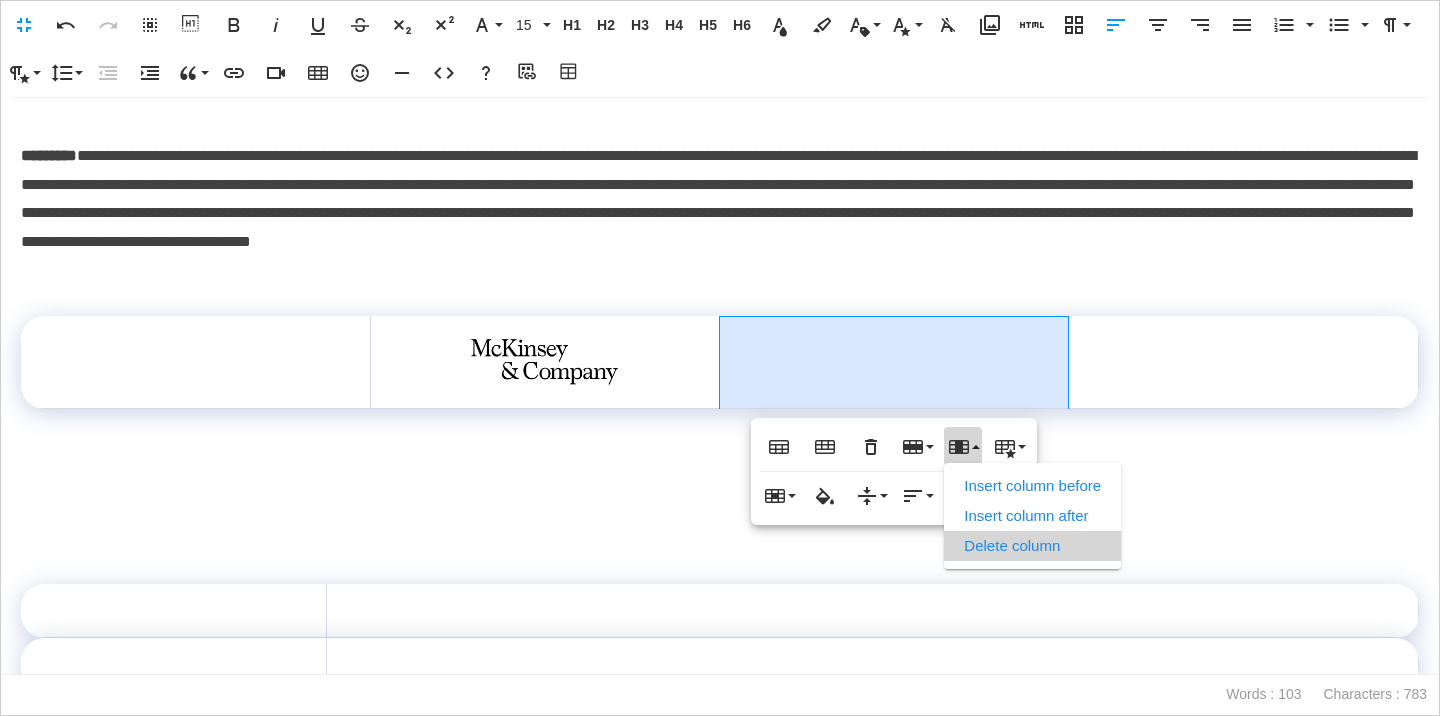 click on "Delete column" at bounding box center (1032, 546) 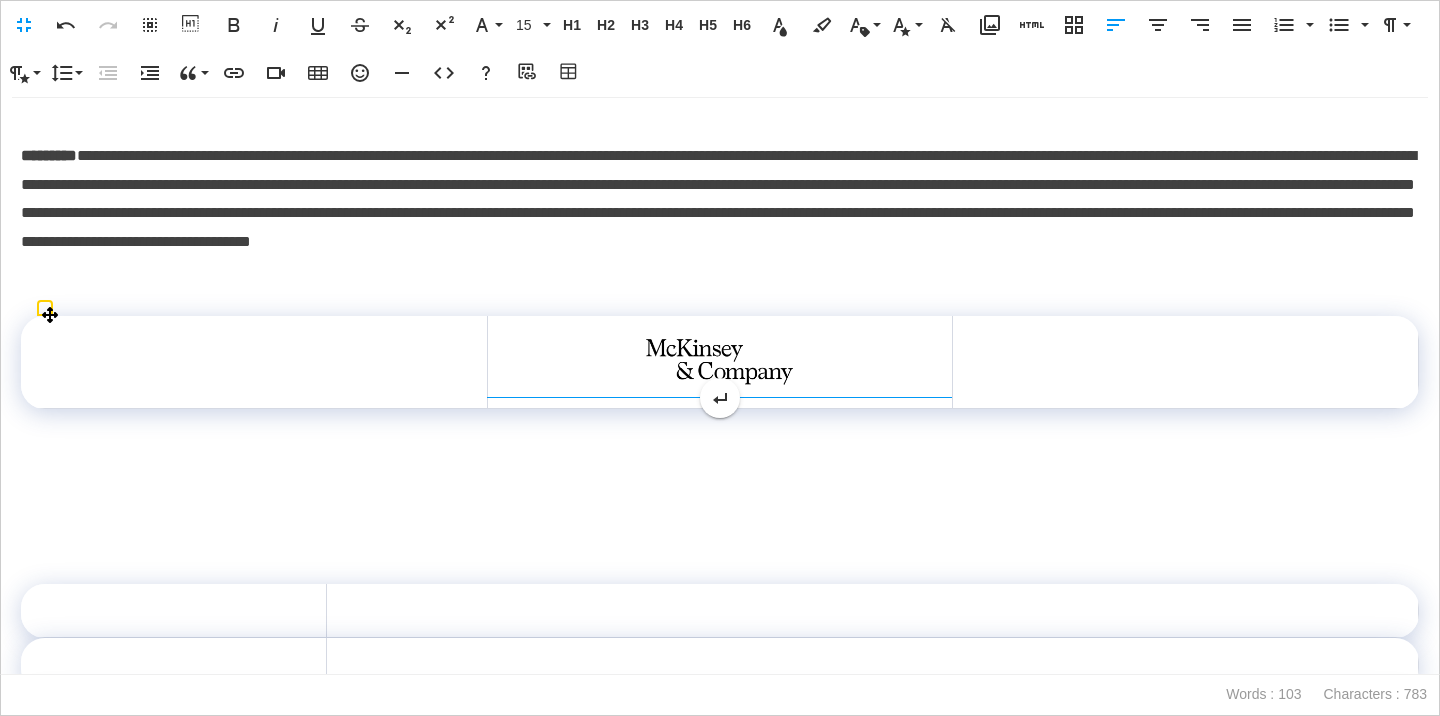click at bounding box center [254, 362] 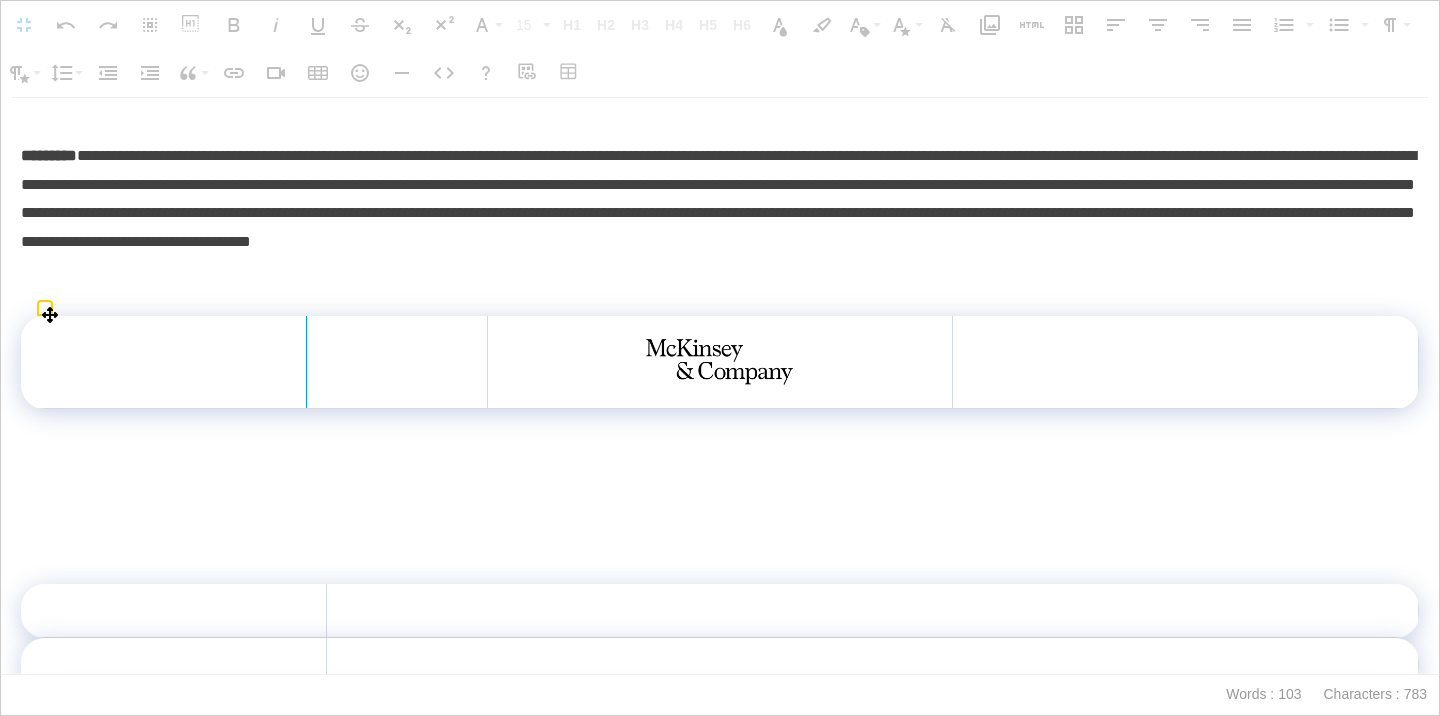 drag, startPoint x: 434, startPoint y: 337, endPoint x: 280, endPoint y: 340, distance: 154.02922 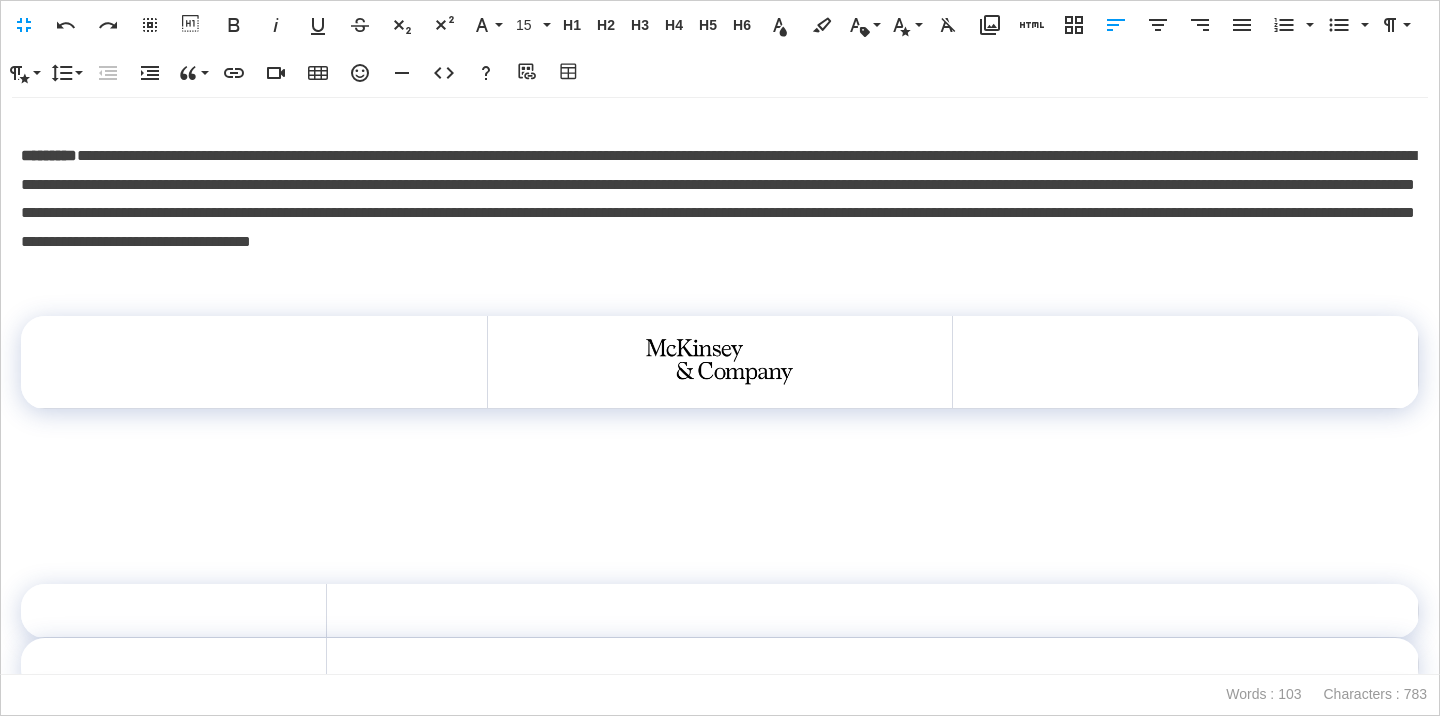 click at bounding box center [720, 423] 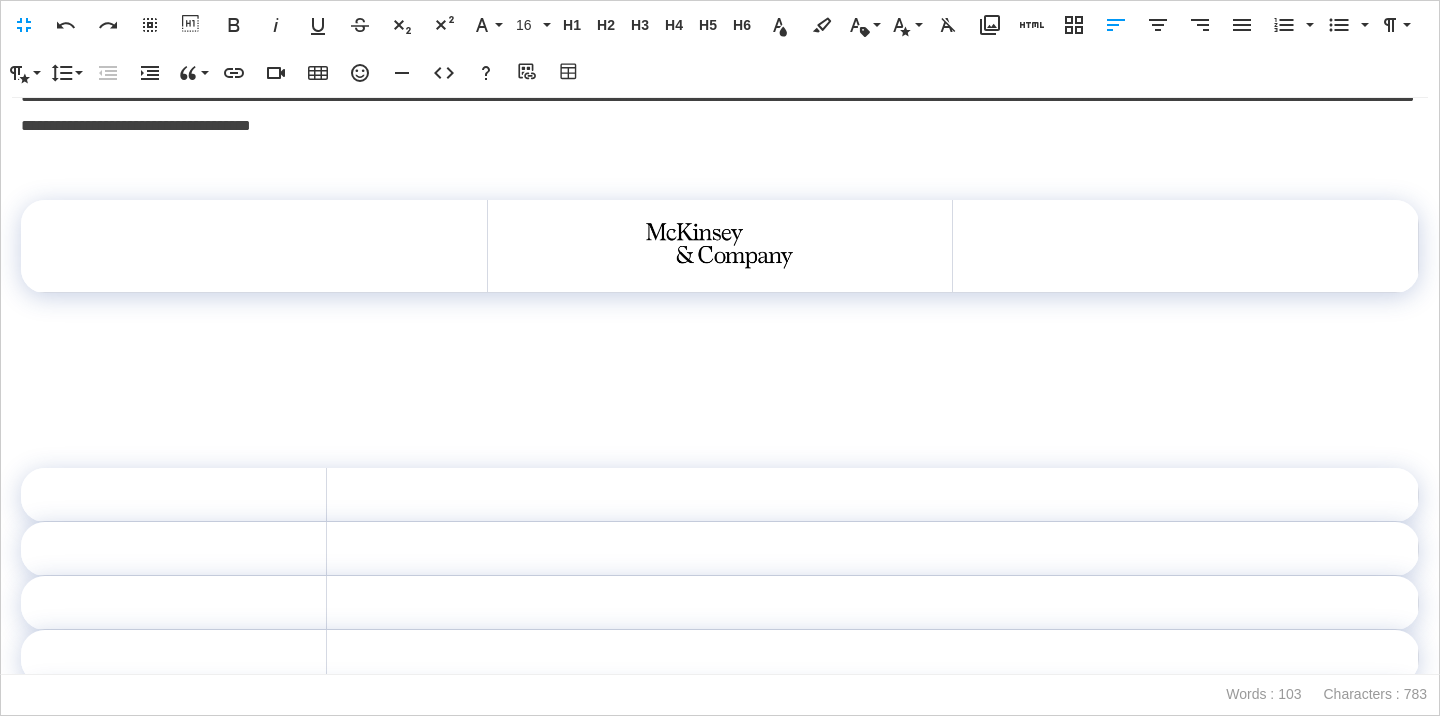 scroll, scrollTop: 173, scrollLeft: 0, axis: vertical 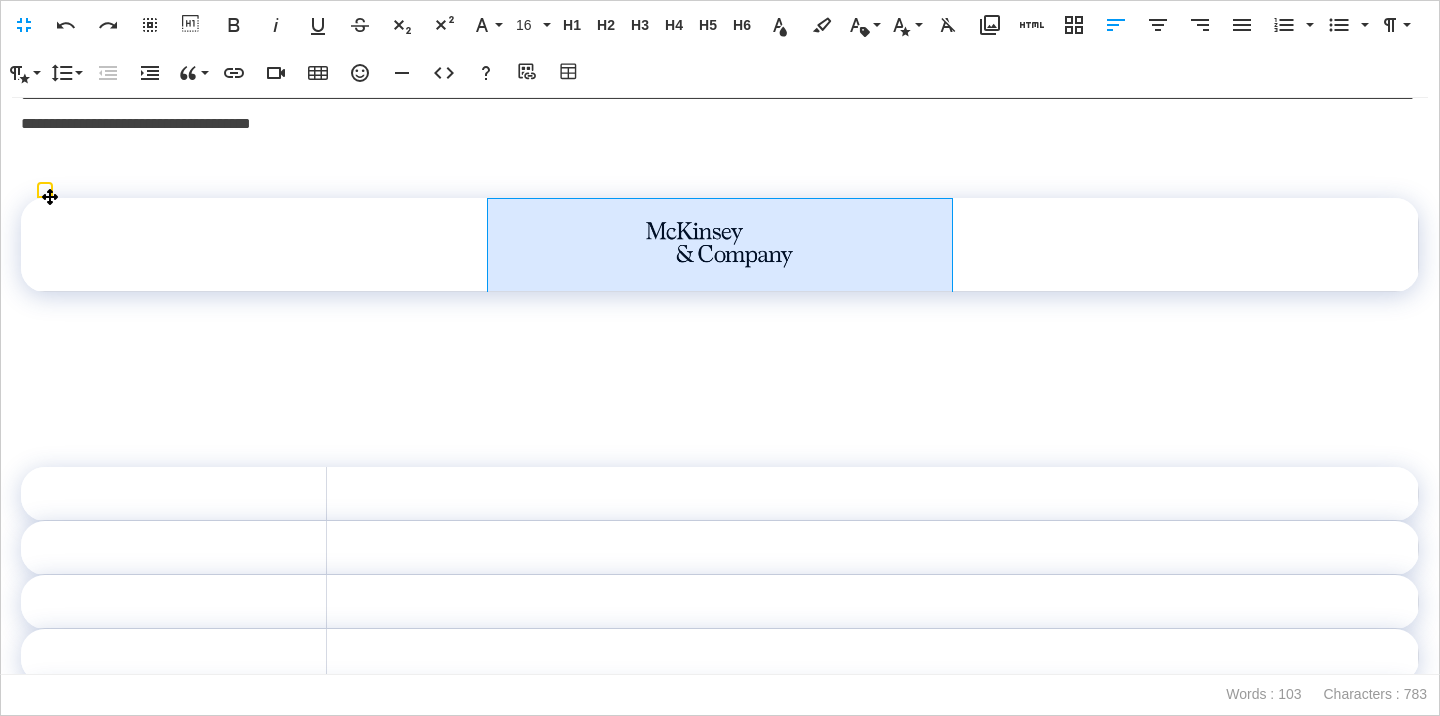 click at bounding box center (719, 244) 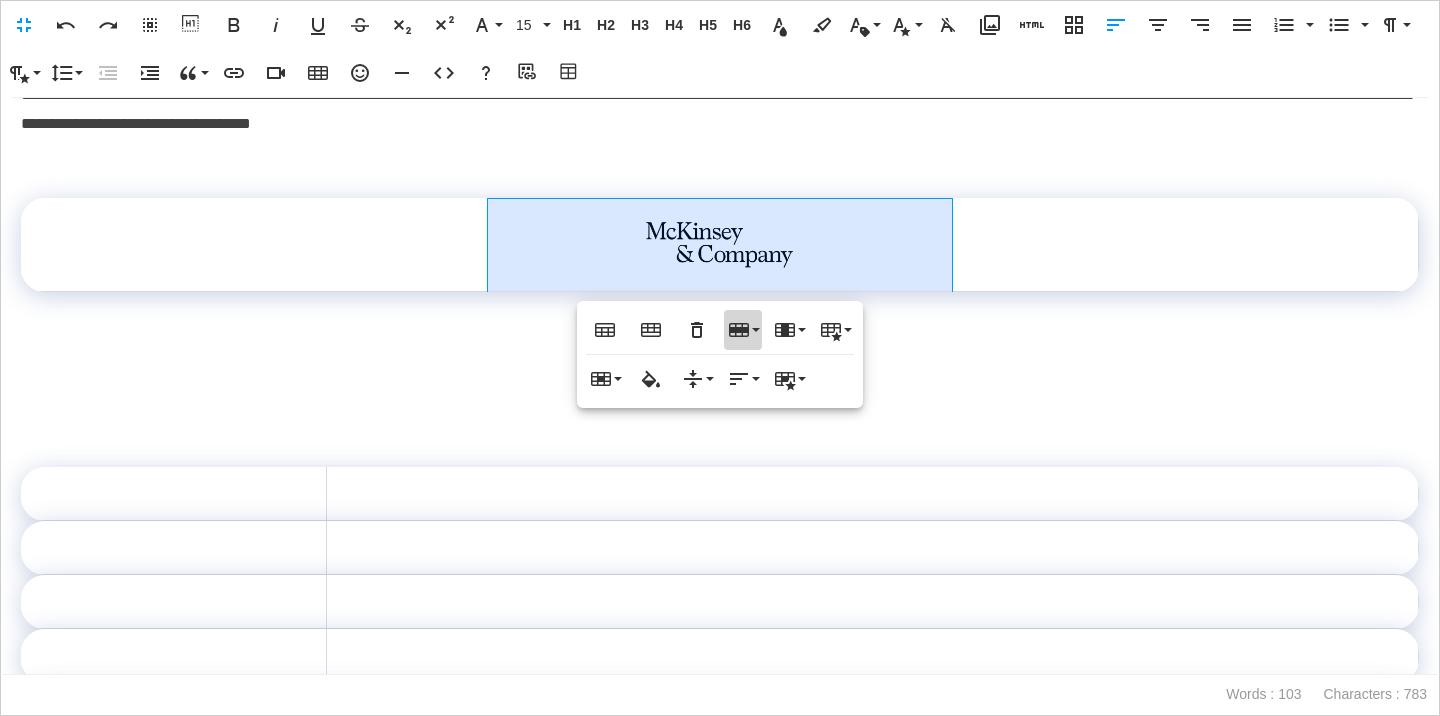 click 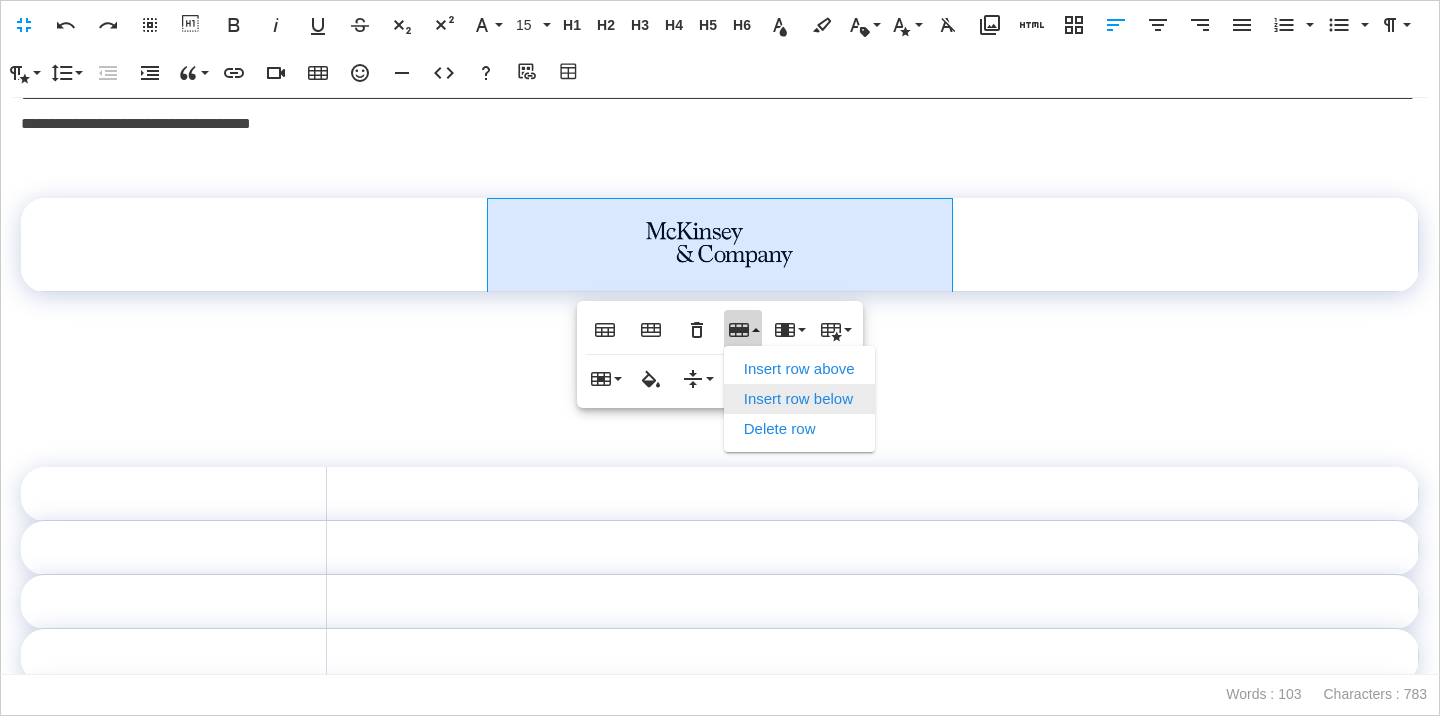 click on "Insert row below" at bounding box center (799, 399) 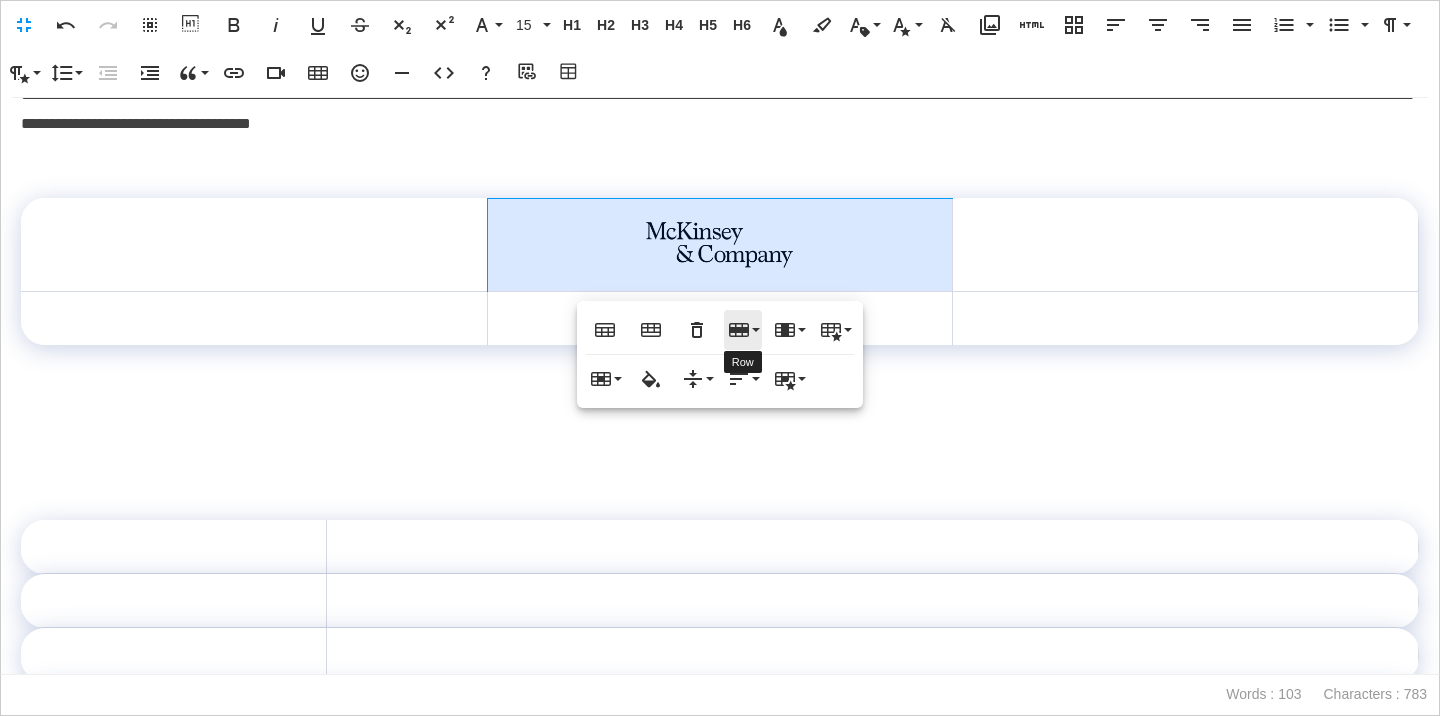 click 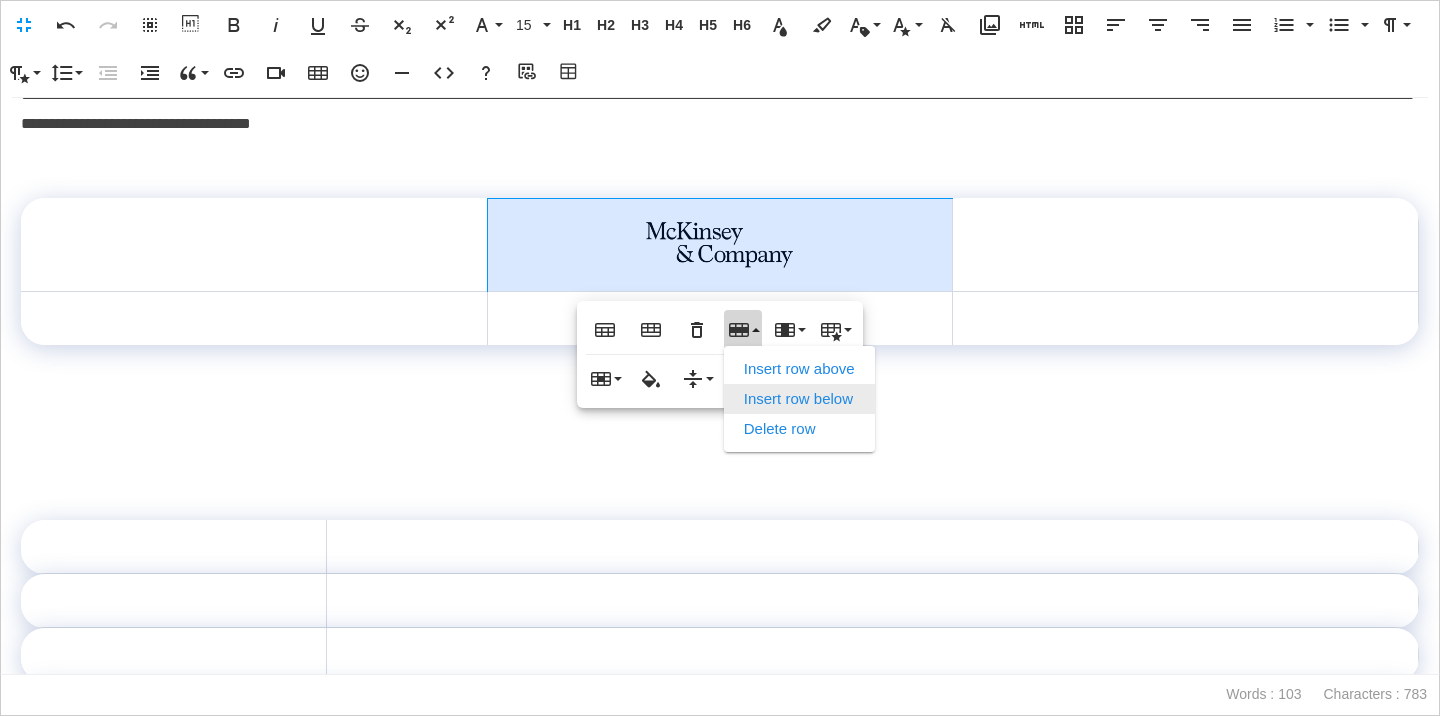 click on "Insert row below" at bounding box center [799, 399] 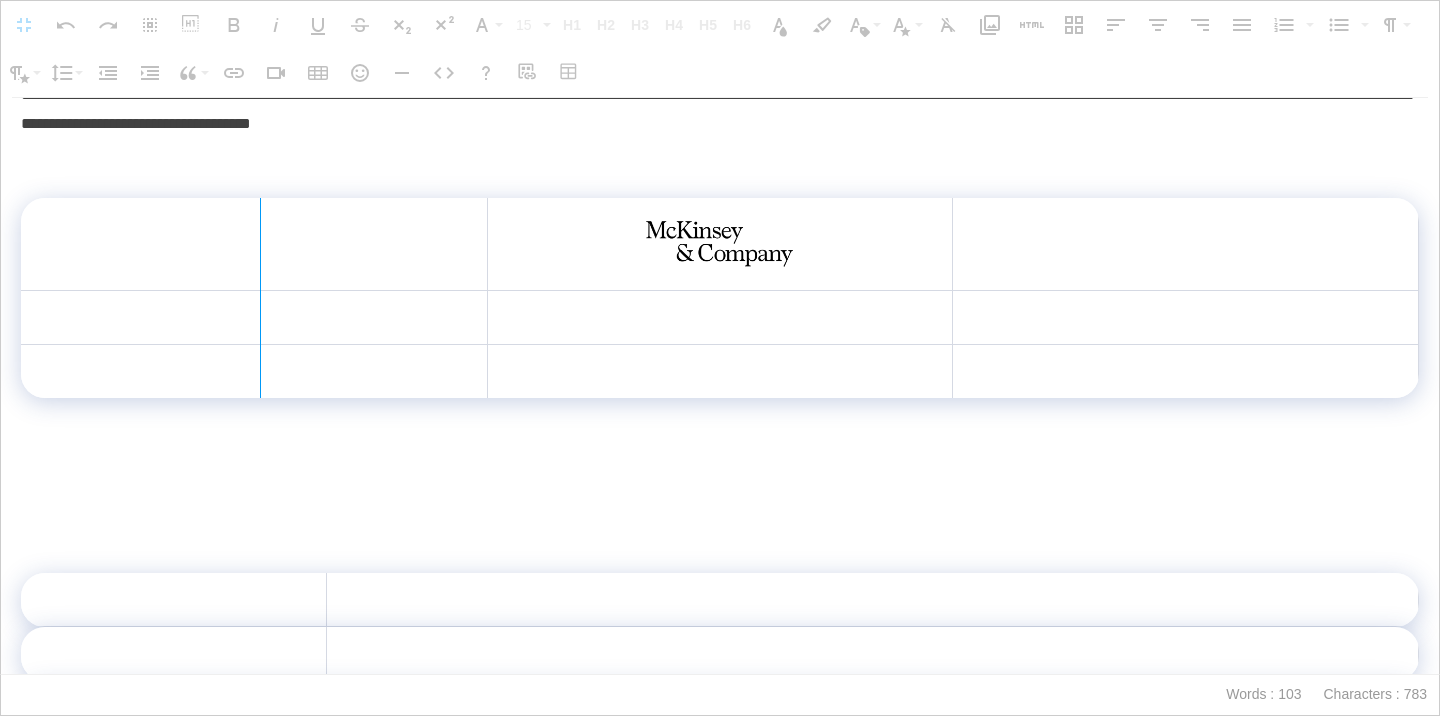 drag, startPoint x: 488, startPoint y: 208, endPoint x: 259, endPoint y: 235, distance: 230.58621 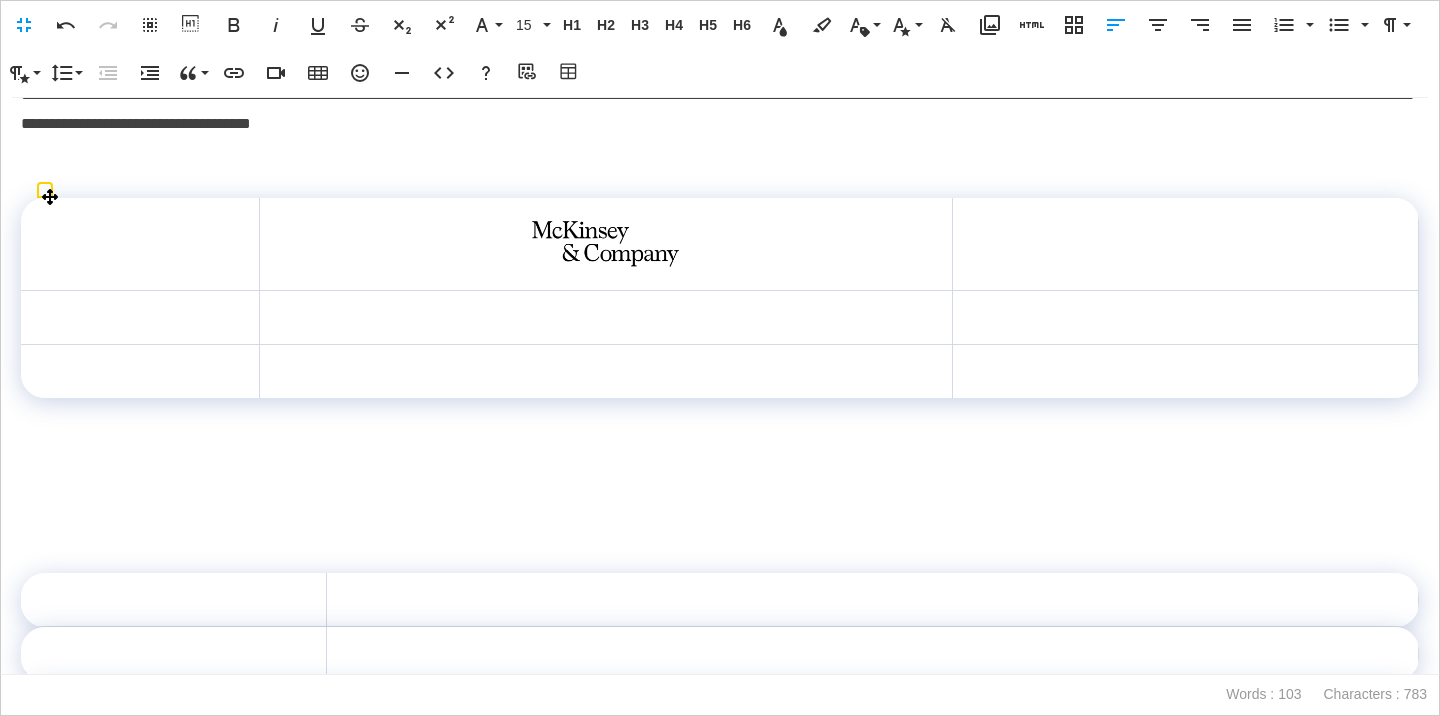 click at bounding box center [1185, 244] 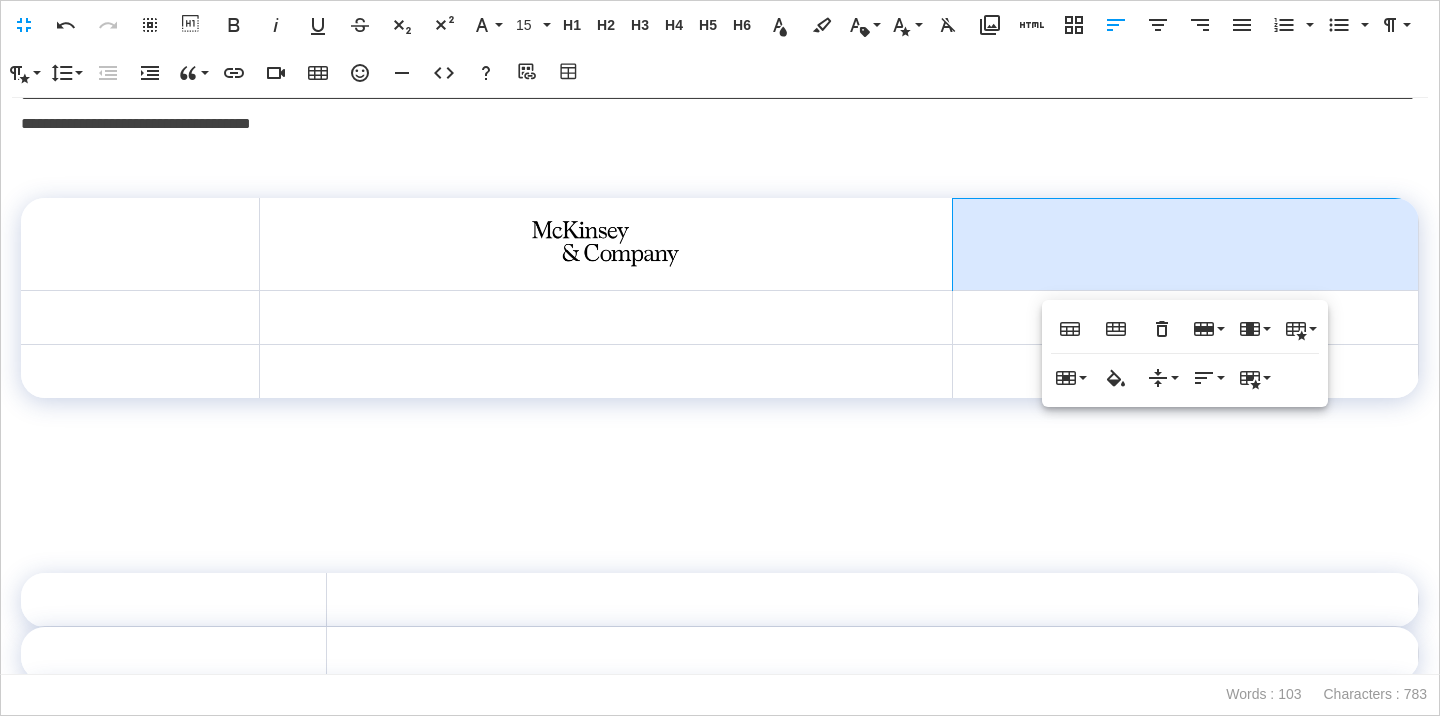 click on "Table Header Table Footer Remove Table Row Insert row above Insert row below Delete row Column Insert column before Insert column after Delete column Table Style Dashed Borders Alternate Rows no-border Cell Merge cells Vertical split Horizontal split Cell Background Vertical Align Top Middle Bottom Horizontal Align Align Left Align Center Align Right Align Justify Cell Style Highlighted Thick" at bounding box center (1185, 353) 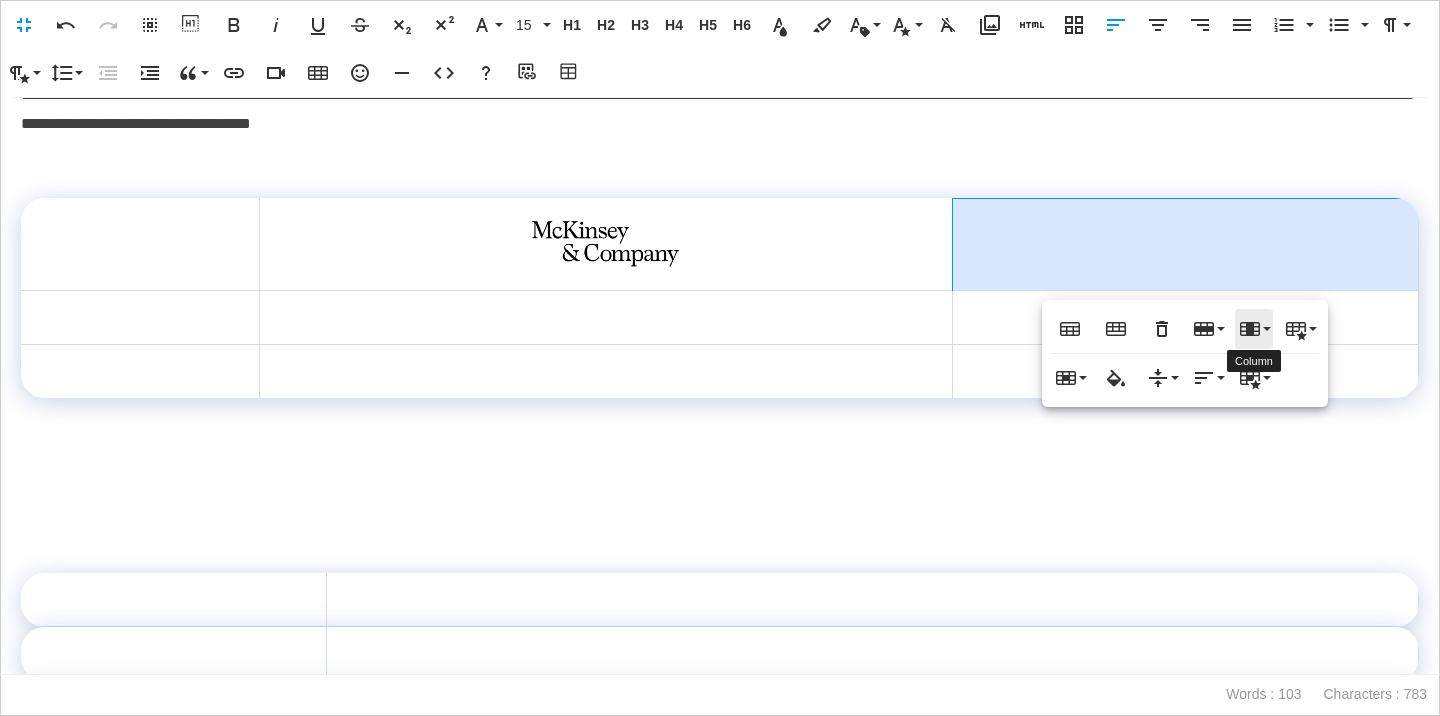 click on "Column" at bounding box center (1254, 329) 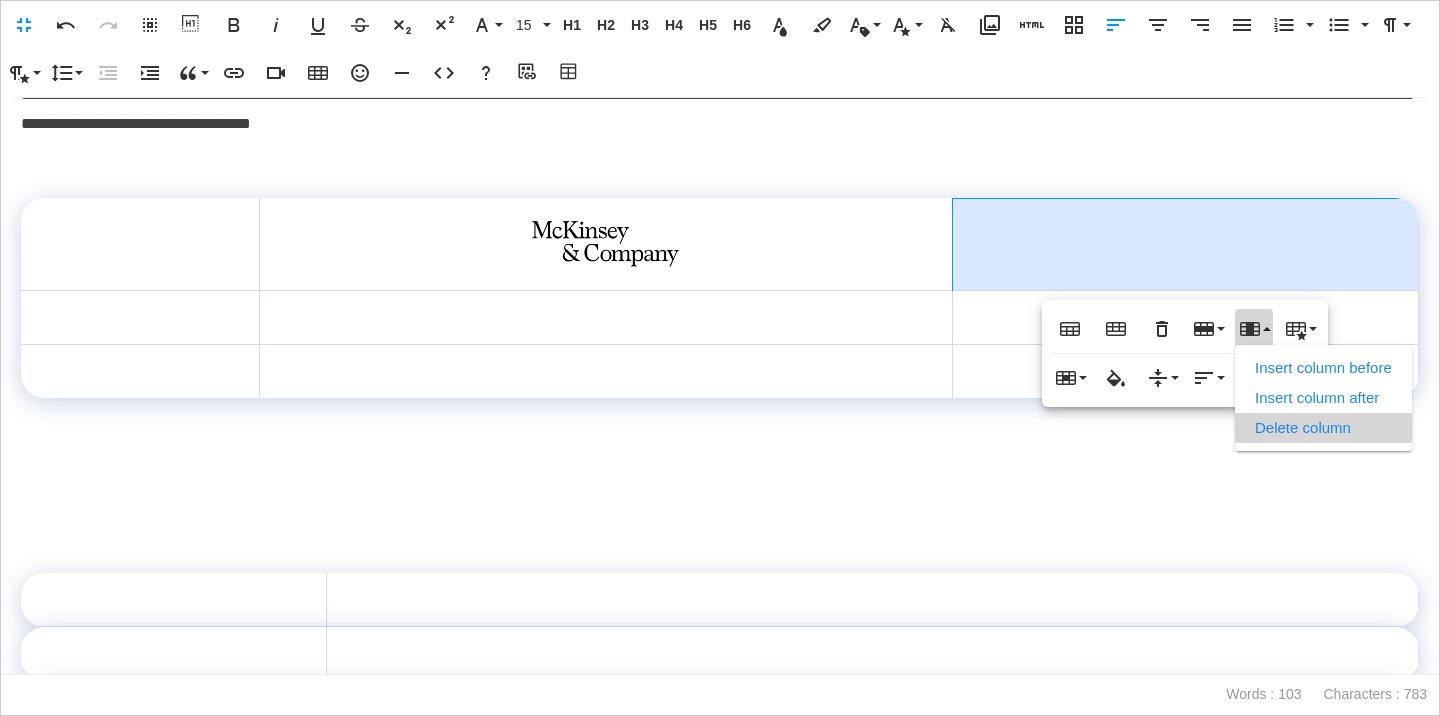 click on "Delete column" at bounding box center (1323, 428) 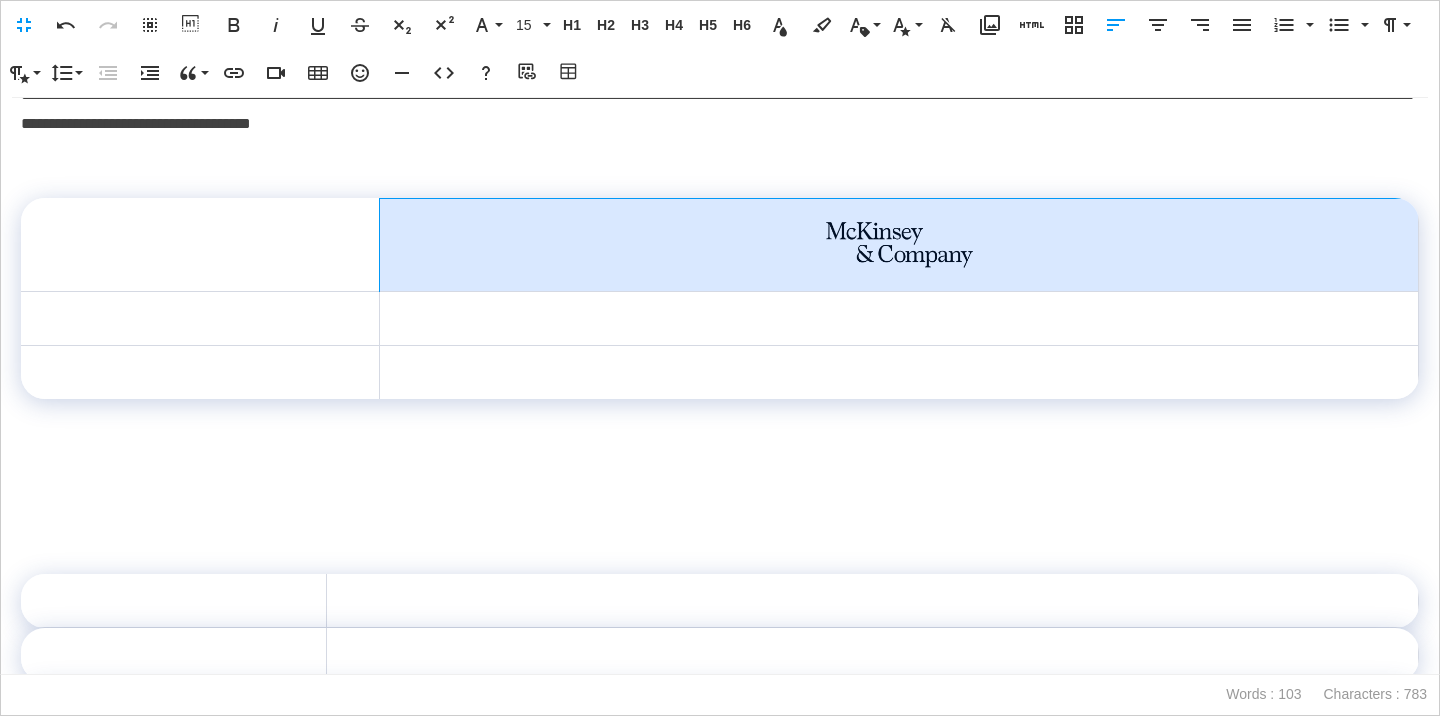 click at bounding box center [899, 244] 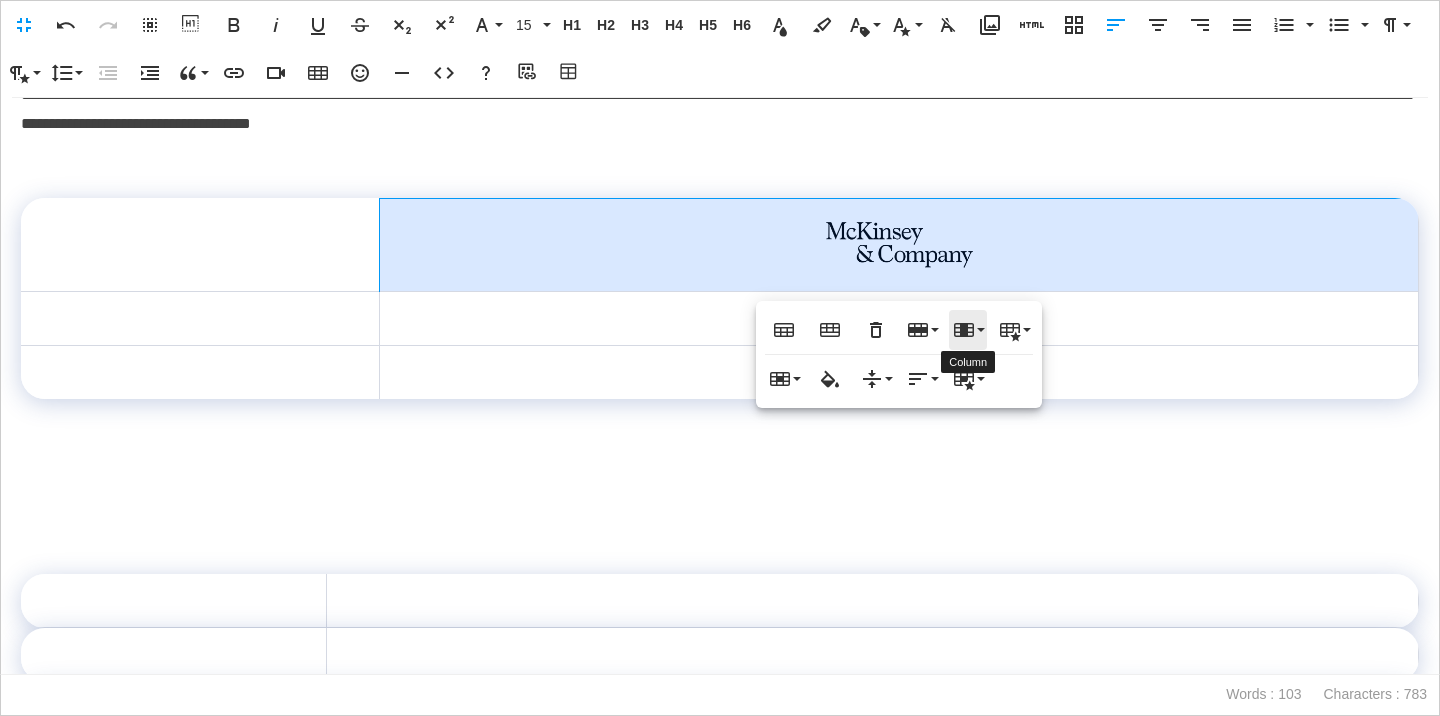click 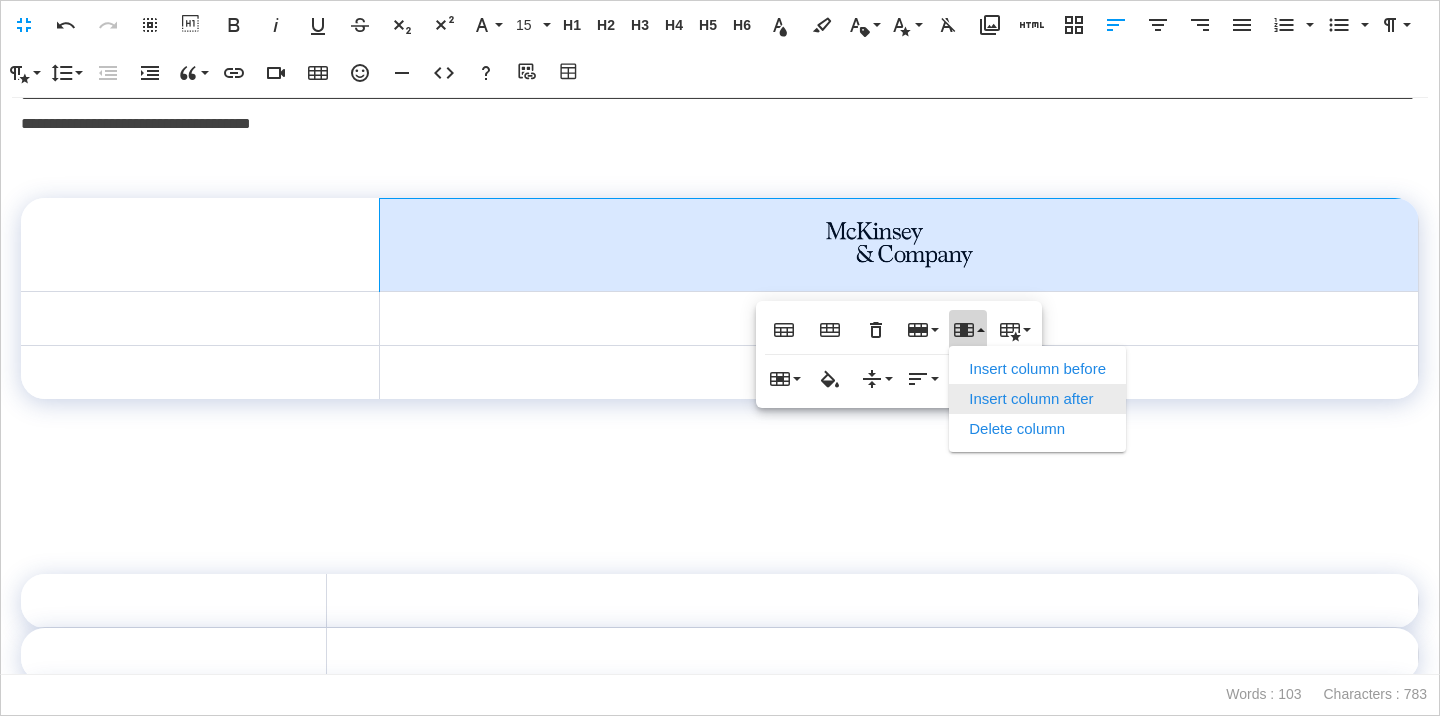 click on "Insert column after" at bounding box center [1037, 399] 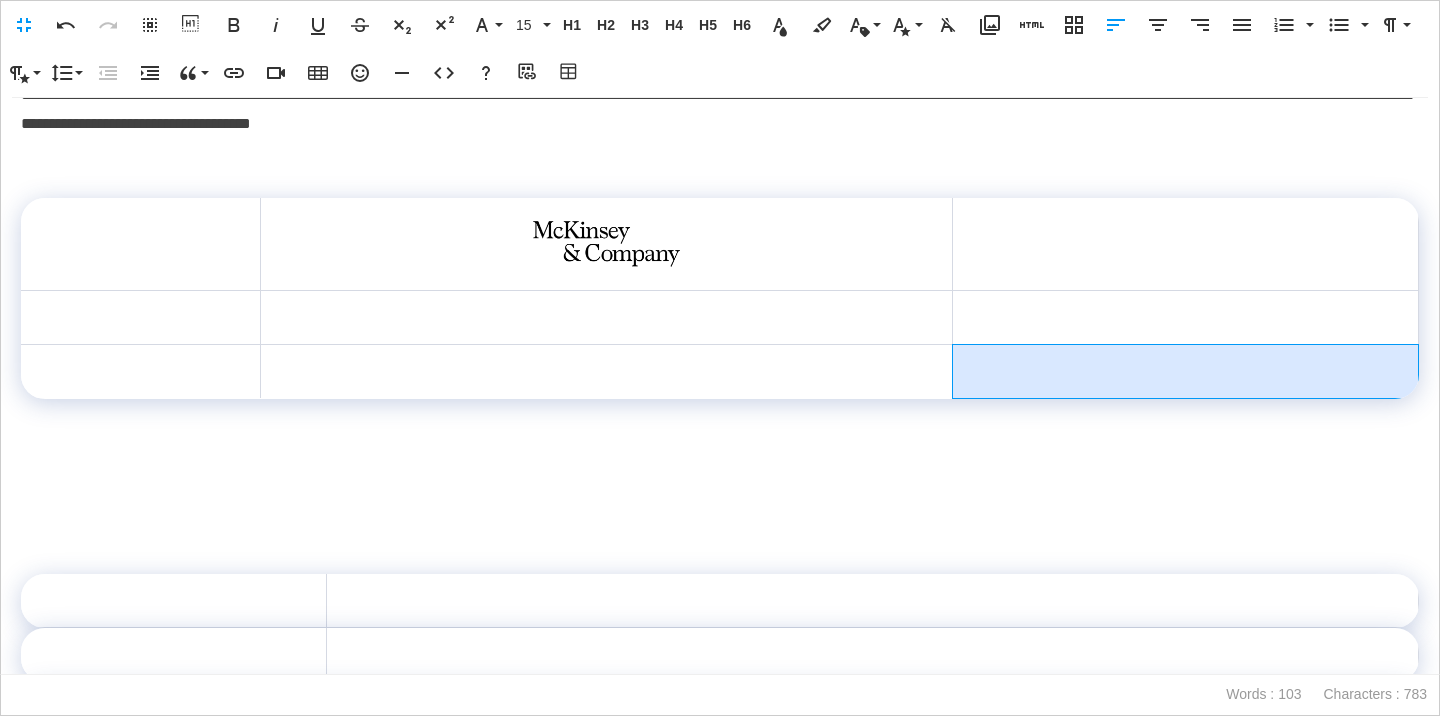click at bounding box center [1186, 371] 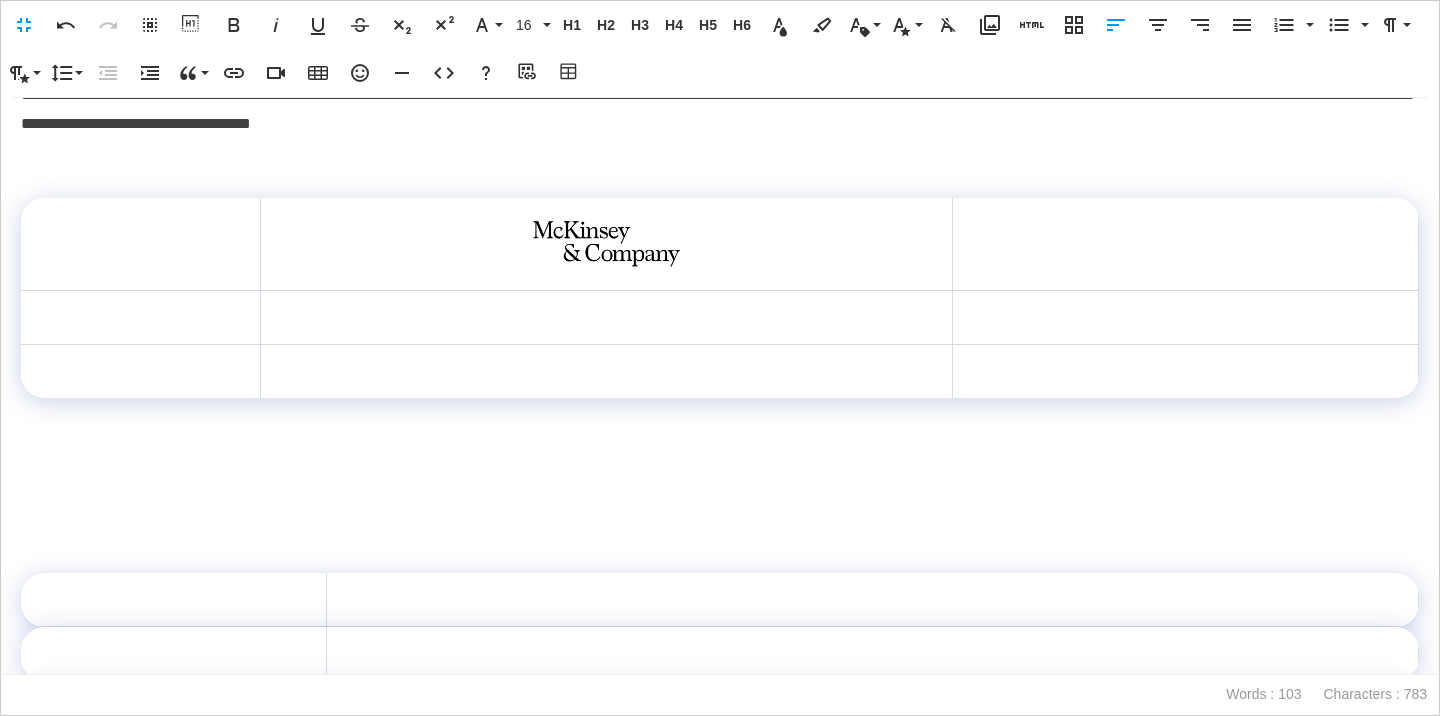 click at bounding box center (720, 412) 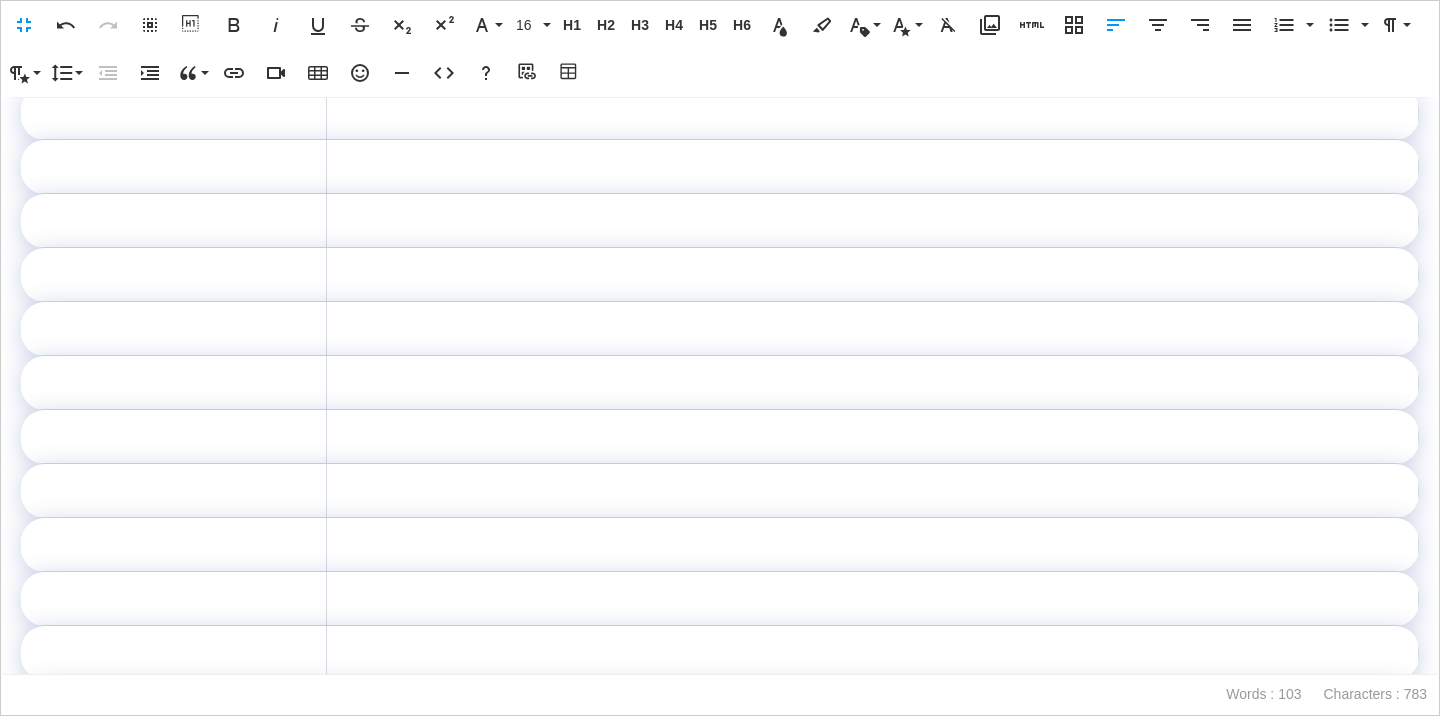 scroll, scrollTop: 338, scrollLeft: 0, axis: vertical 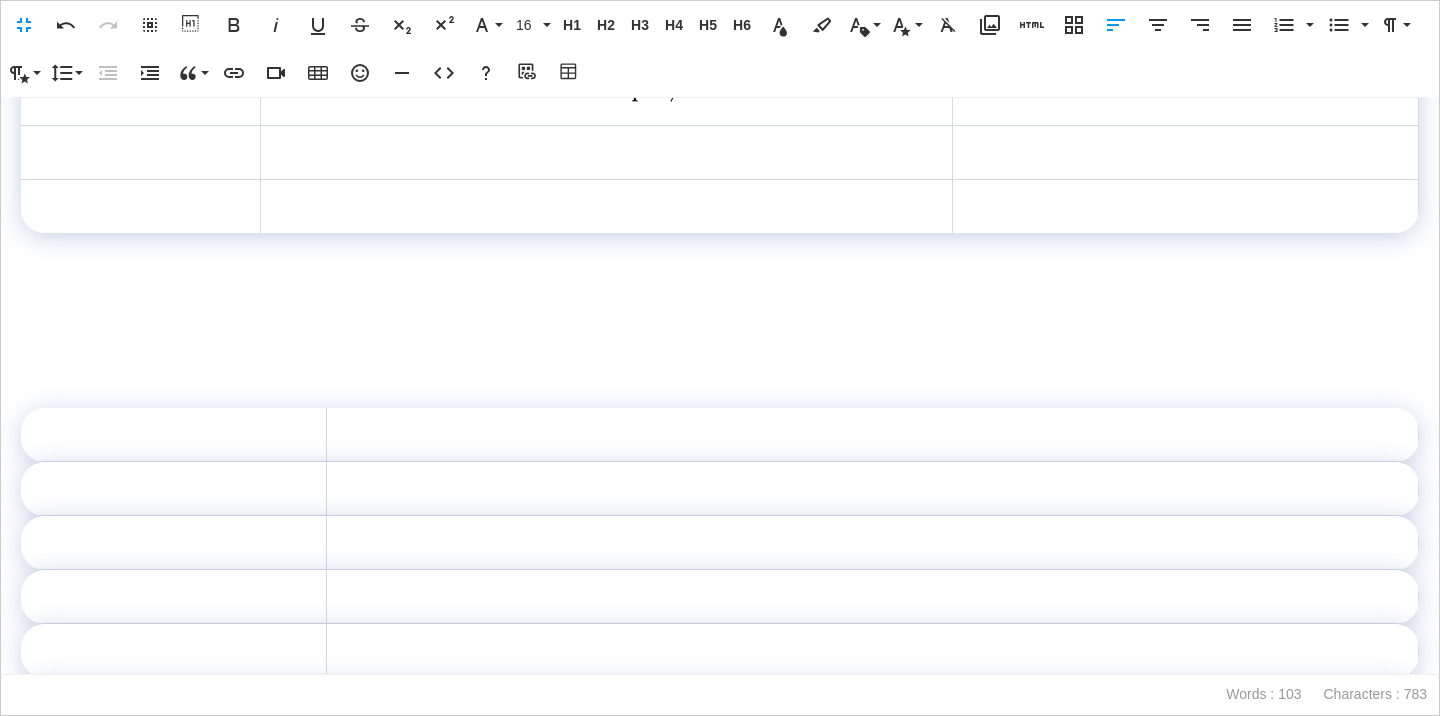 click on "**********" at bounding box center [720, 386] 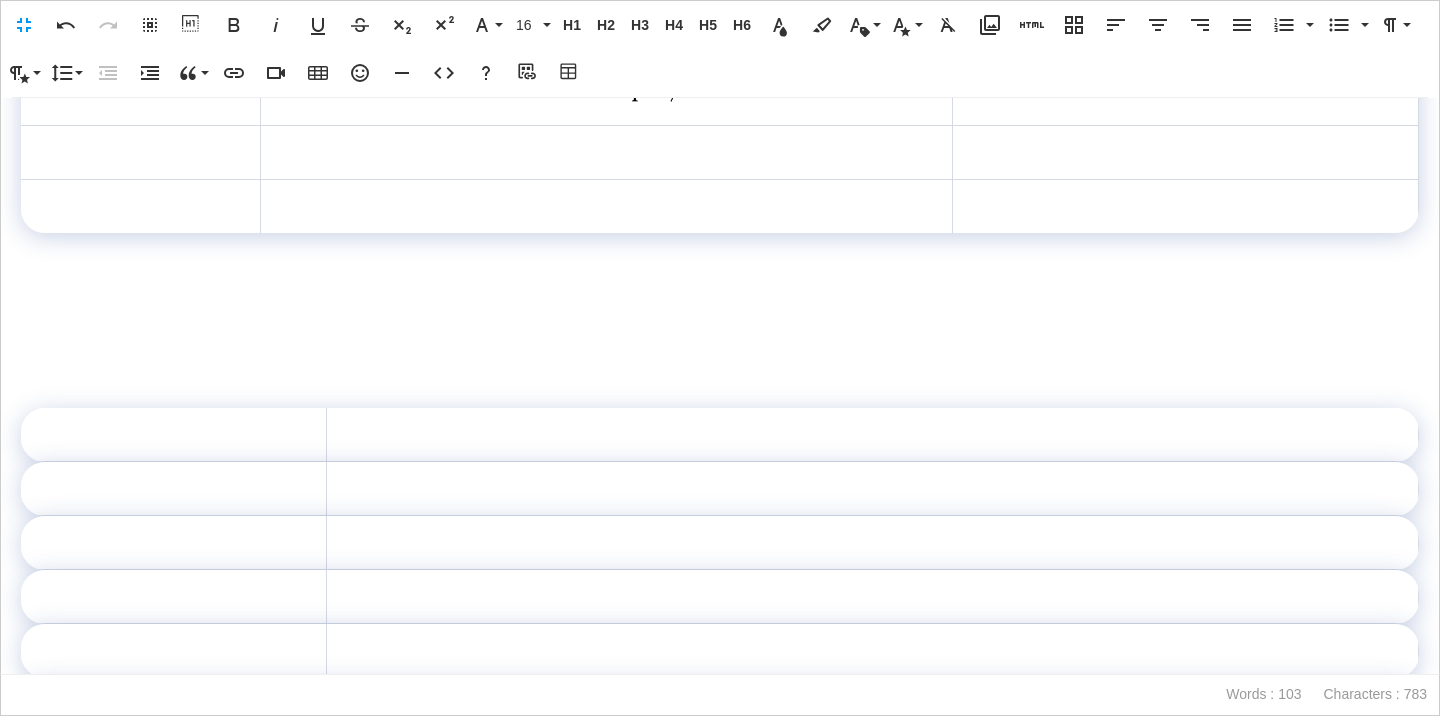 click on "**********" at bounding box center [720, 48] 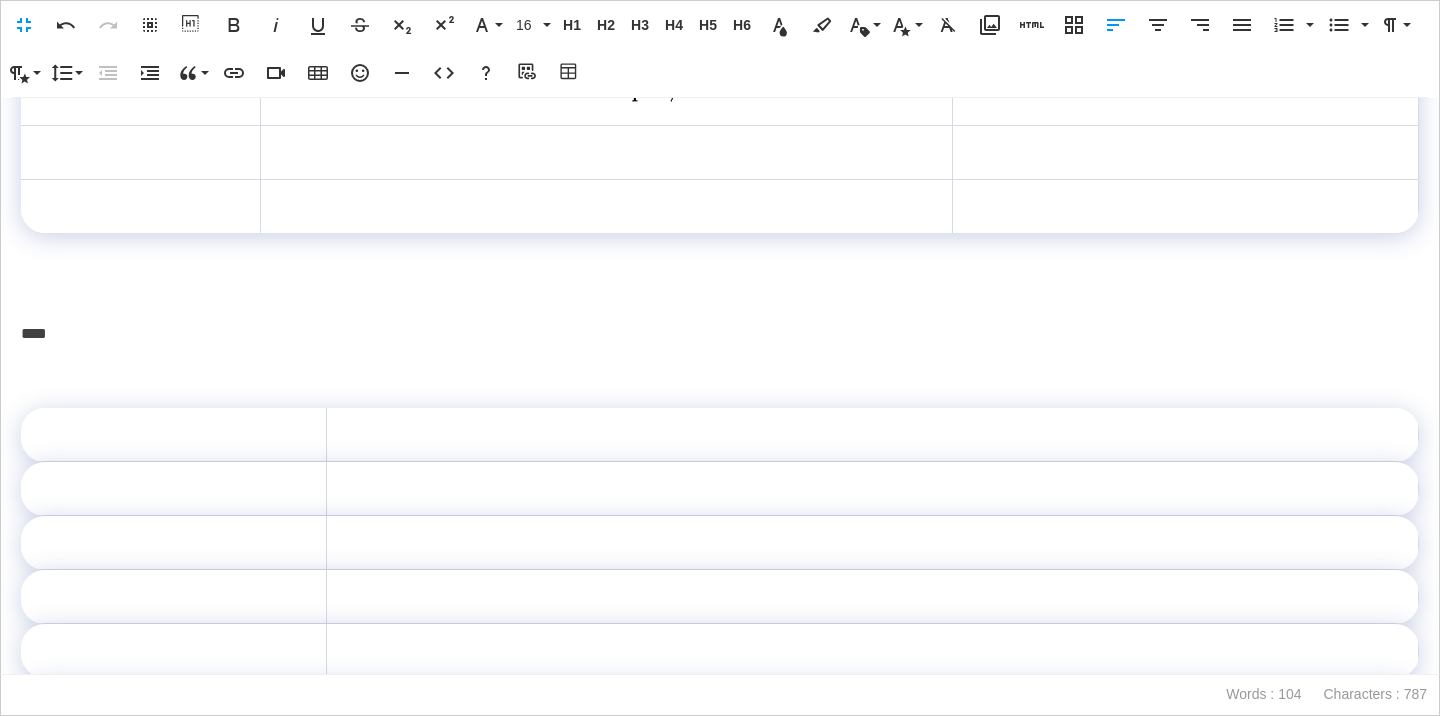 click on "****" at bounding box center (720, 334) 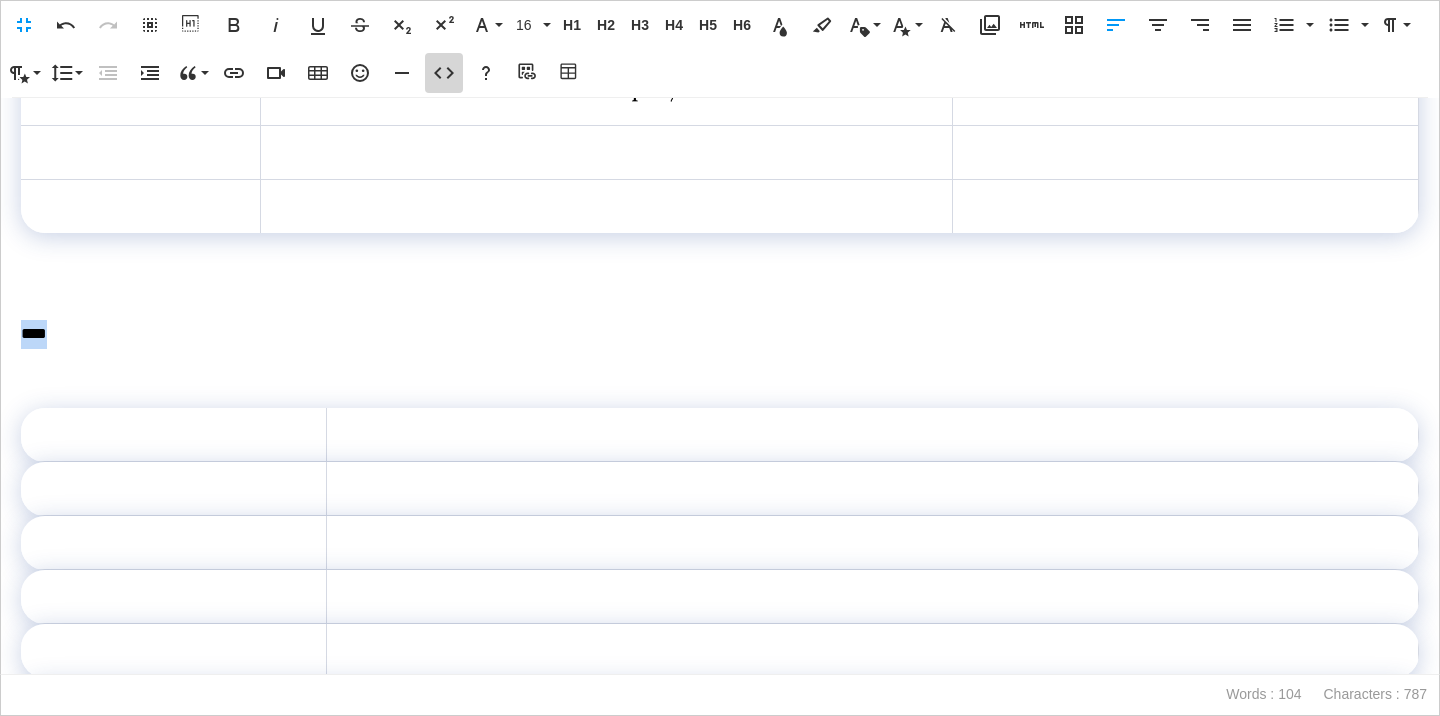 click 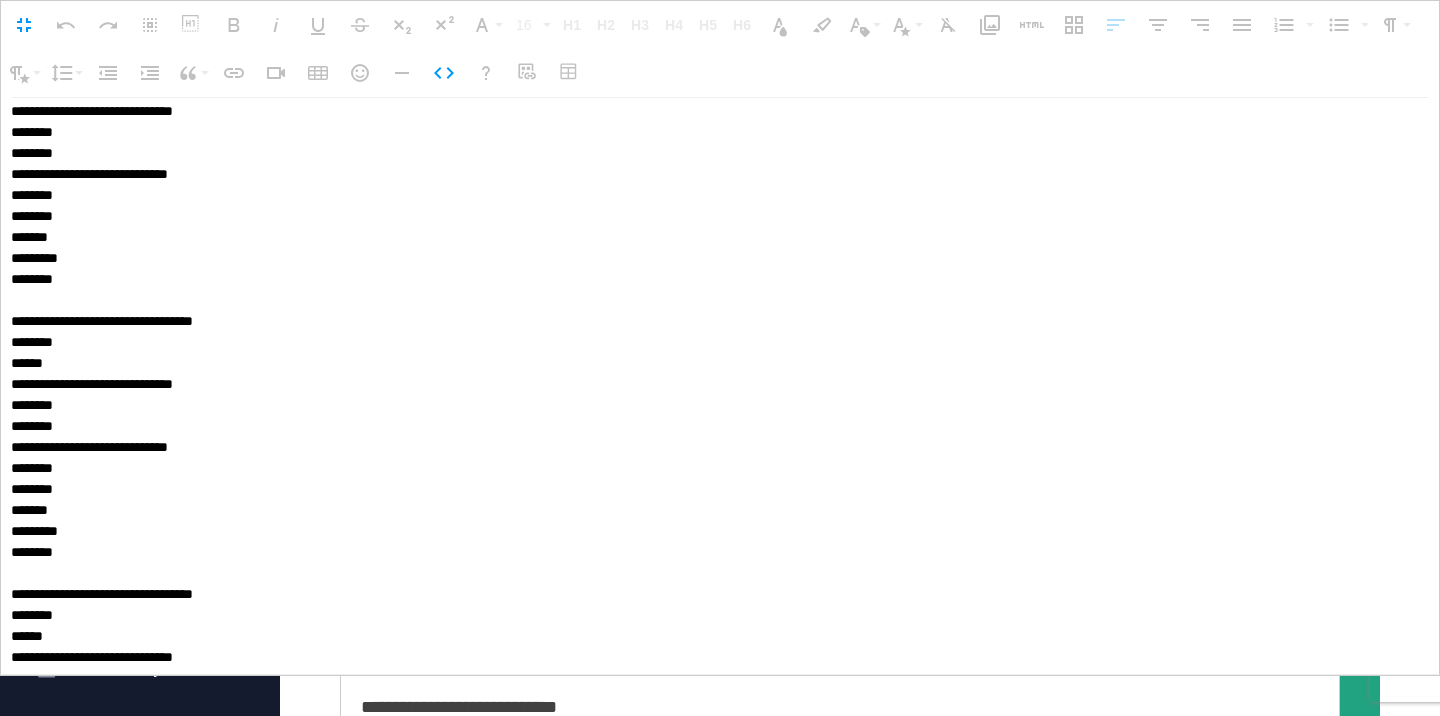scroll, scrollTop: 1085, scrollLeft: 0, axis: vertical 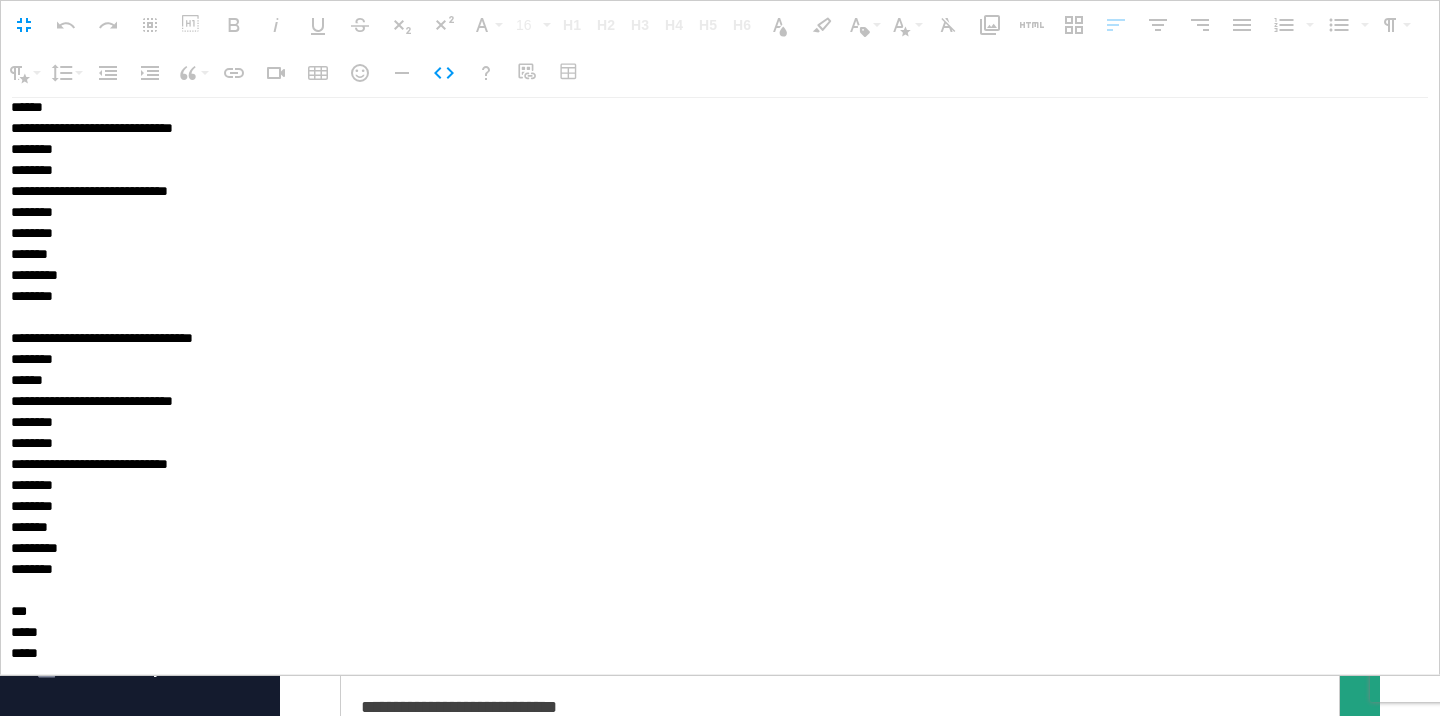 drag, startPoint x: 7, startPoint y: 329, endPoint x: 172, endPoint y: 785, distance: 484.93402 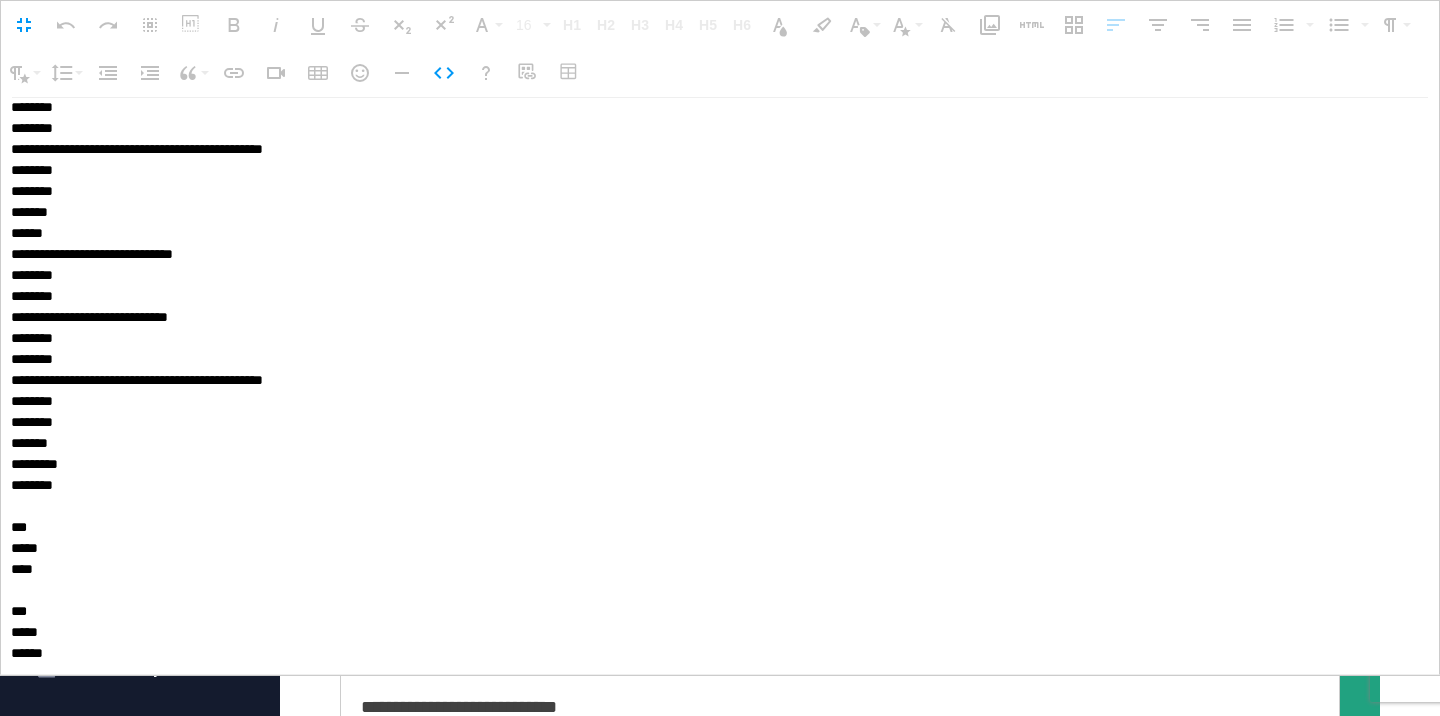 scroll, scrollTop: 766, scrollLeft: 0, axis: vertical 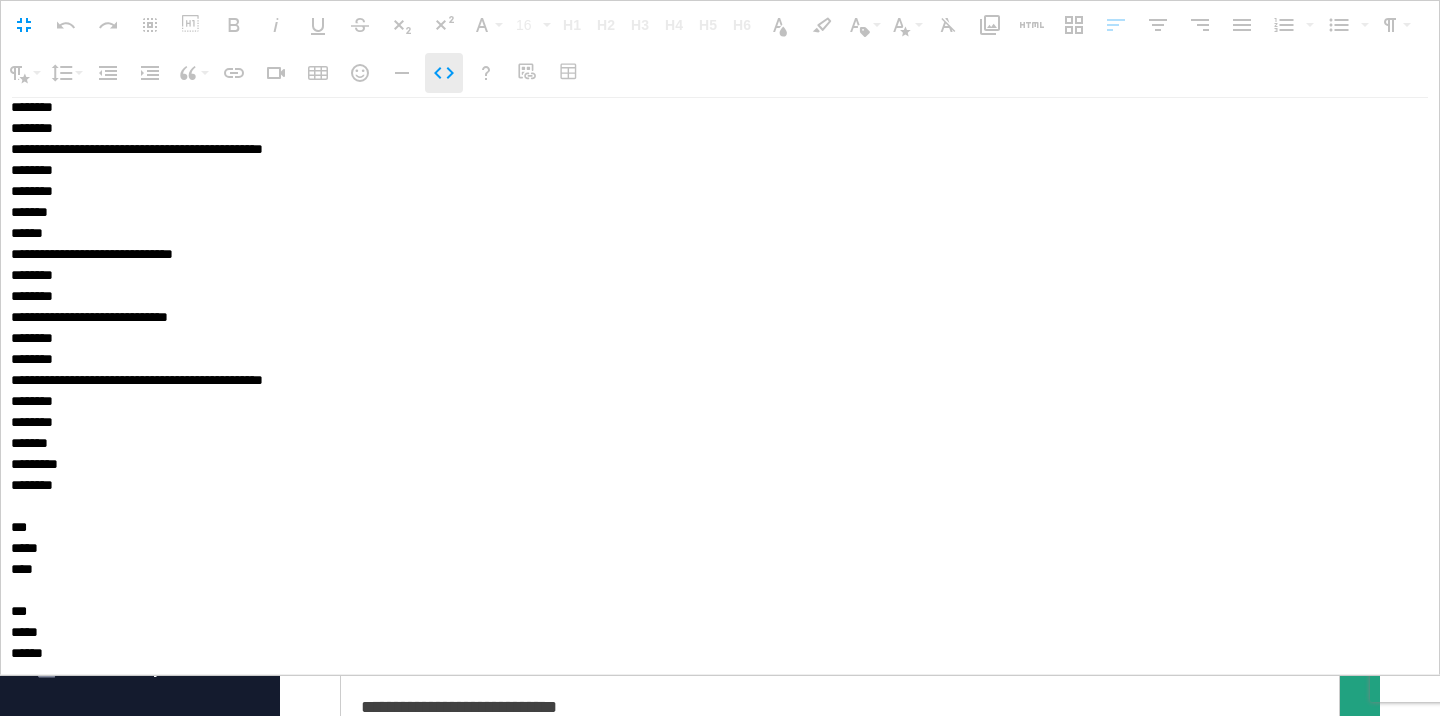 click 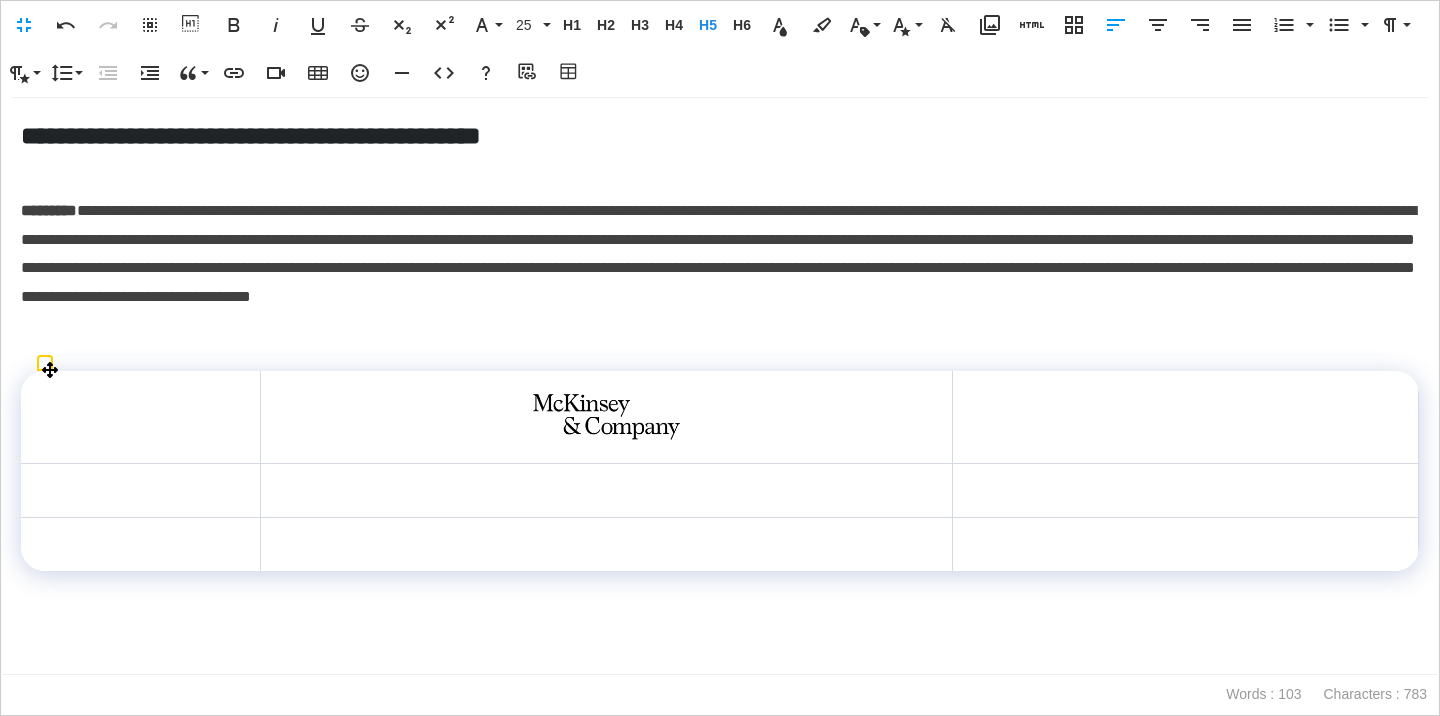 click at bounding box center [140, 417] 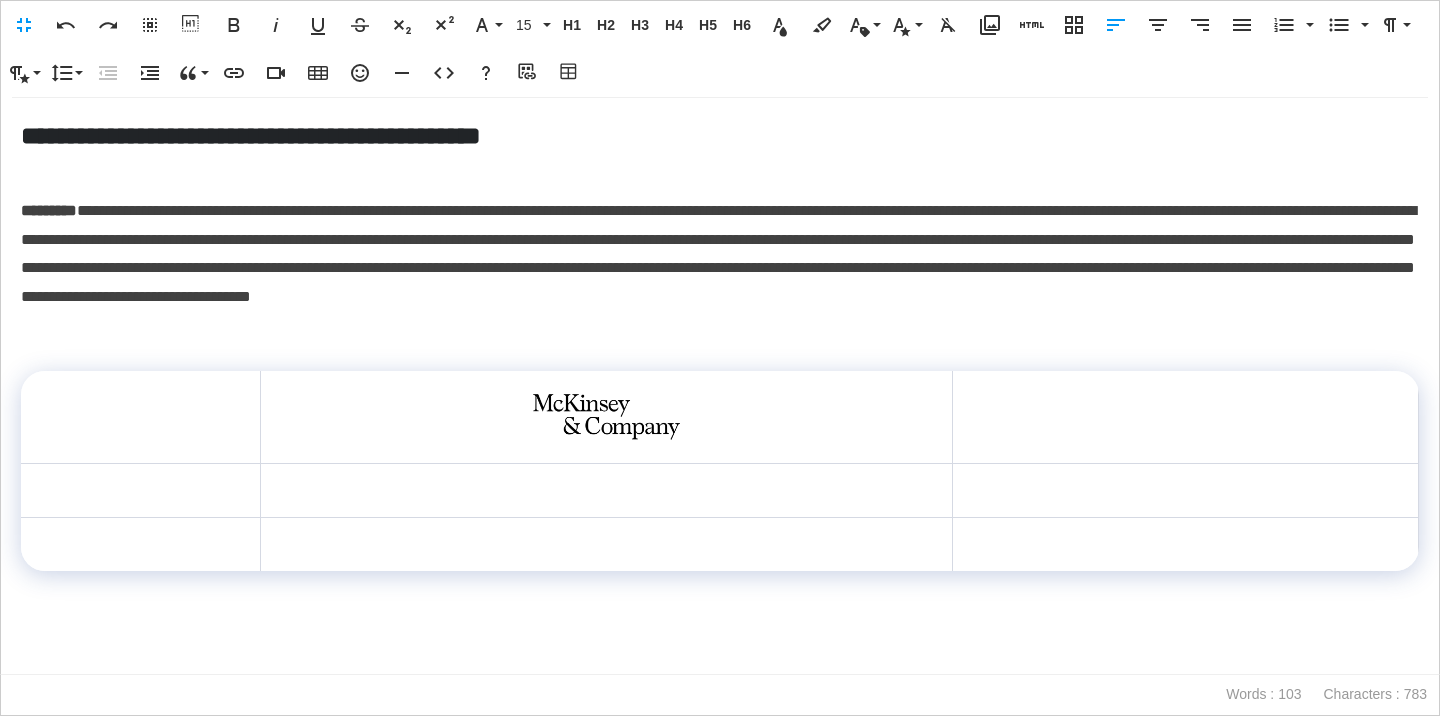 scroll, scrollTop: 0, scrollLeft: 7, axis: horizontal 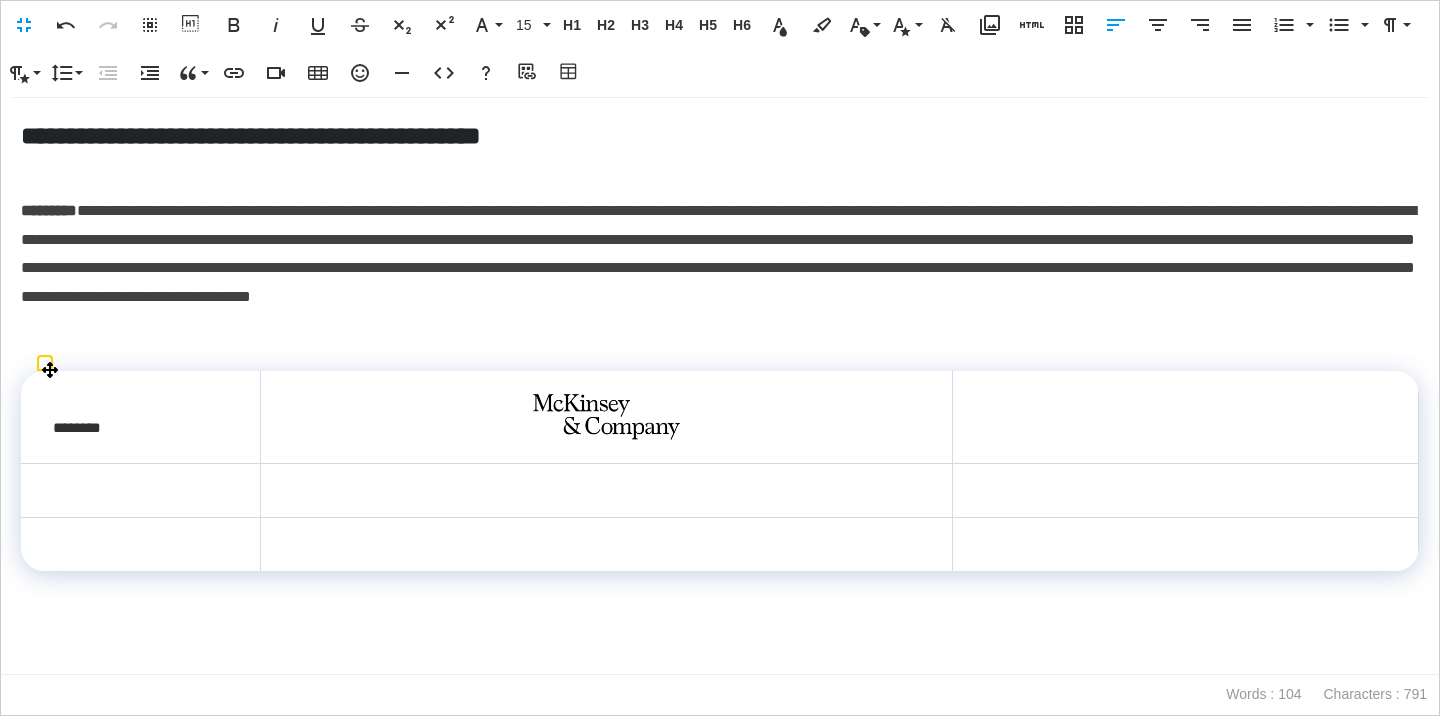 click on "********" at bounding box center (140, 417) 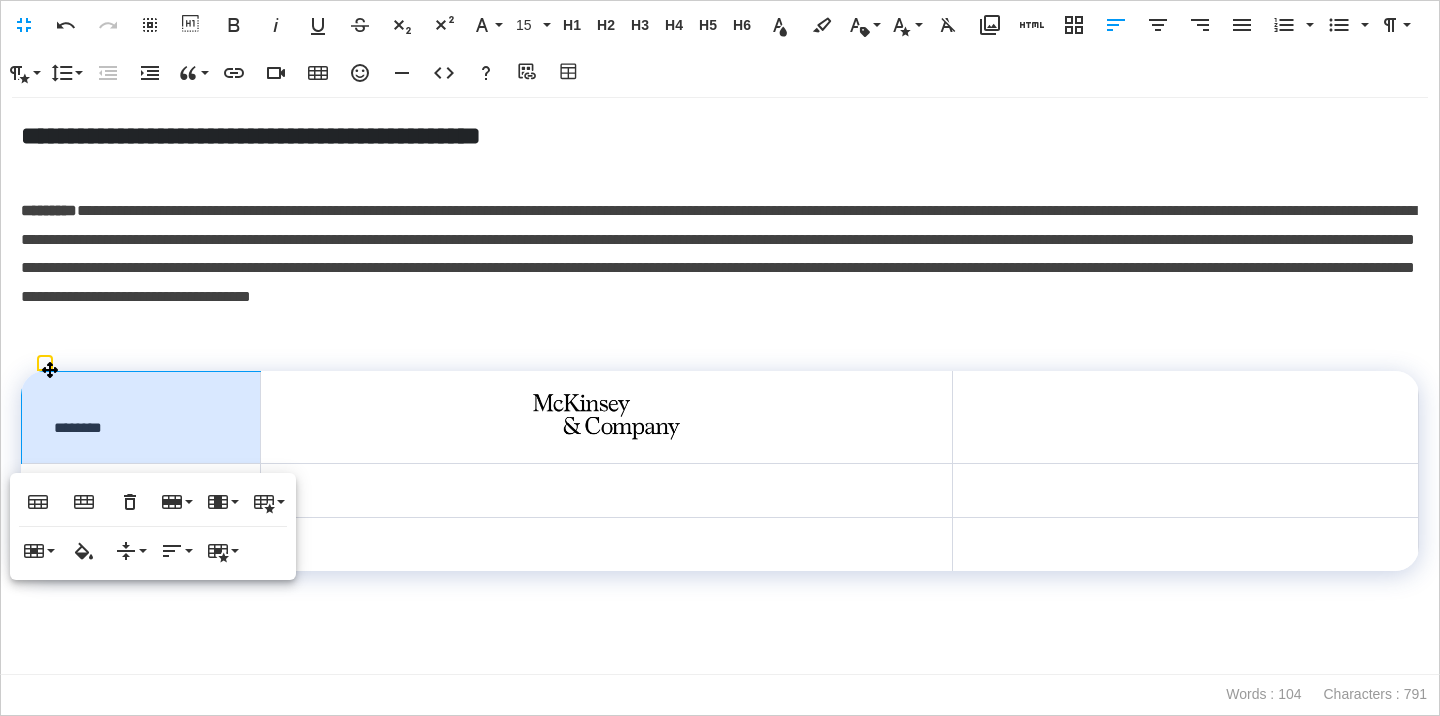 click on "********" at bounding box center [141, 417] 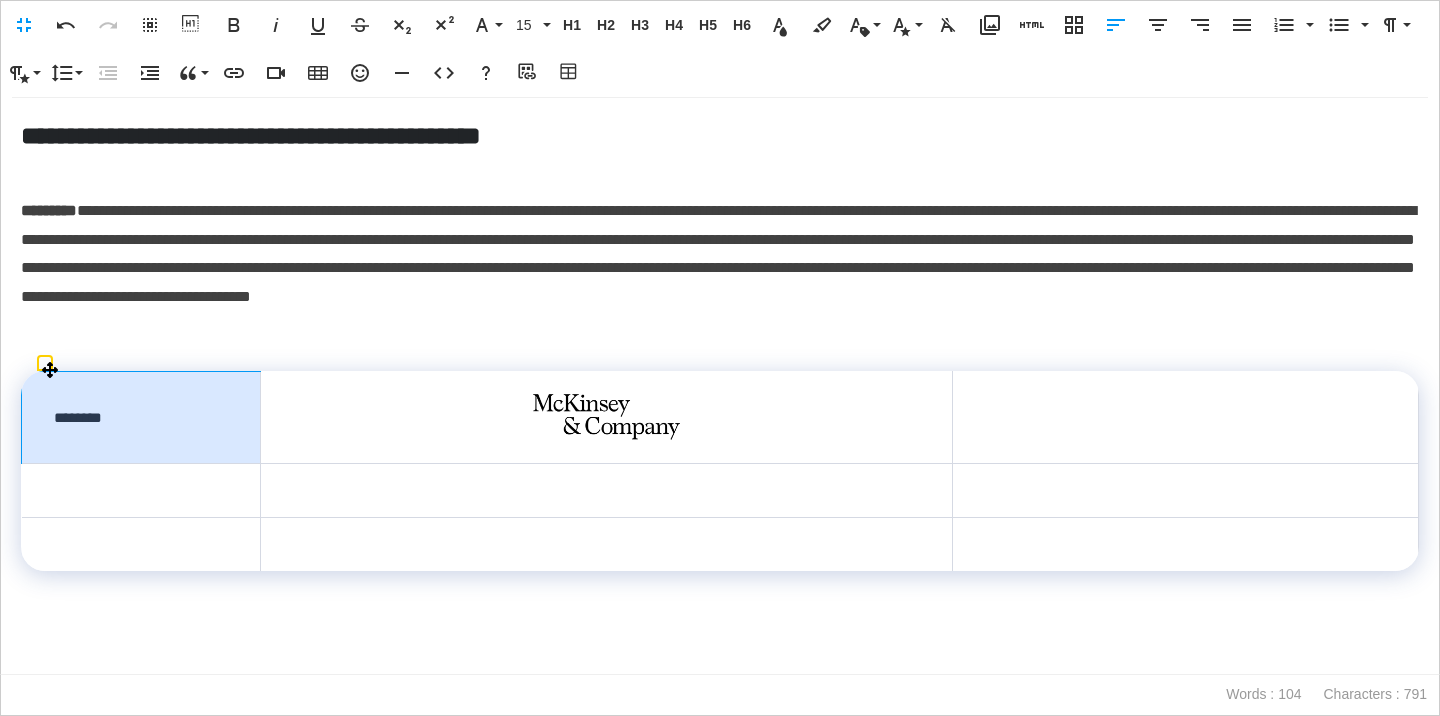 click at bounding box center (141, 491) 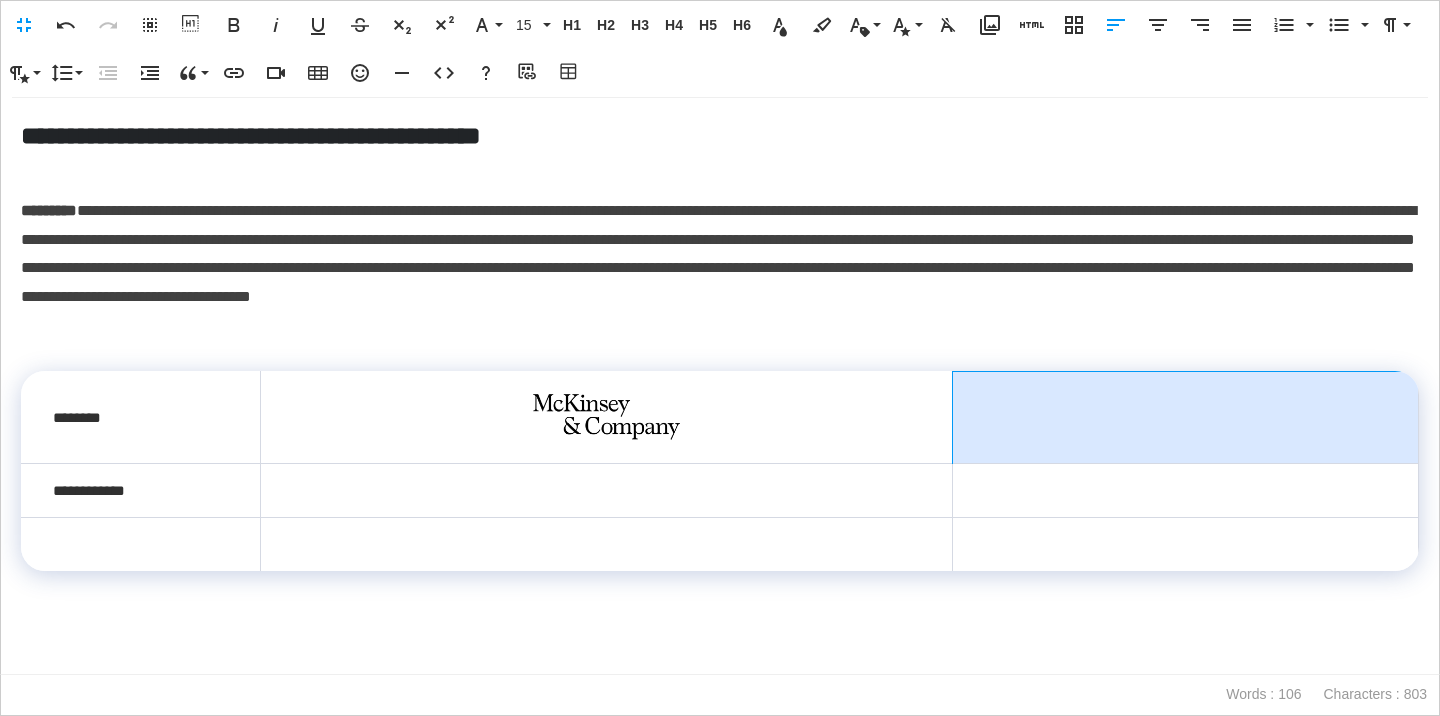click at bounding box center [1186, 417] 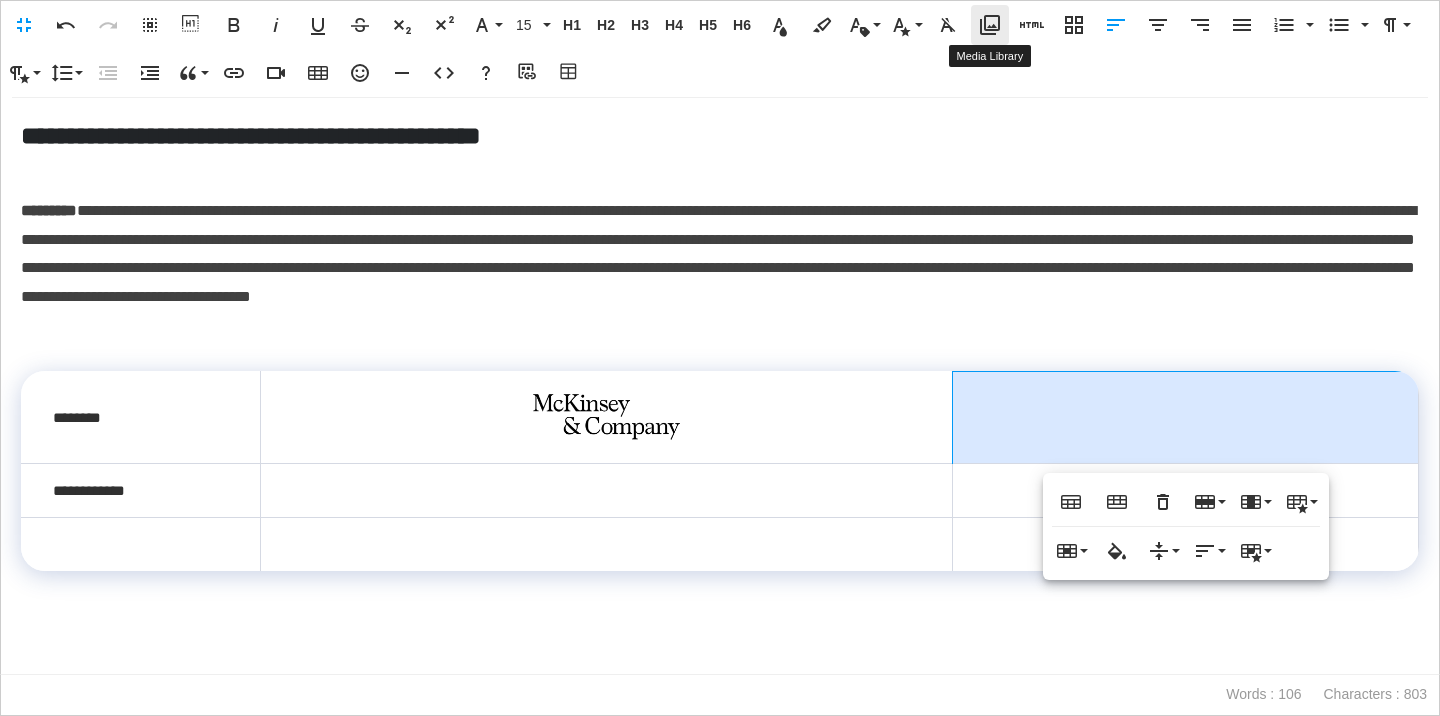click on "Media Library" at bounding box center (990, 25) 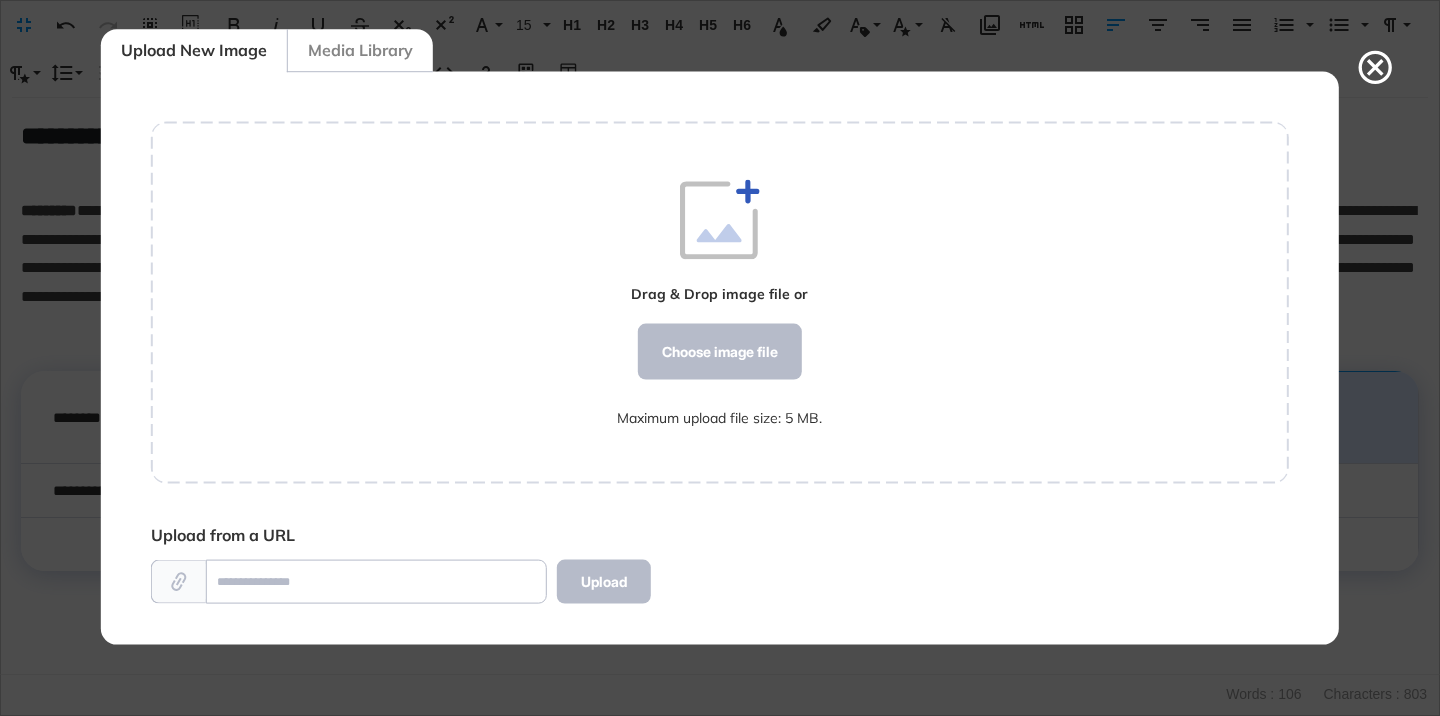 scroll, scrollTop: 572, scrollLeft: 1138, axis: both 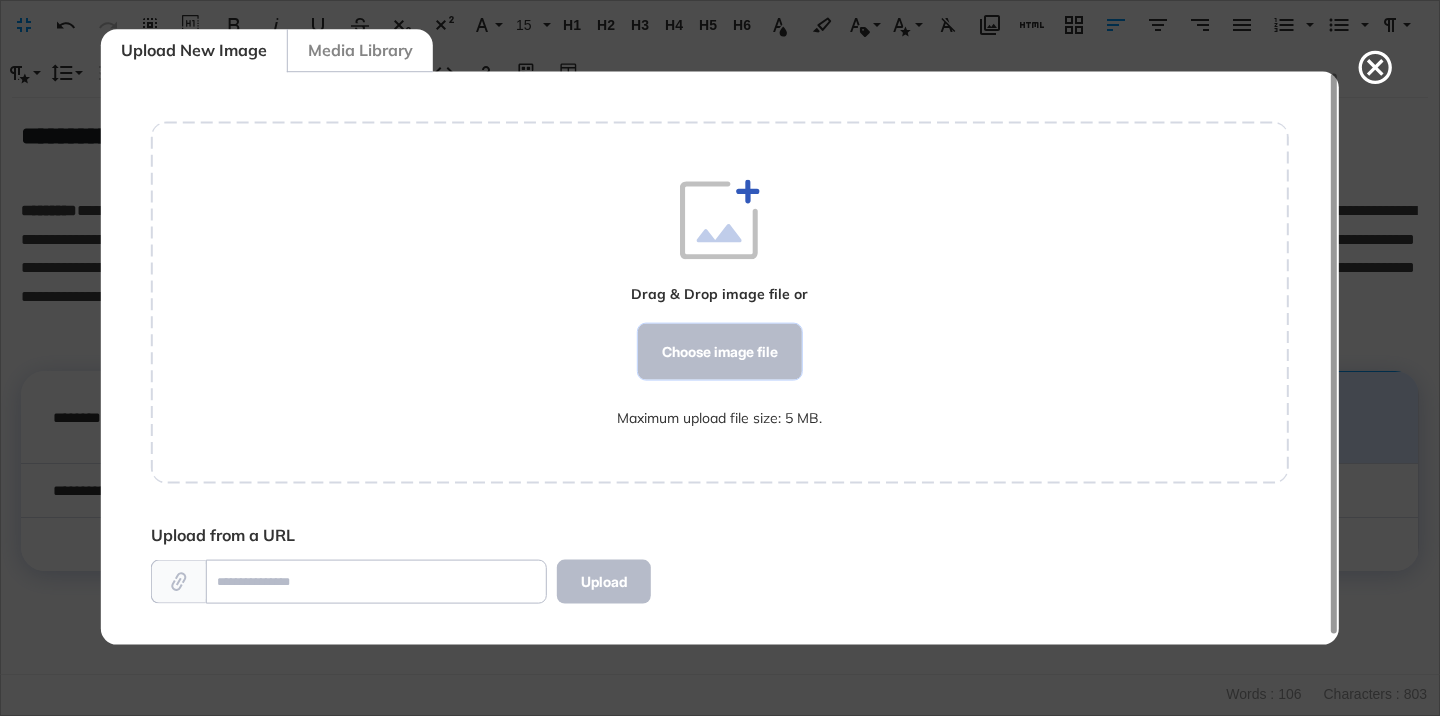 click on "Choose image file" at bounding box center (720, 352) 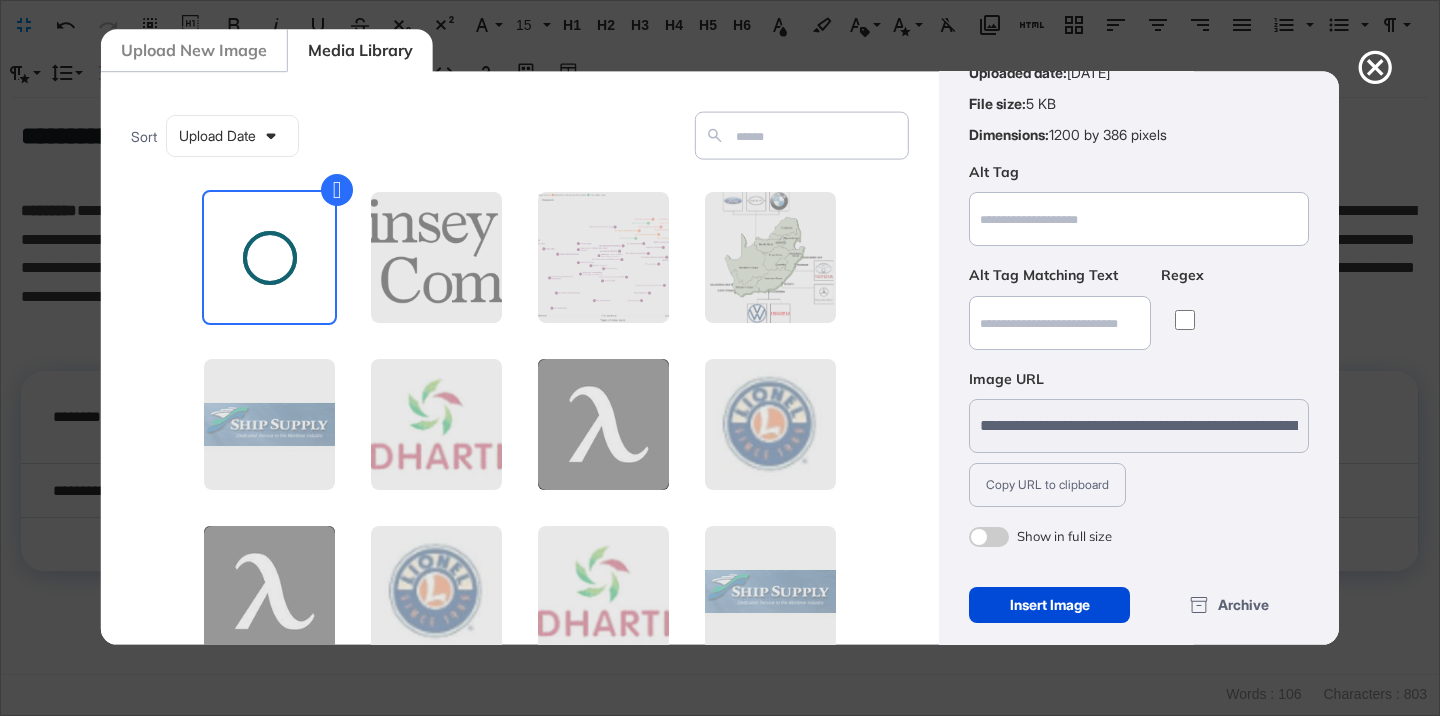 scroll, scrollTop: 156, scrollLeft: 0, axis: vertical 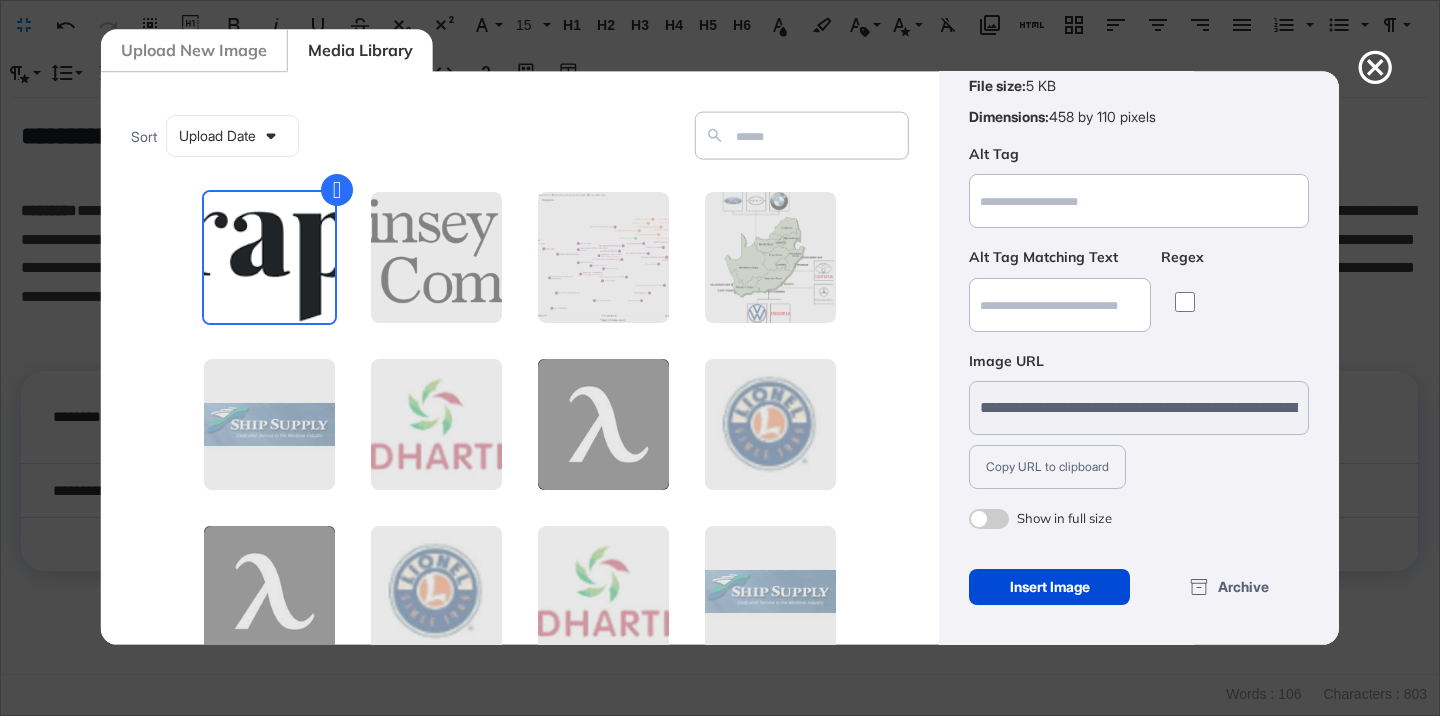 click at bounding box center [989, 519] 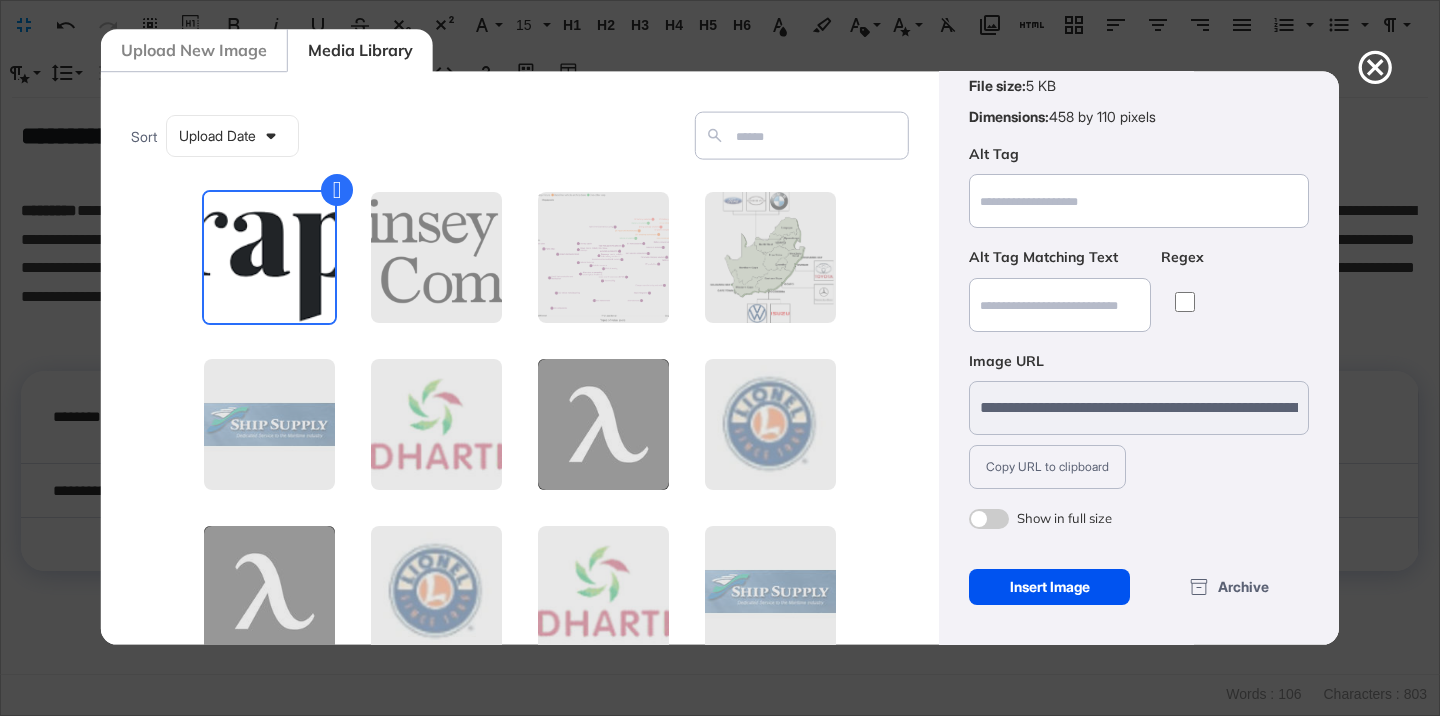 click on "Insert Image" at bounding box center [1049, 587] 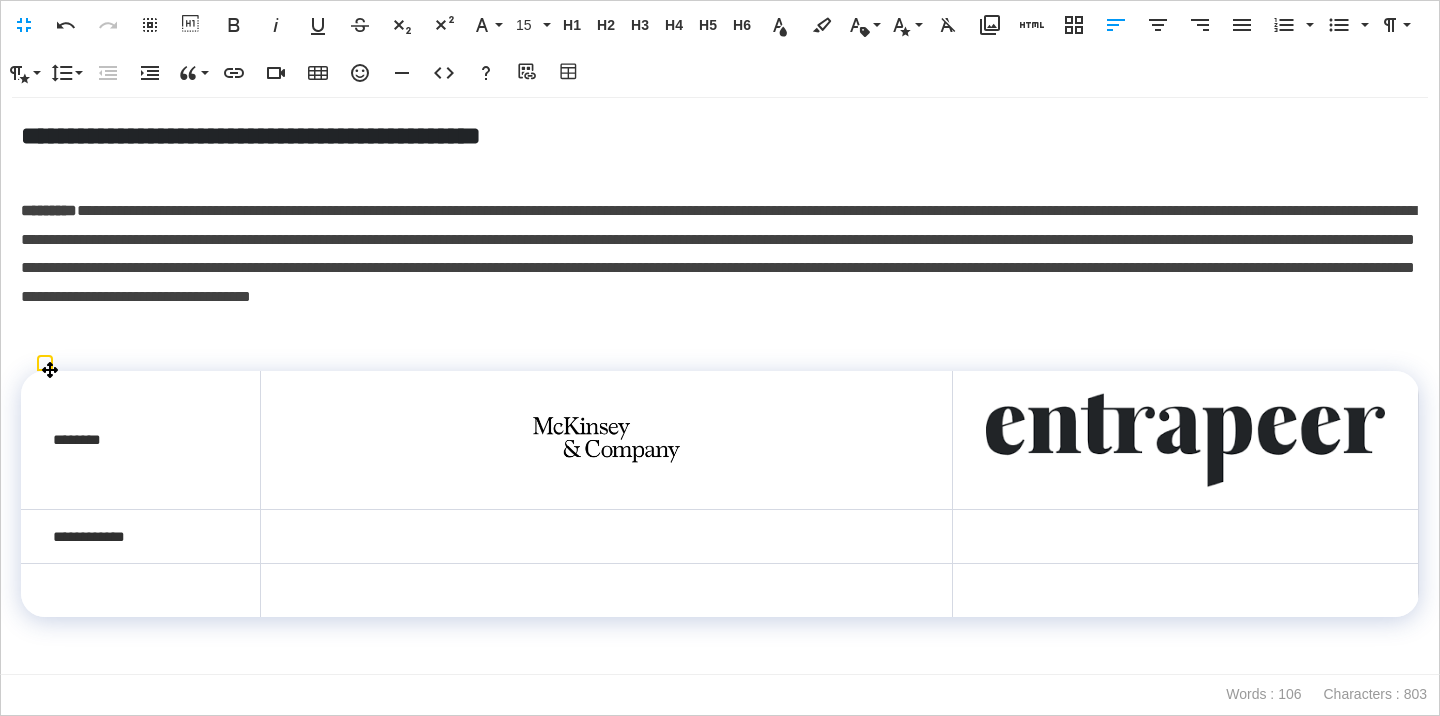 click at bounding box center [1185, 440] 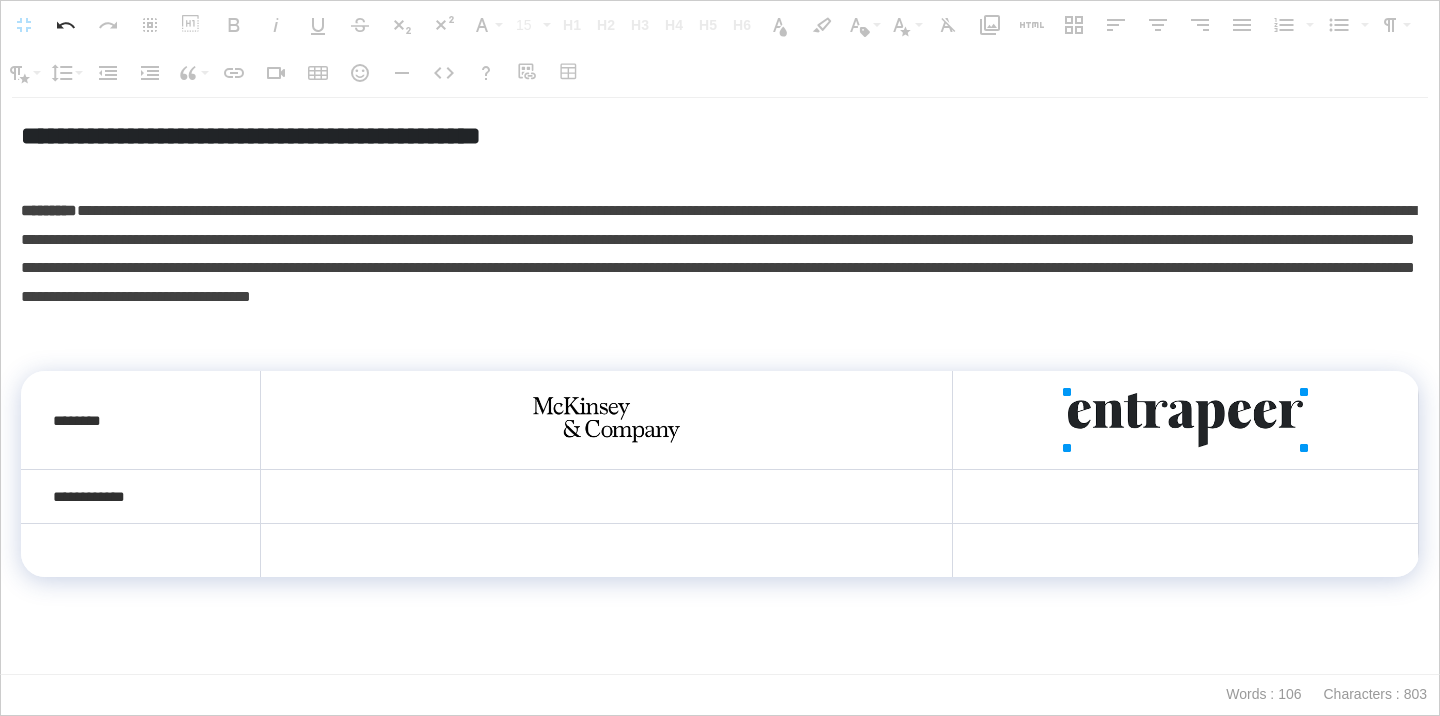 drag, startPoint x: 1385, startPoint y: 393, endPoint x: 1164, endPoint y: 243, distance: 267.09735 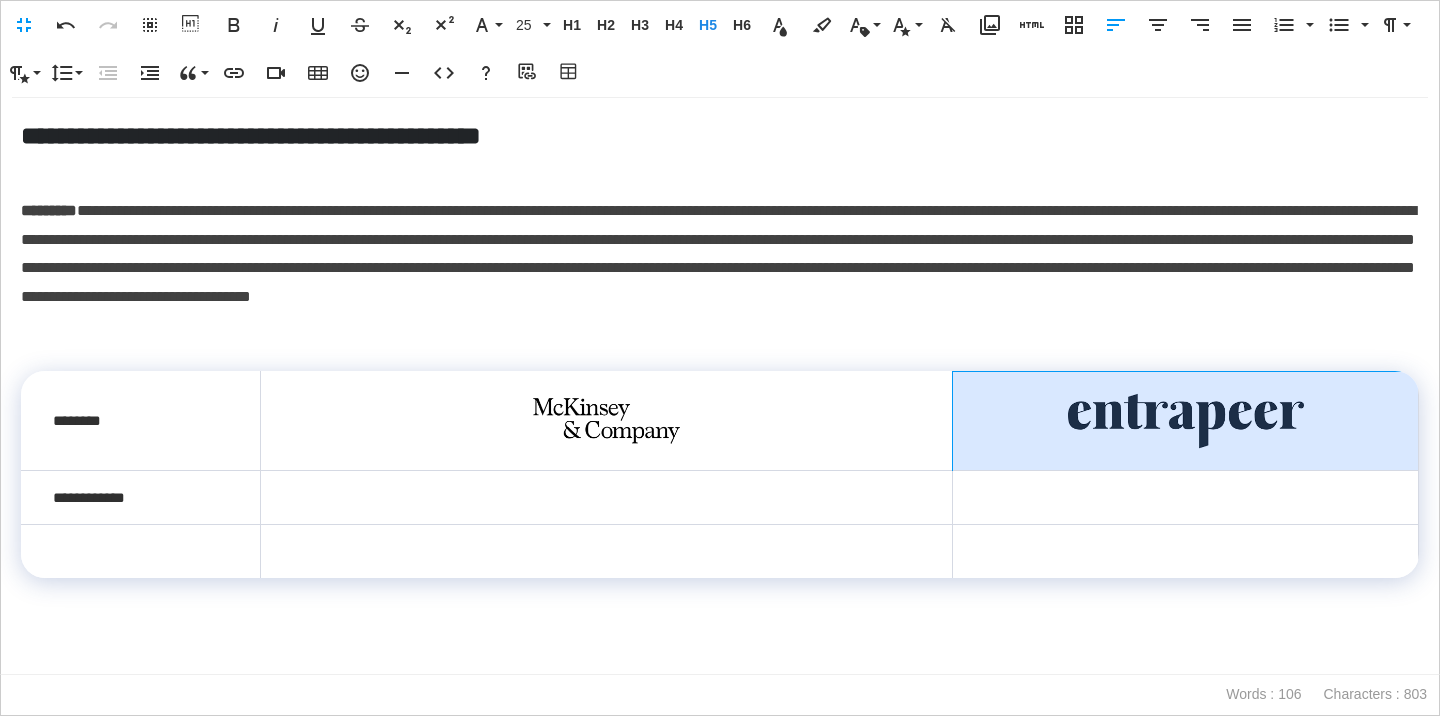 click at bounding box center [1186, 421] 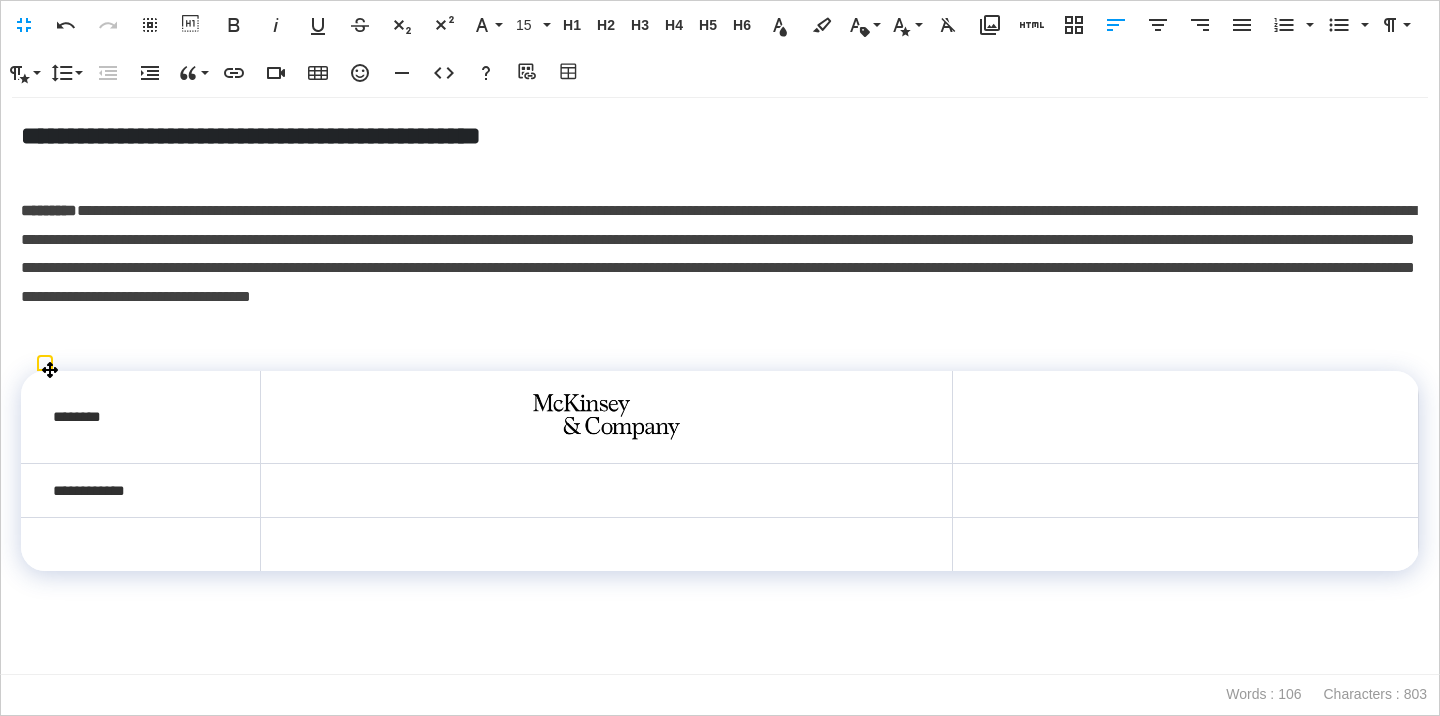 click at bounding box center [606, 417] 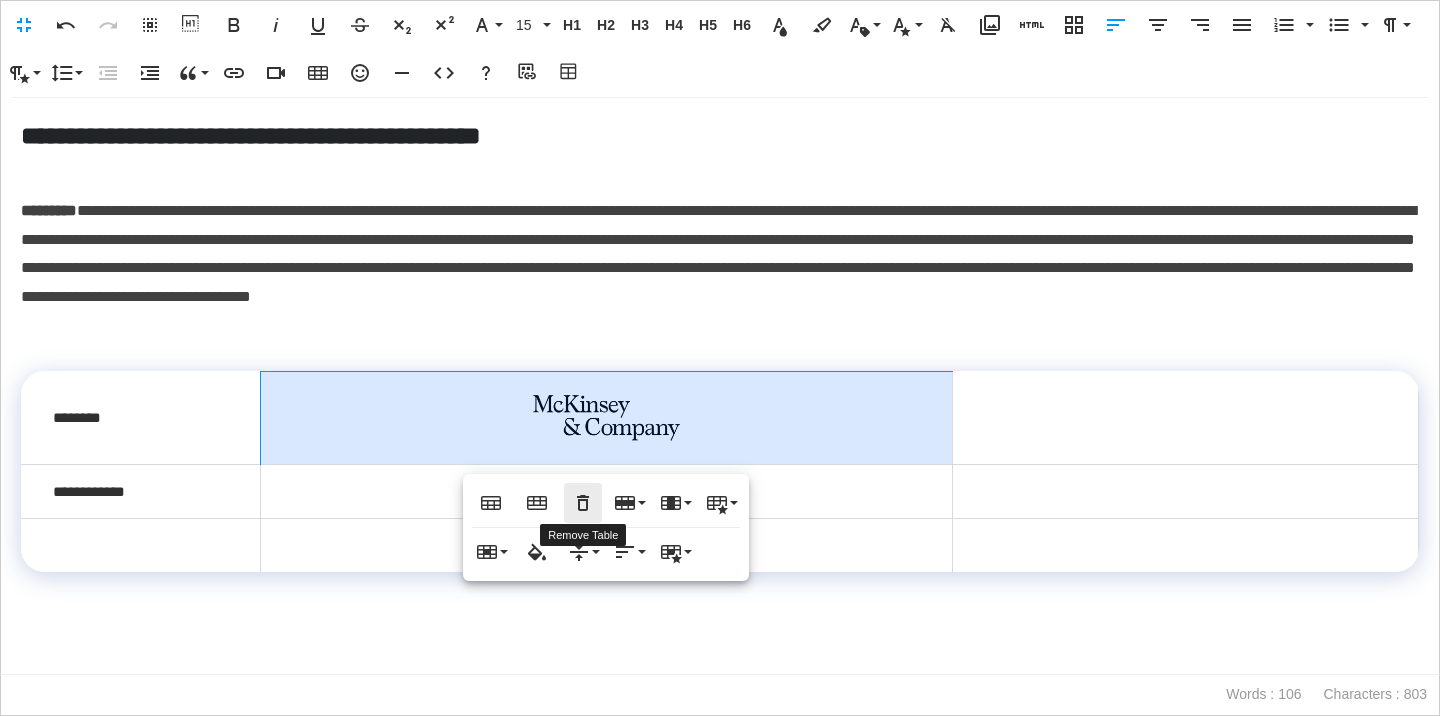 click 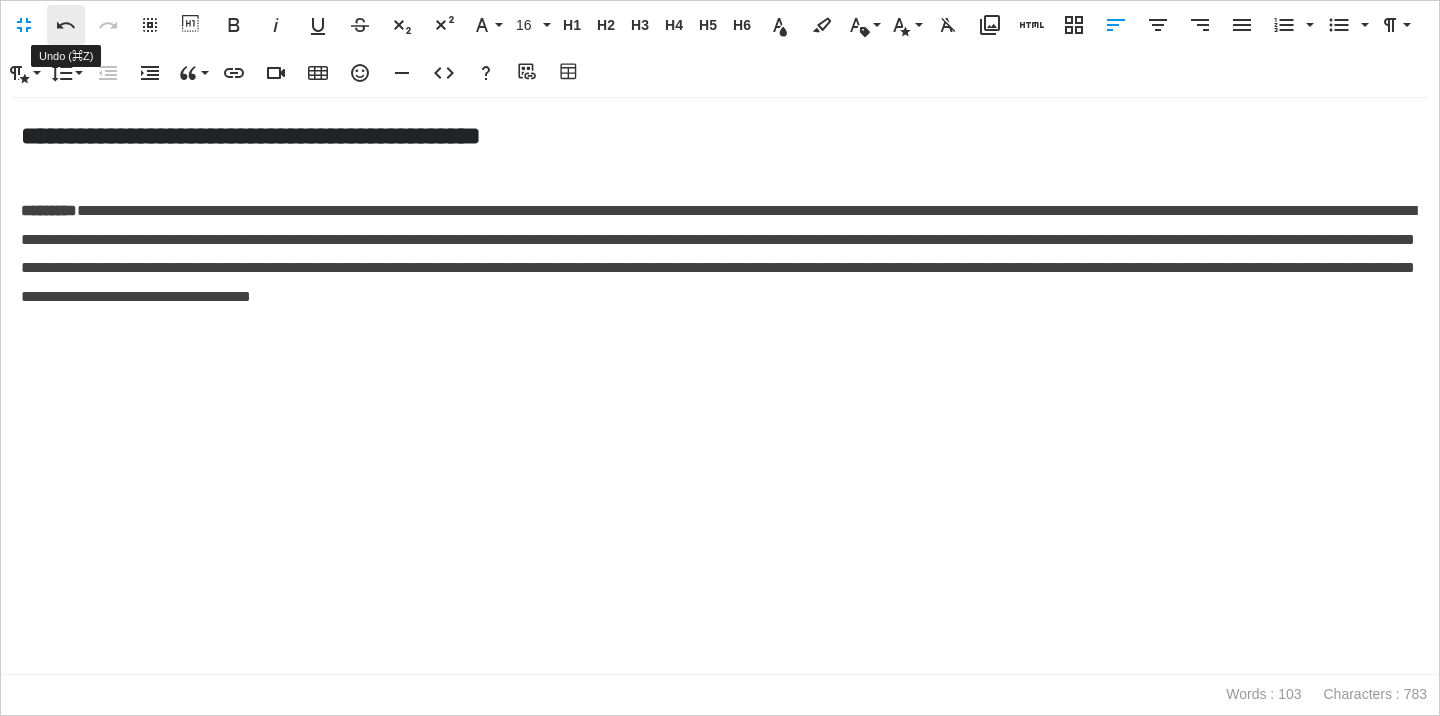 click on "Undo" at bounding box center (66, 25) 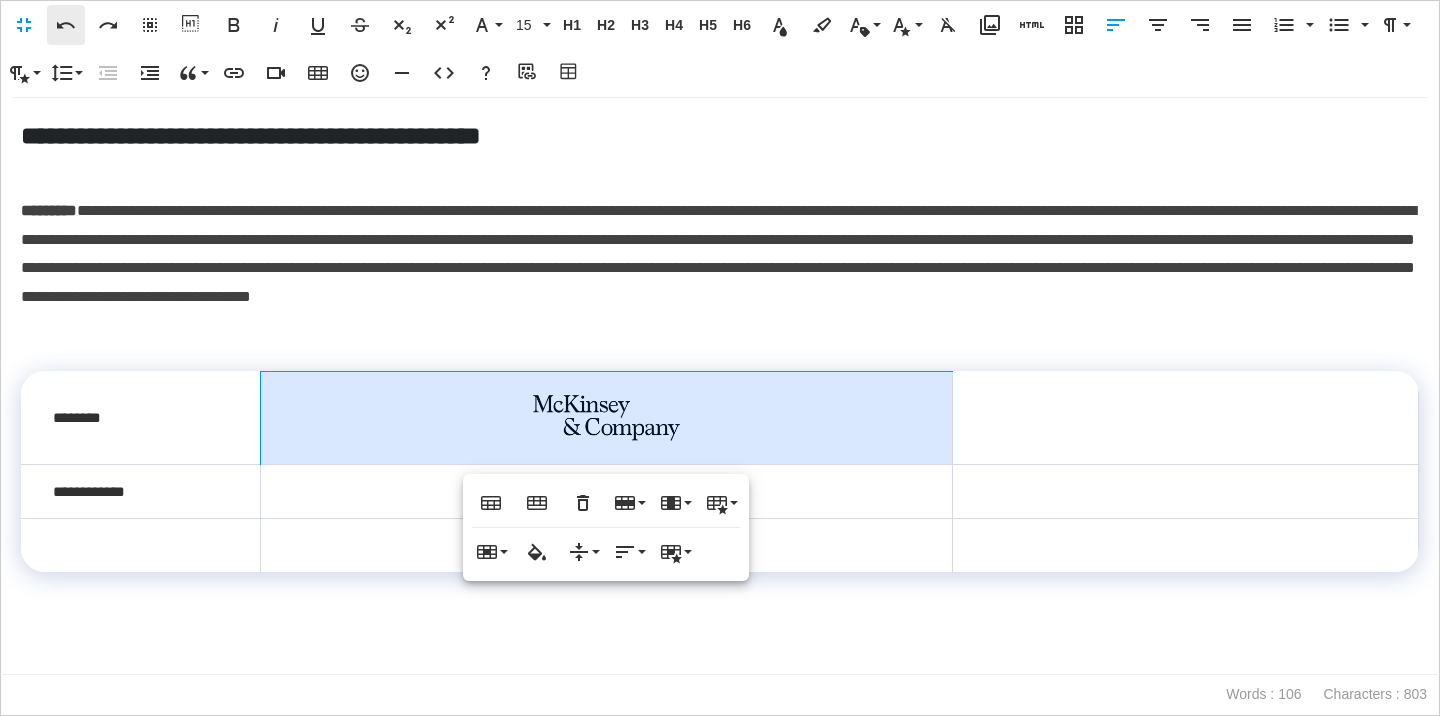 click on "Undo" at bounding box center (66, 25) 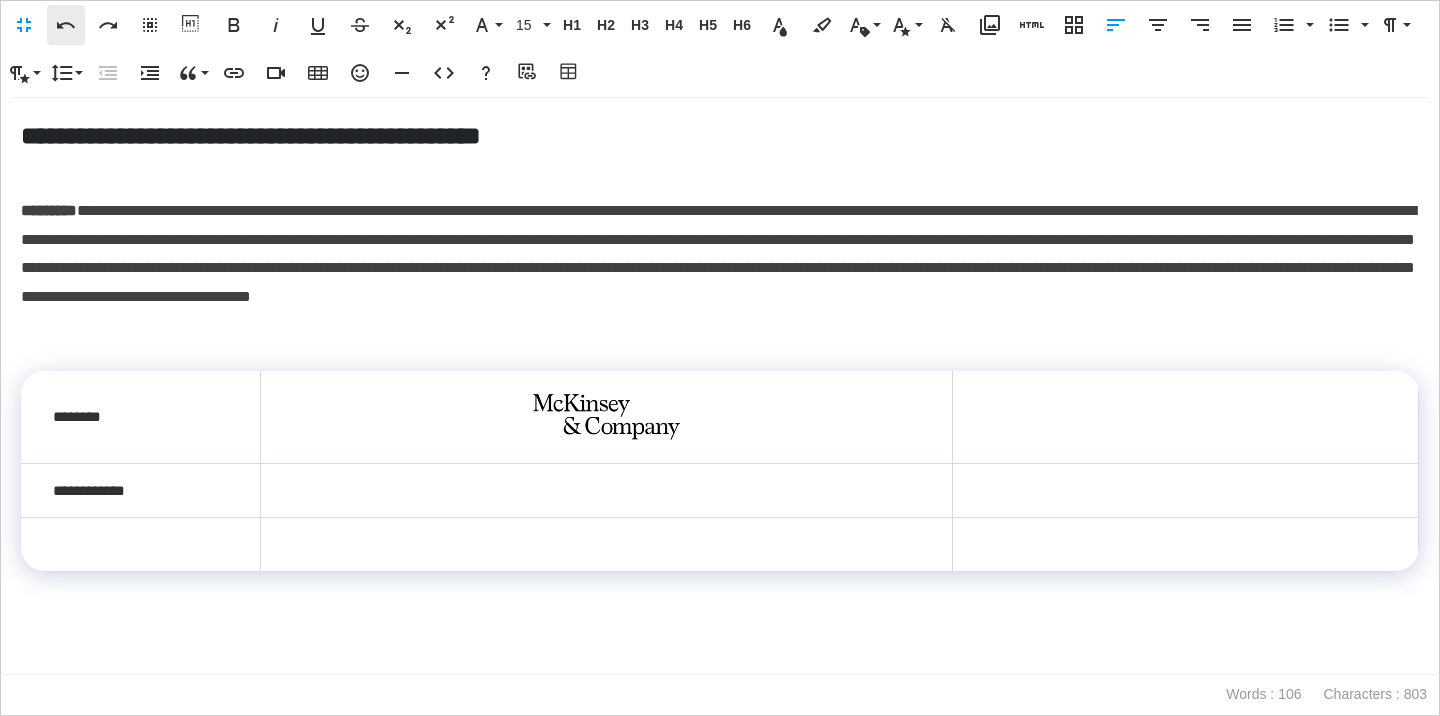 click on "Undo" at bounding box center (66, 25) 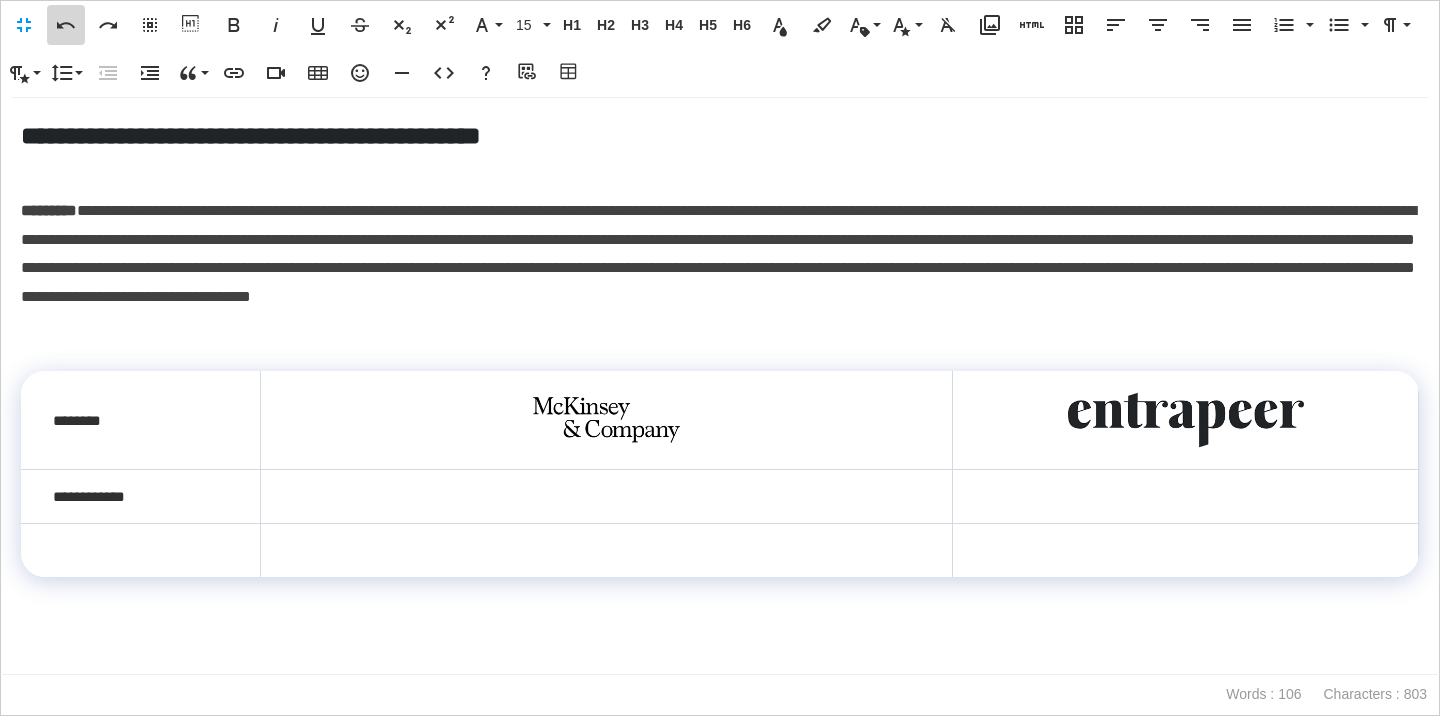 click on "Undo" at bounding box center [66, 25] 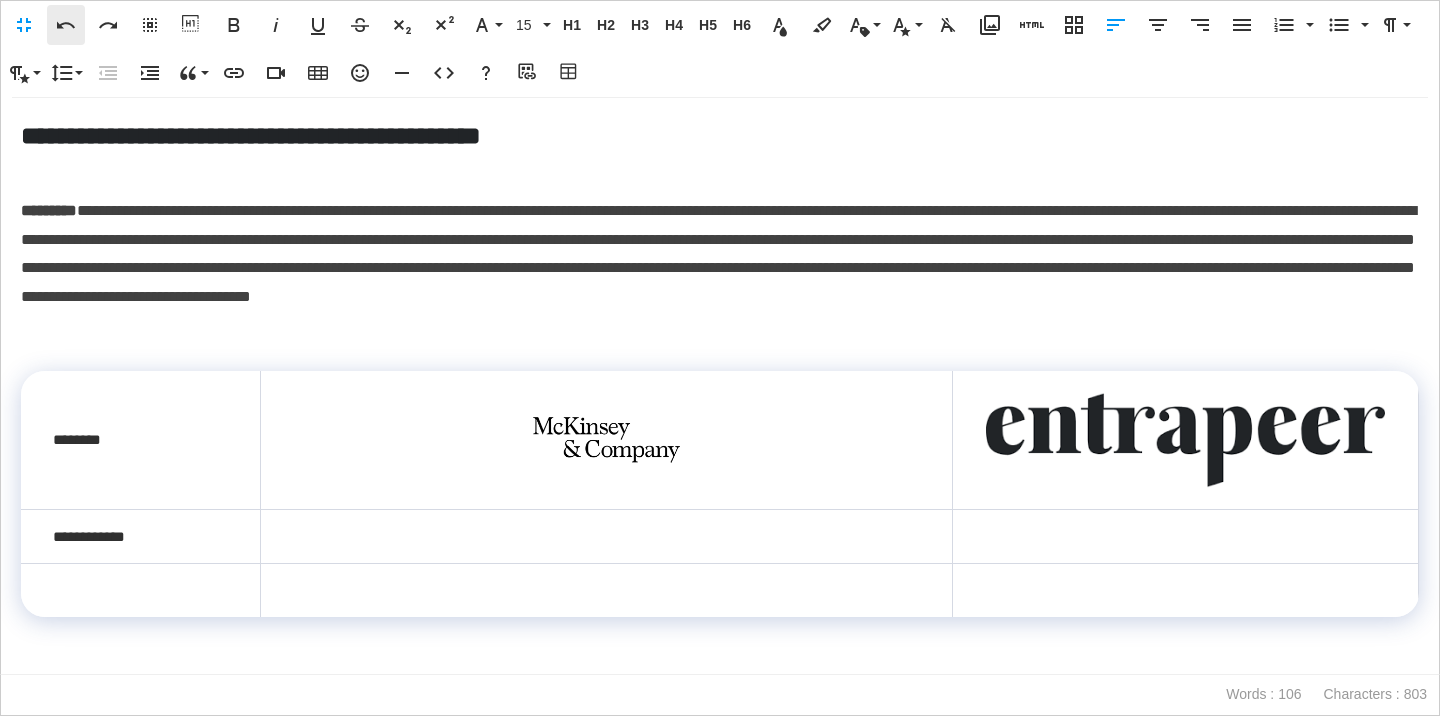 click on "Undo" at bounding box center (66, 25) 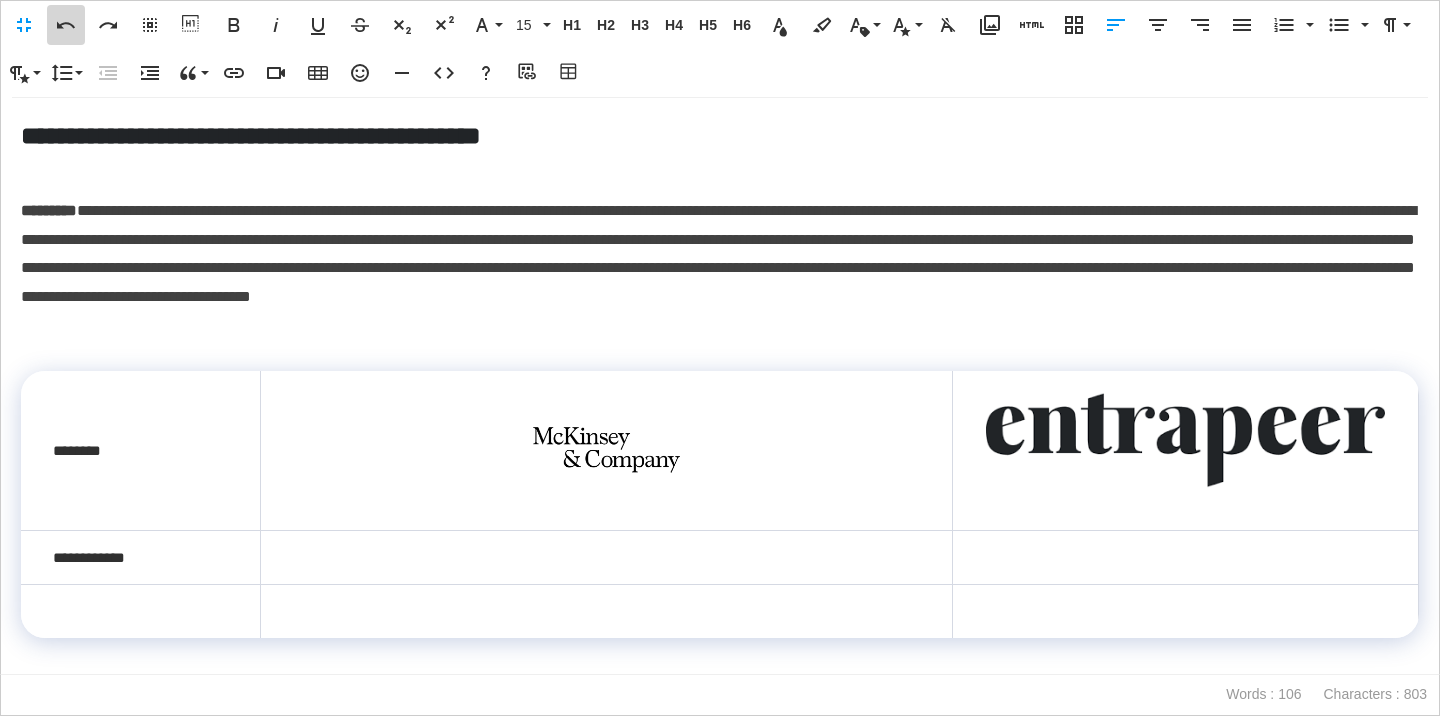 click on "Undo" at bounding box center (66, 25) 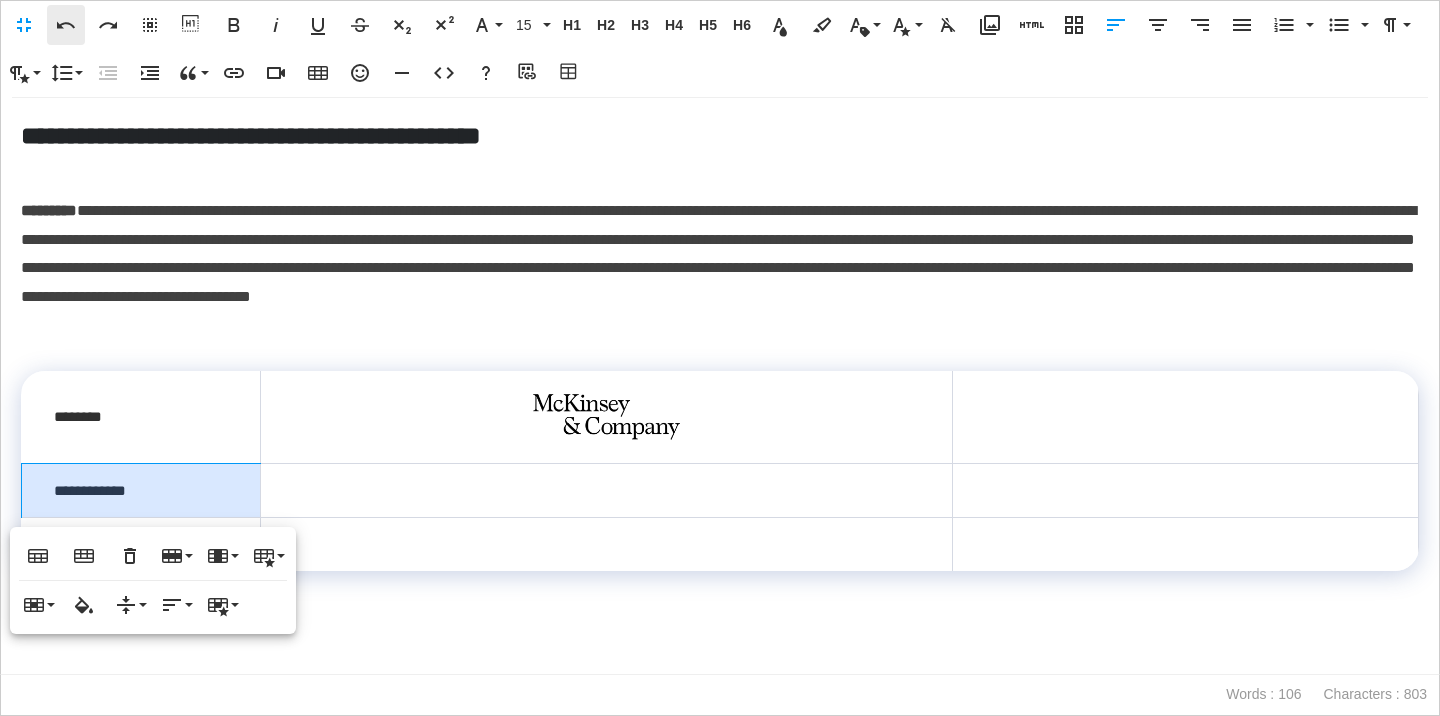 click on "Undo" at bounding box center (66, 25) 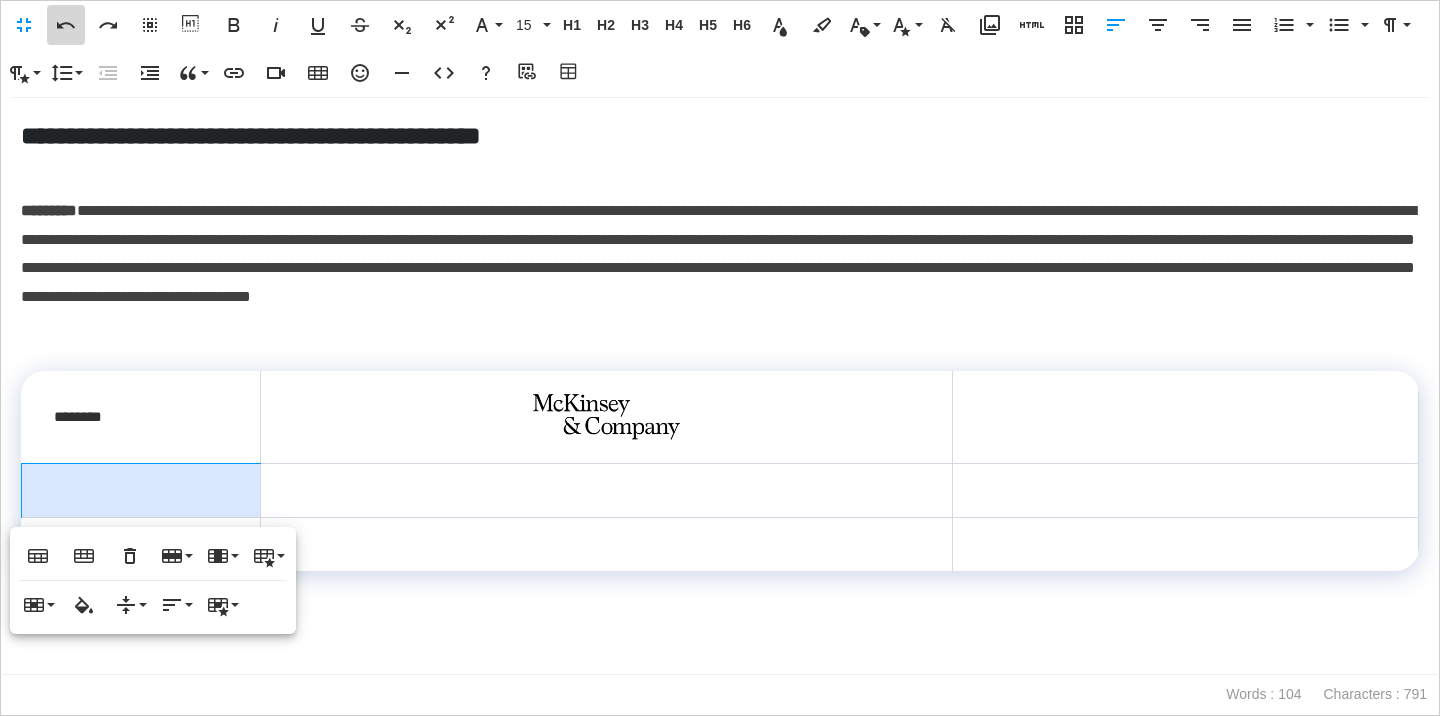 click on "Undo" at bounding box center (66, 25) 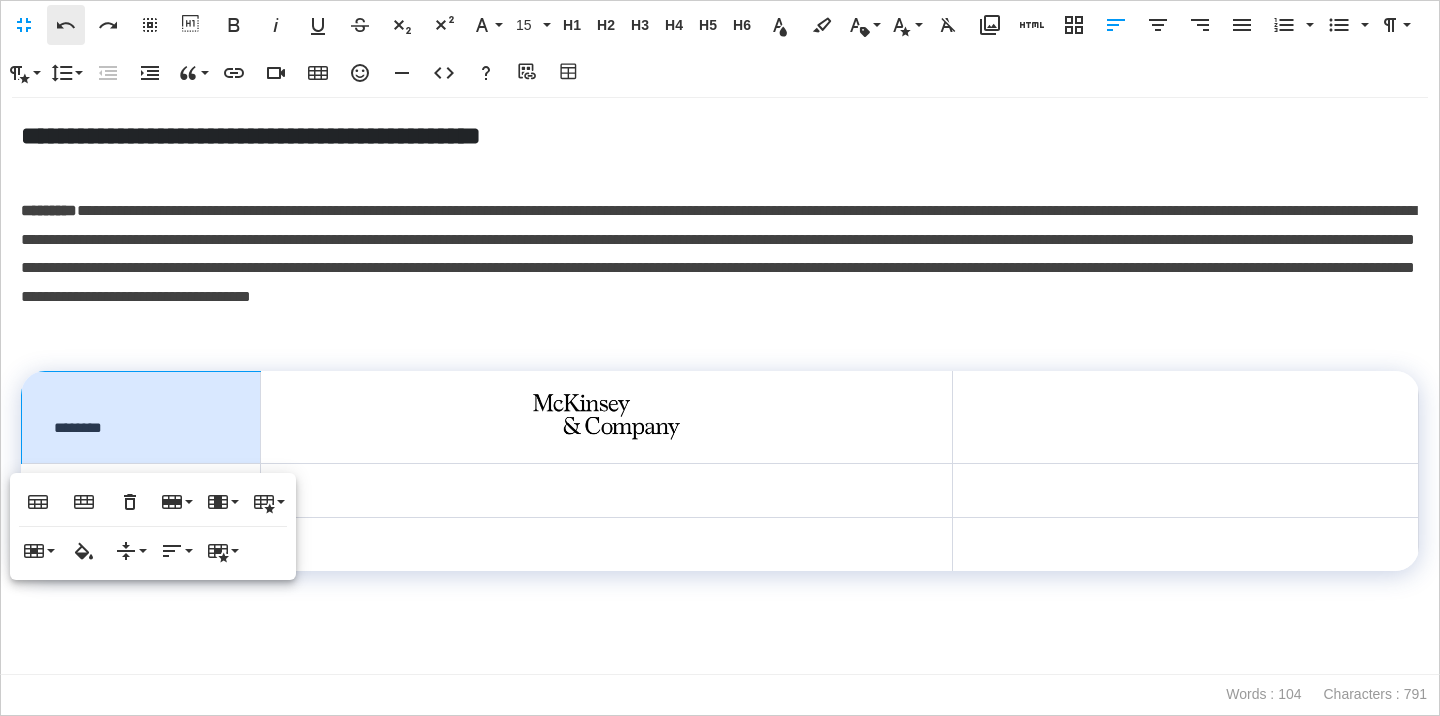 click on "Undo" at bounding box center [66, 25] 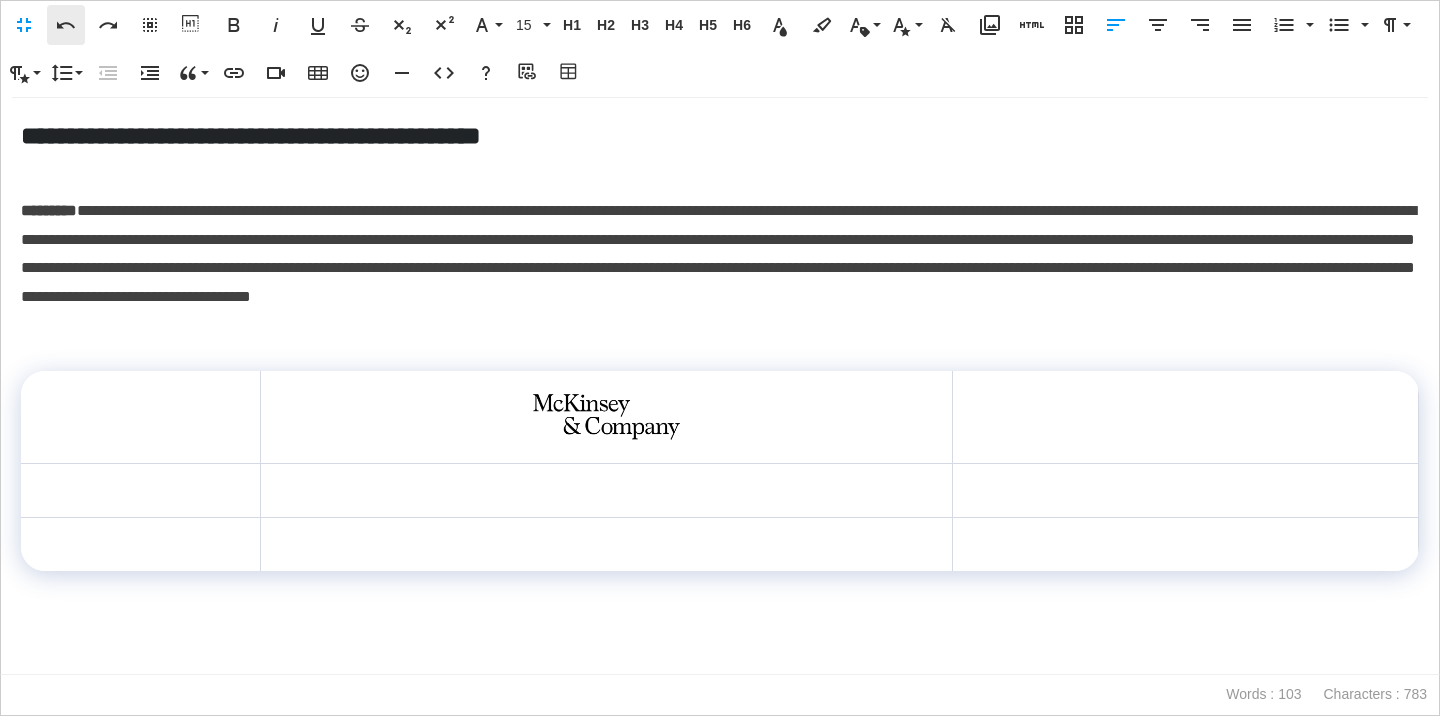 click on "Undo" at bounding box center (66, 25) 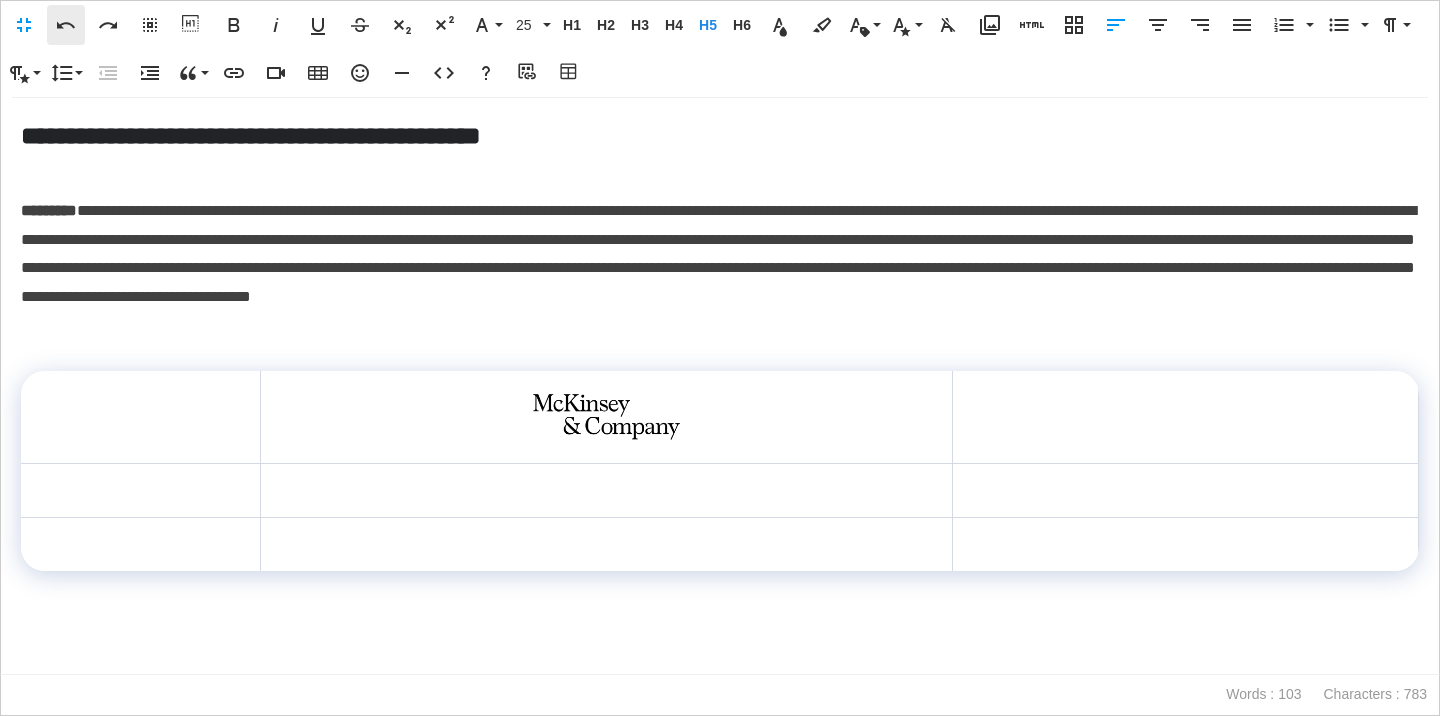 click on "Undo" at bounding box center [66, 25] 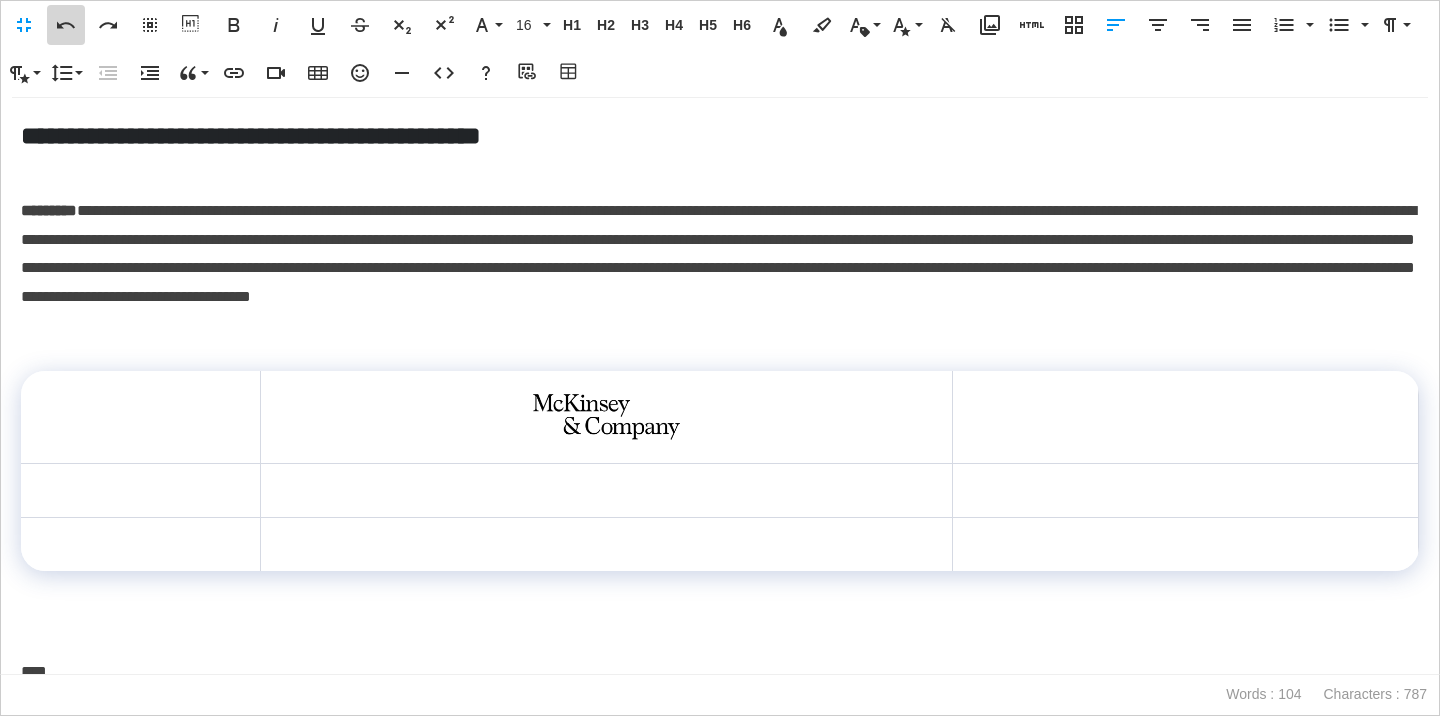 click on "Undo" at bounding box center (66, 25) 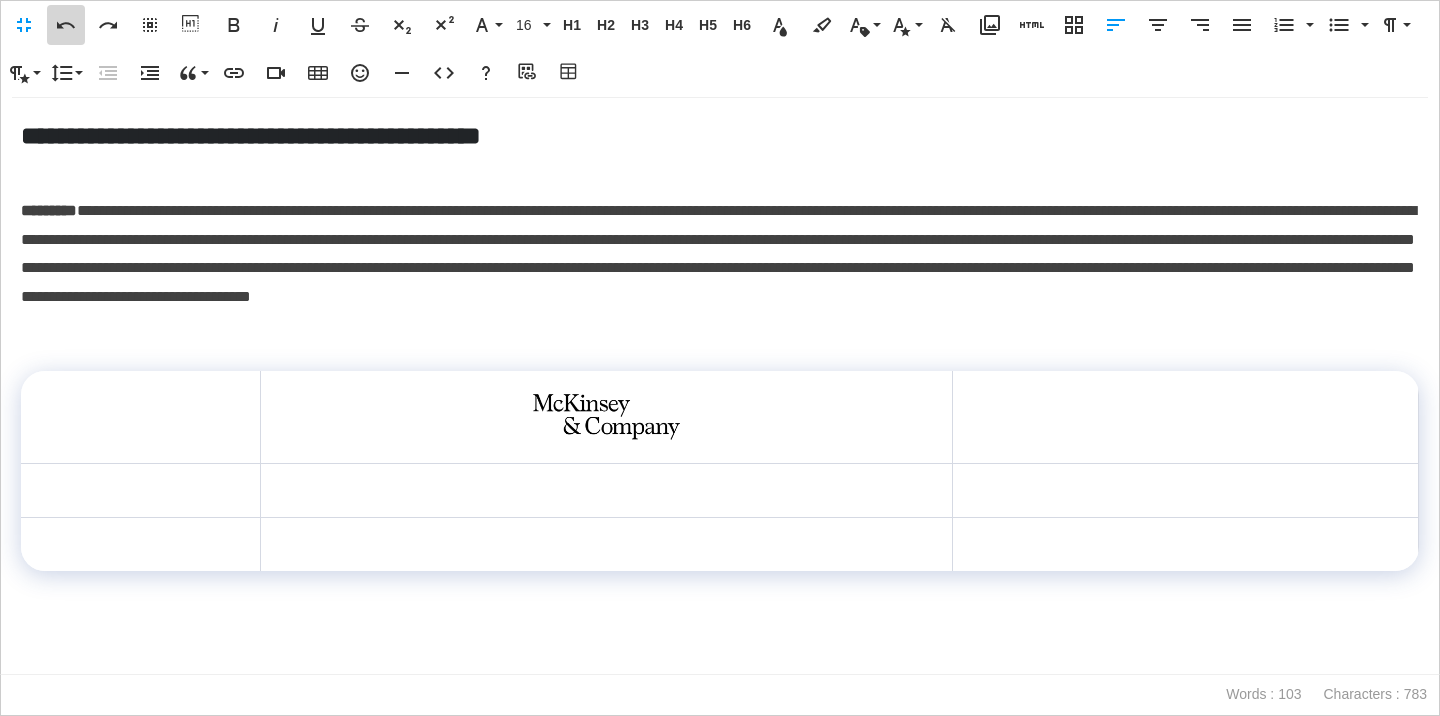 click on "Undo" at bounding box center [66, 25] 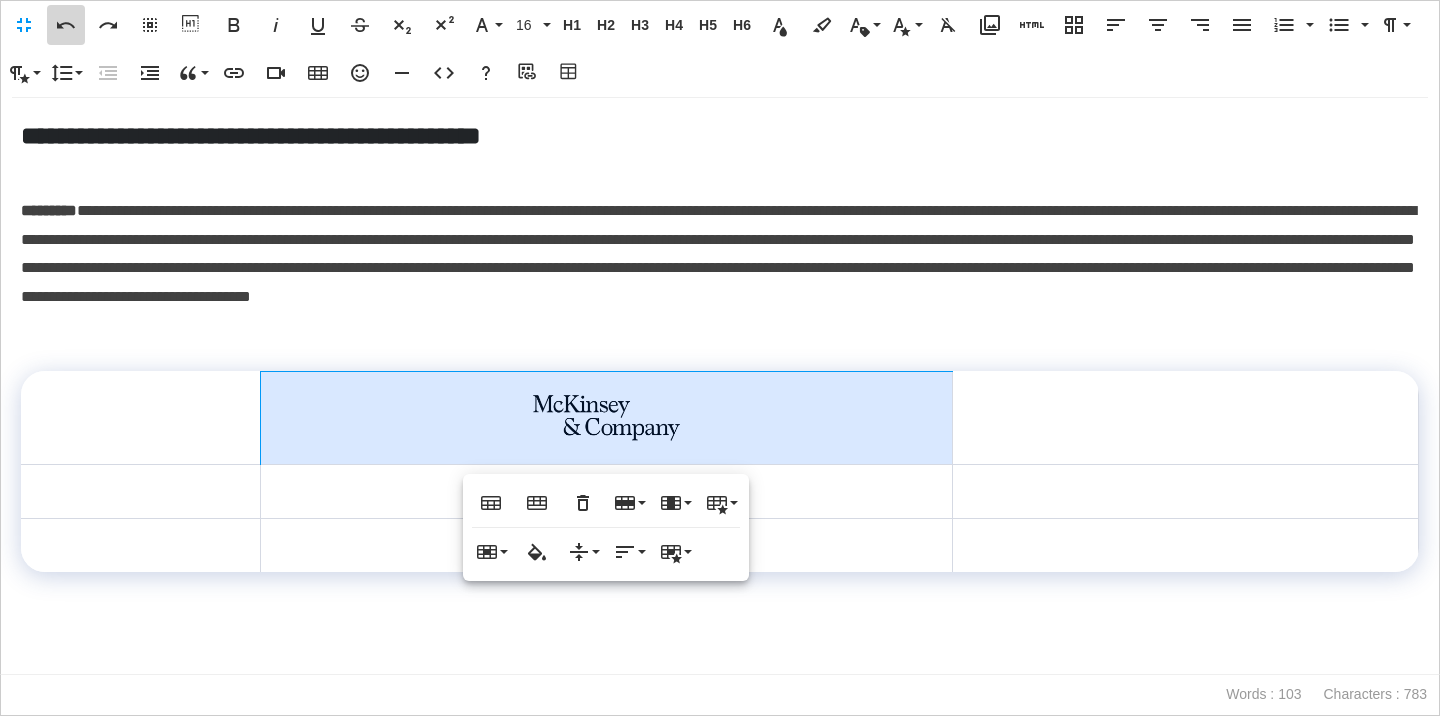 click on "Undo" at bounding box center [66, 25] 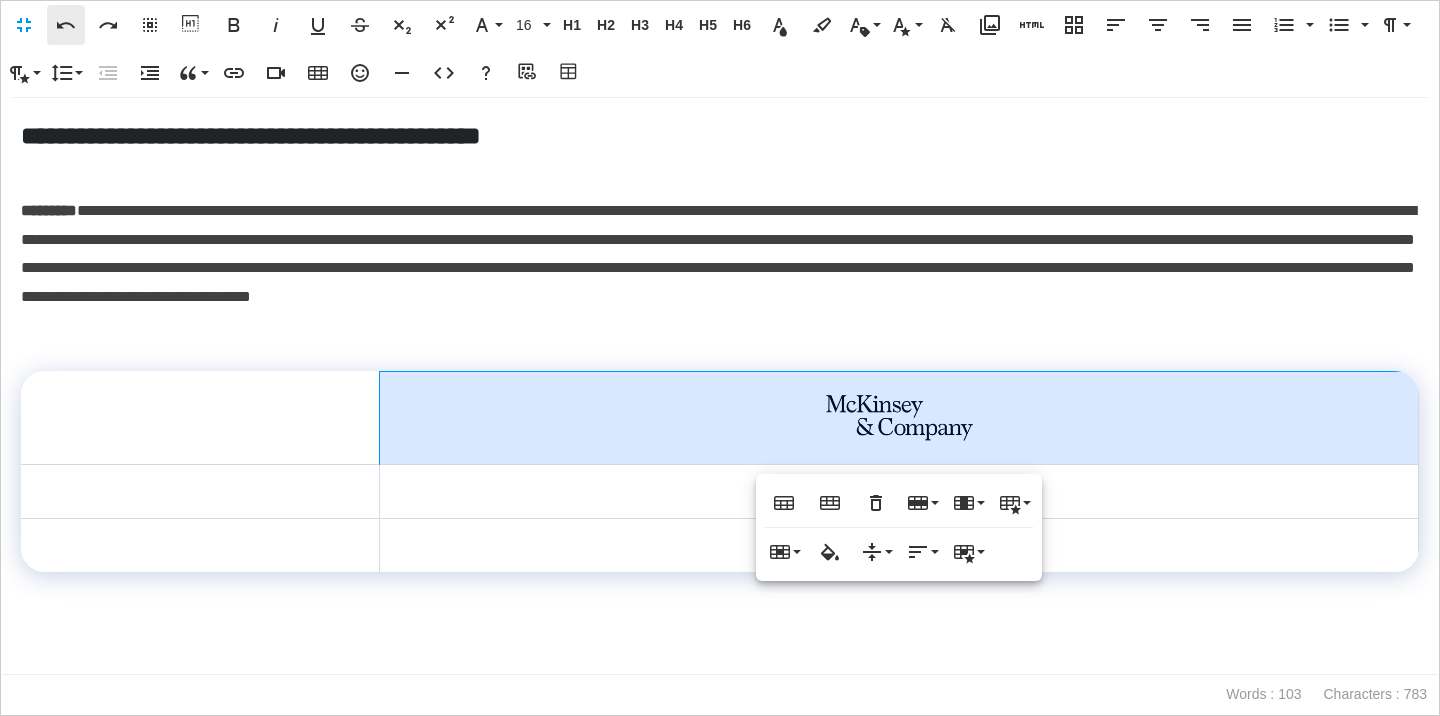 click on "Undo" at bounding box center (66, 25) 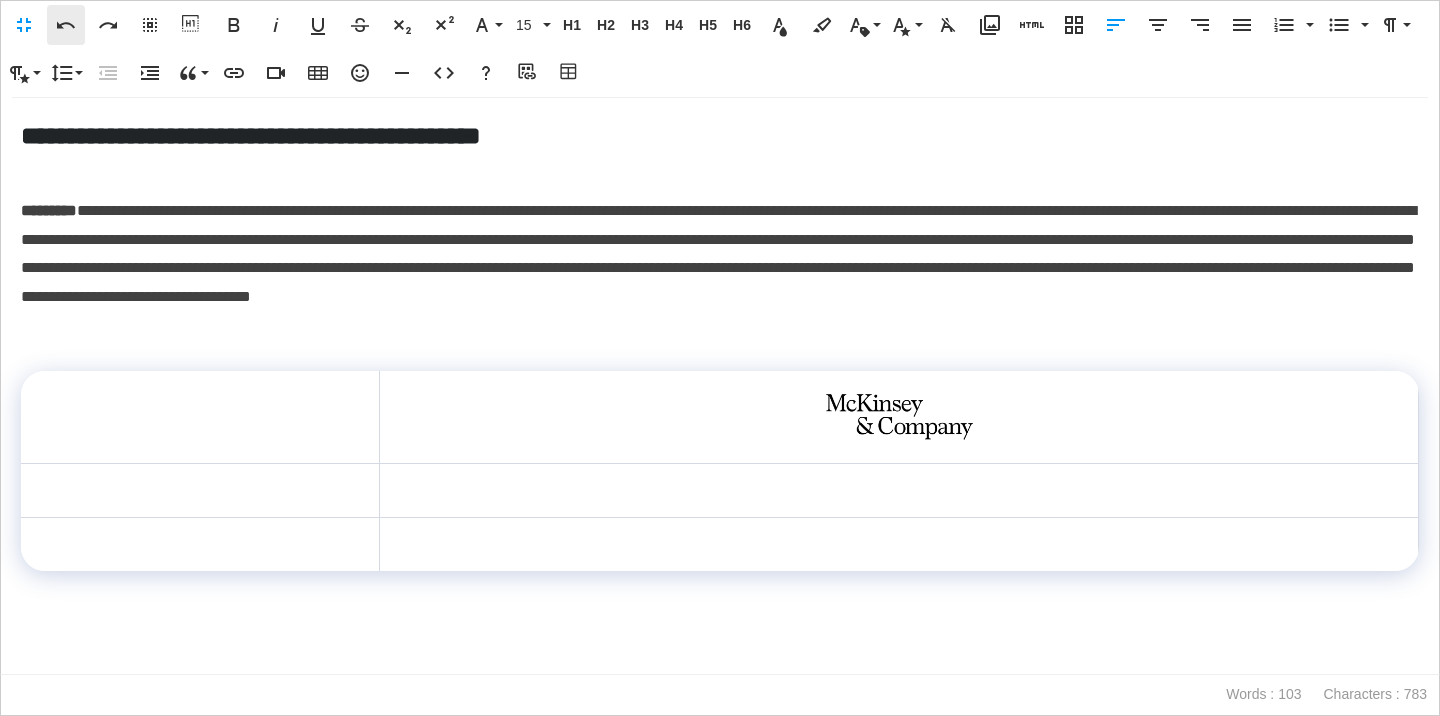 click on "Undo" at bounding box center [66, 25] 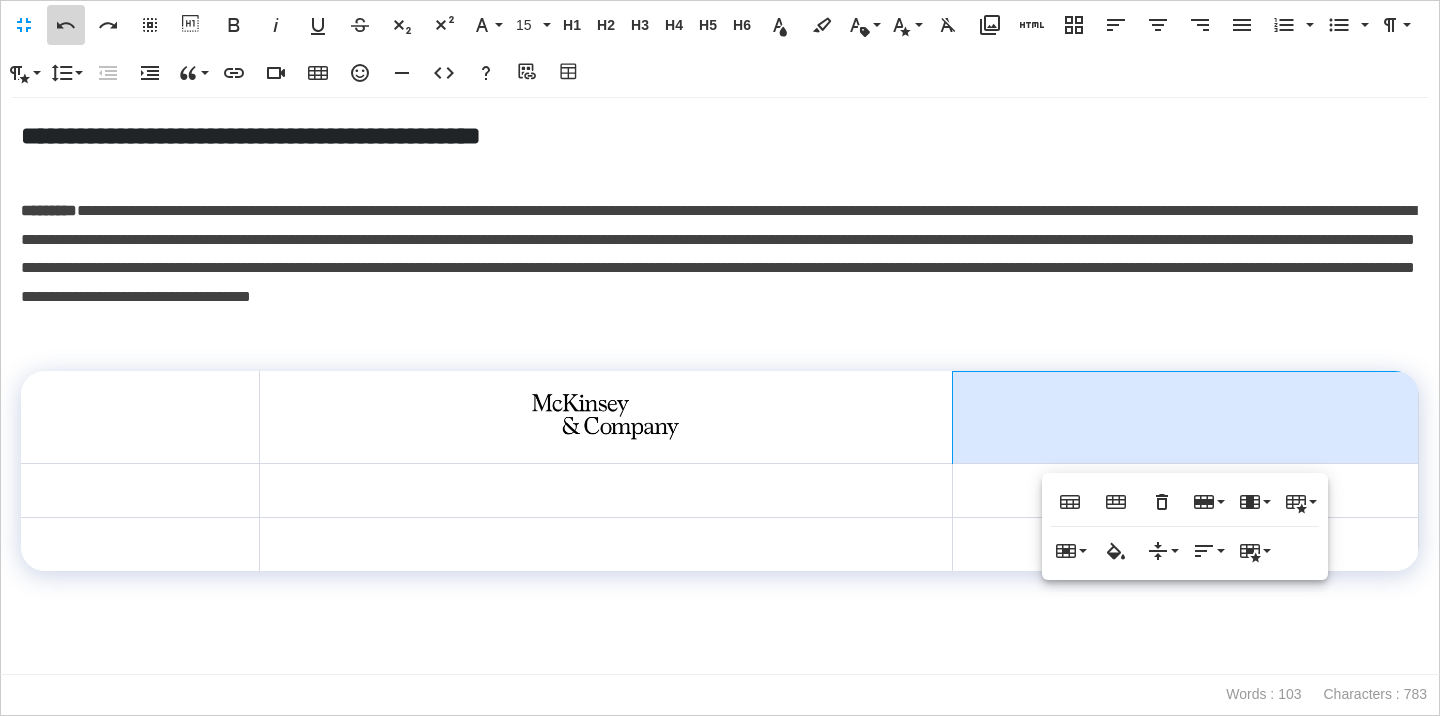 click on "Undo" at bounding box center [66, 25] 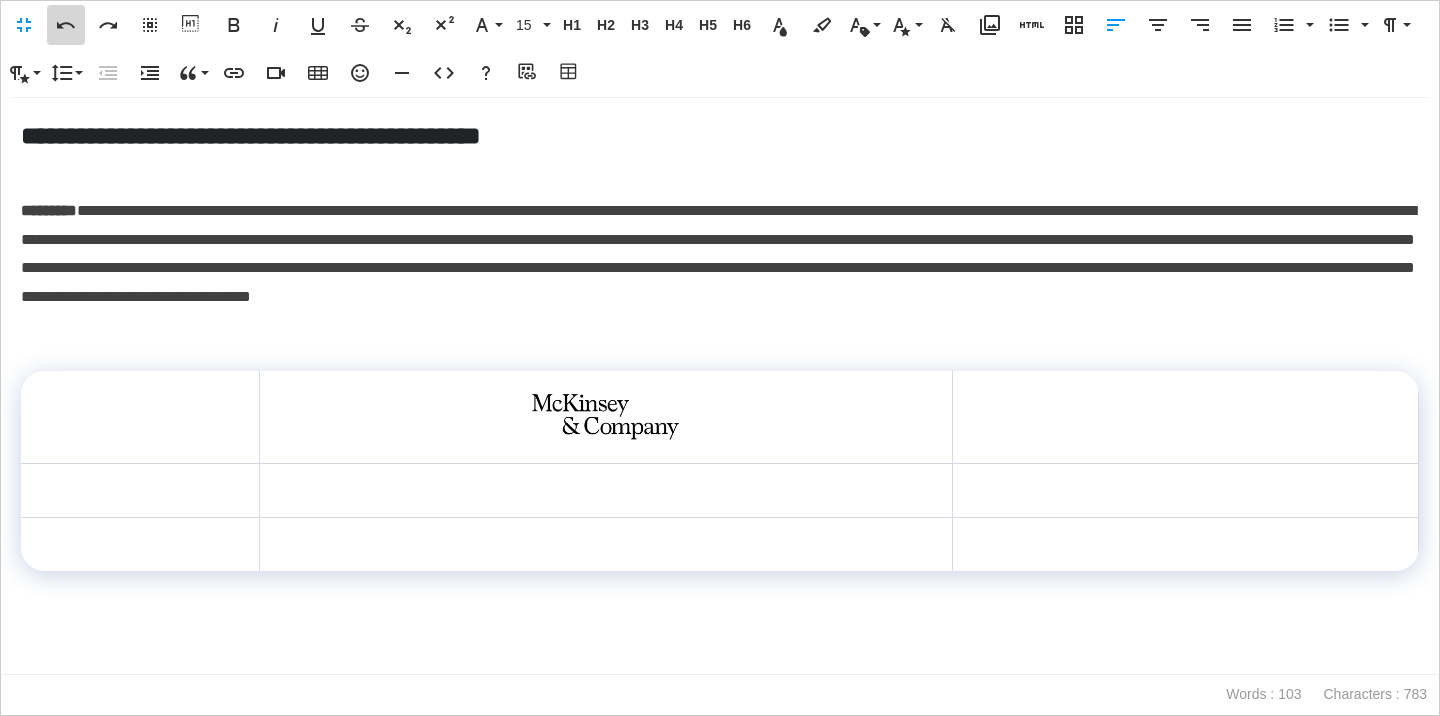 click on "Undo" at bounding box center (66, 25) 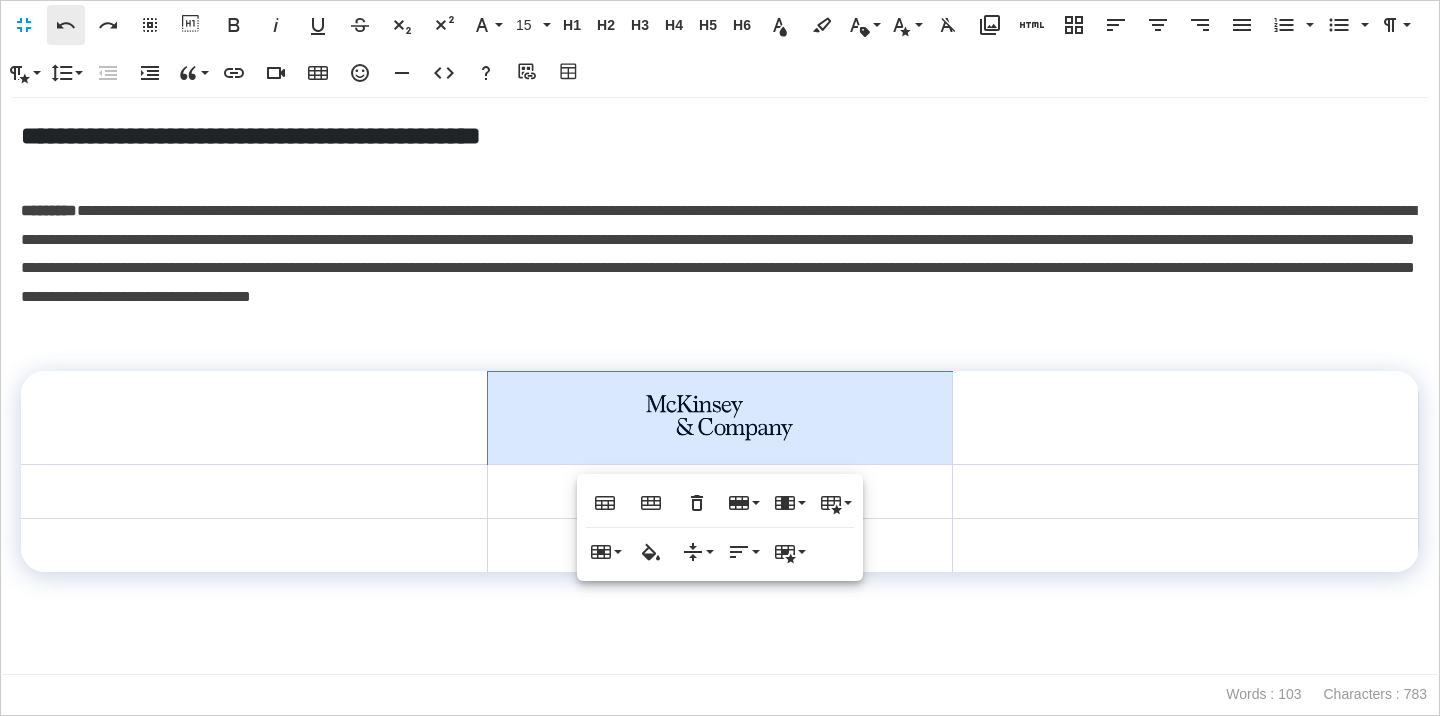 click on "Undo" at bounding box center (66, 25) 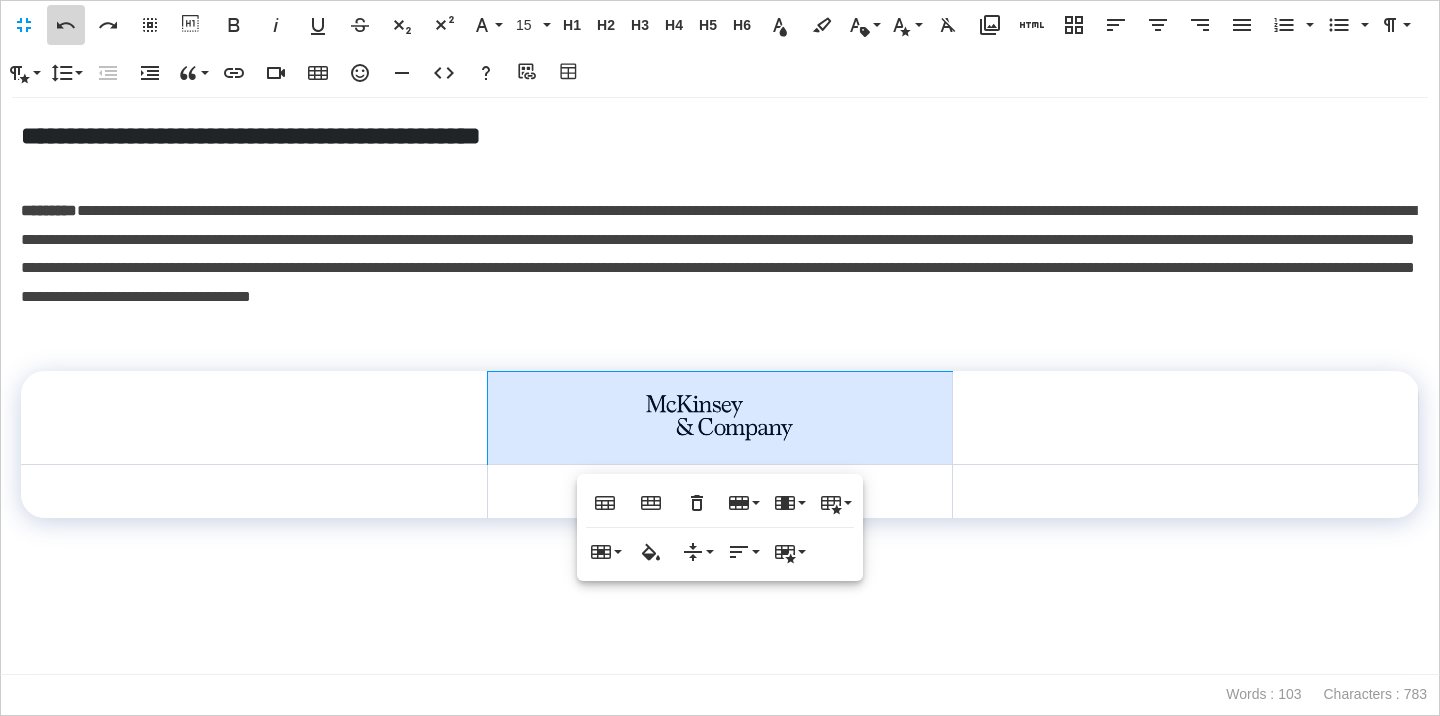 click on "Undo" at bounding box center (66, 25) 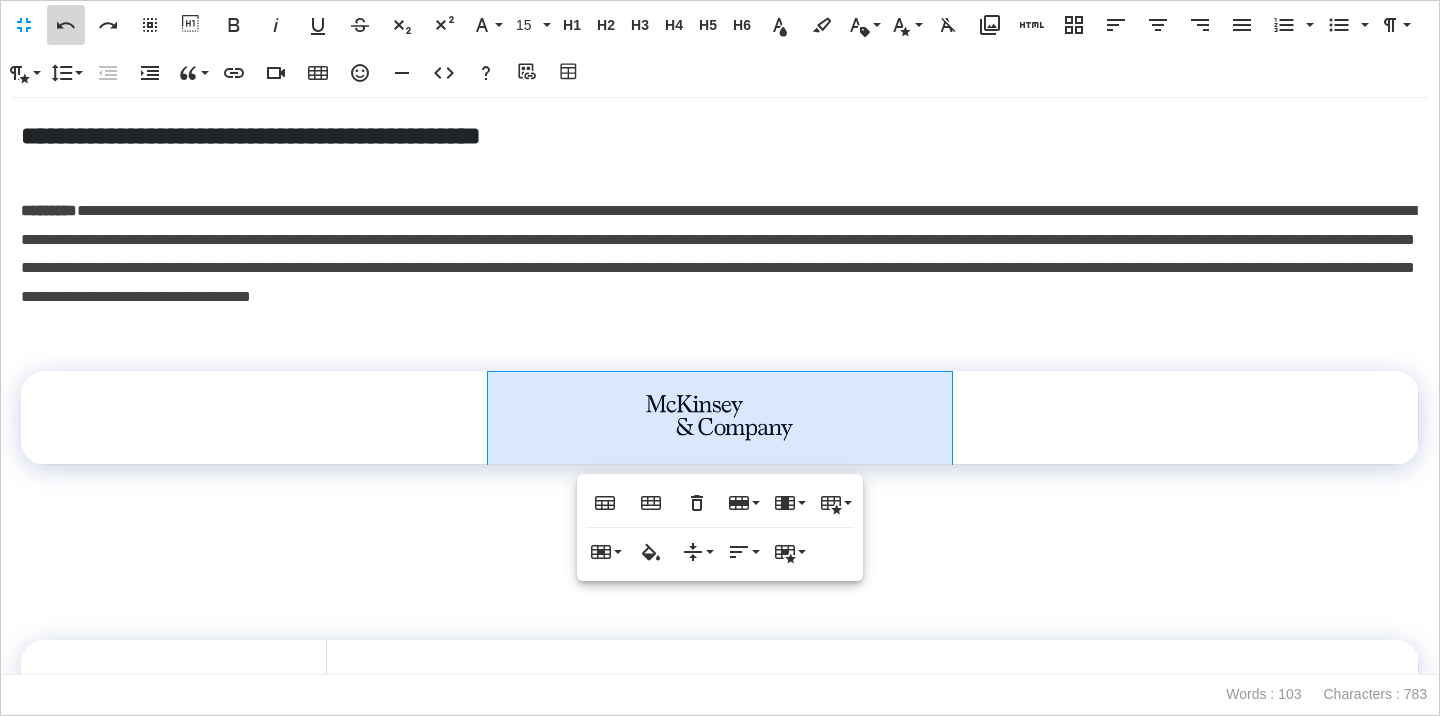 click on "Undo" at bounding box center [66, 25] 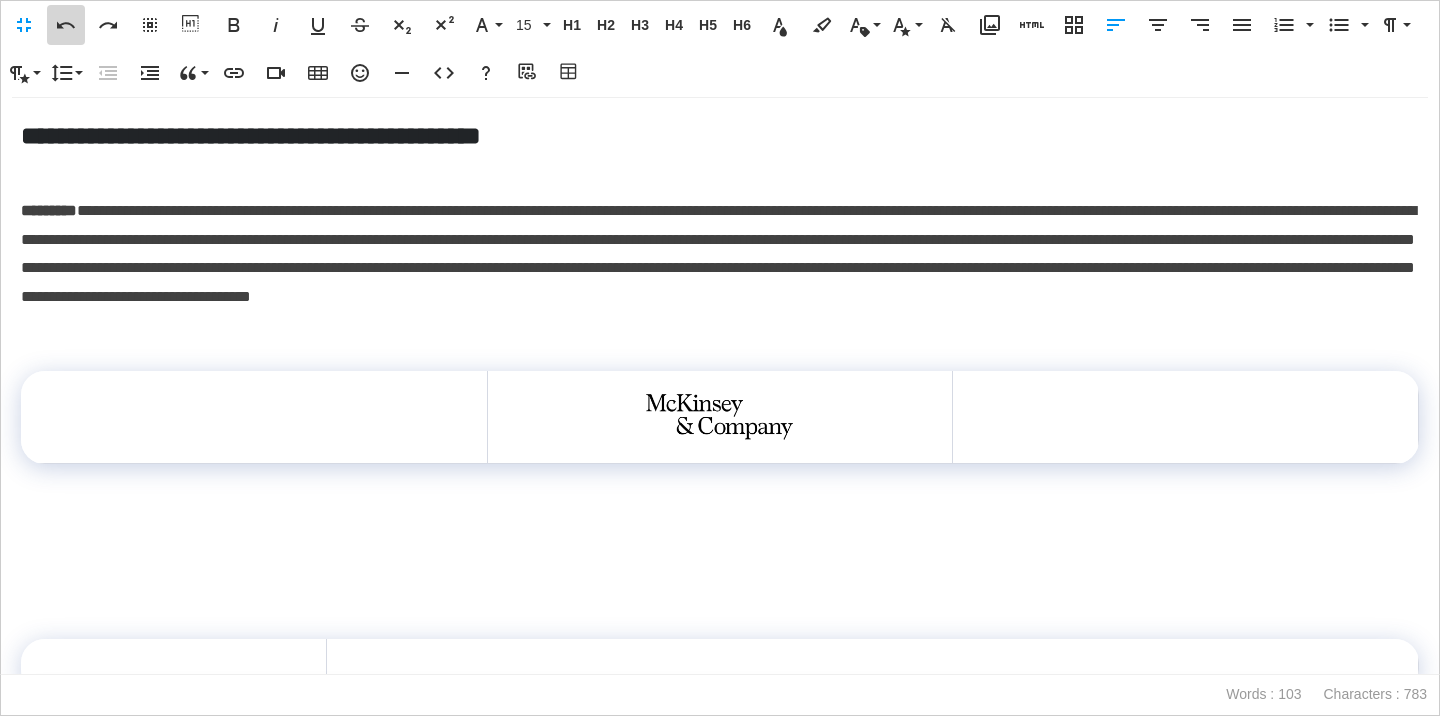 click on "Undo" at bounding box center [66, 25] 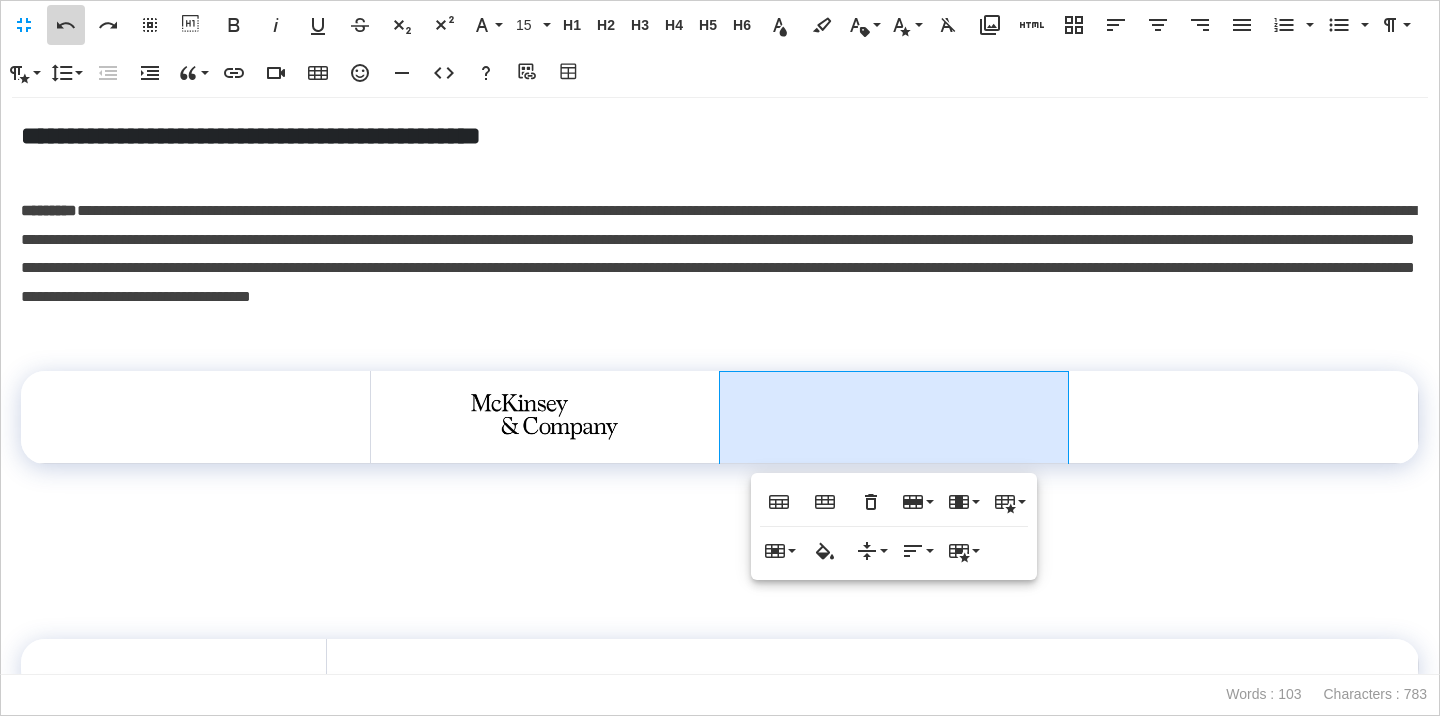 click on "Undo" at bounding box center (66, 25) 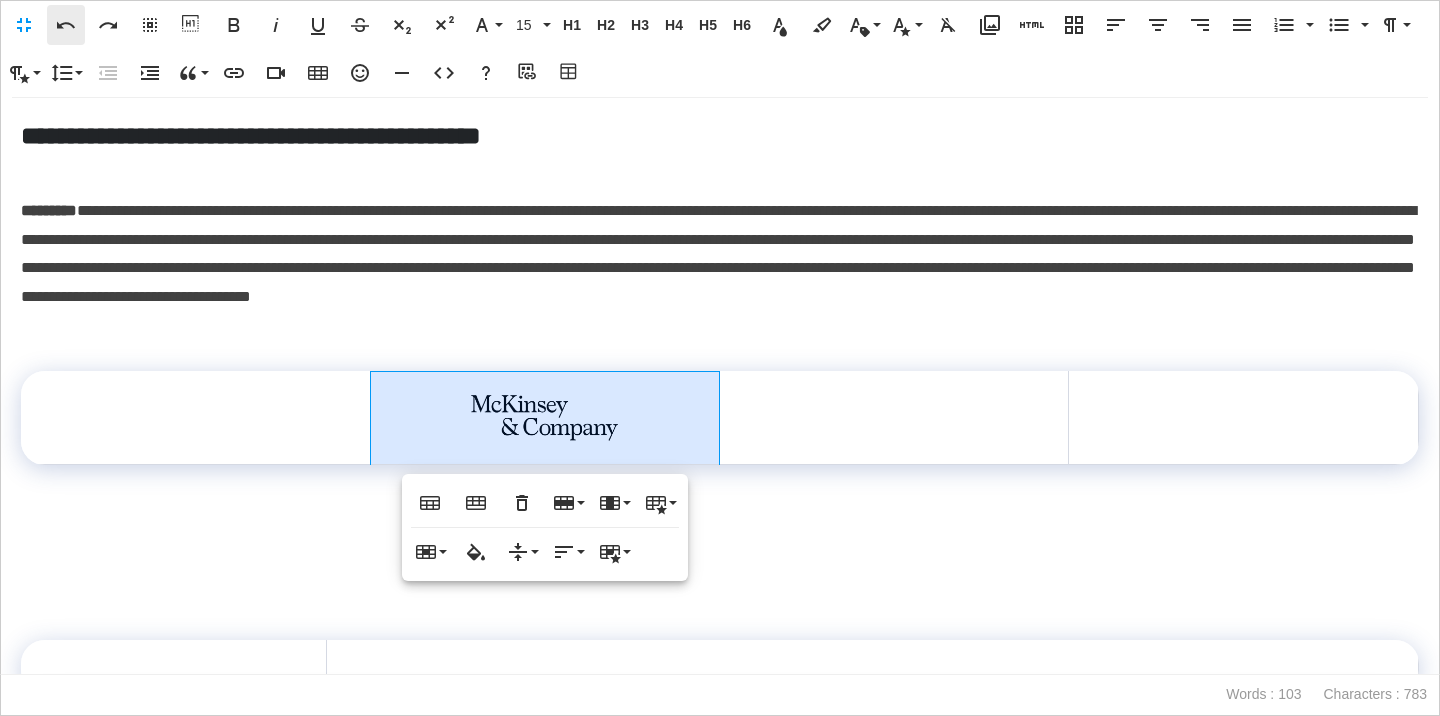 click on "Undo" at bounding box center [66, 25] 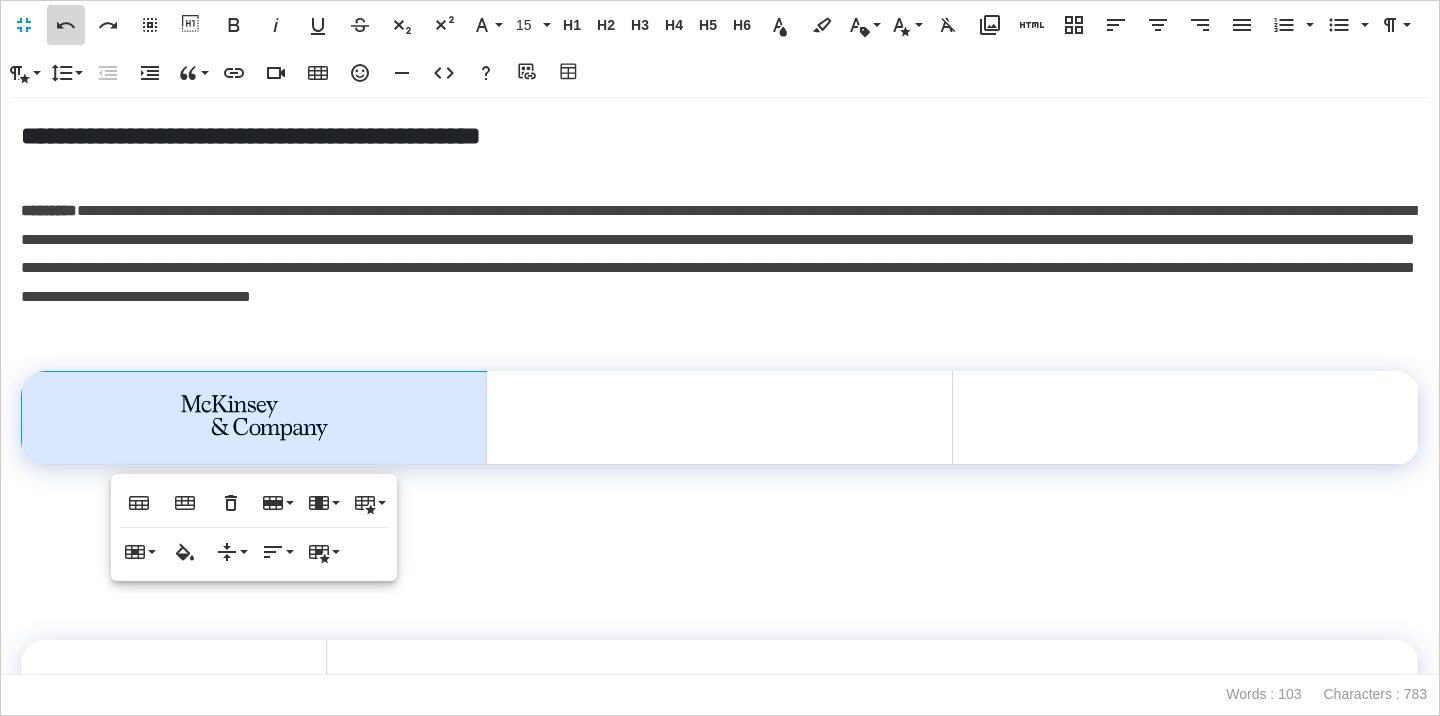 click on "Undo" at bounding box center (66, 25) 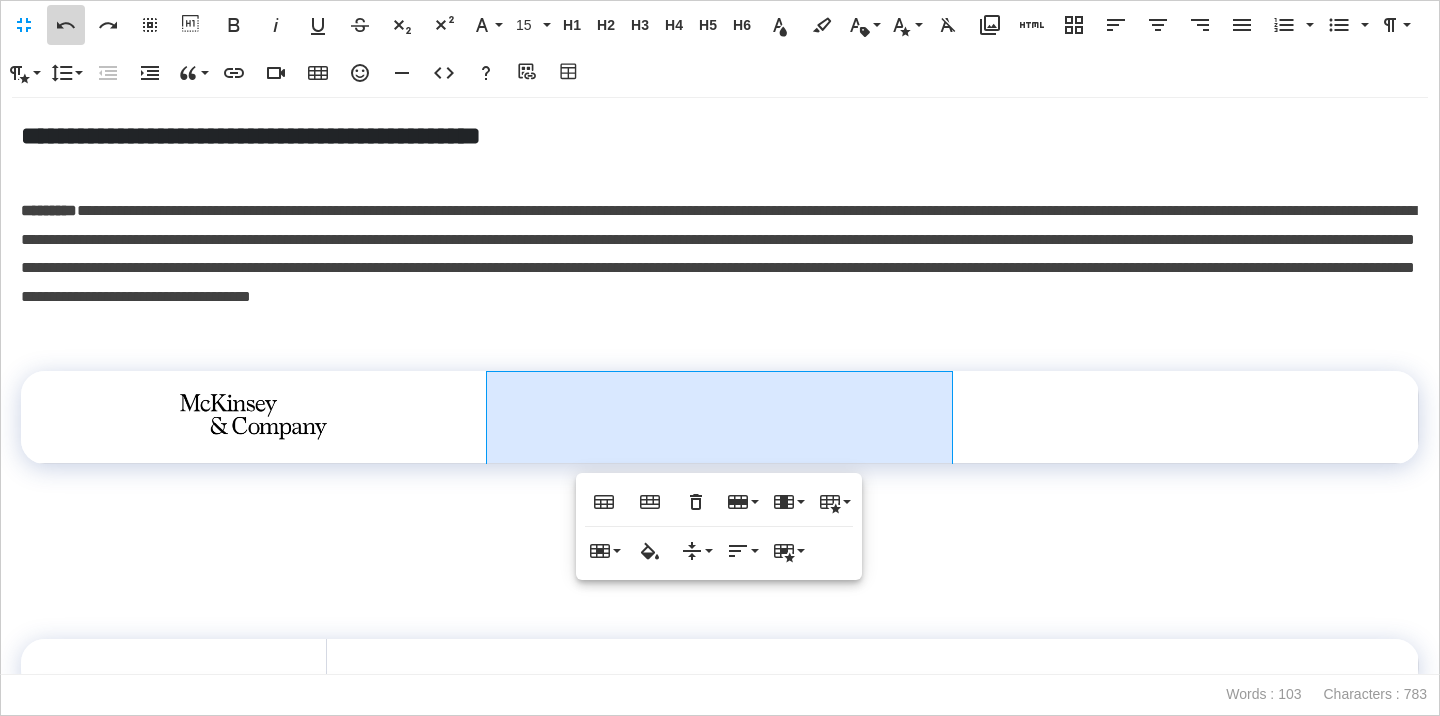 click on "Undo" at bounding box center [66, 25] 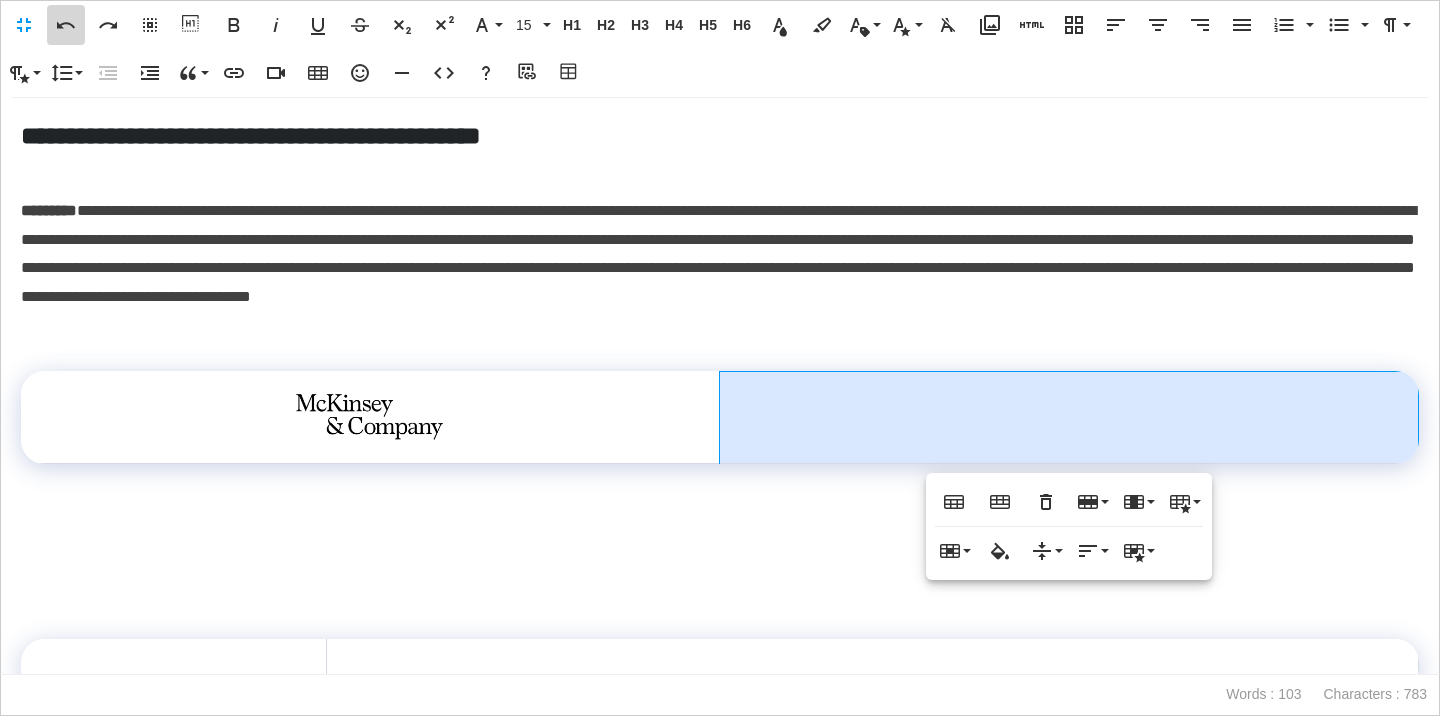 click on "Undo" at bounding box center (66, 25) 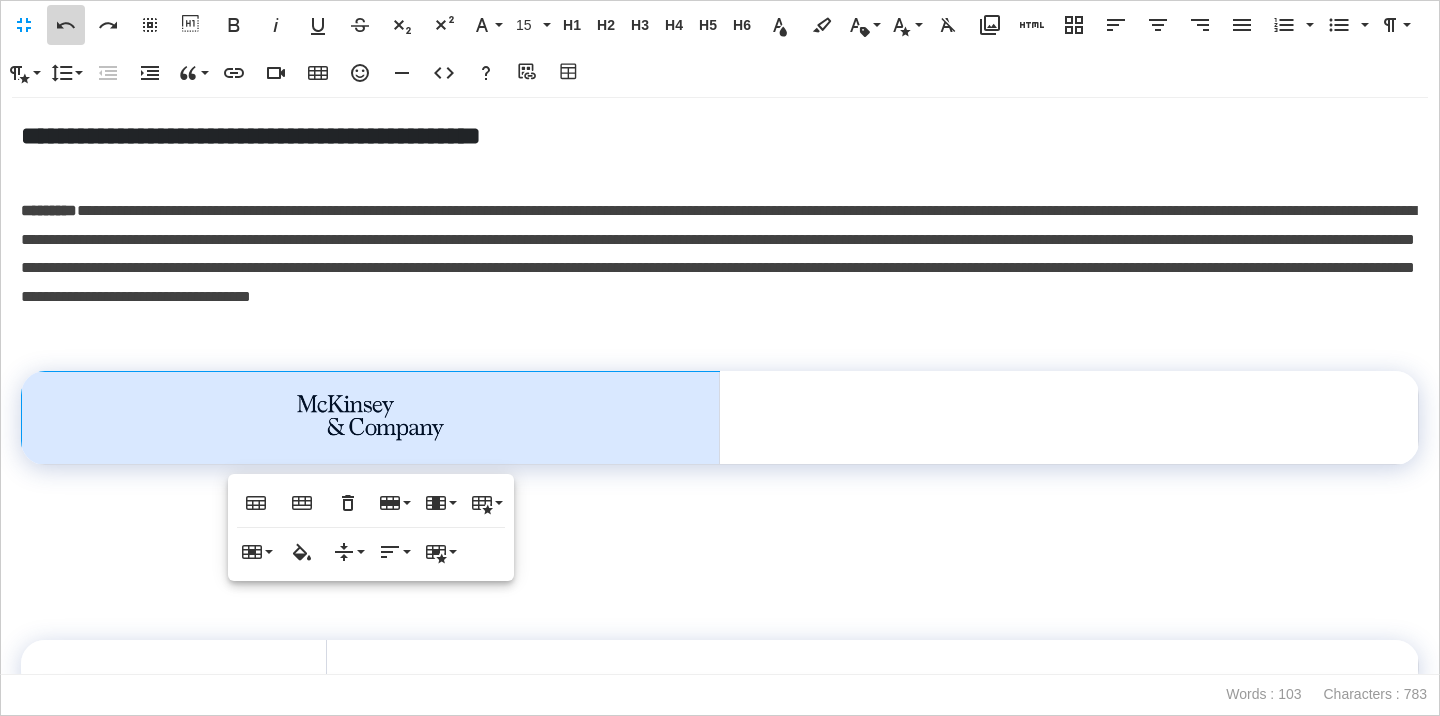 click on "Undo" at bounding box center (66, 25) 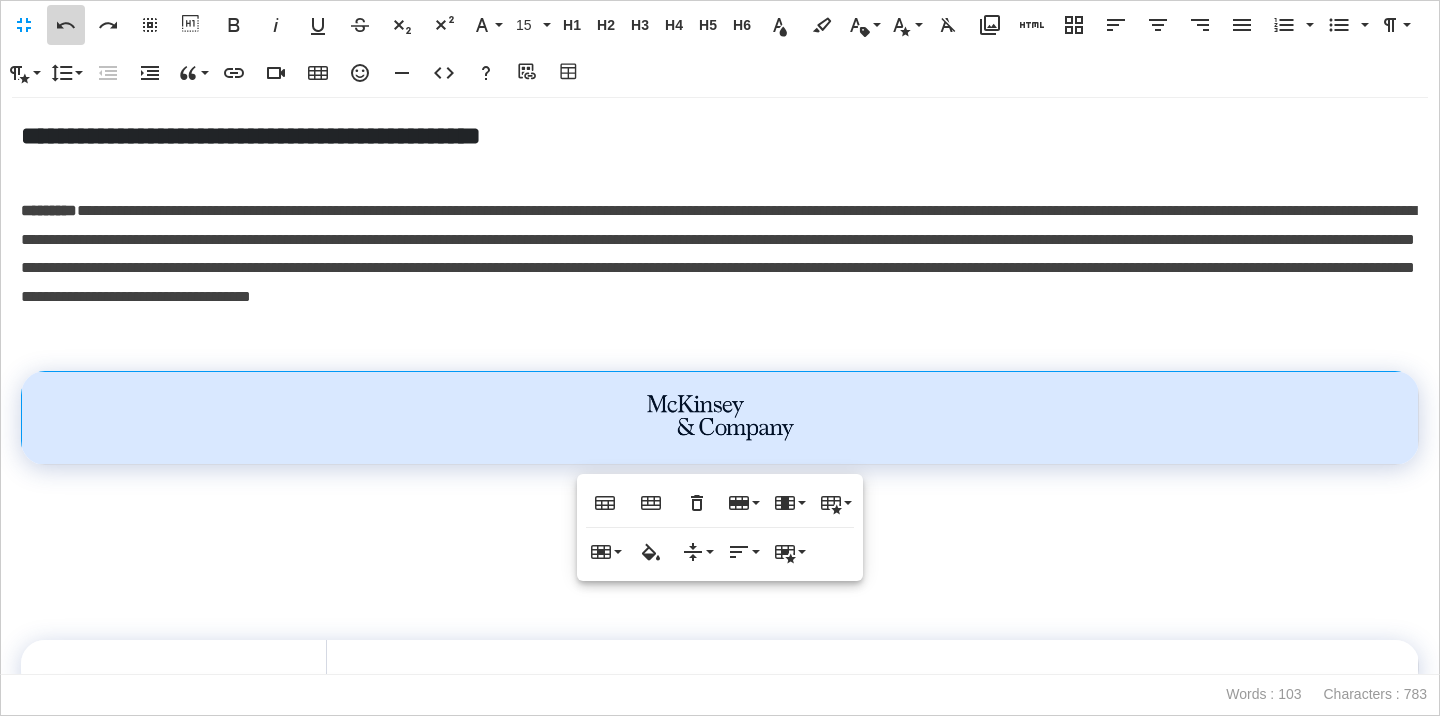 click on "Undo" at bounding box center [66, 25] 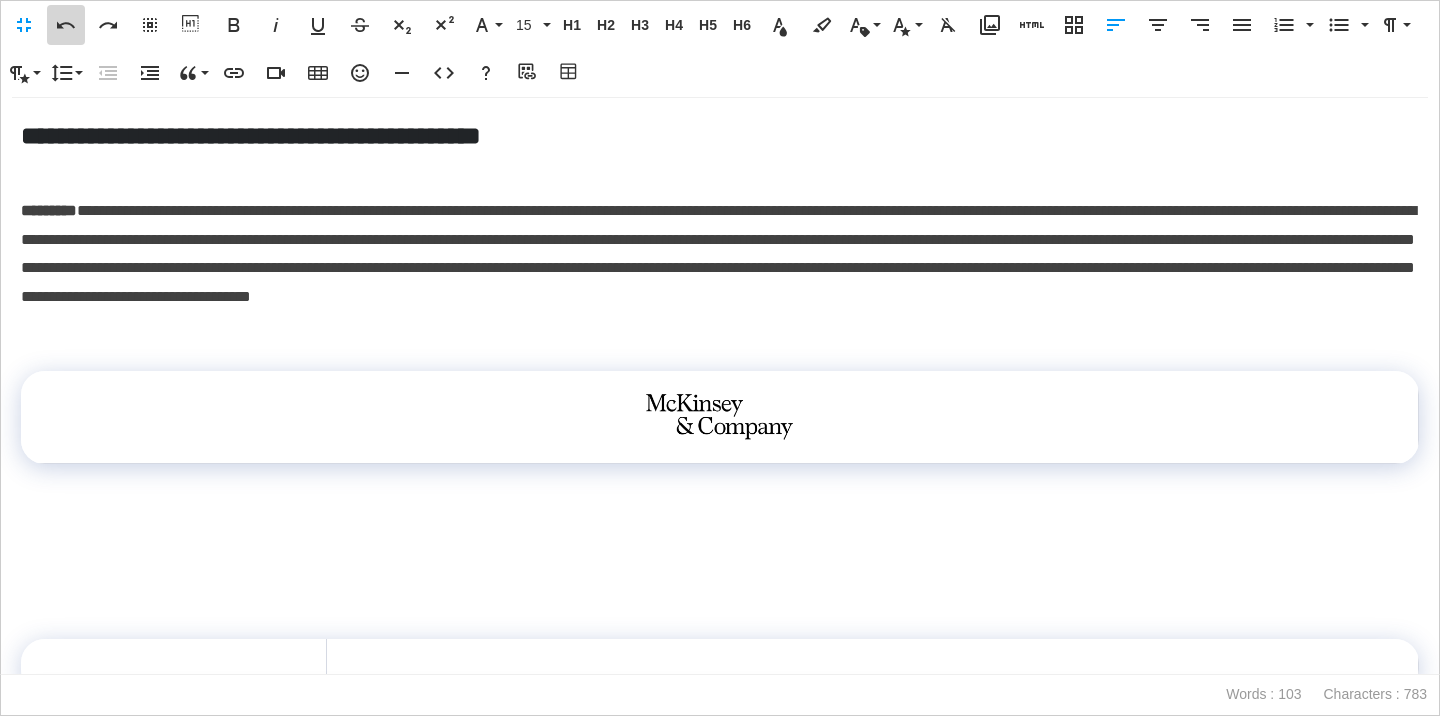 click on "Undo" at bounding box center [66, 25] 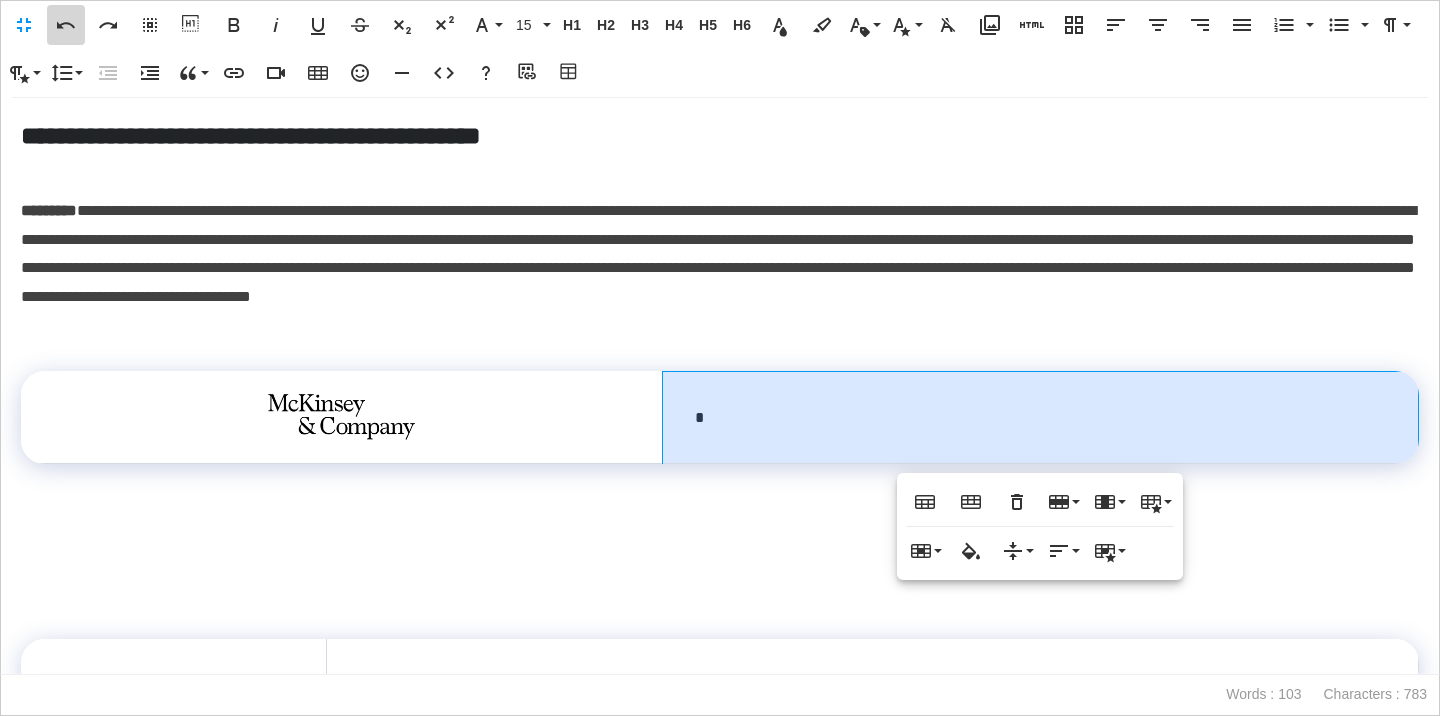 click on "Undo" at bounding box center (66, 25) 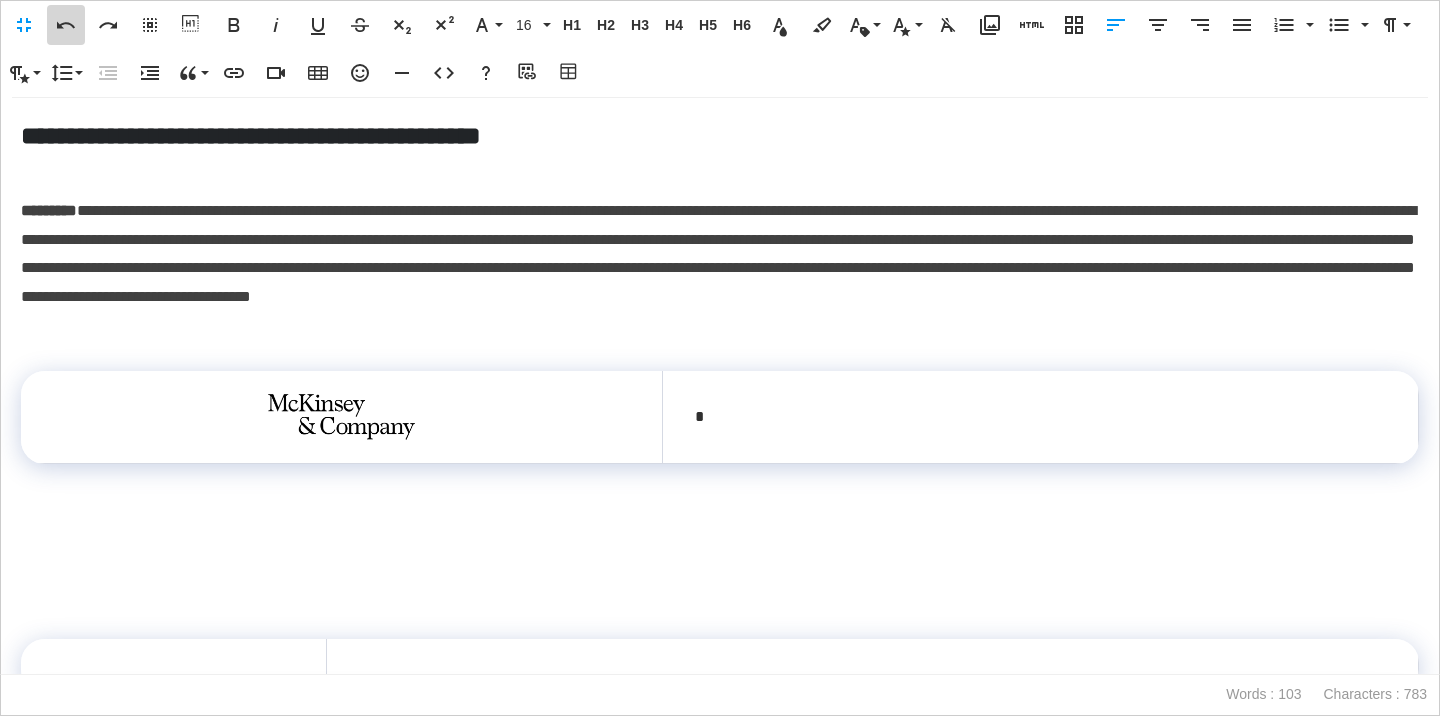 click on "Undo" at bounding box center (66, 25) 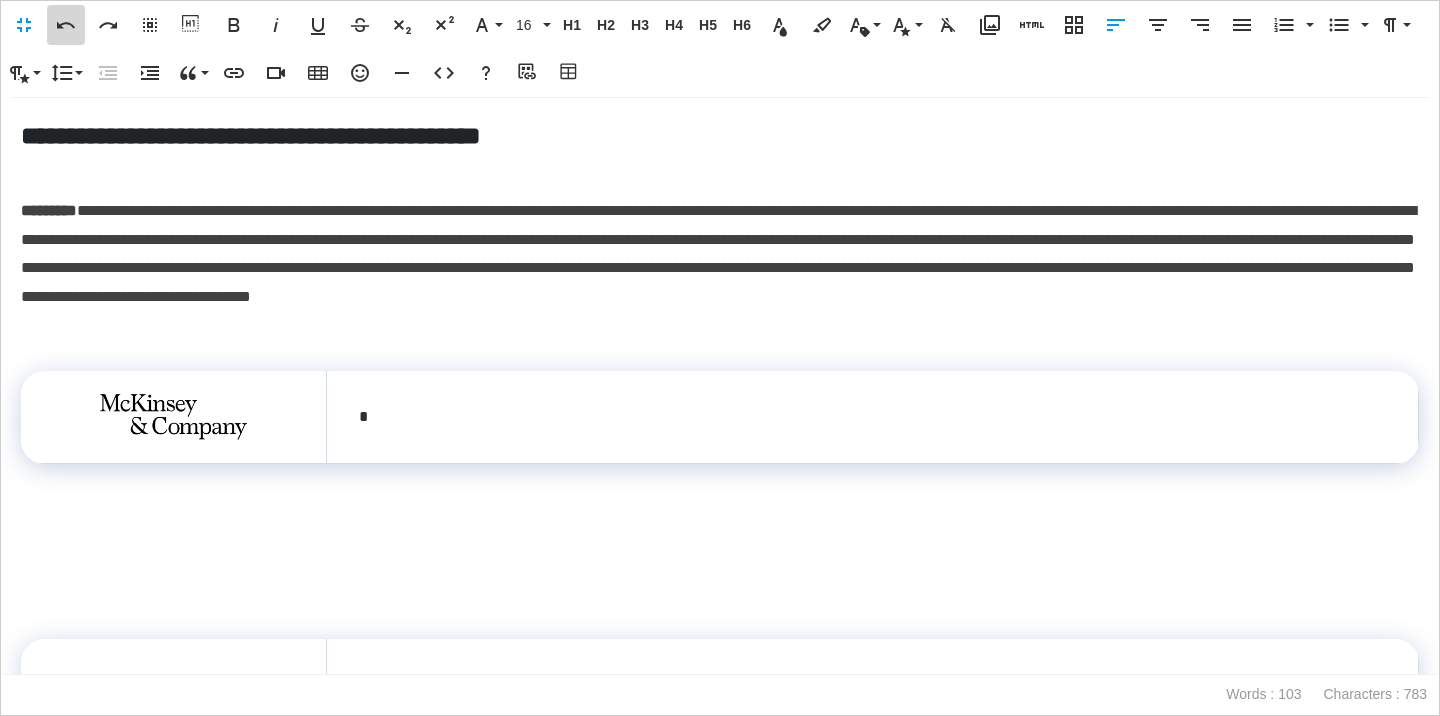 click on "Undo" at bounding box center (66, 25) 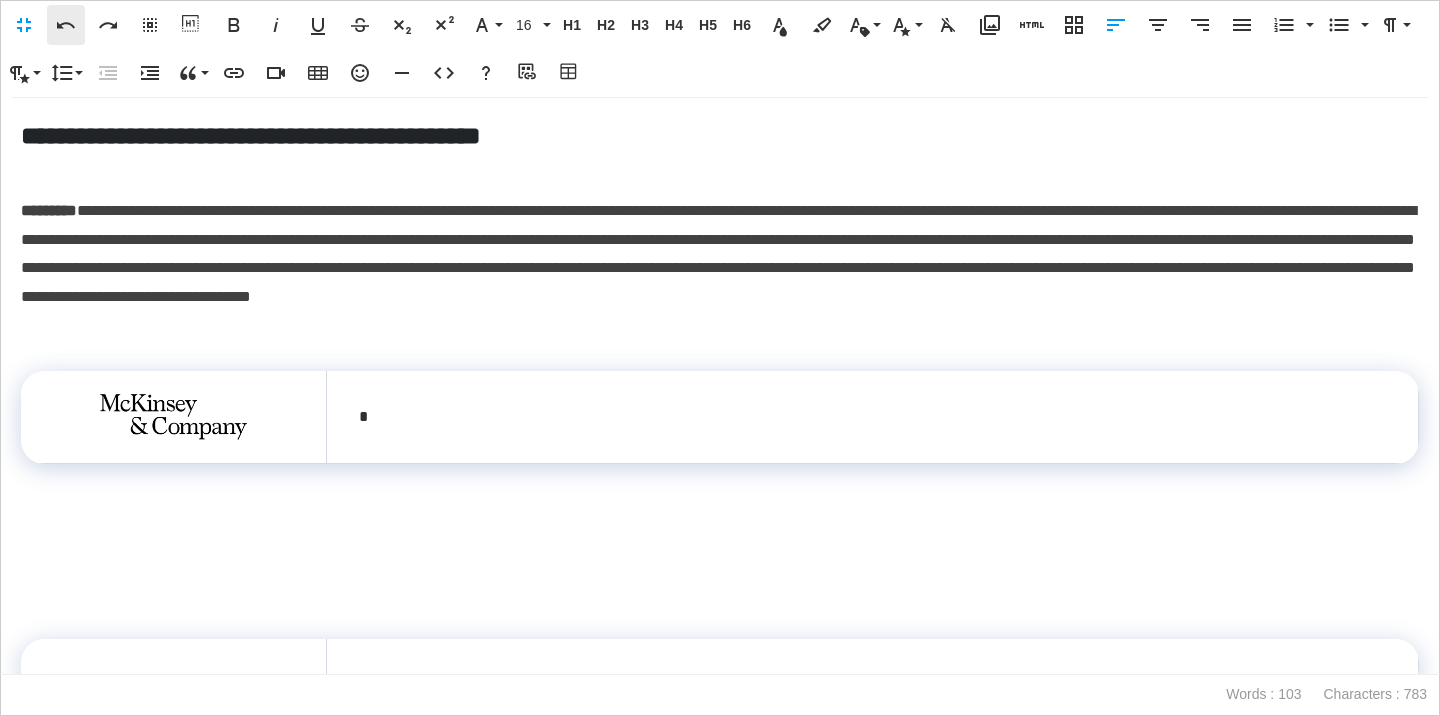 click on "Undo" at bounding box center [66, 25] 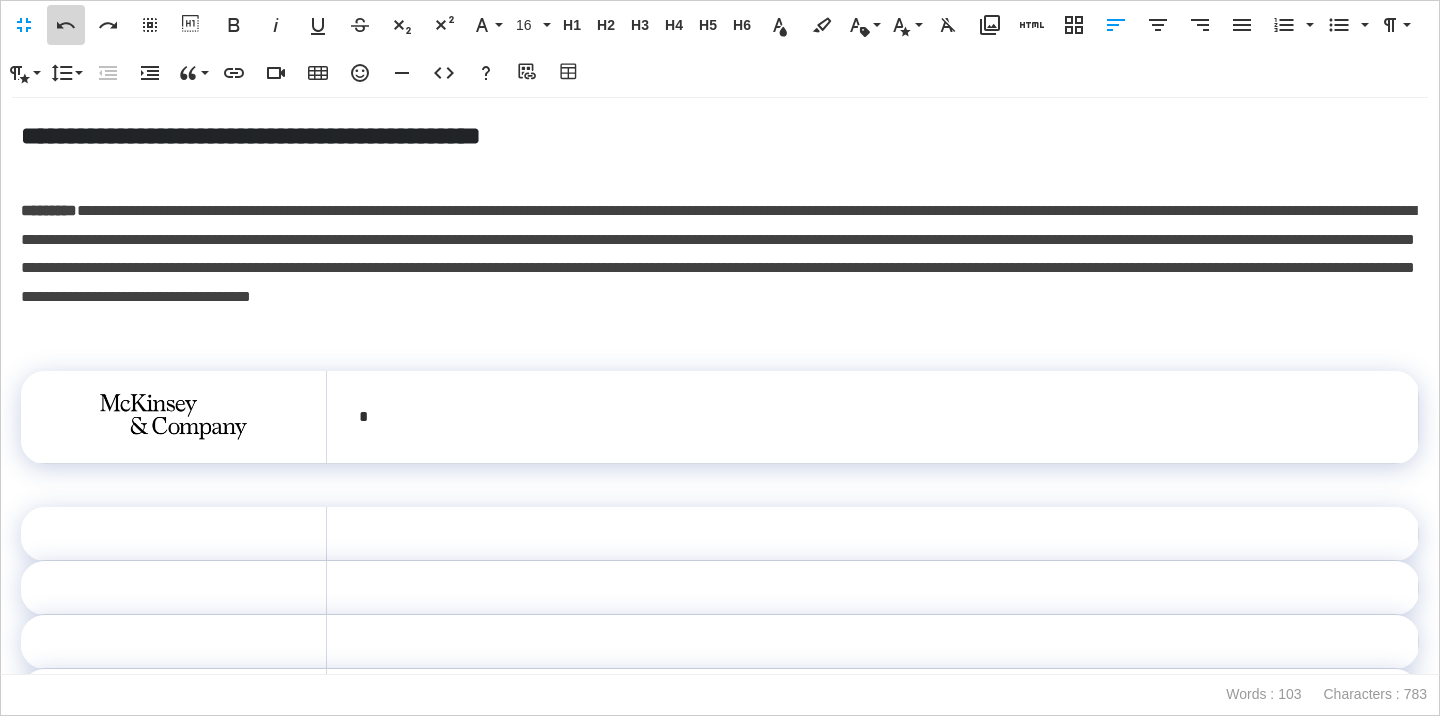click on "Undo" at bounding box center (66, 25) 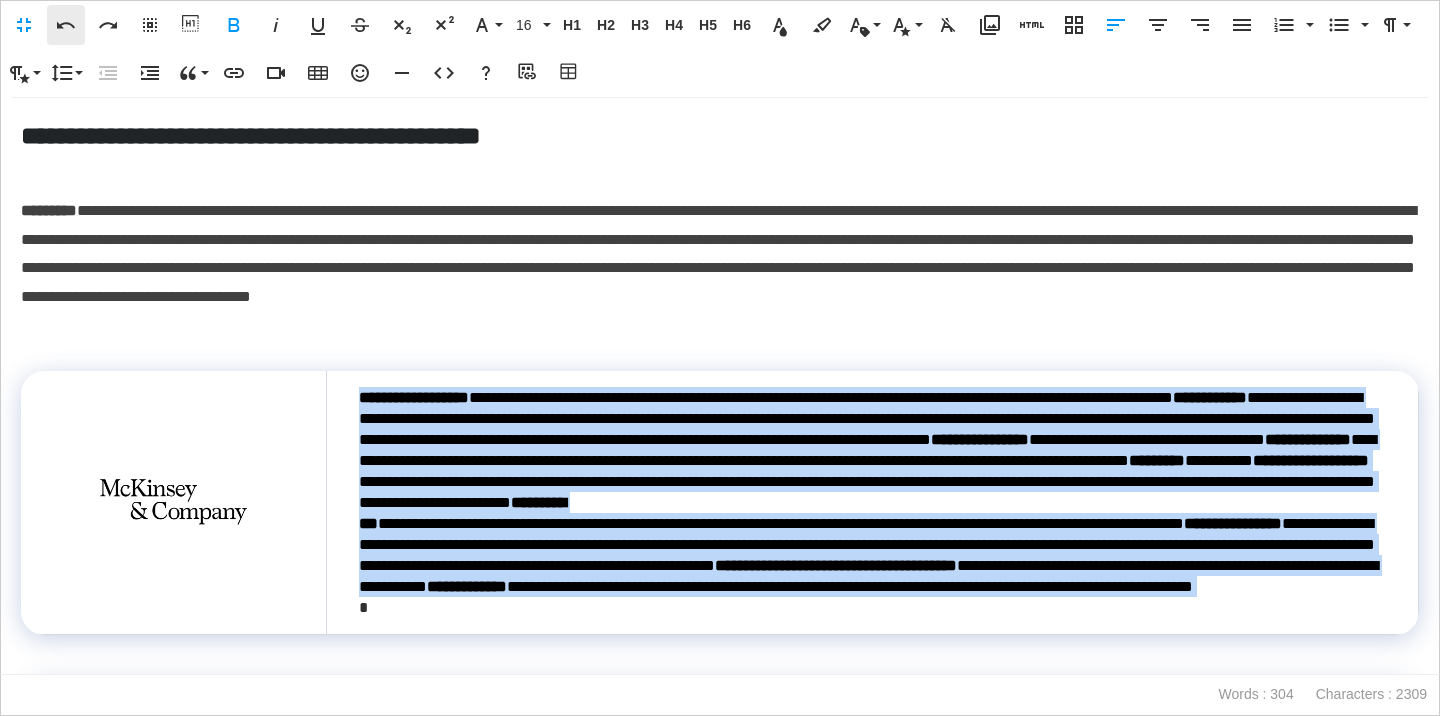 click on "Undo" at bounding box center (66, 25) 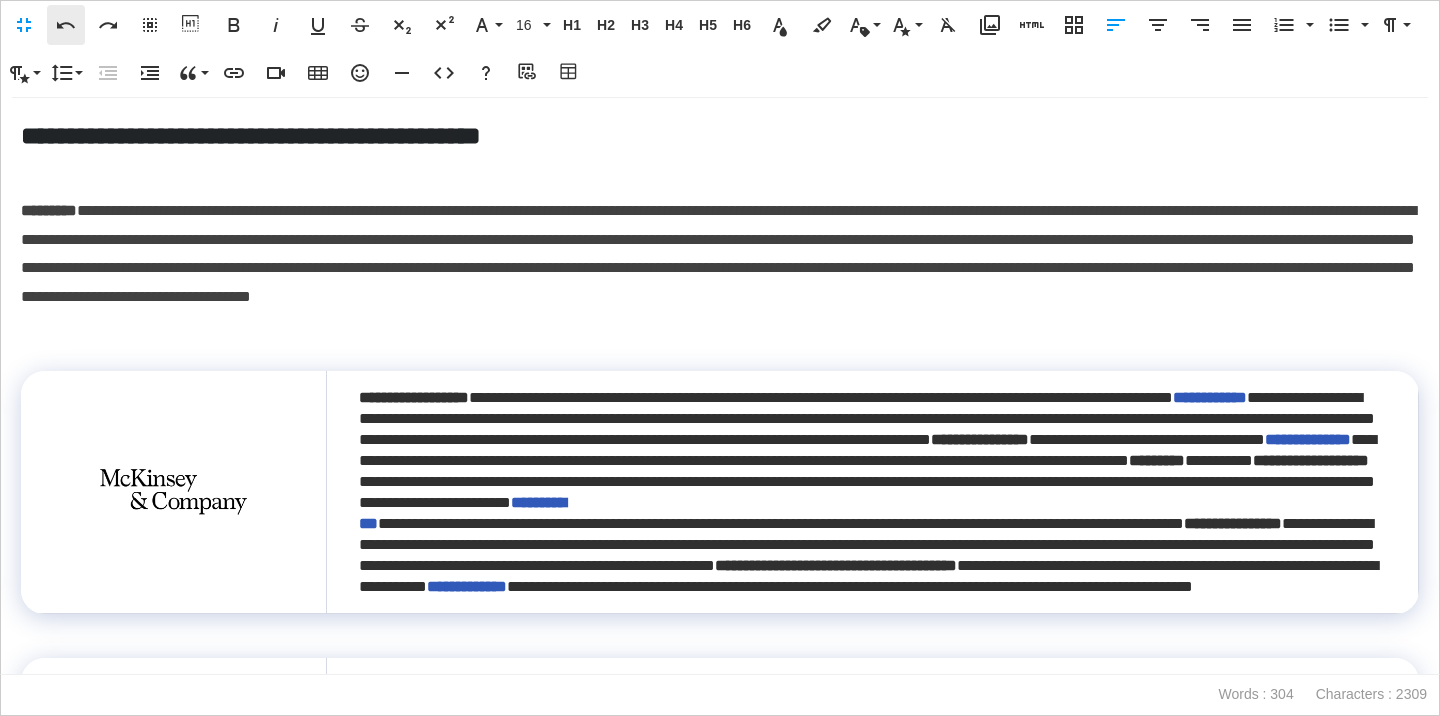 click on "Undo" at bounding box center (66, 25) 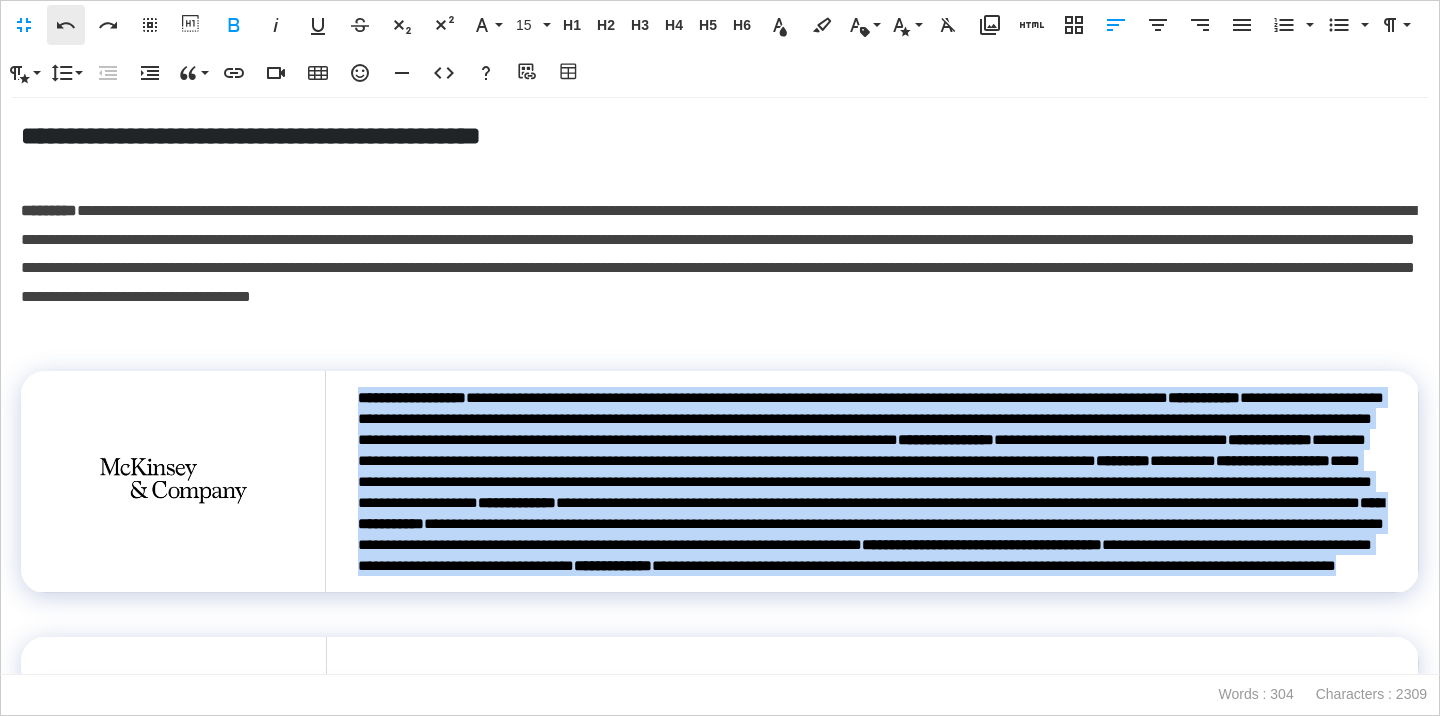 click on "Undo" at bounding box center (66, 25) 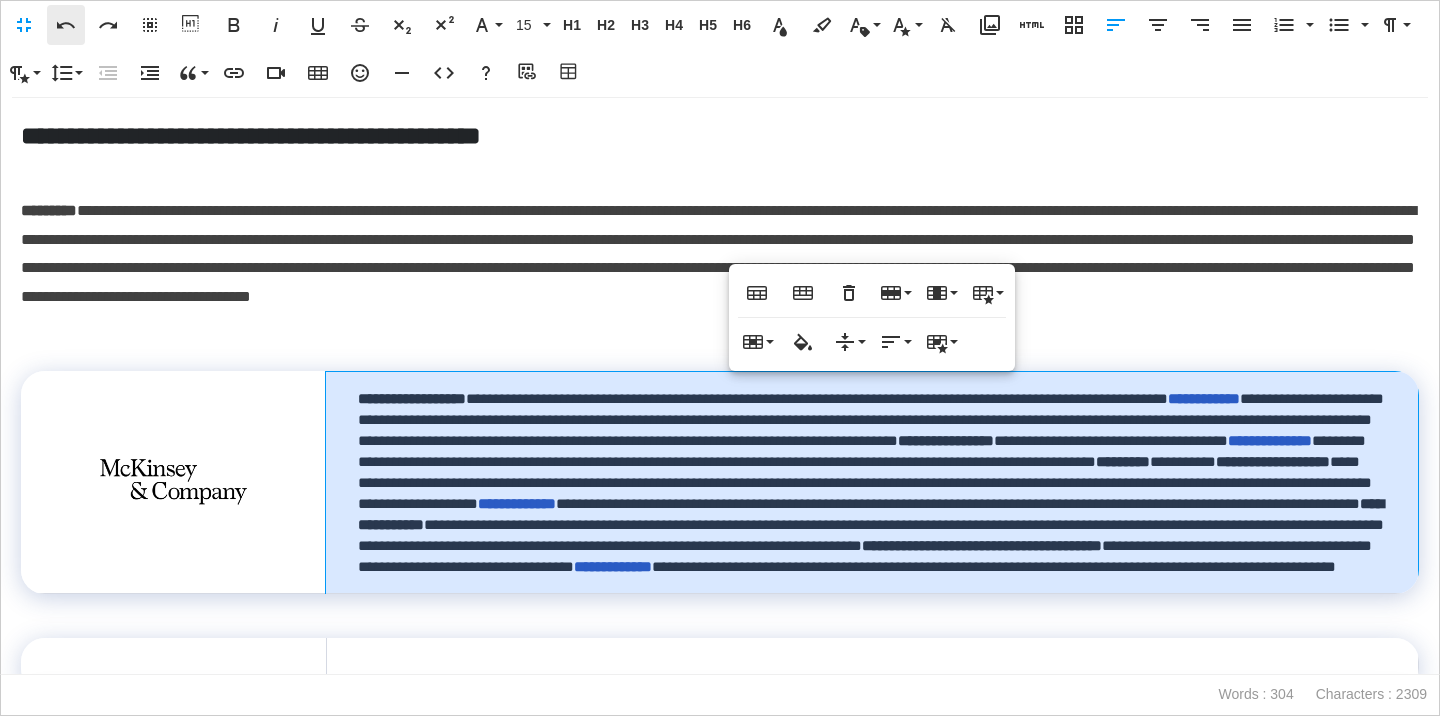 click on "Undo" at bounding box center (66, 25) 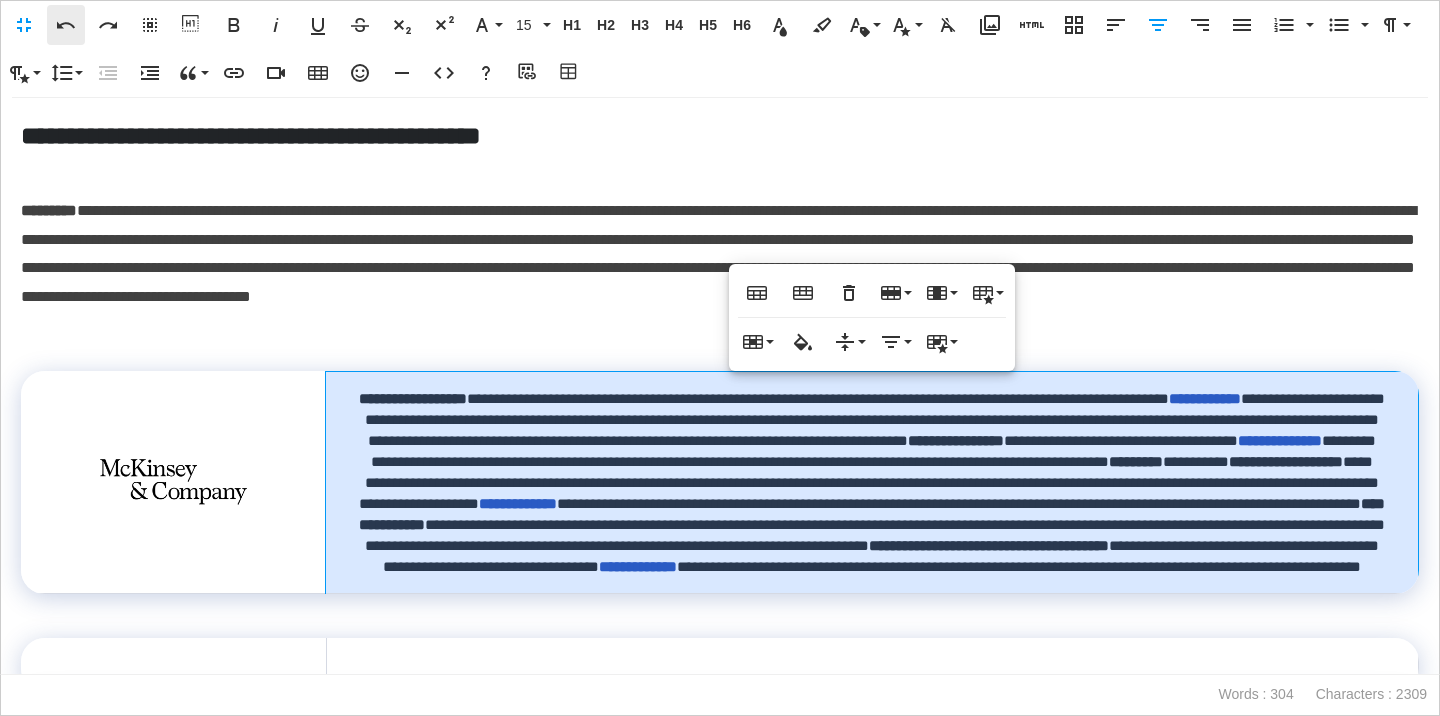 click on "Undo" at bounding box center (66, 25) 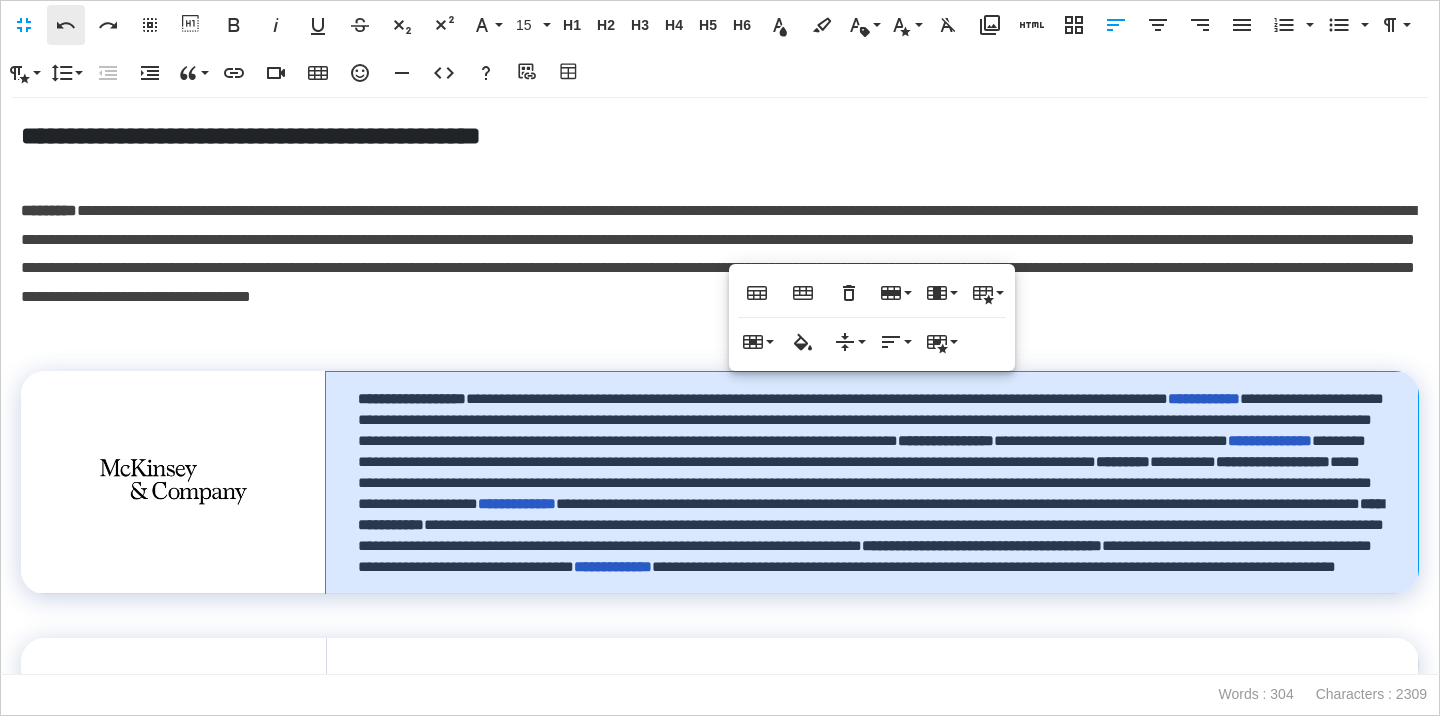 click on "Undo" at bounding box center [66, 25] 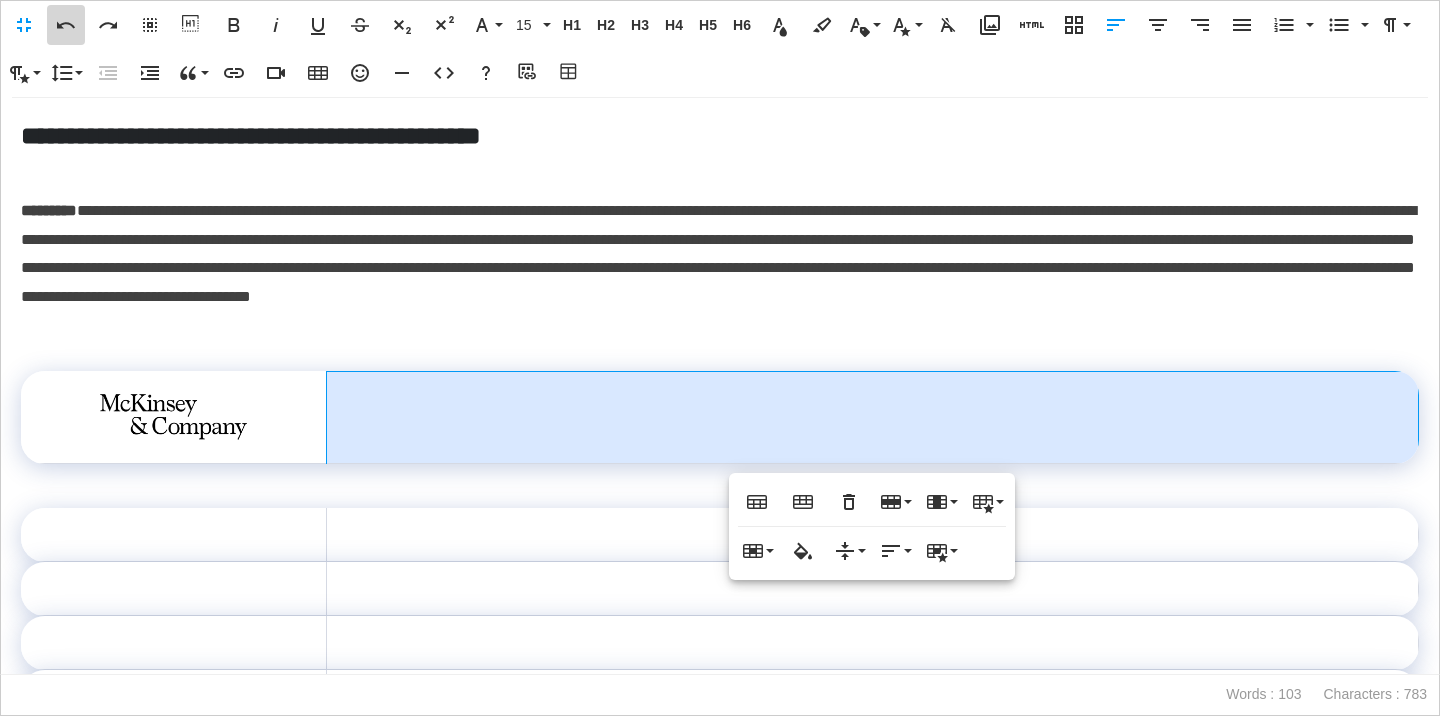 click on "Undo" at bounding box center (66, 25) 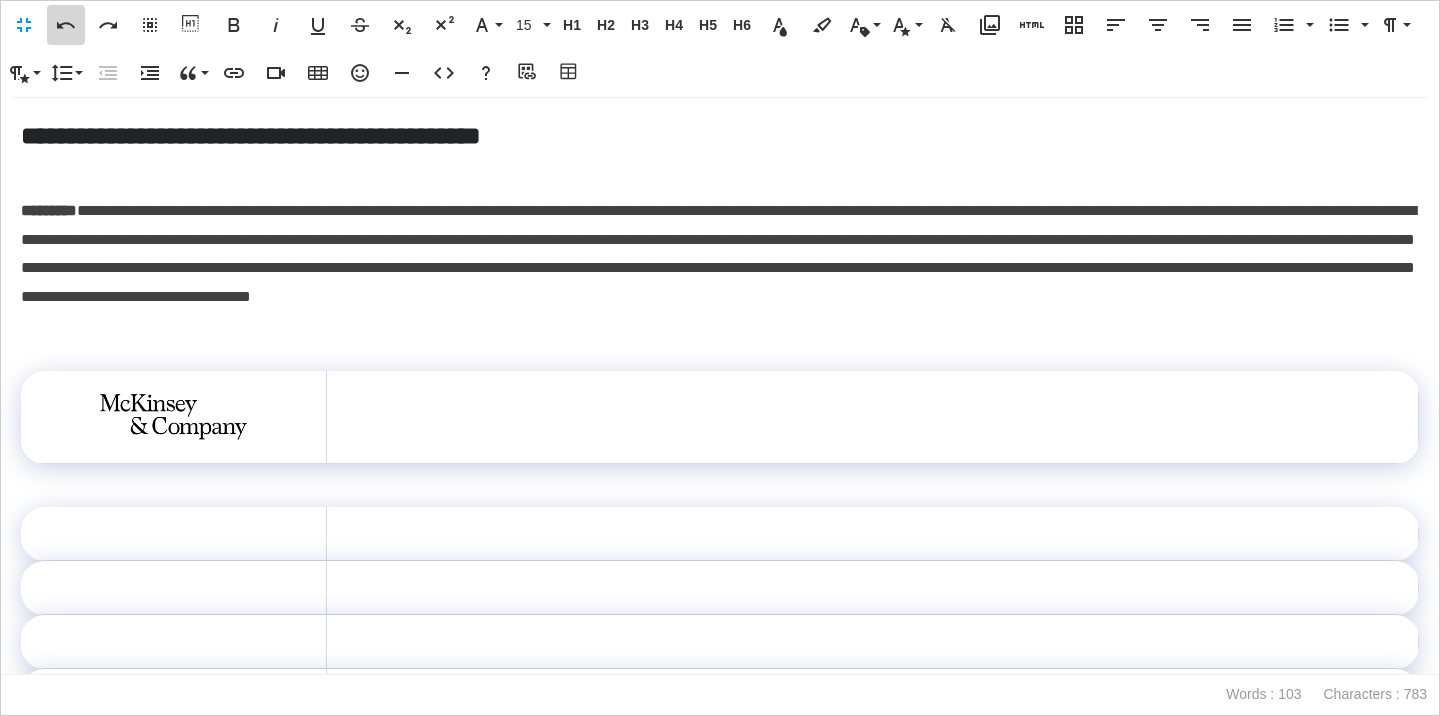 click on "Undo" at bounding box center [66, 25] 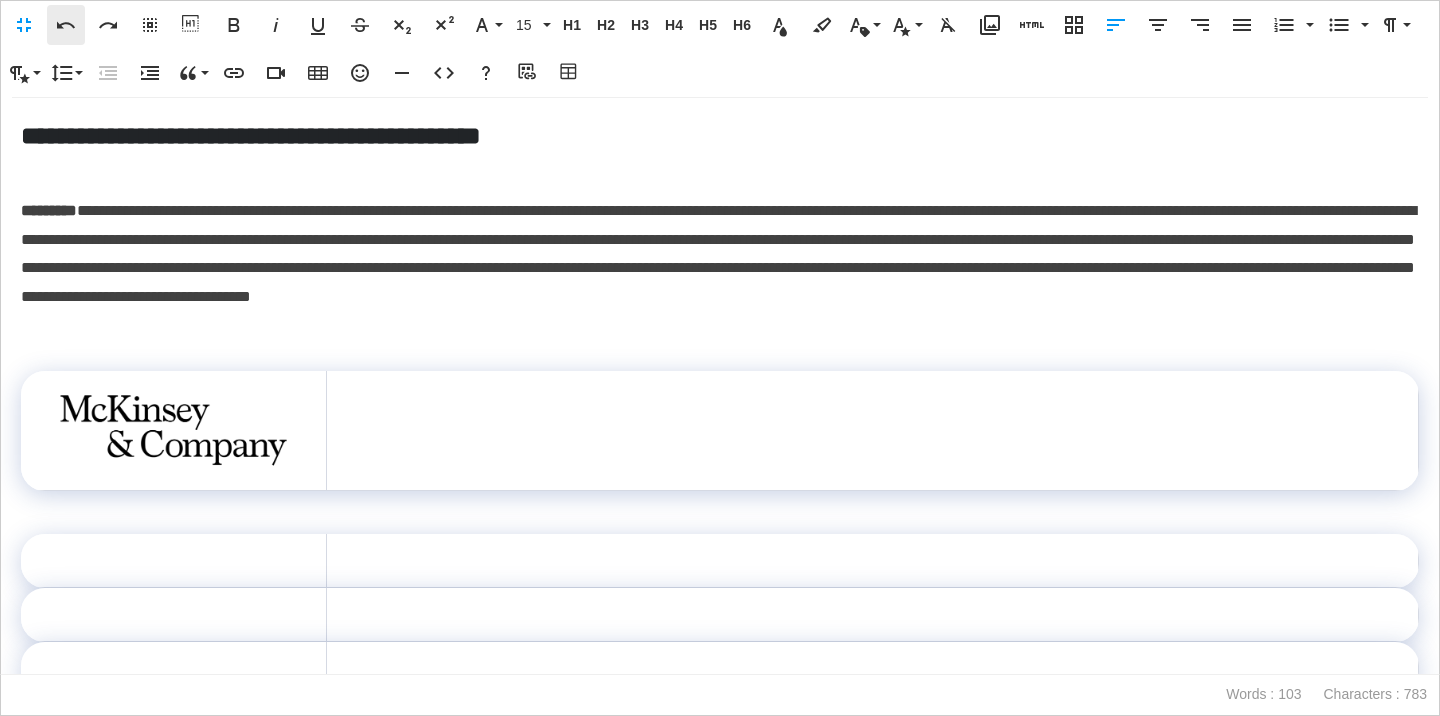 click on "Undo" at bounding box center (66, 25) 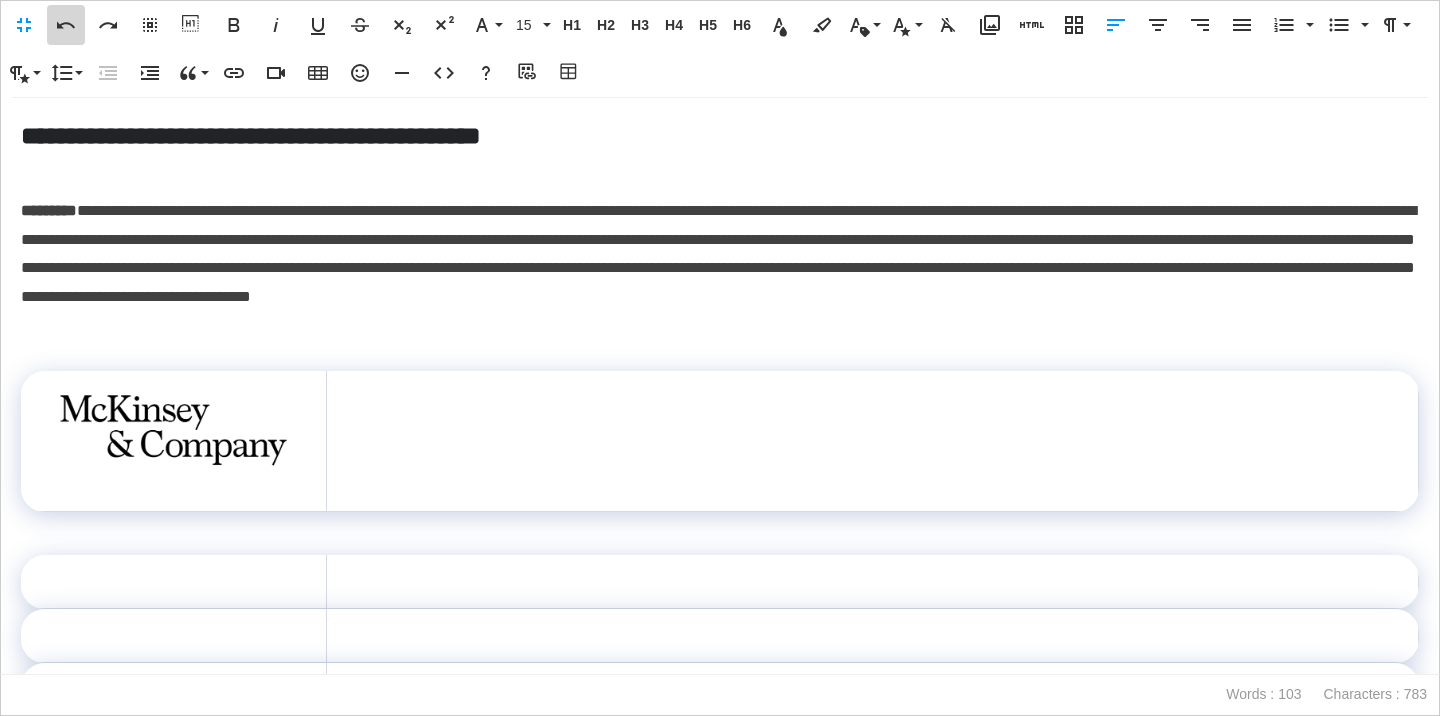 click on "Undo" at bounding box center (66, 25) 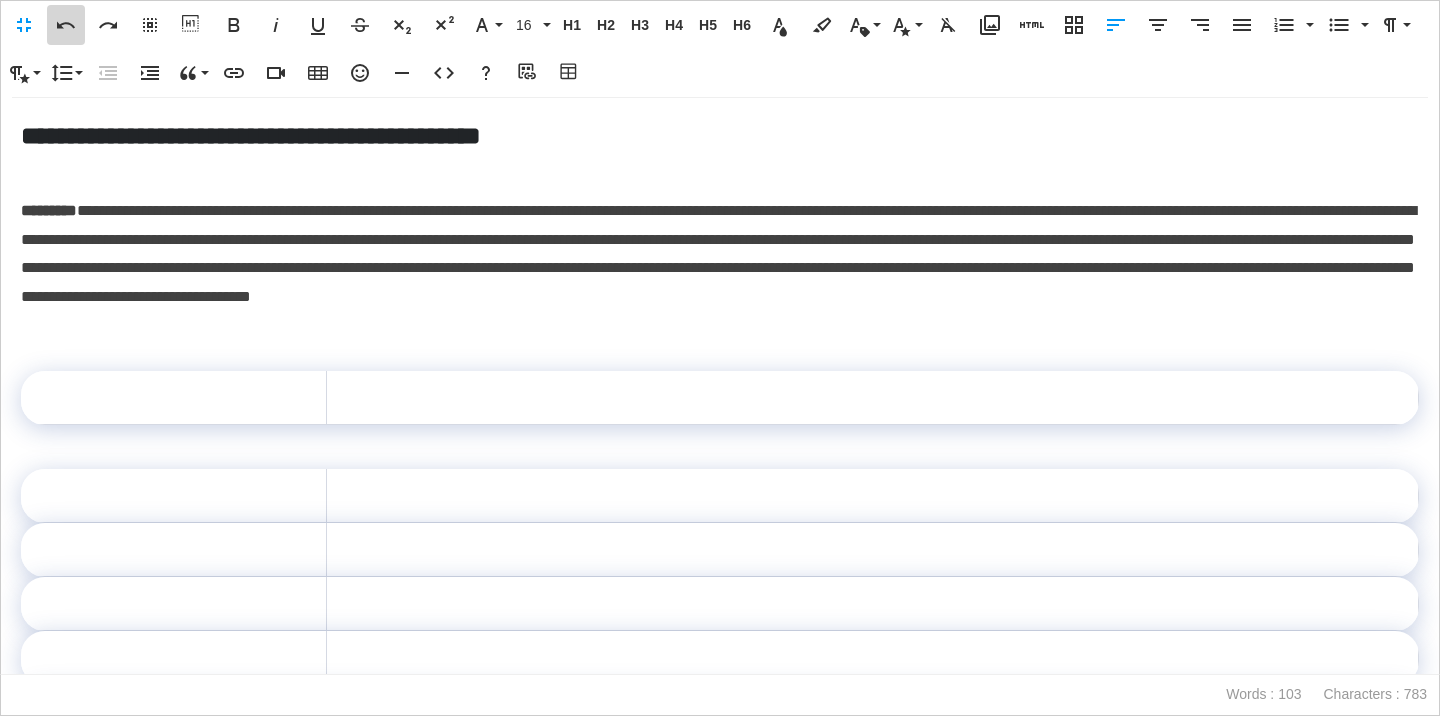 click on "Undo" at bounding box center (66, 25) 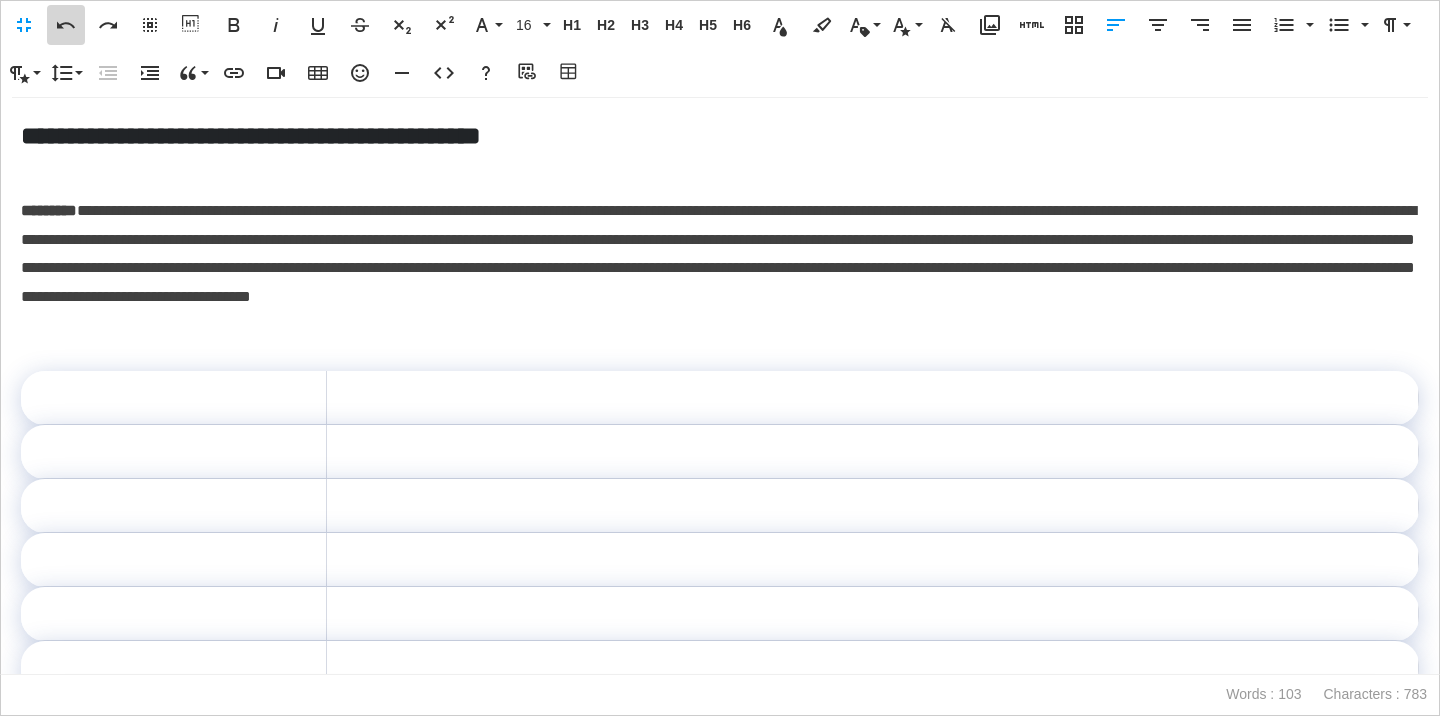 click on "Undo" at bounding box center [66, 25] 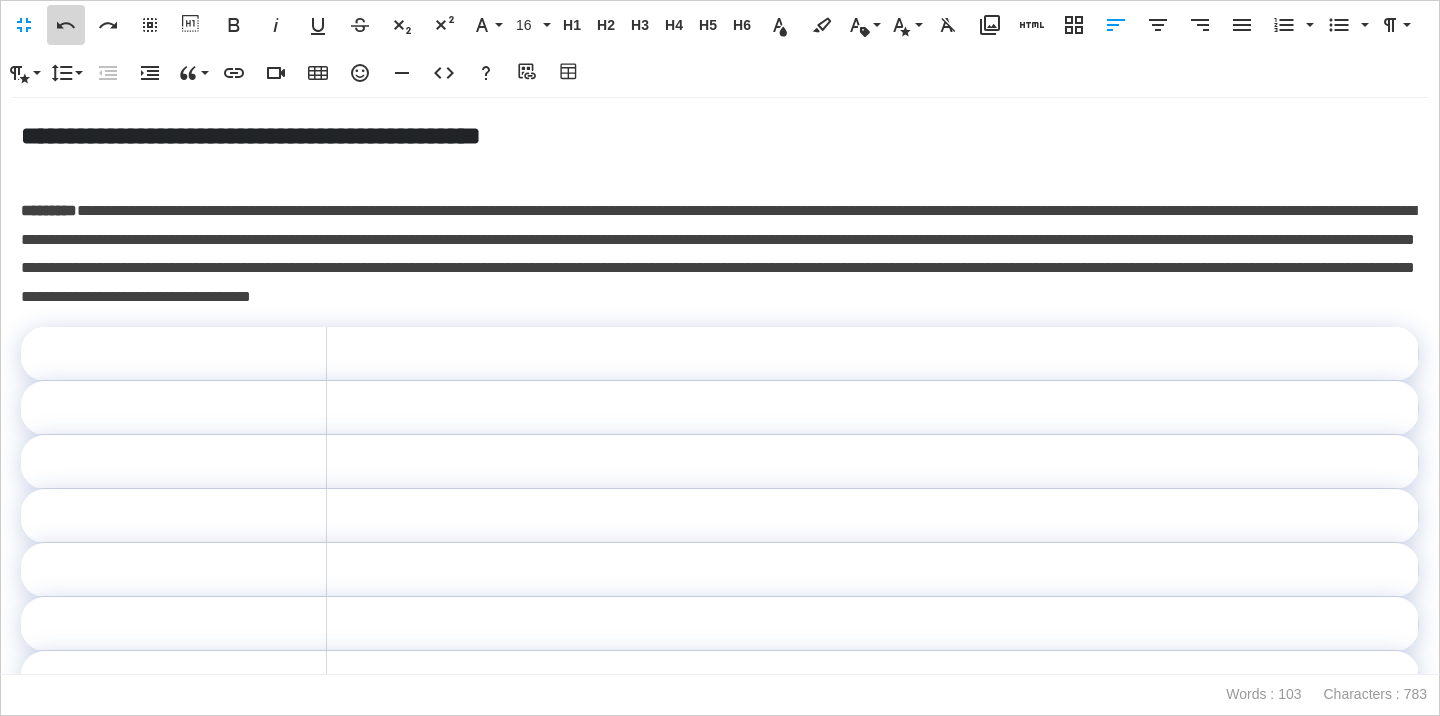 click on "Undo" at bounding box center (66, 25) 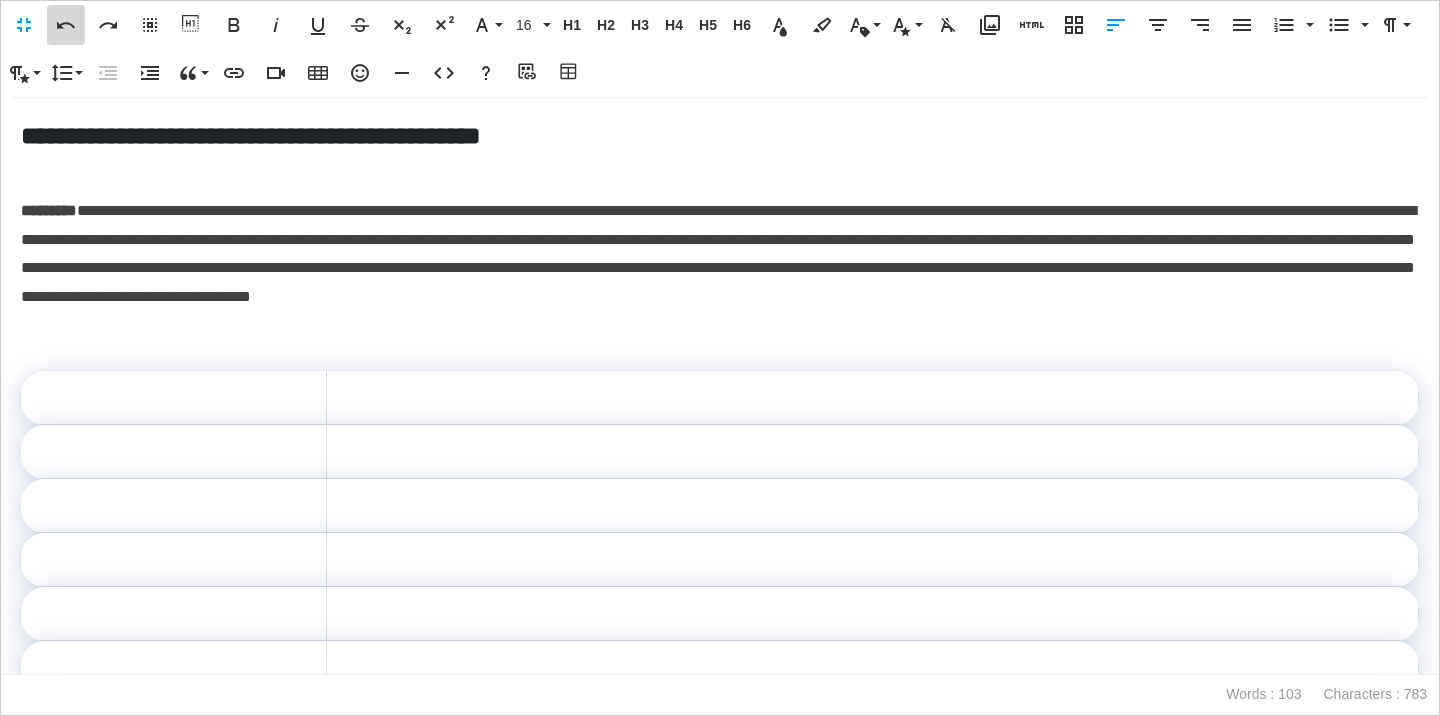 click on "Undo" at bounding box center (66, 25) 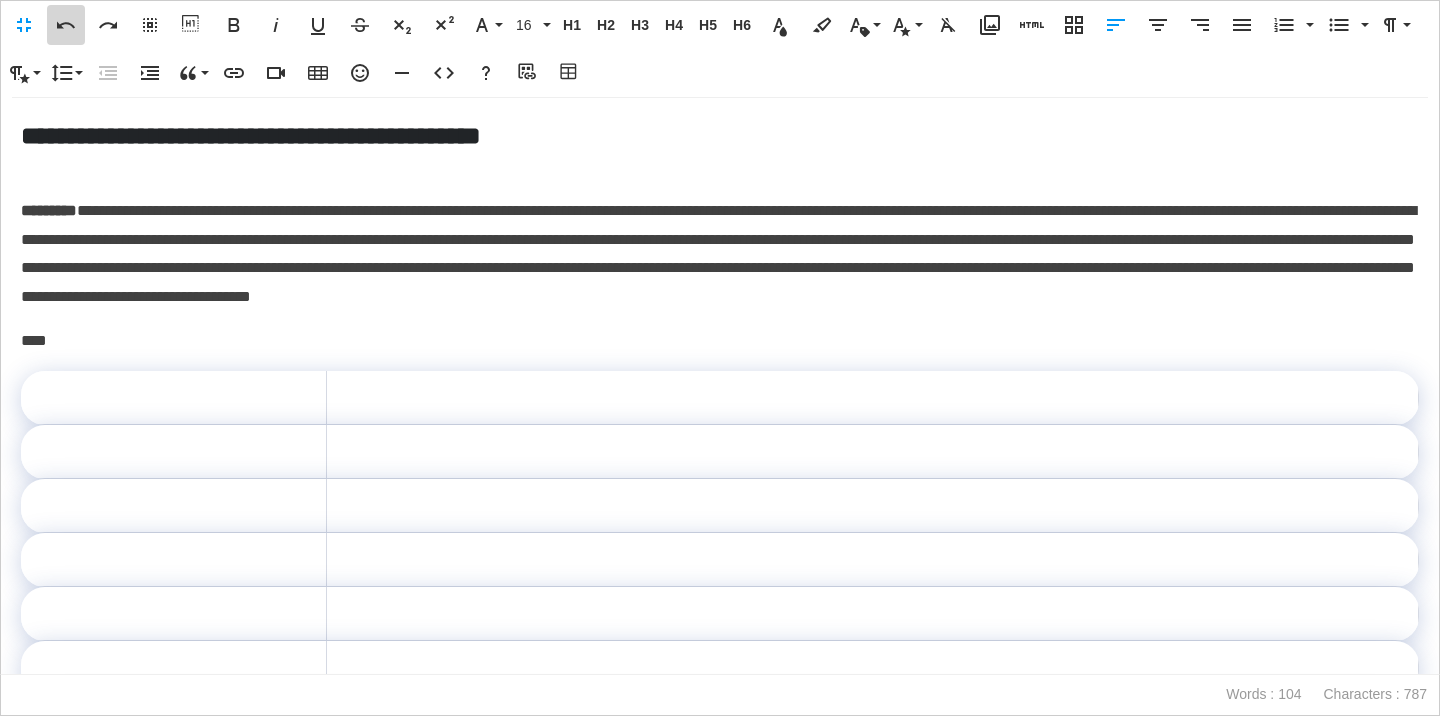 click on "Undo" at bounding box center [66, 25] 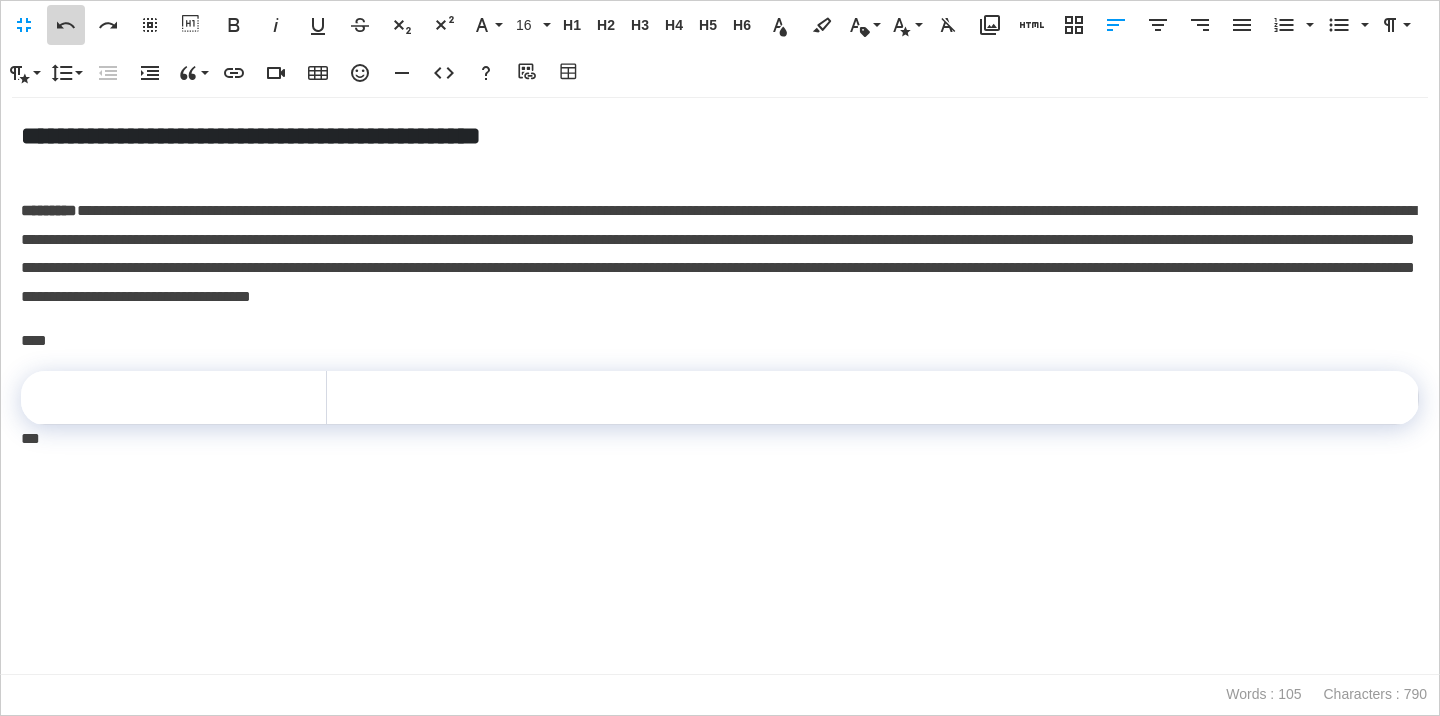 click on "Undo" at bounding box center [66, 25] 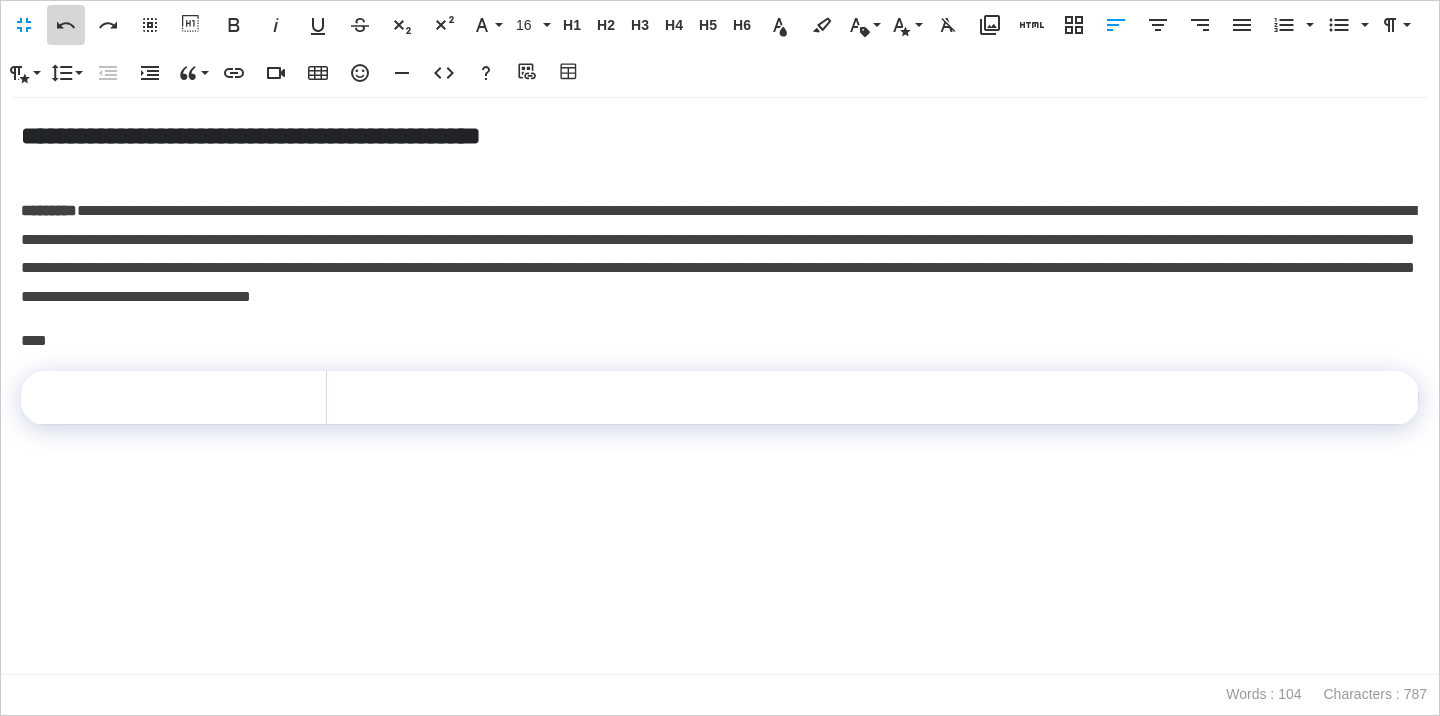 click on "Undo" at bounding box center [66, 25] 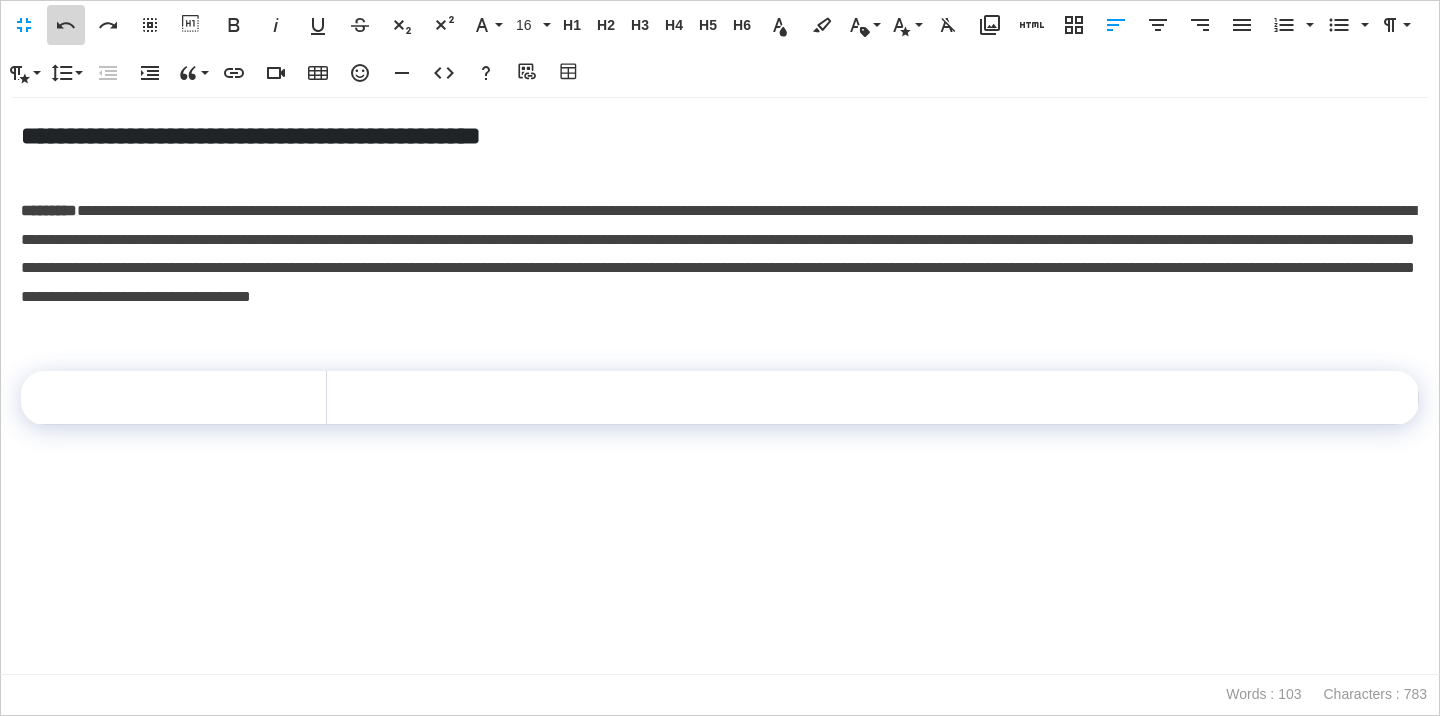 click on "Undo" at bounding box center (66, 25) 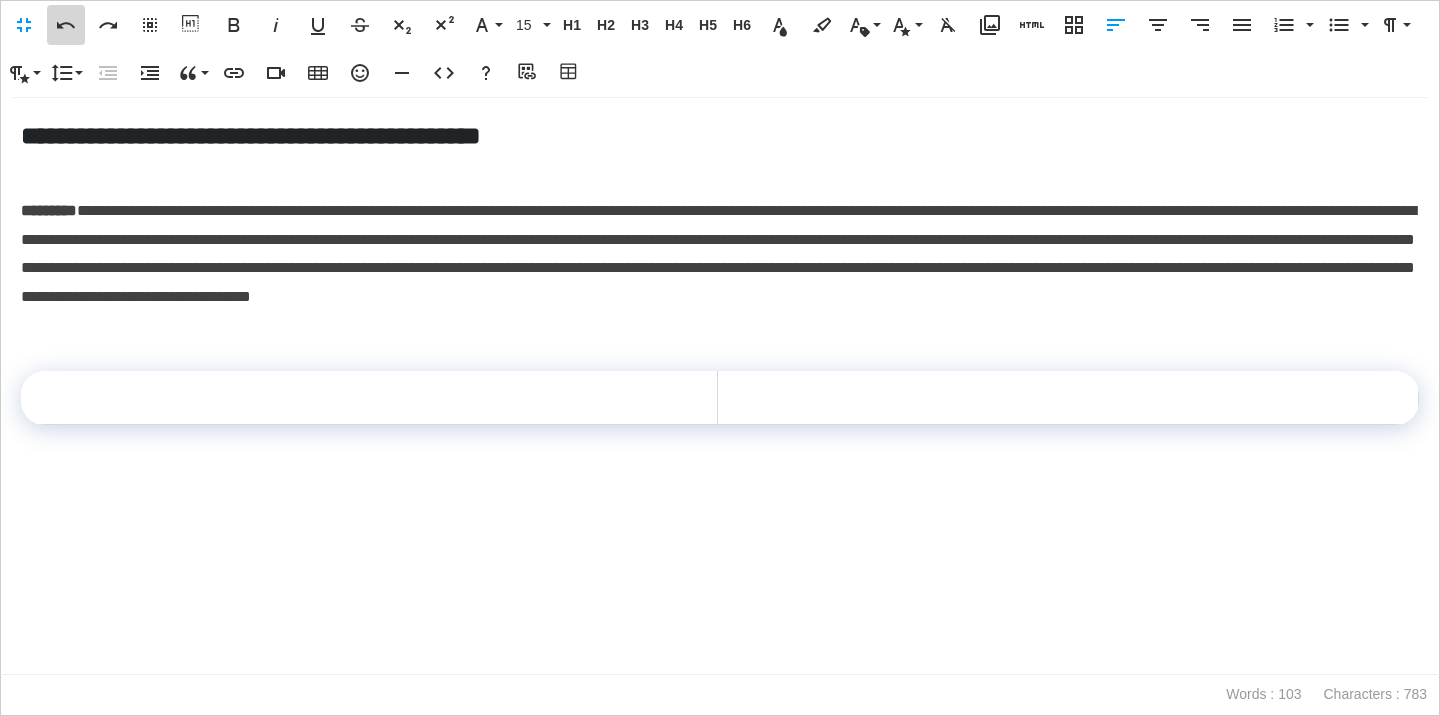 click on "Undo" at bounding box center (66, 25) 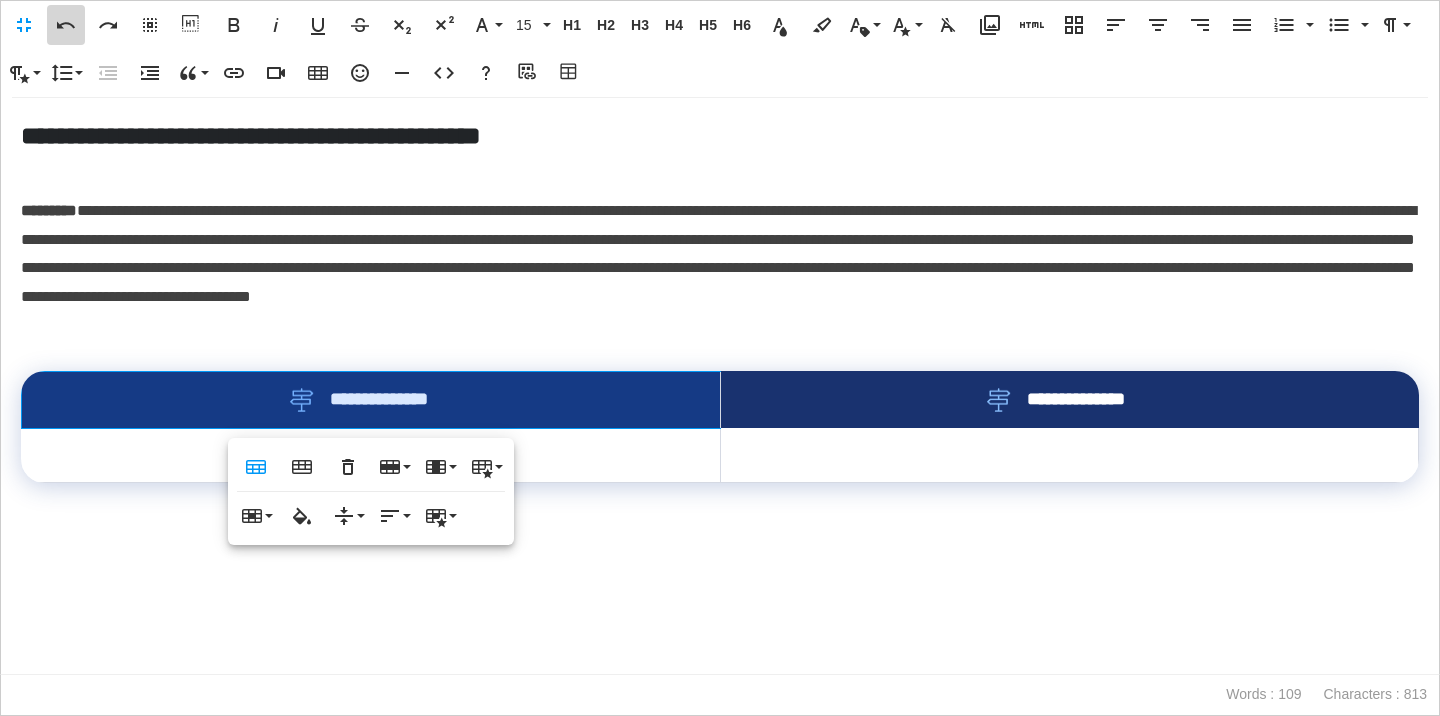 click on "Undo" at bounding box center [66, 25] 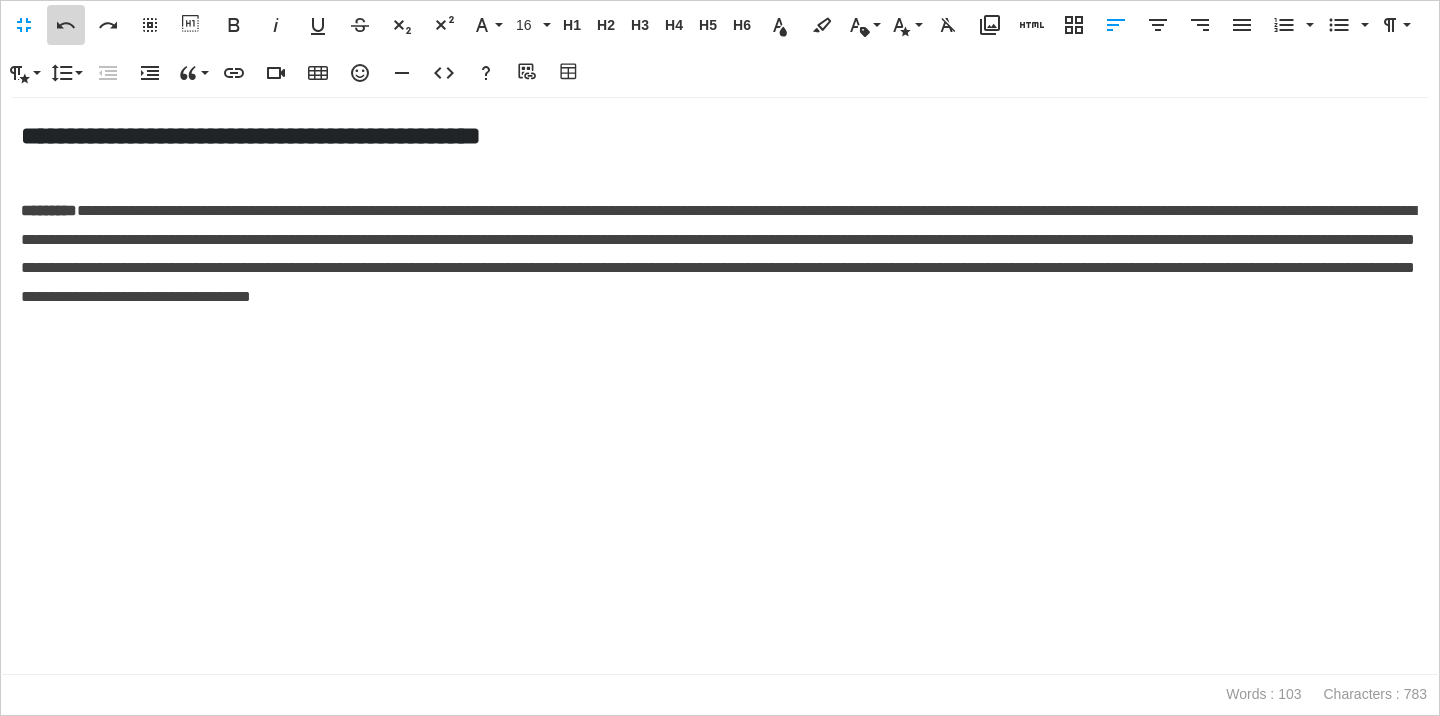 click on "Undo" at bounding box center (66, 25) 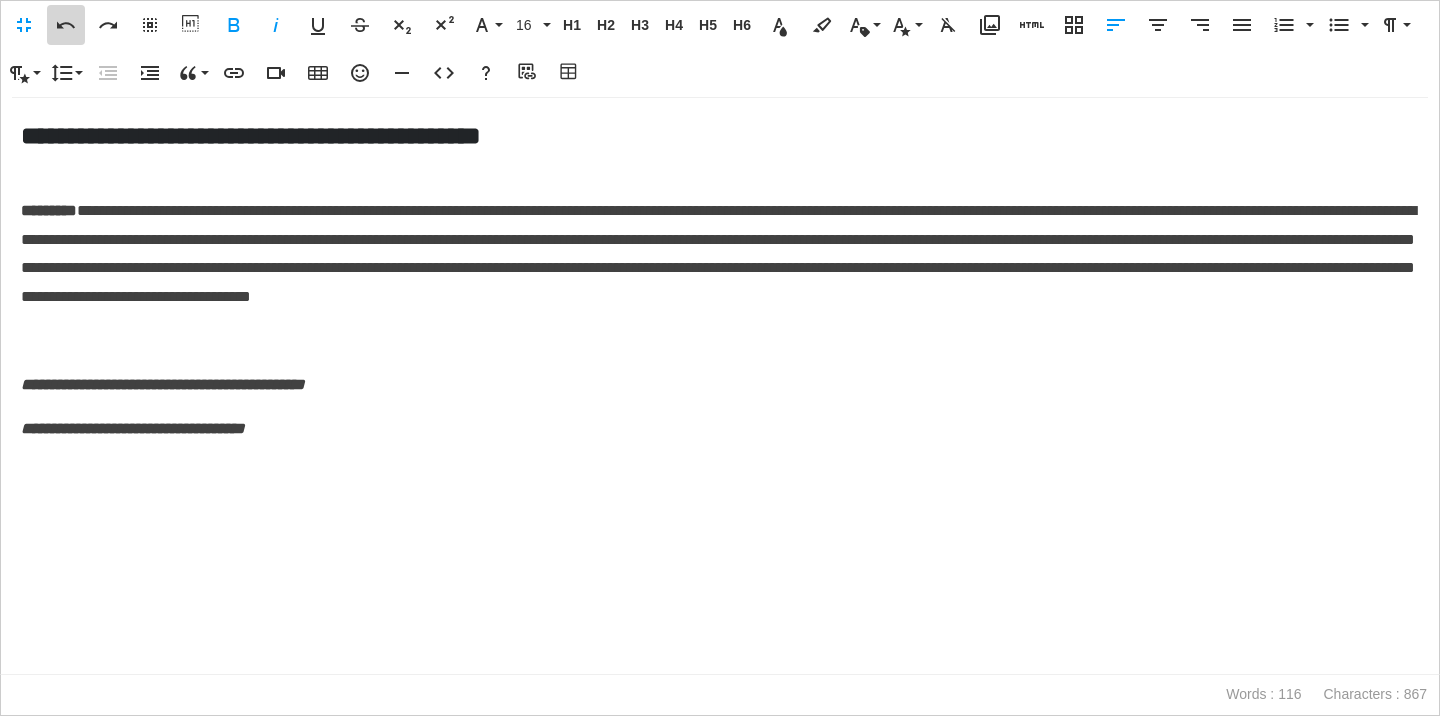 click on "Undo" at bounding box center (66, 25) 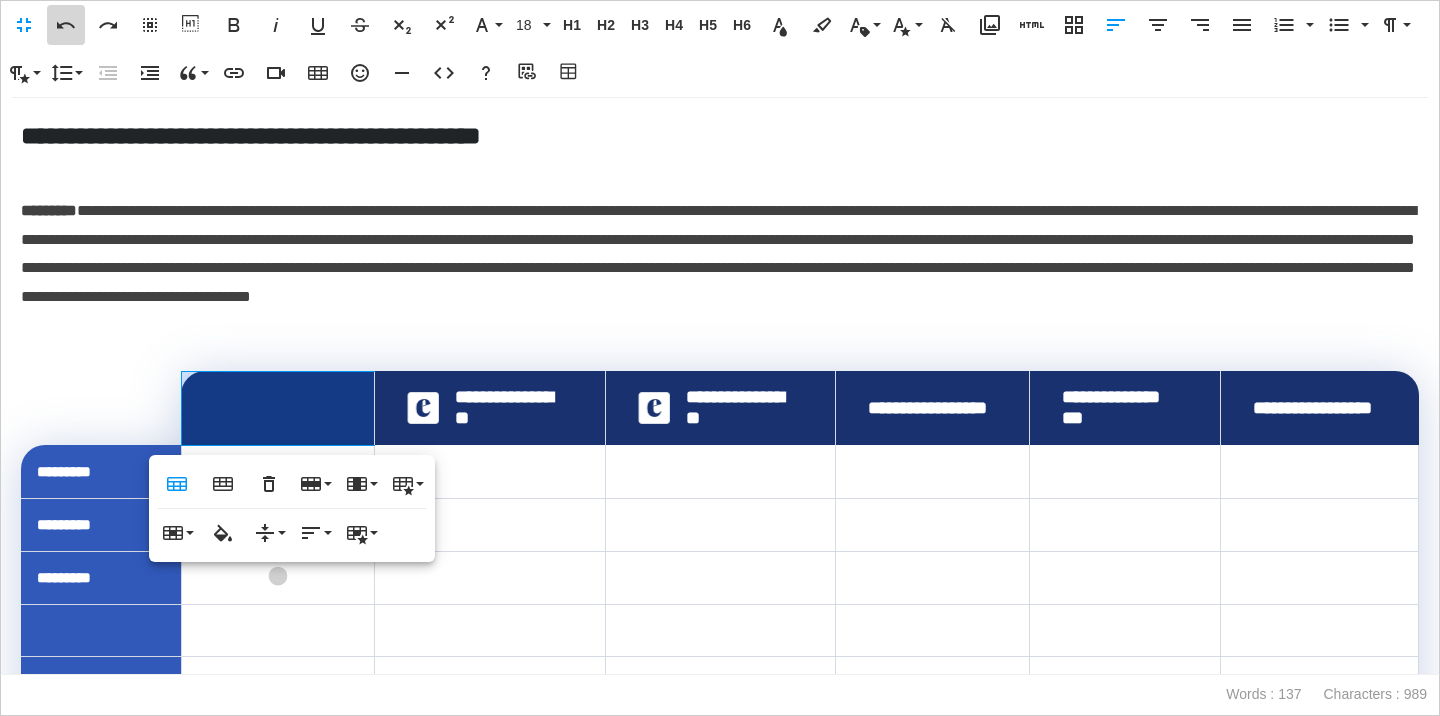 click on "Undo" at bounding box center [66, 25] 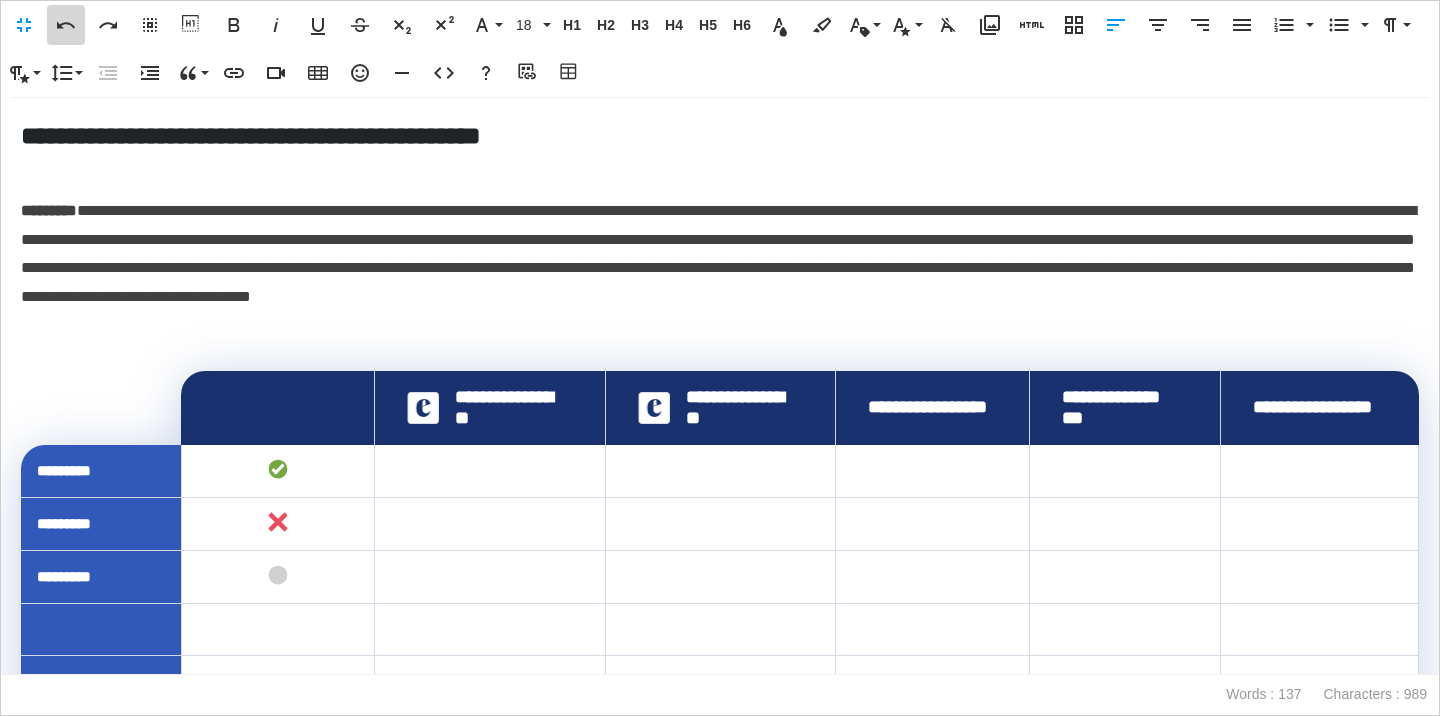 click on "Undo" at bounding box center [66, 25] 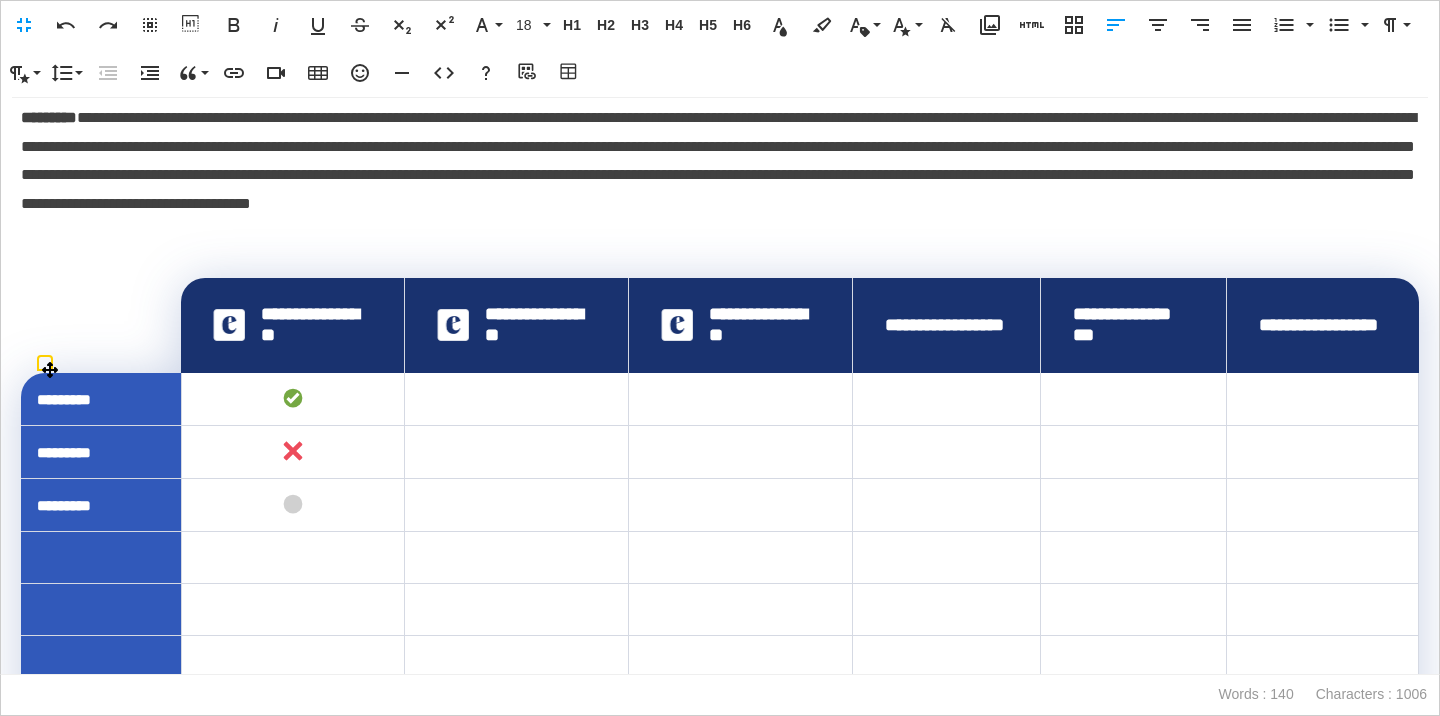 scroll, scrollTop: 89, scrollLeft: 0, axis: vertical 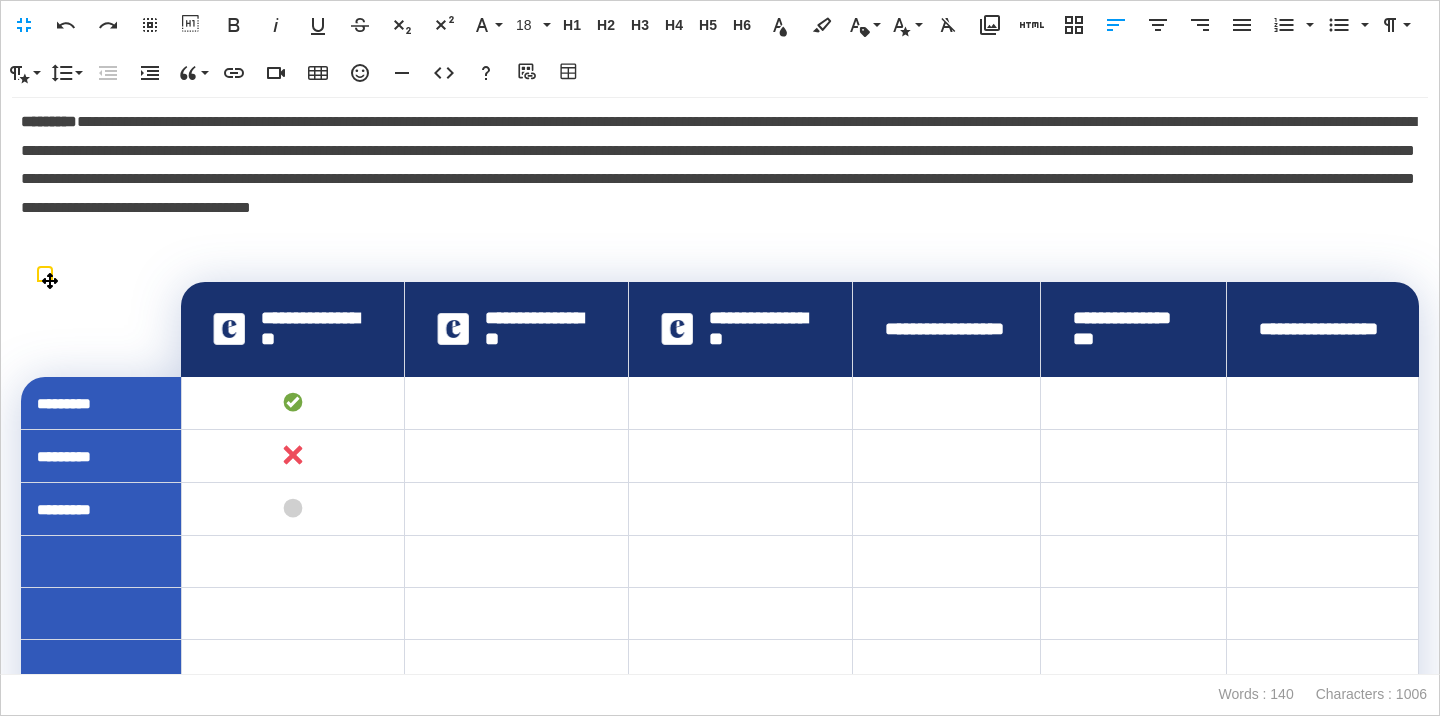 click on "**********" at bounding box center (292, 329) 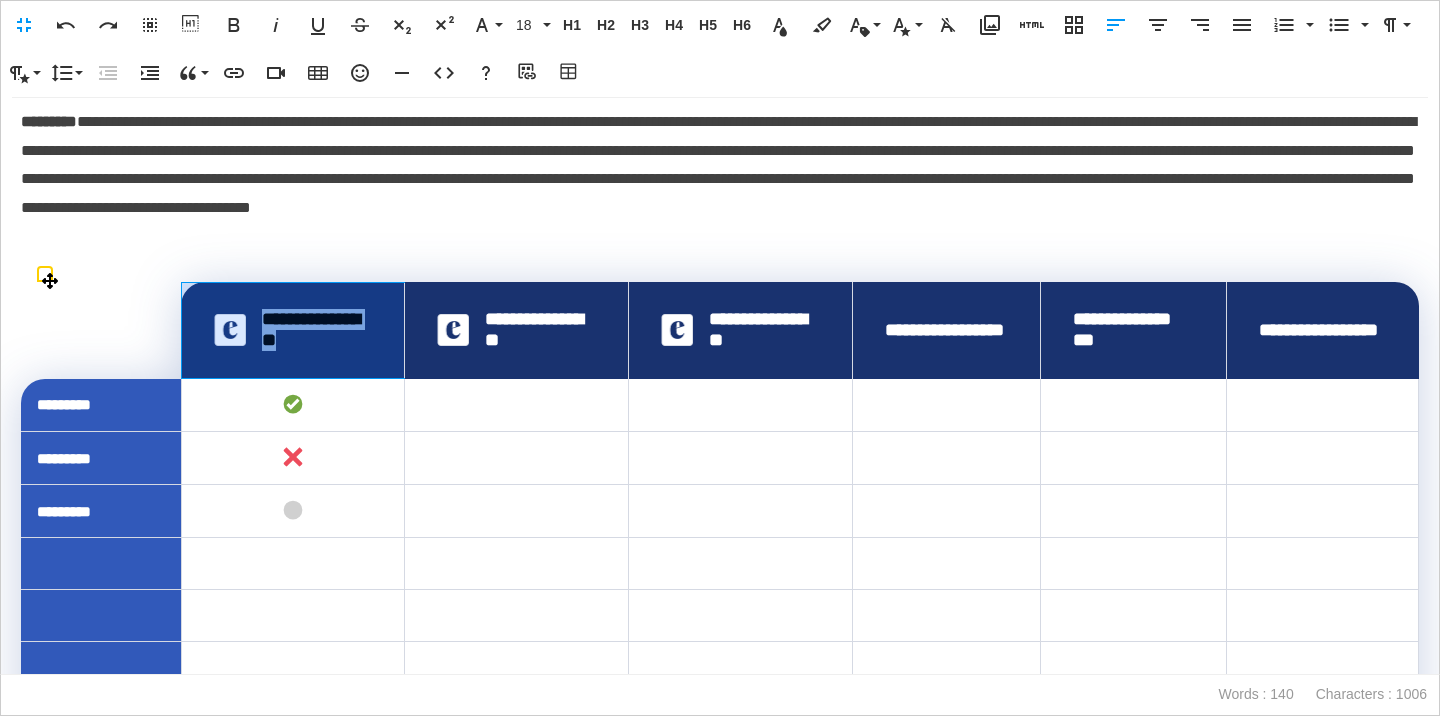 drag, startPoint x: 308, startPoint y: 354, endPoint x: 265, endPoint y: 300, distance: 69.02898 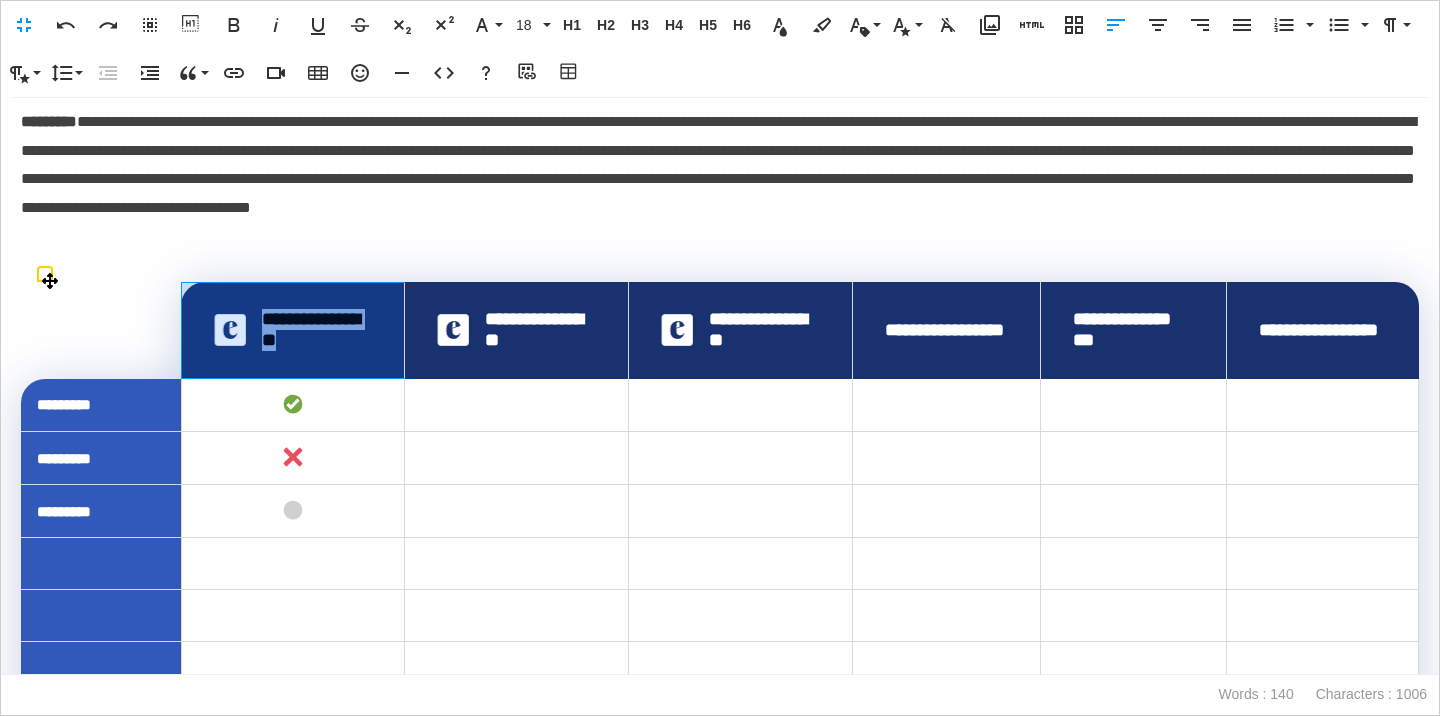 click on "**********" at bounding box center [293, 330] 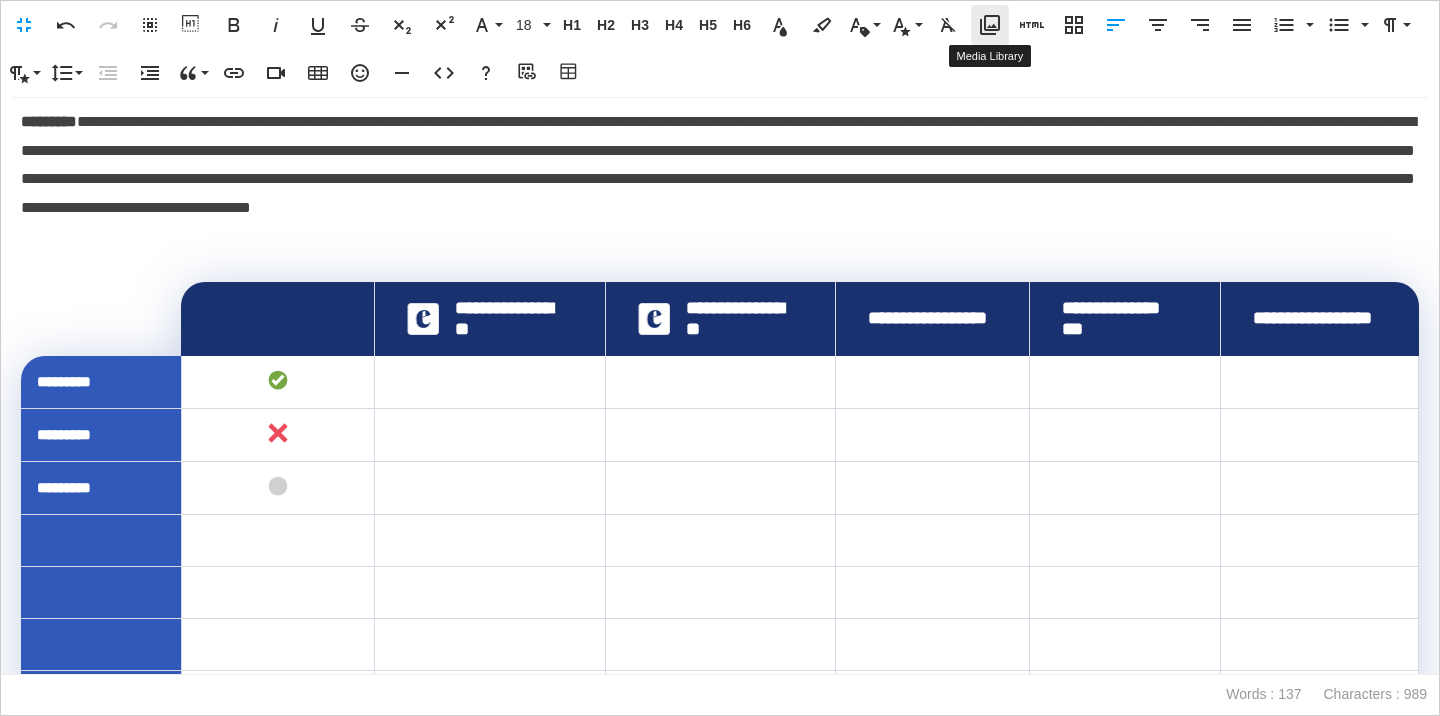 click 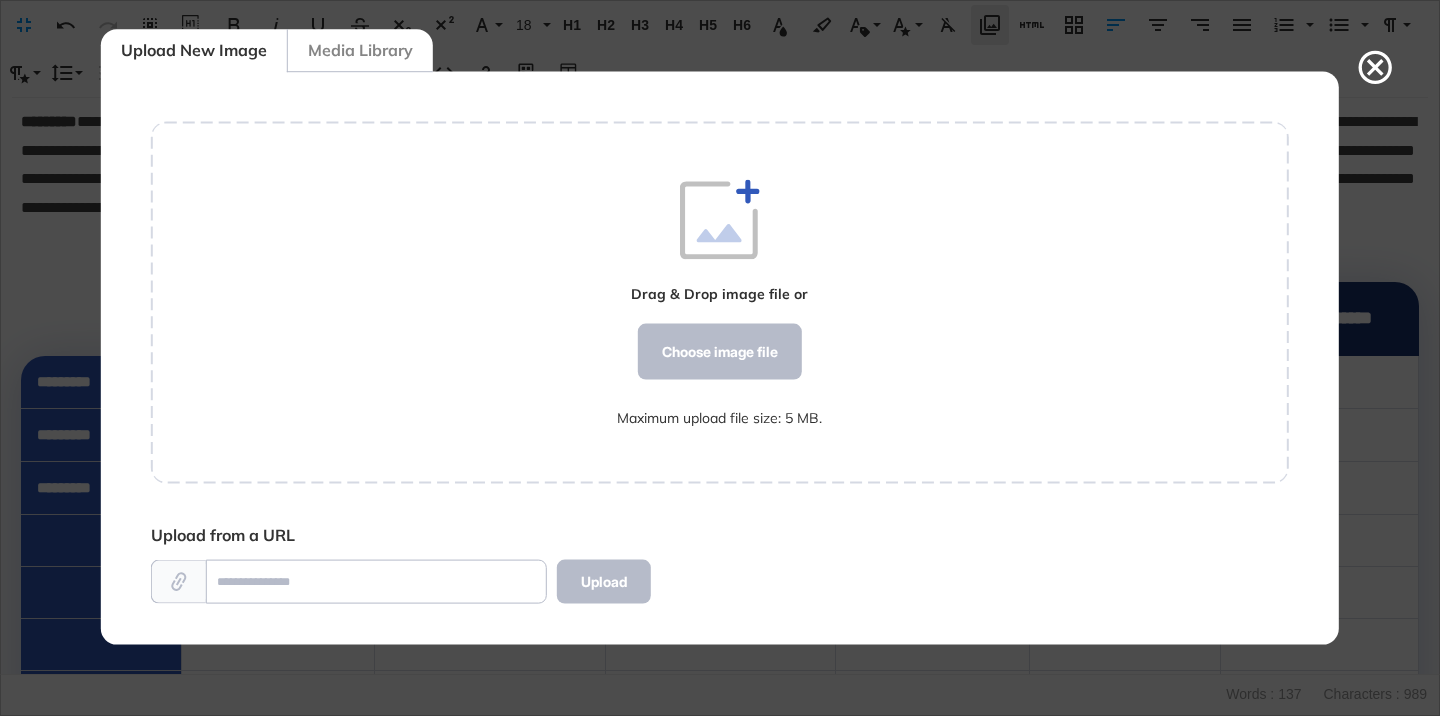 scroll, scrollTop: 572, scrollLeft: 1138, axis: both 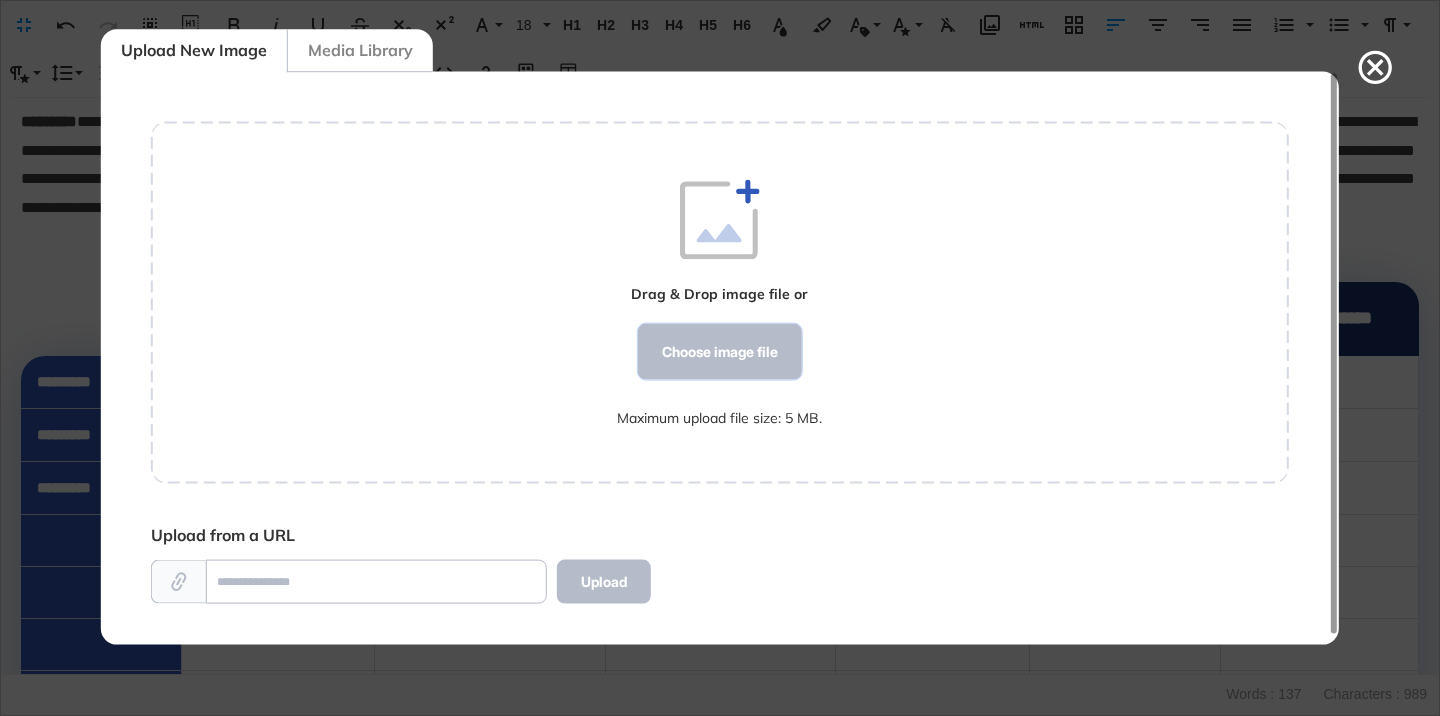 click on "Choose image file" at bounding box center (720, 352) 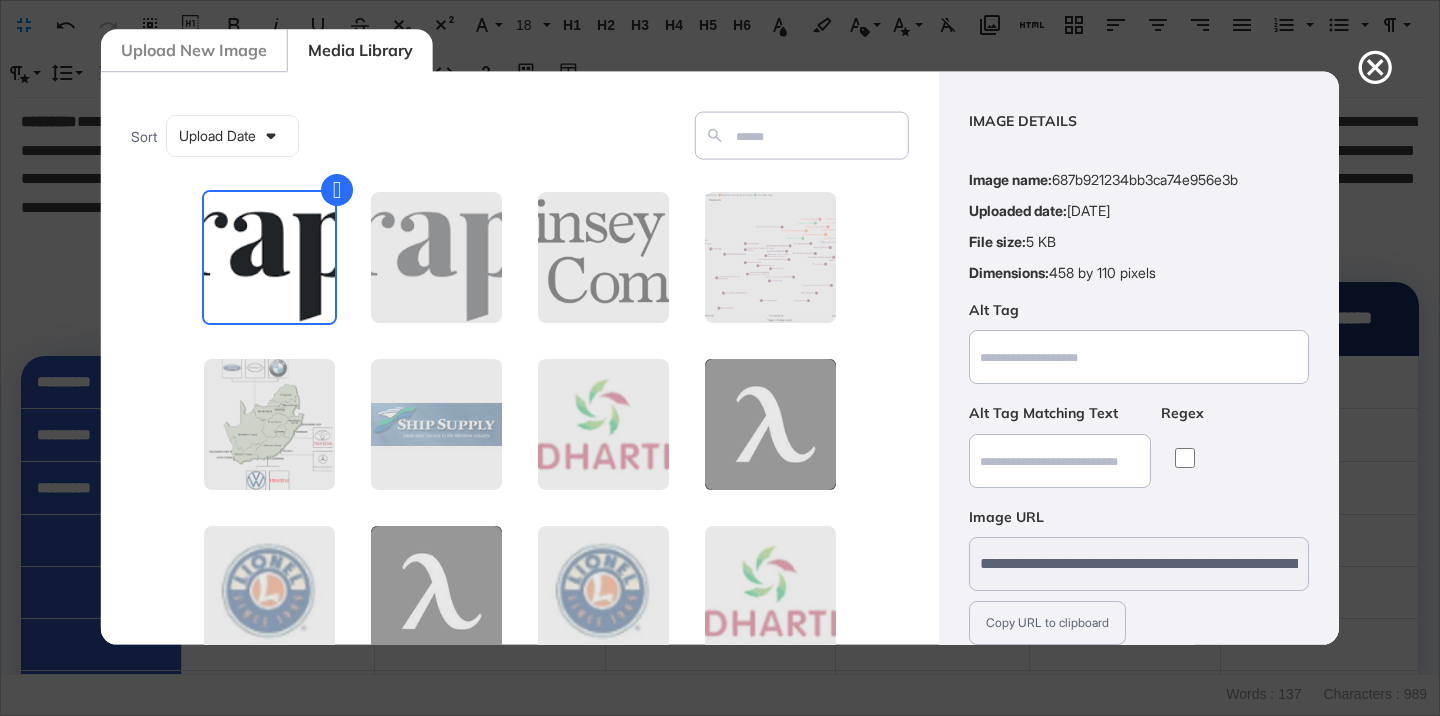 scroll, scrollTop: 156, scrollLeft: 0, axis: vertical 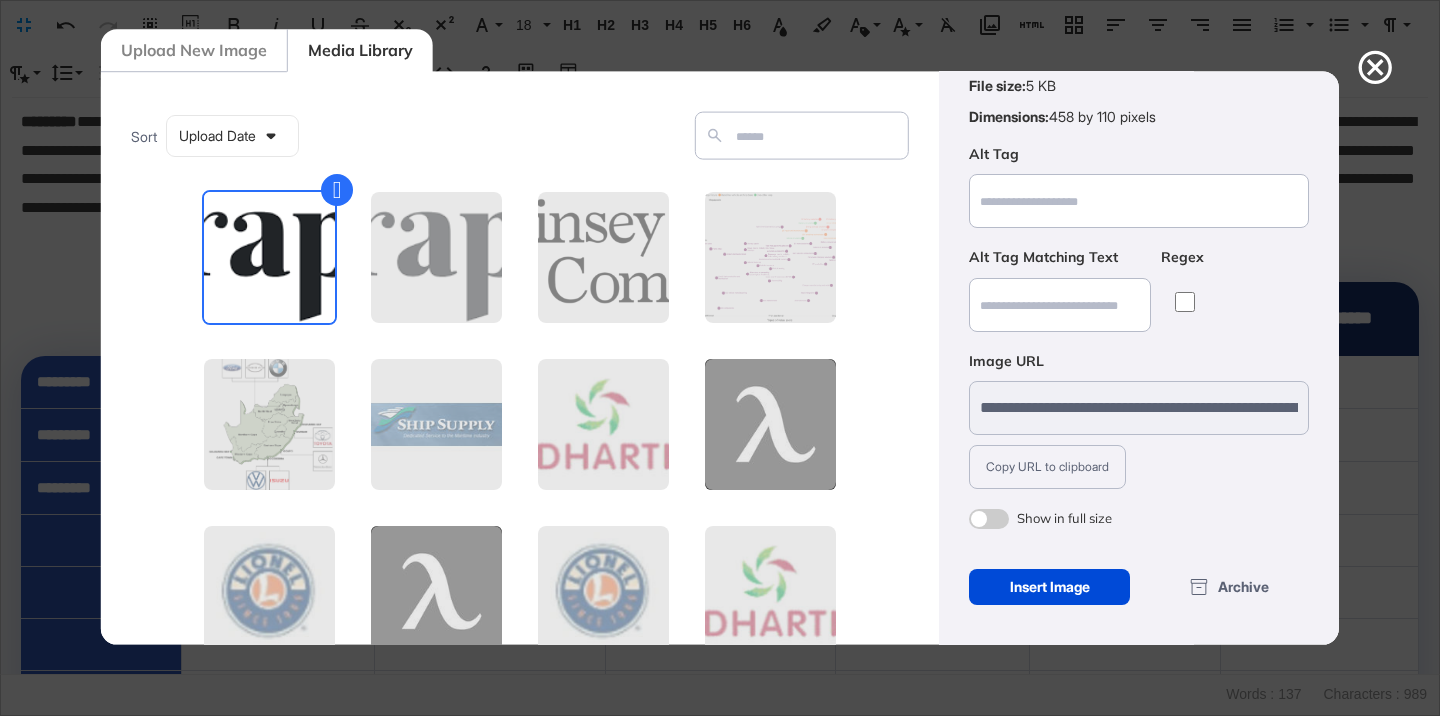 click at bounding box center [989, 519] 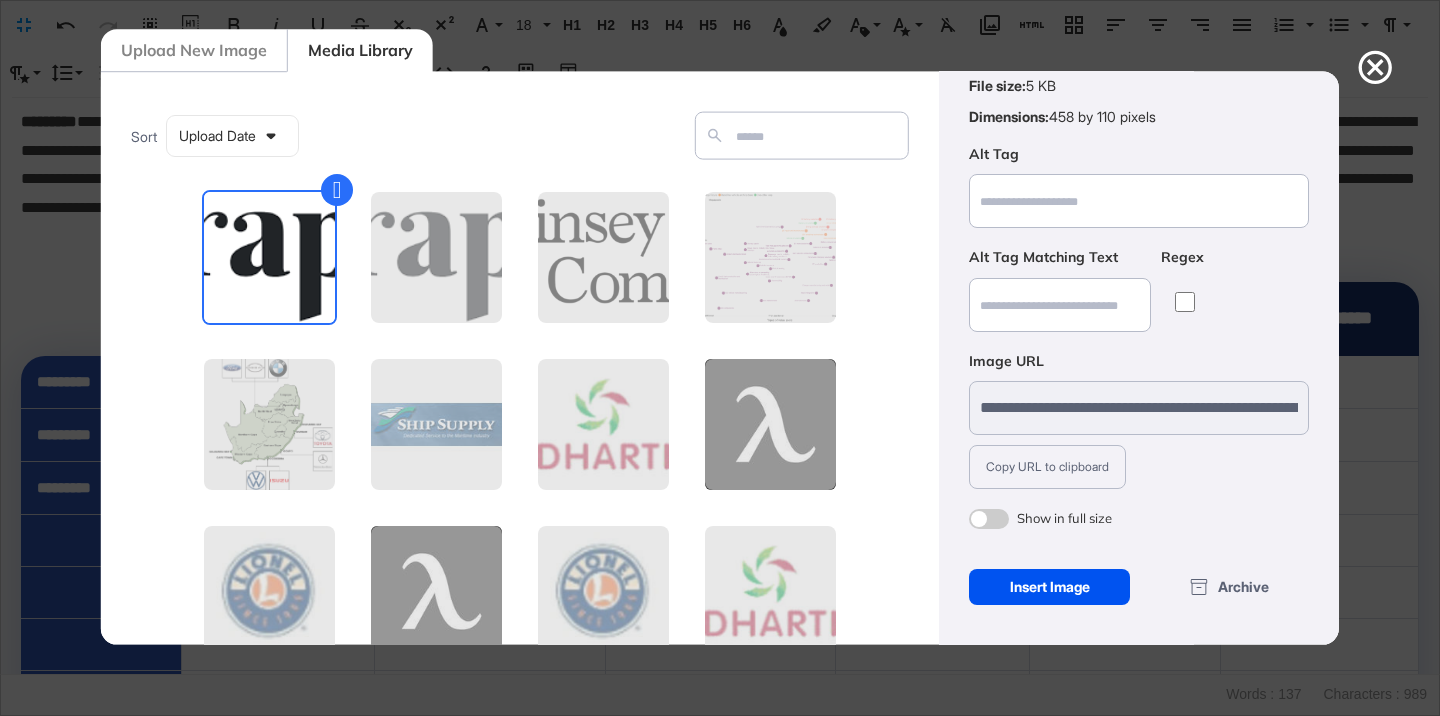 click on "Insert Image" at bounding box center [1049, 587] 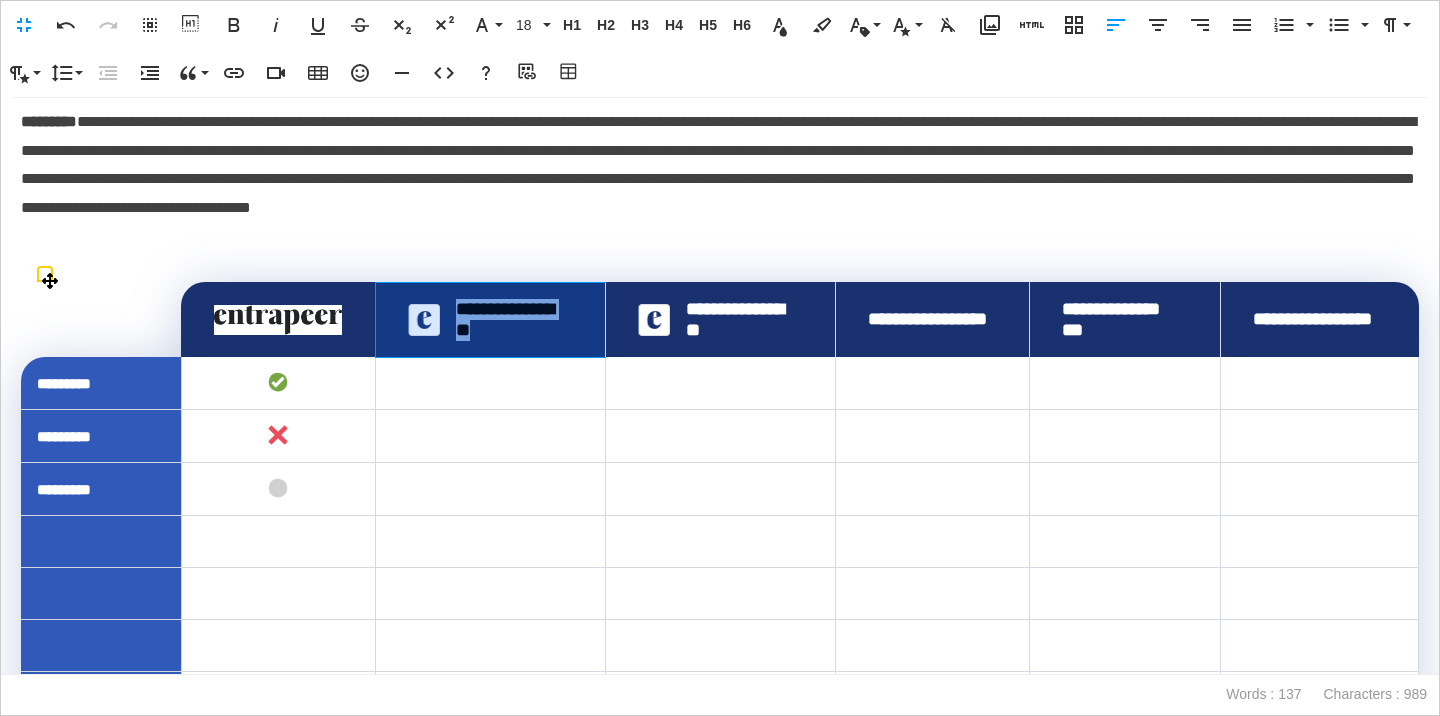 drag, startPoint x: 554, startPoint y: 342, endPoint x: 488, endPoint y: 310, distance: 73.34848 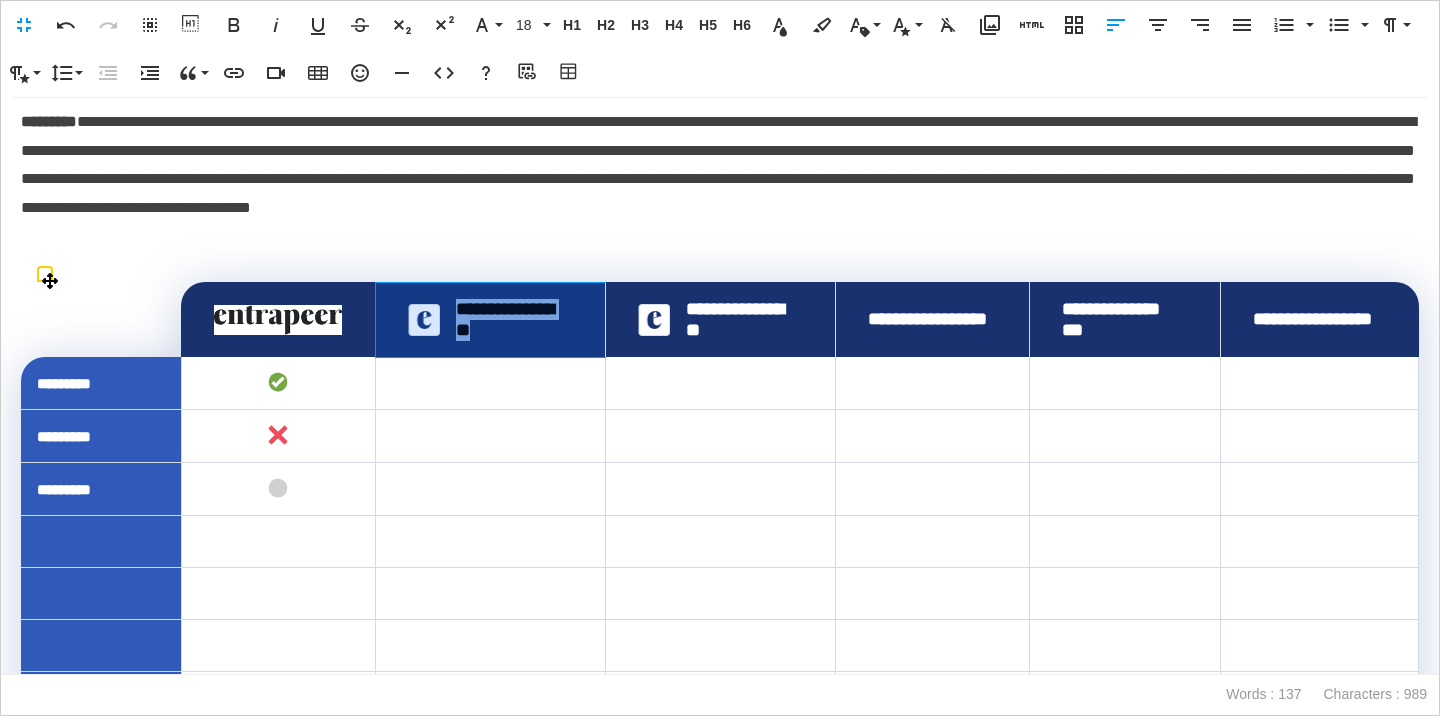 click on "**********" at bounding box center (490, 319) 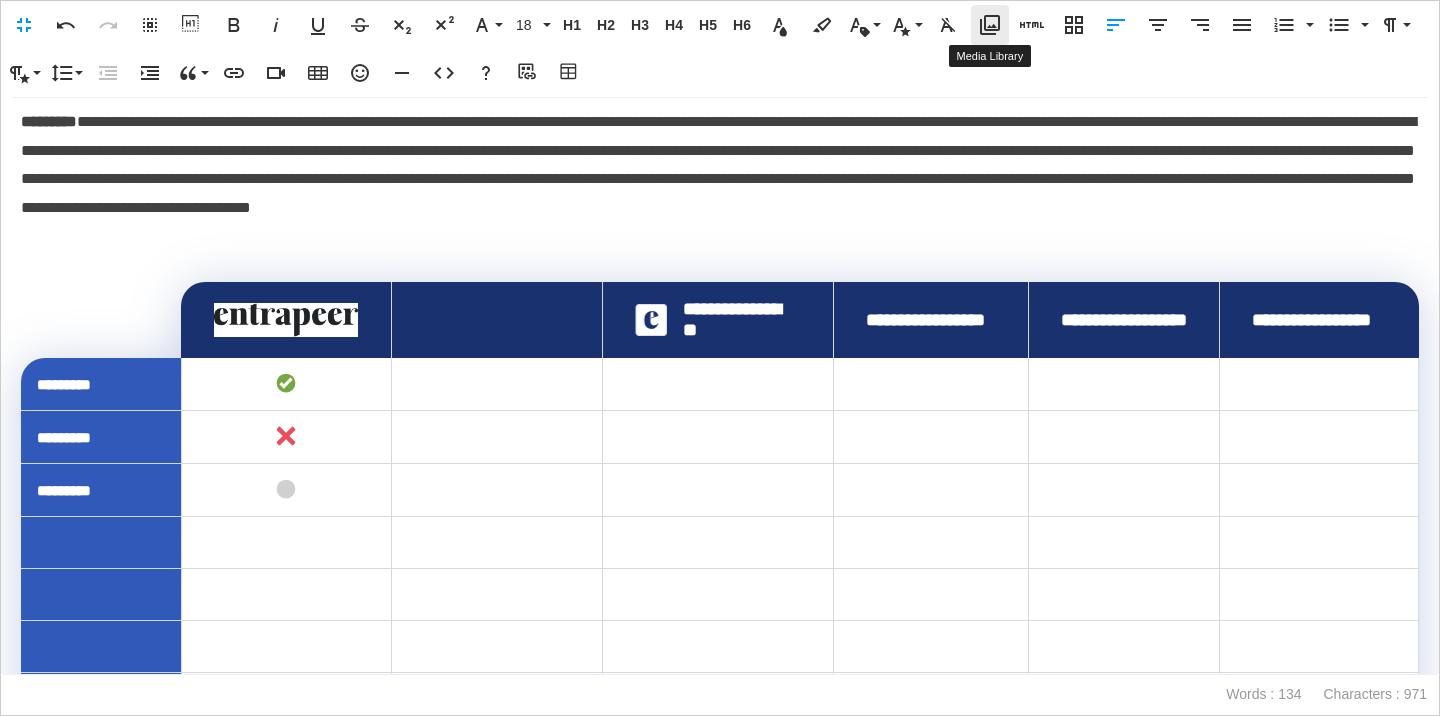 click 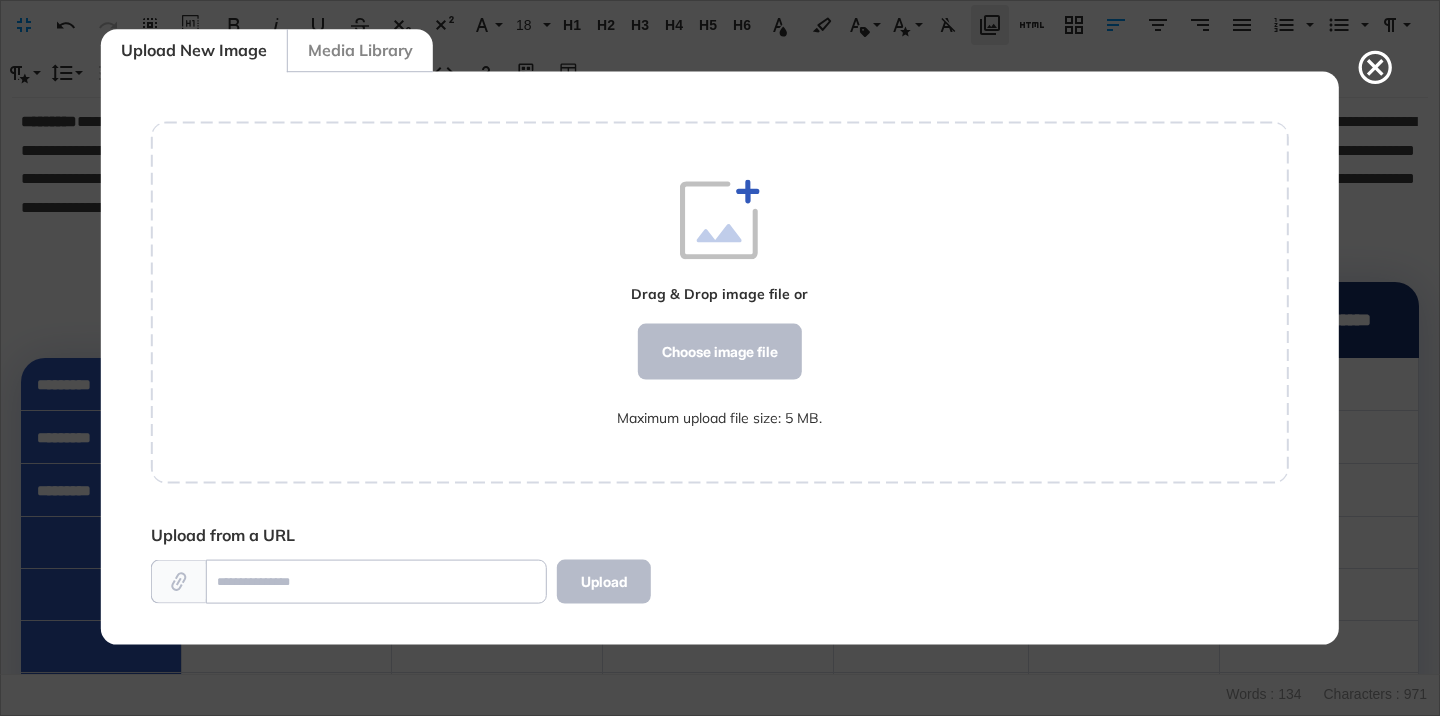 scroll, scrollTop: 572, scrollLeft: 1138, axis: both 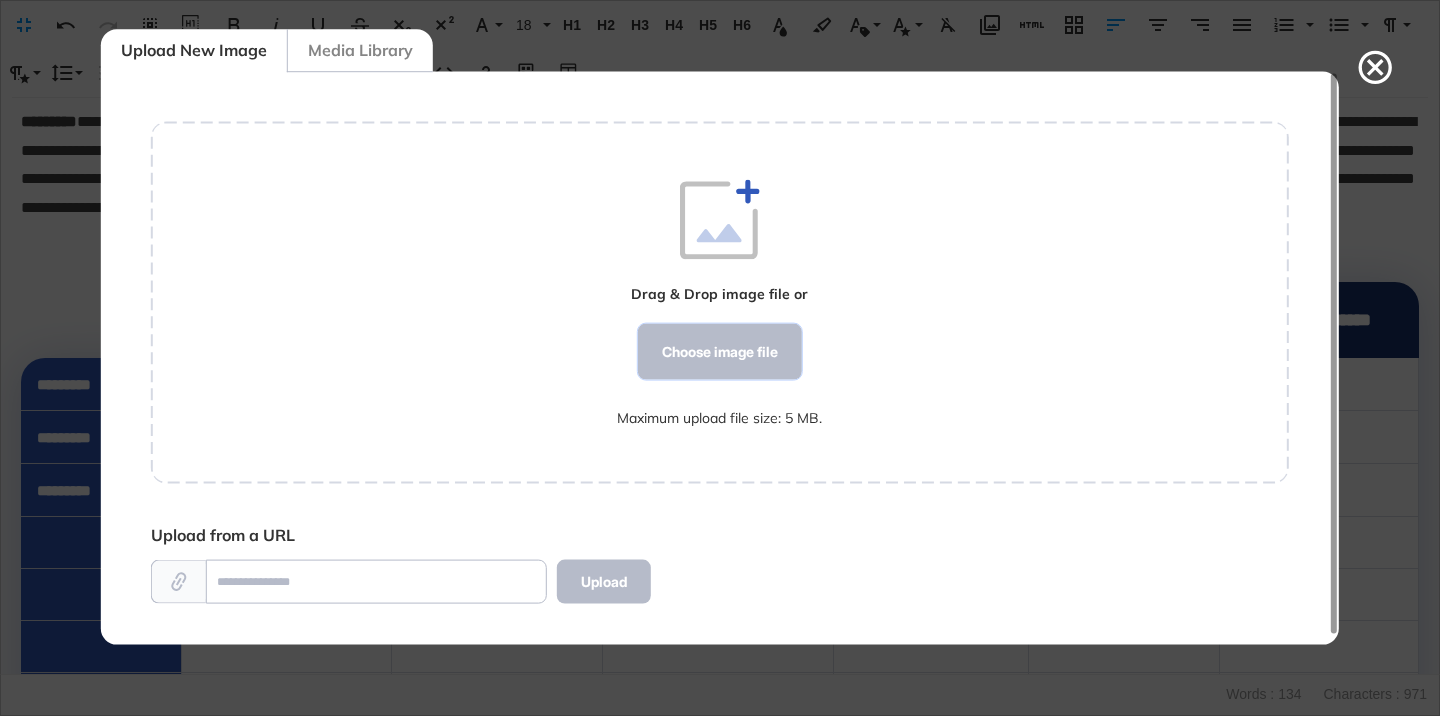 click on "Choose image file" at bounding box center [720, 352] 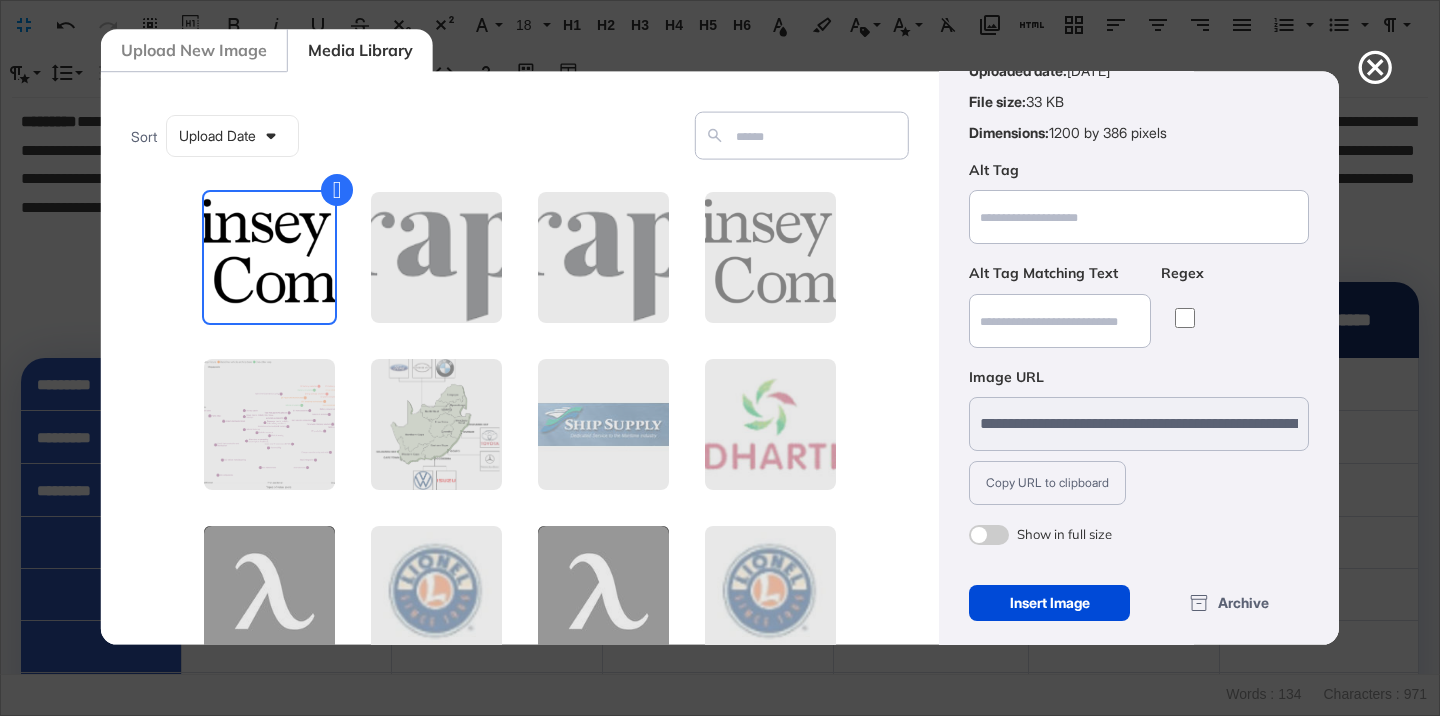 scroll, scrollTop: 156, scrollLeft: 0, axis: vertical 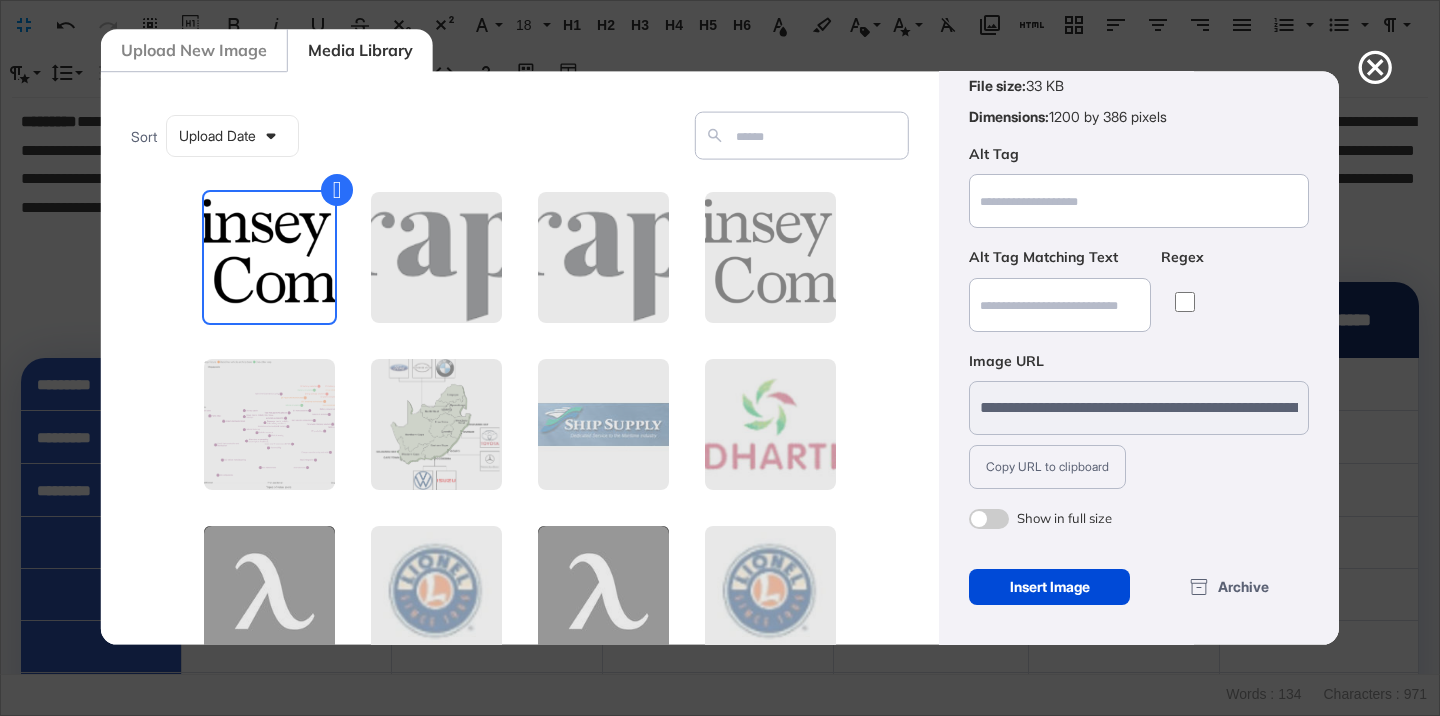 click at bounding box center [989, 519] 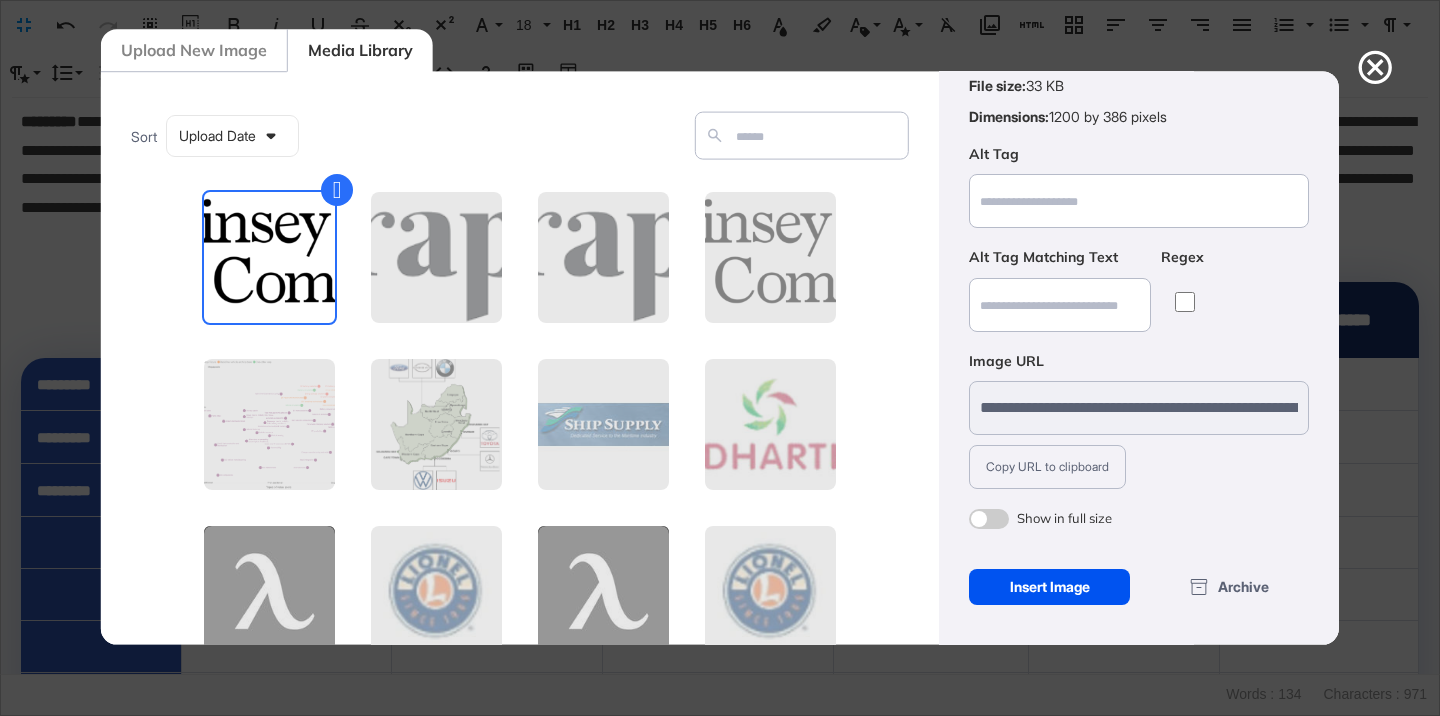 click on "Insert Image" at bounding box center [1049, 587] 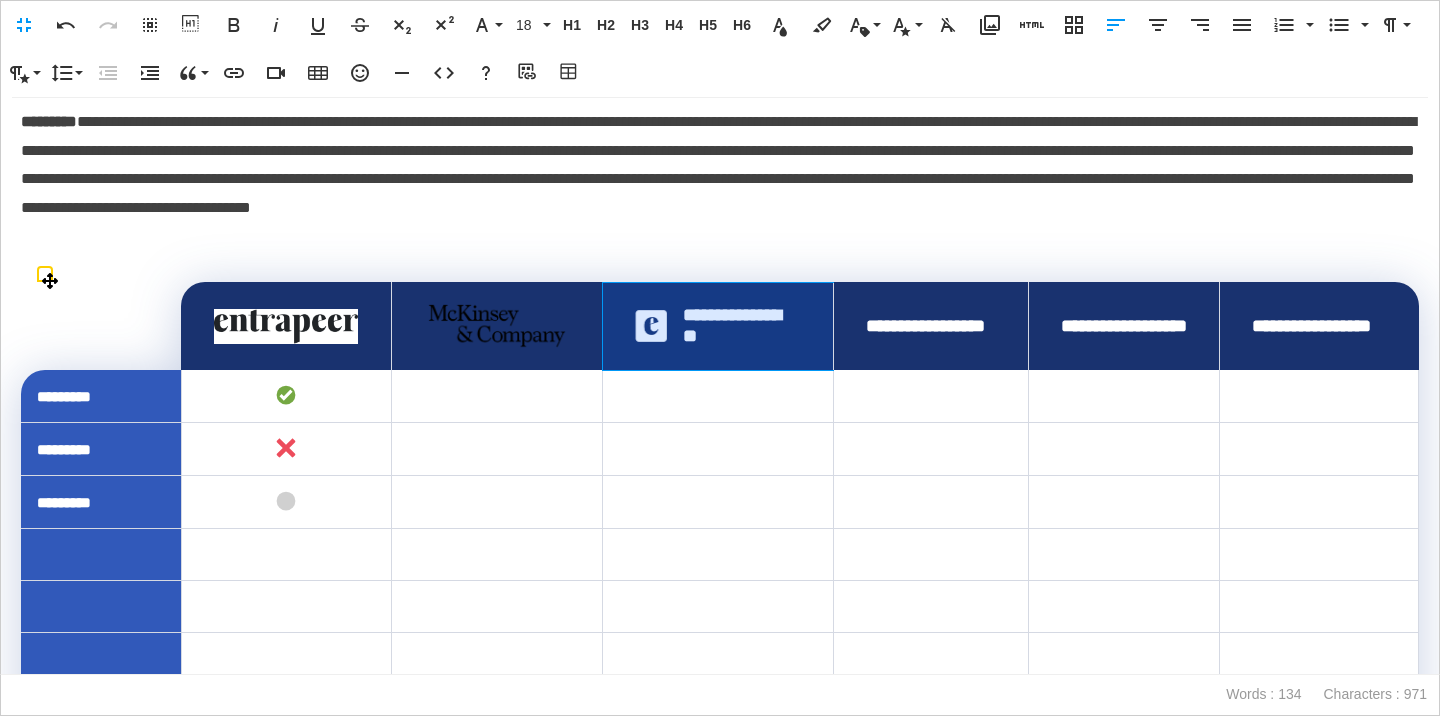 drag, startPoint x: 788, startPoint y: 344, endPoint x: 698, endPoint y: 309, distance: 96.56604 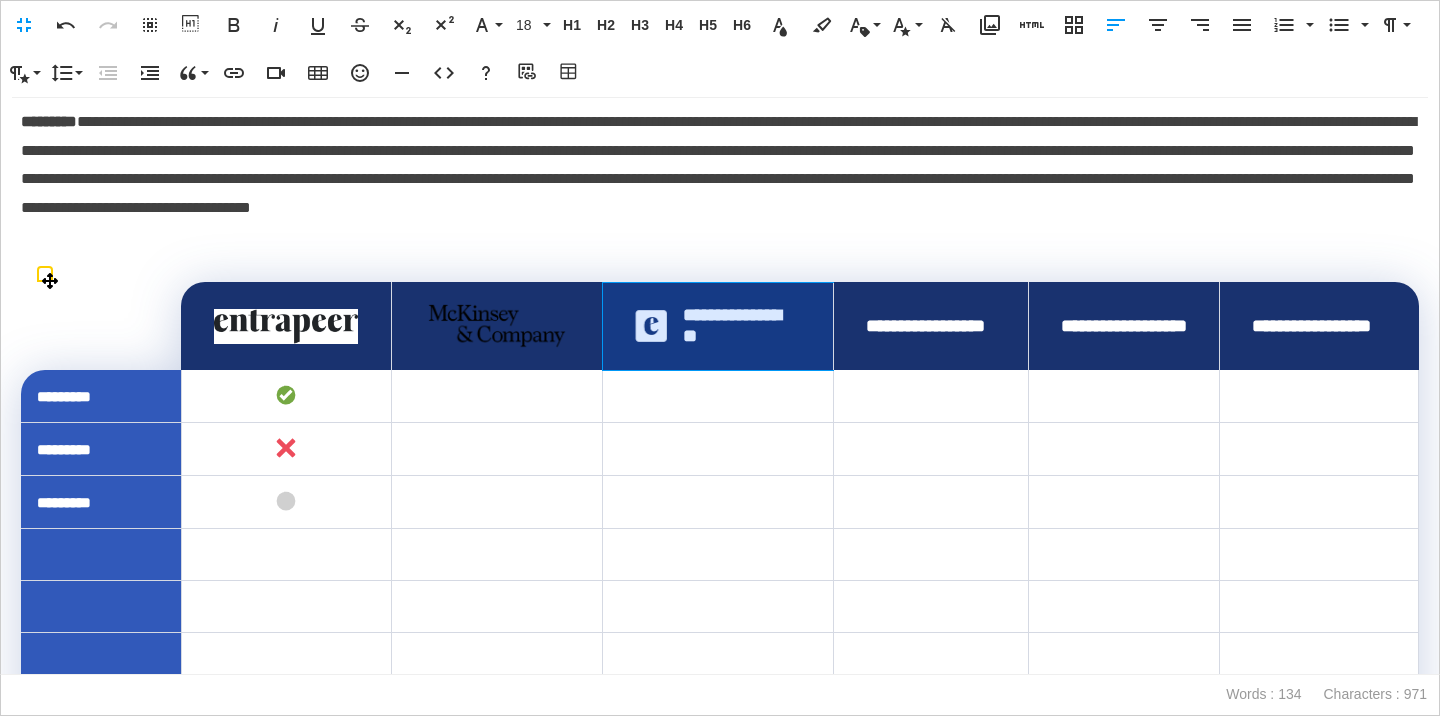 click on "**********" at bounding box center [714, 326] 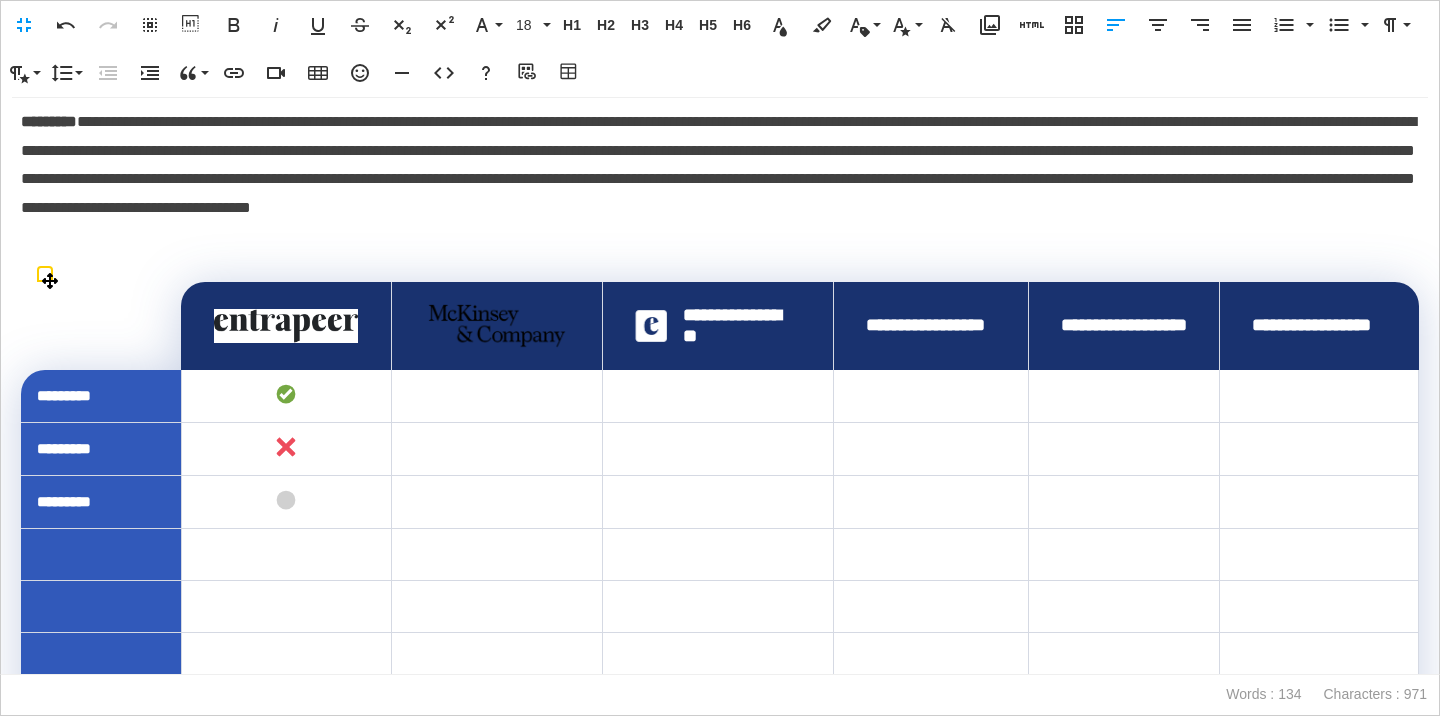 click on "**********" at bounding box center [717, 326] 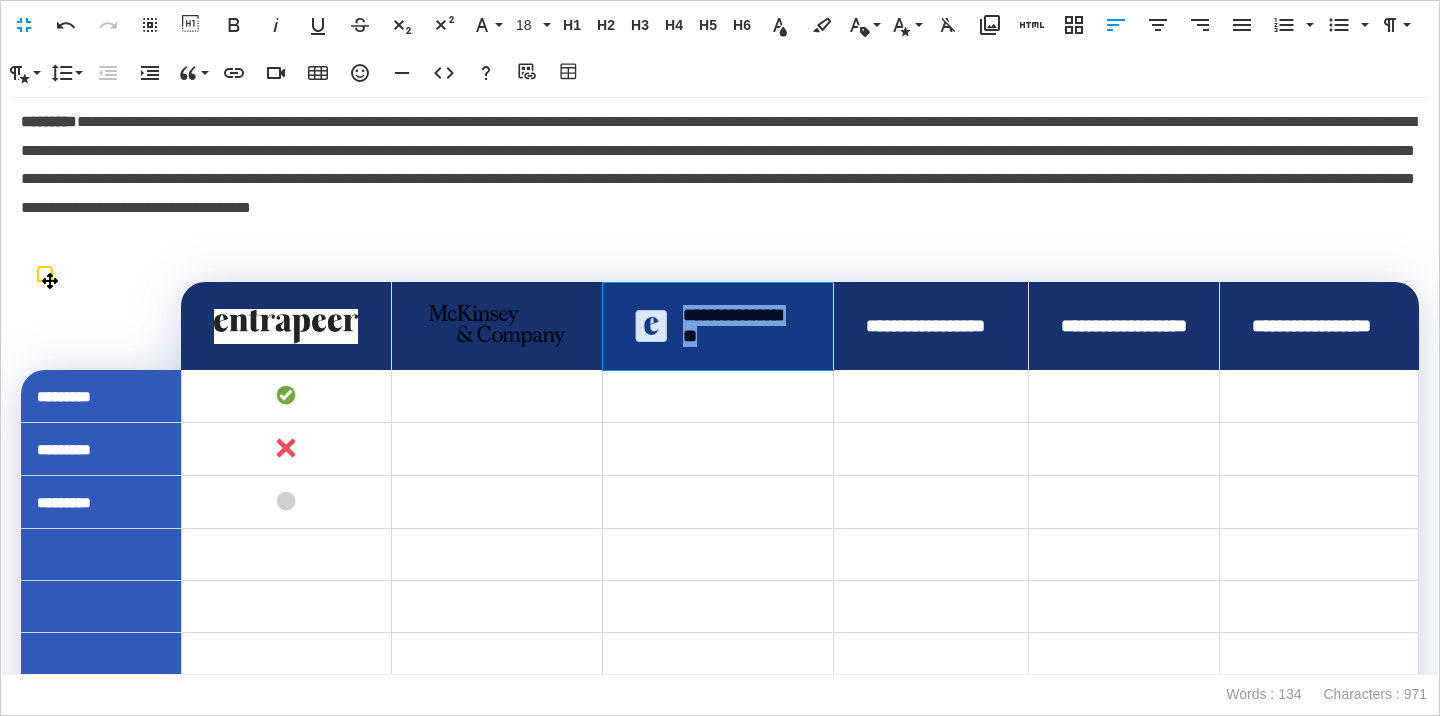 drag, startPoint x: 769, startPoint y: 348, endPoint x: 716, endPoint y: 316, distance: 61.91123 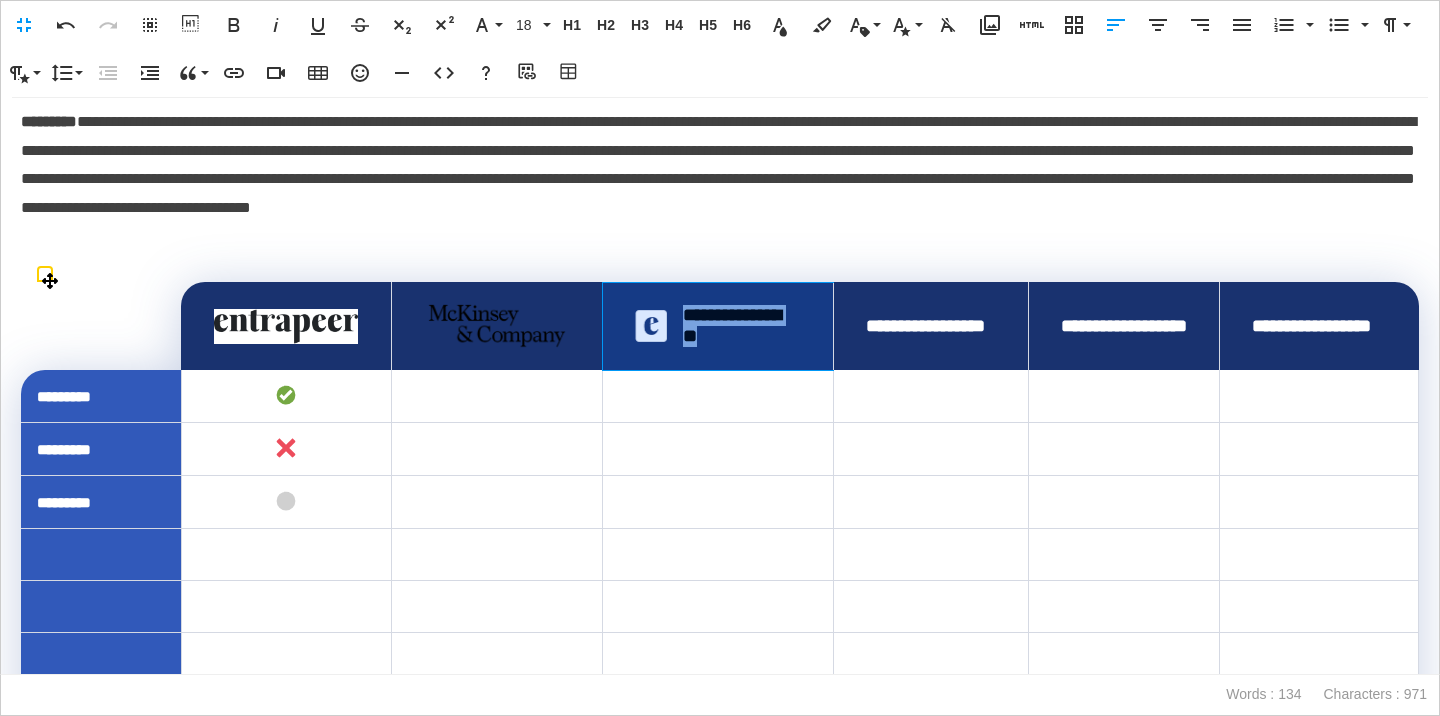 click on "**********" at bounding box center (714, 326) 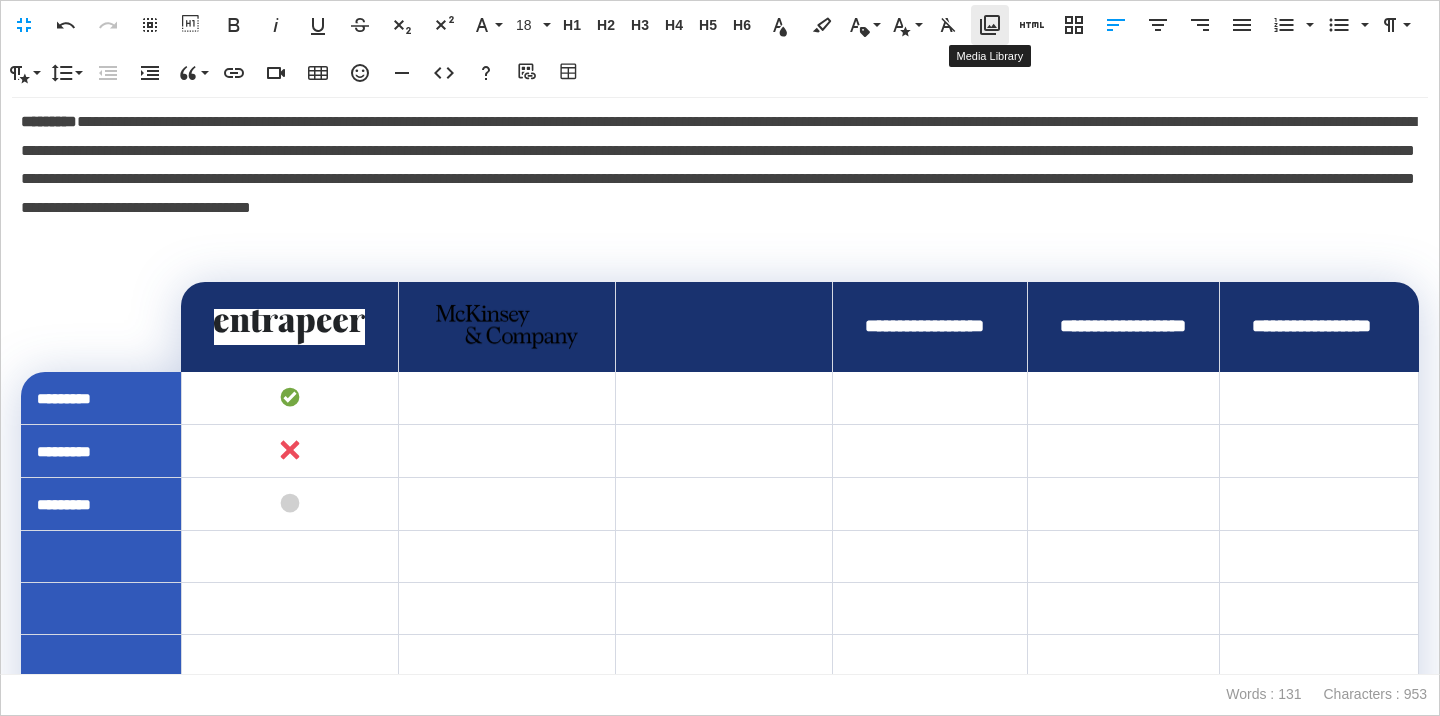click 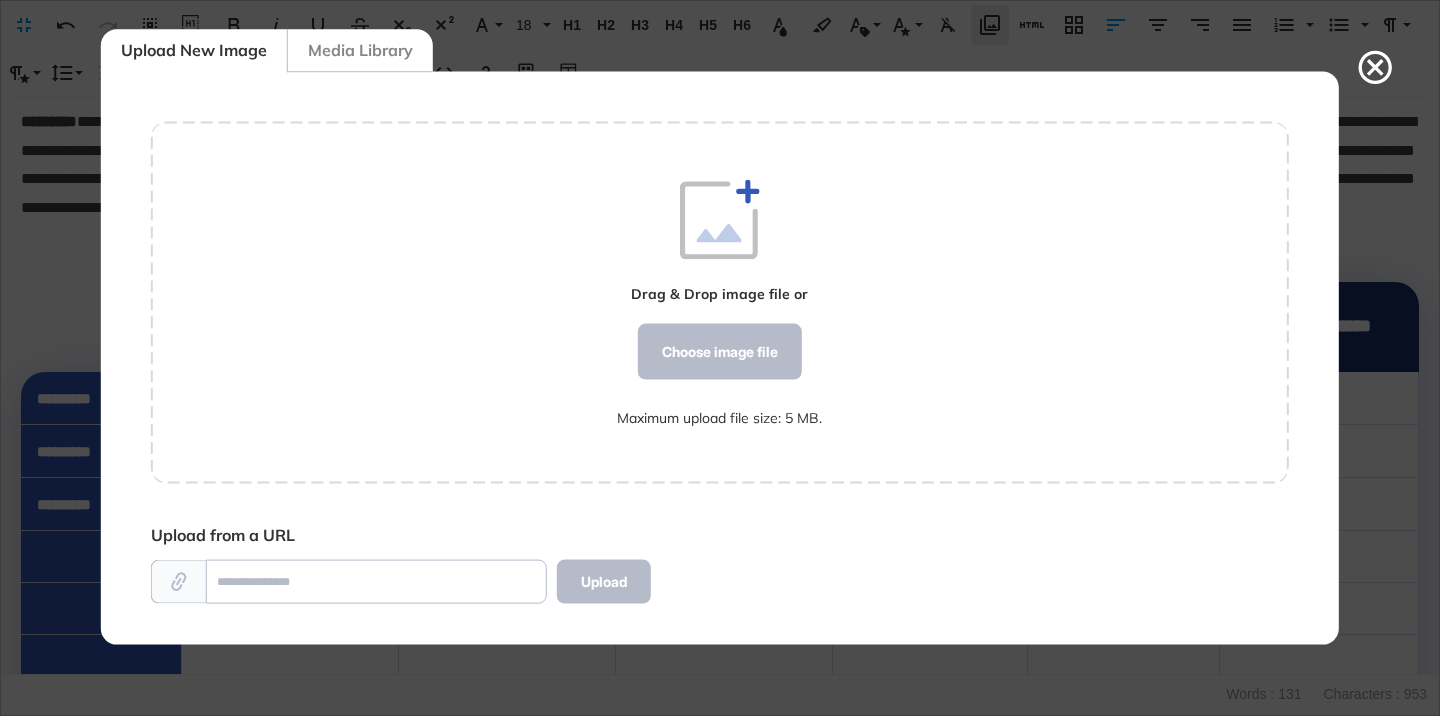 scroll, scrollTop: 572, scrollLeft: 1138, axis: both 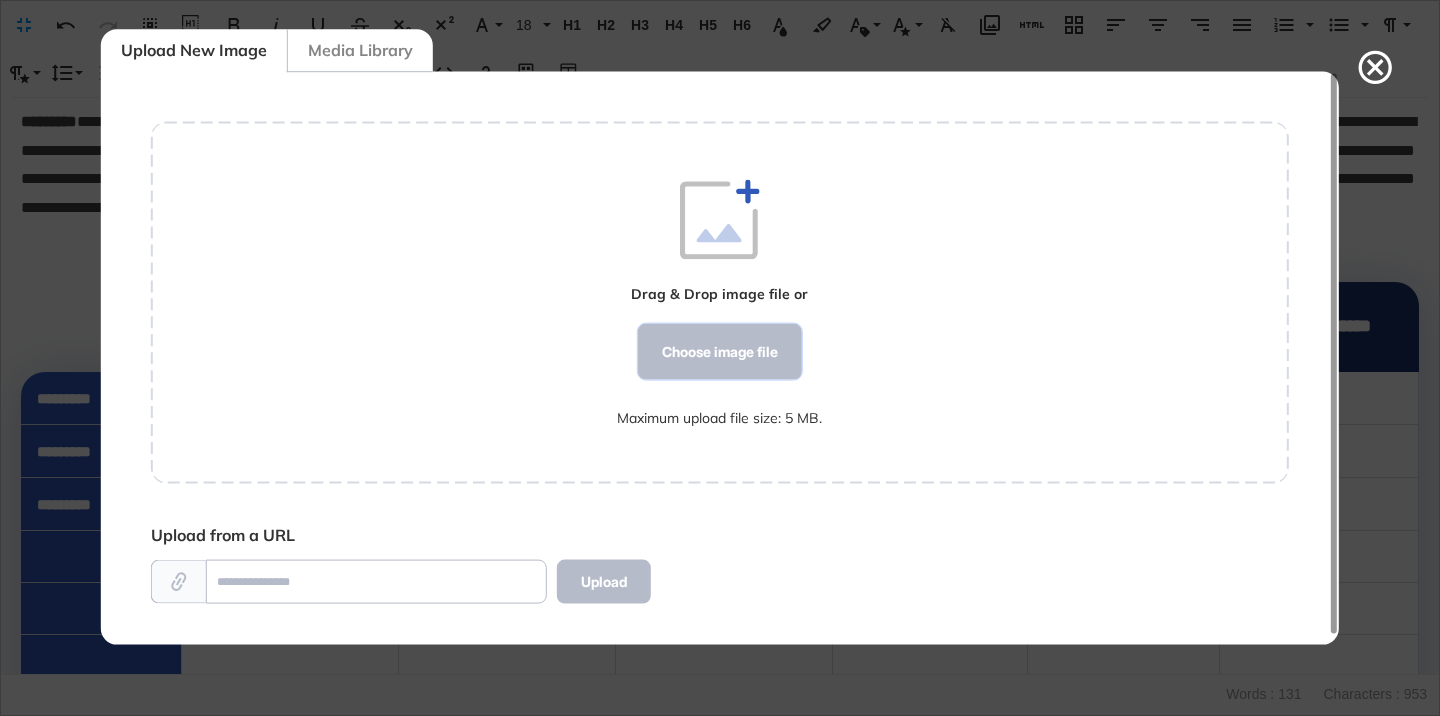 click on "Choose image file" at bounding box center [720, 352] 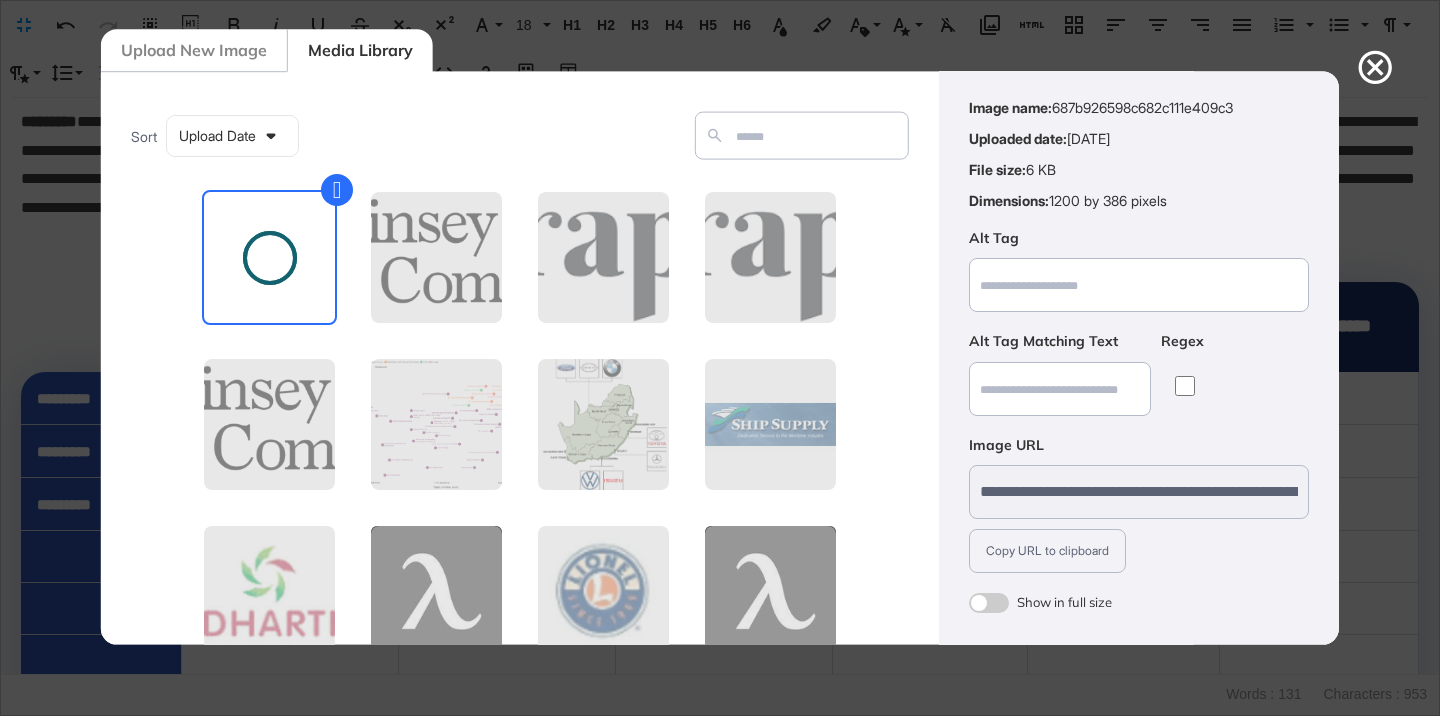 scroll, scrollTop: 156, scrollLeft: 0, axis: vertical 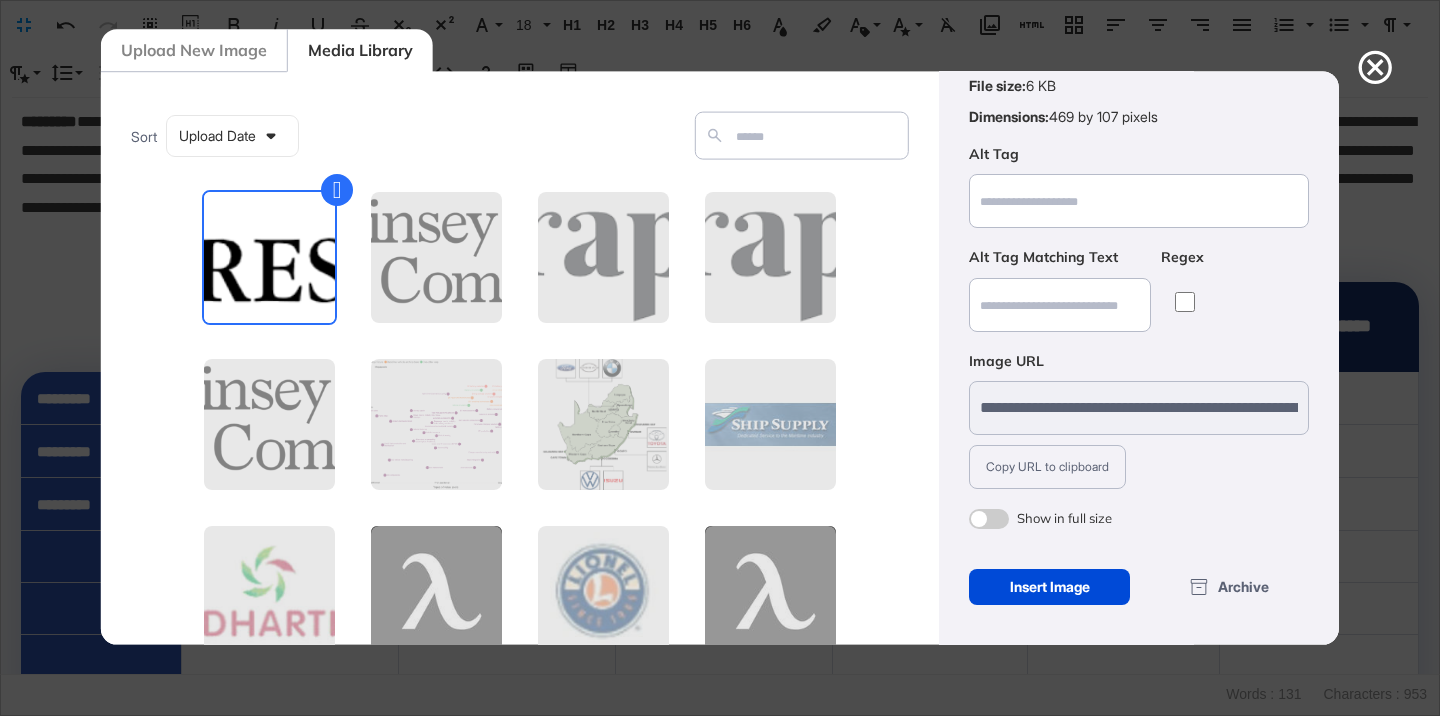 click at bounding box center [989, 519] 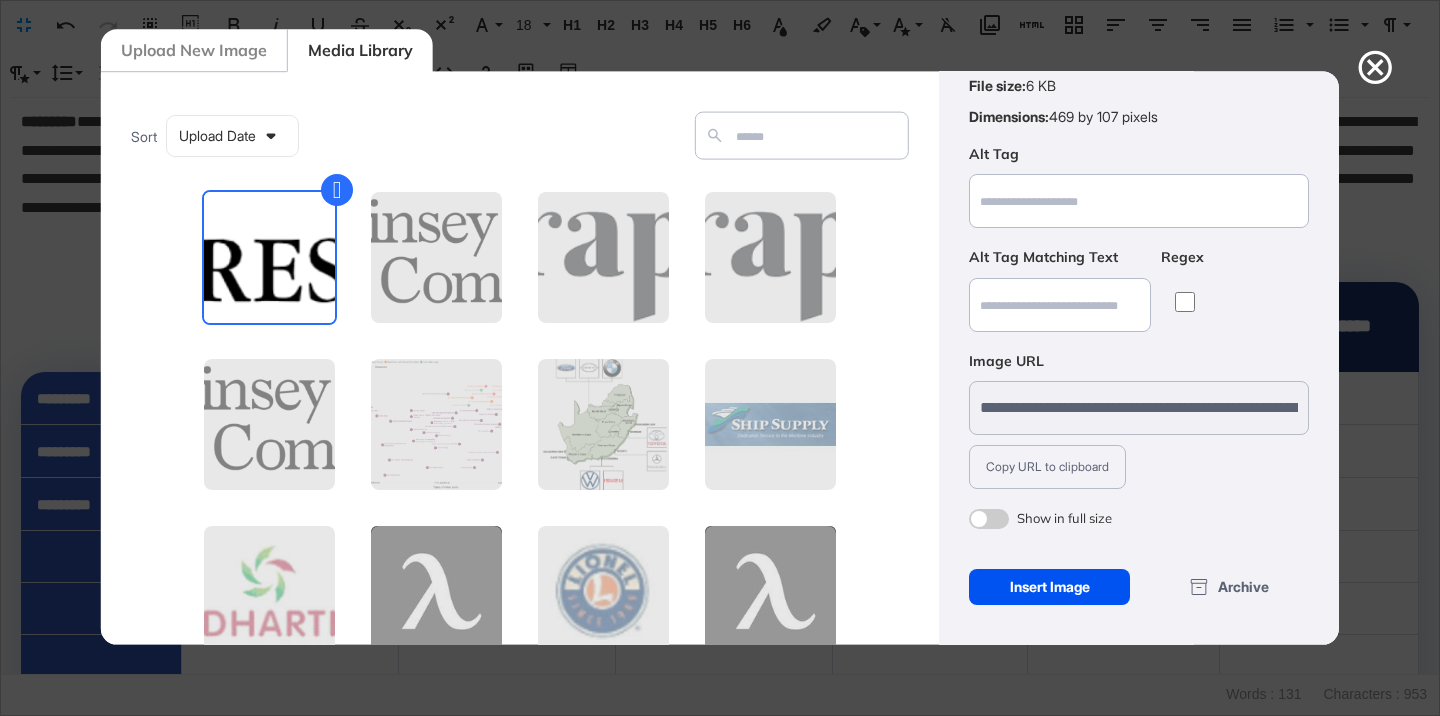 click on "Insert Image" at bounding box center [1049, 587] 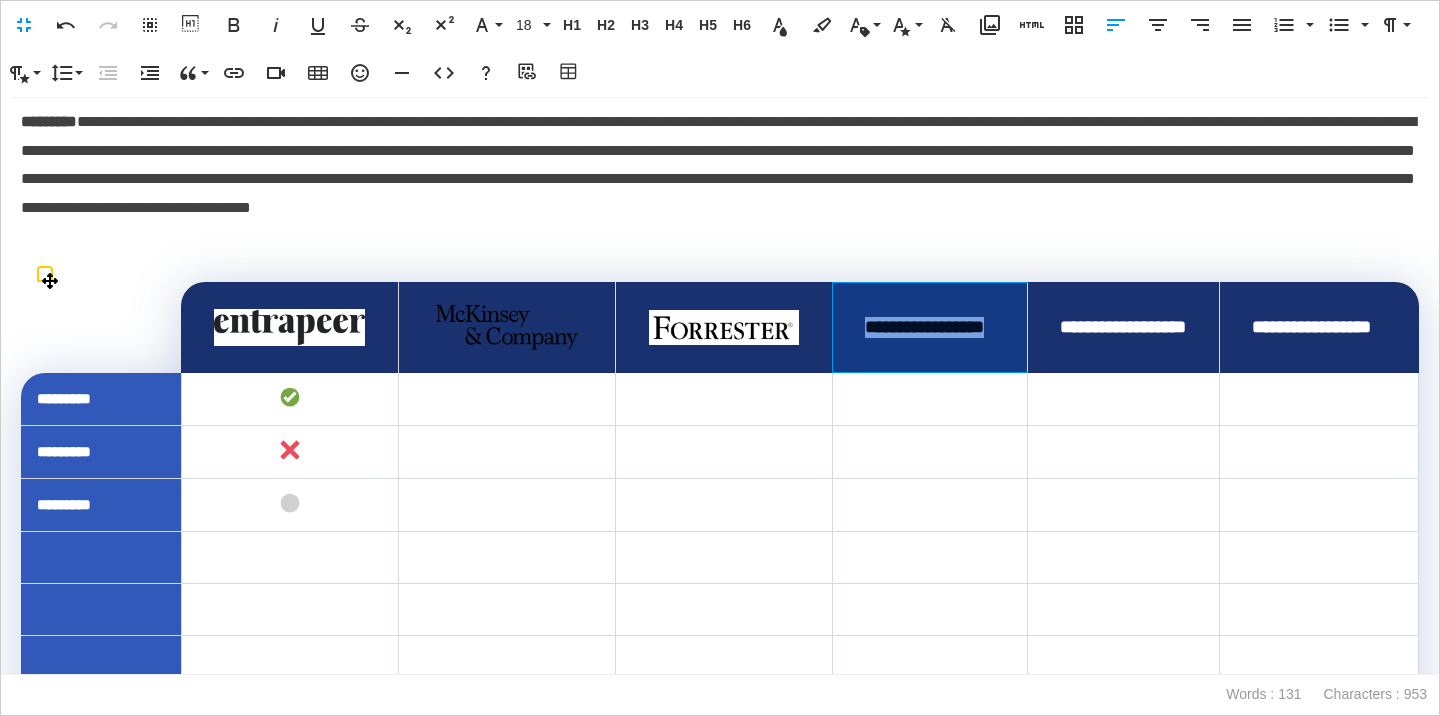 drag, startPoint x: 942, startPoint y: 357, endPoint x: 882, endPoint y: 308, distance: 77.46612 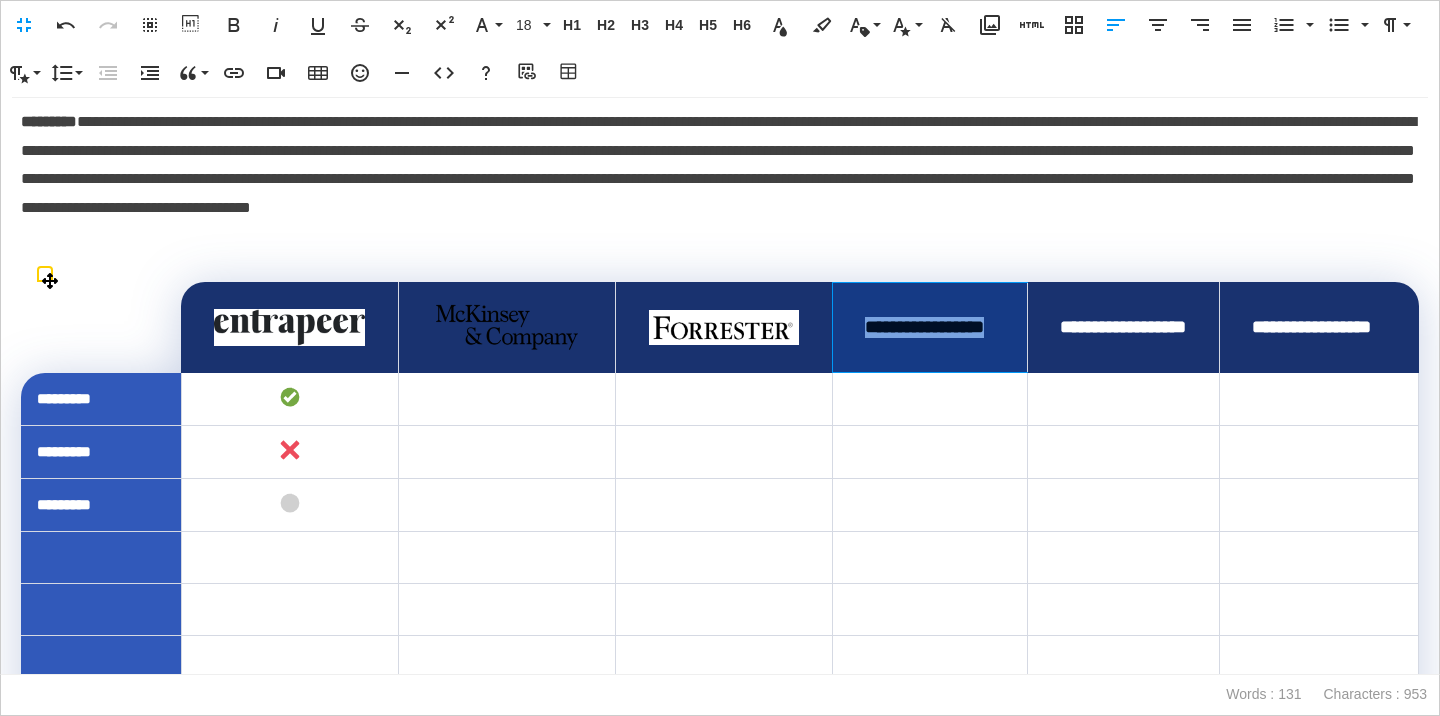 click on "**********" at bounding box center [929, 327] 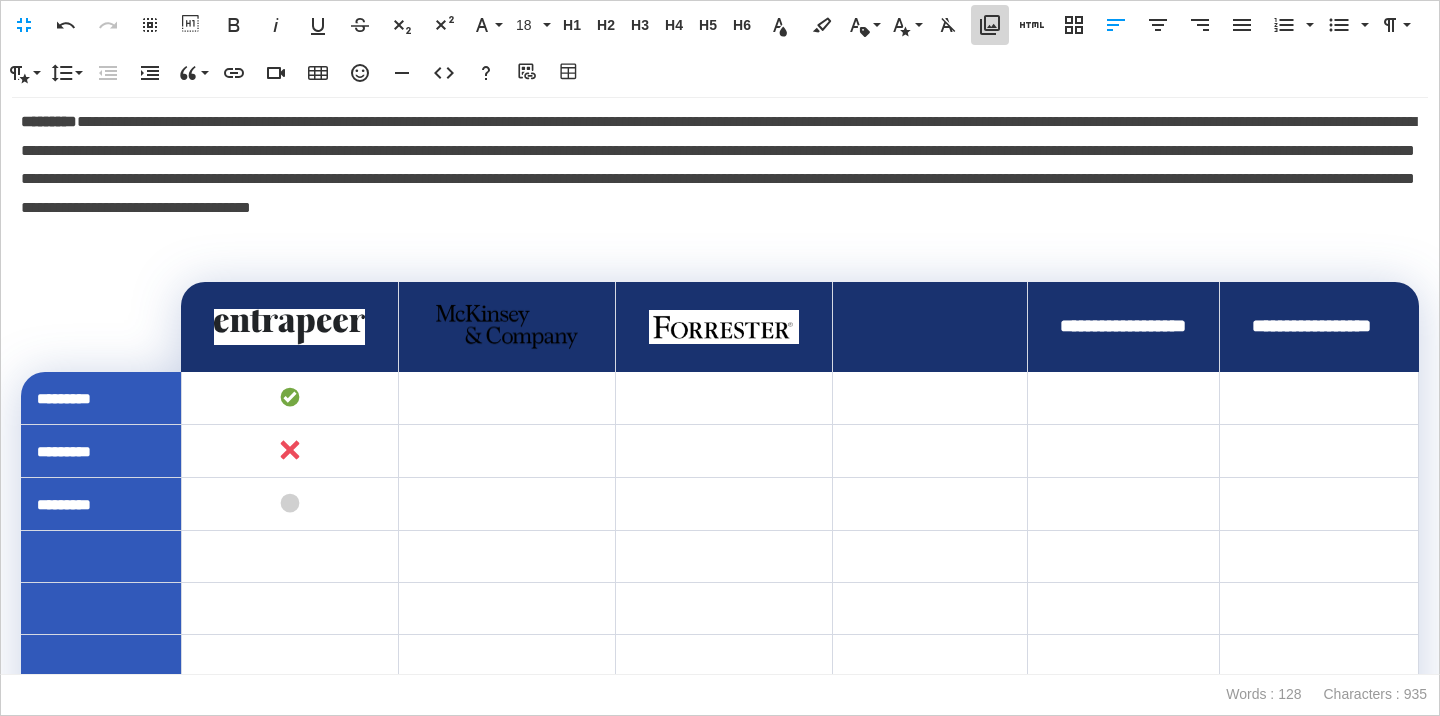 click 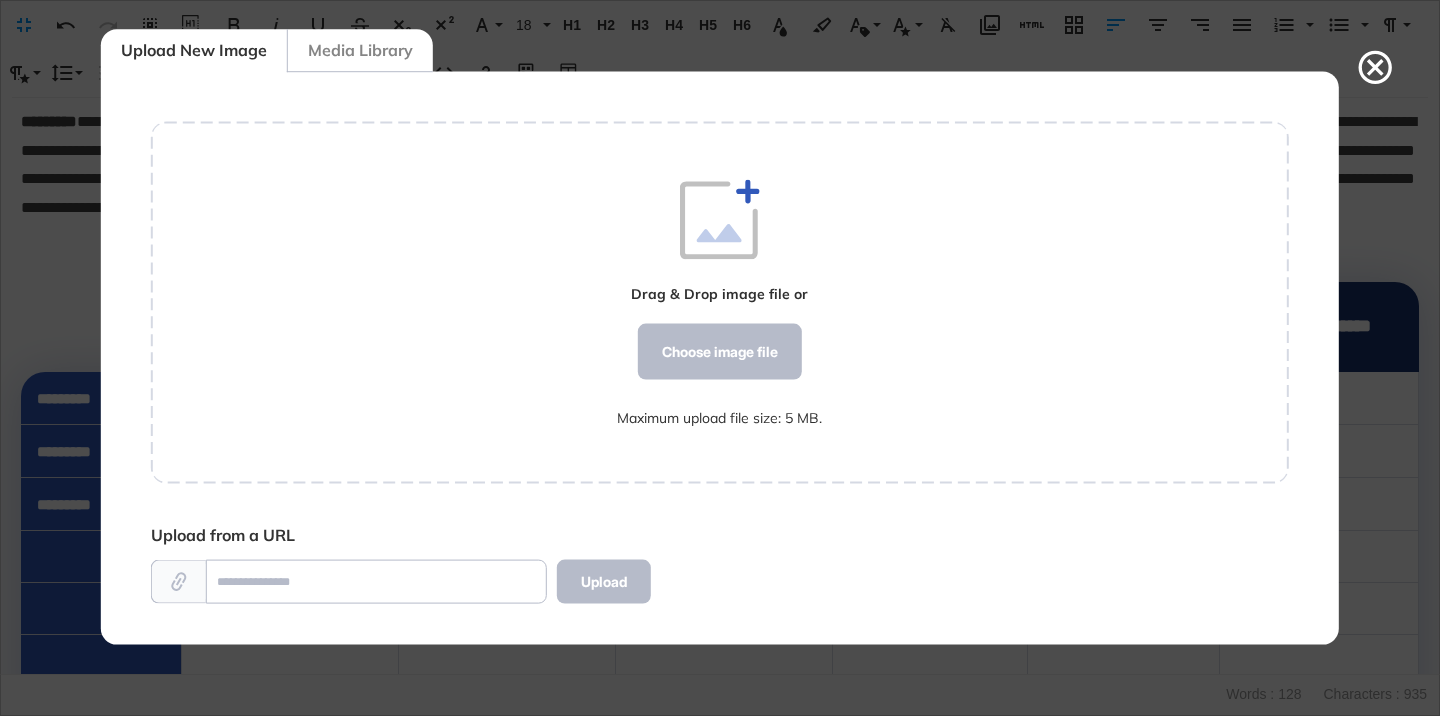 scroll, scrollTop: 572, scrollLeft: 1138, axis: both 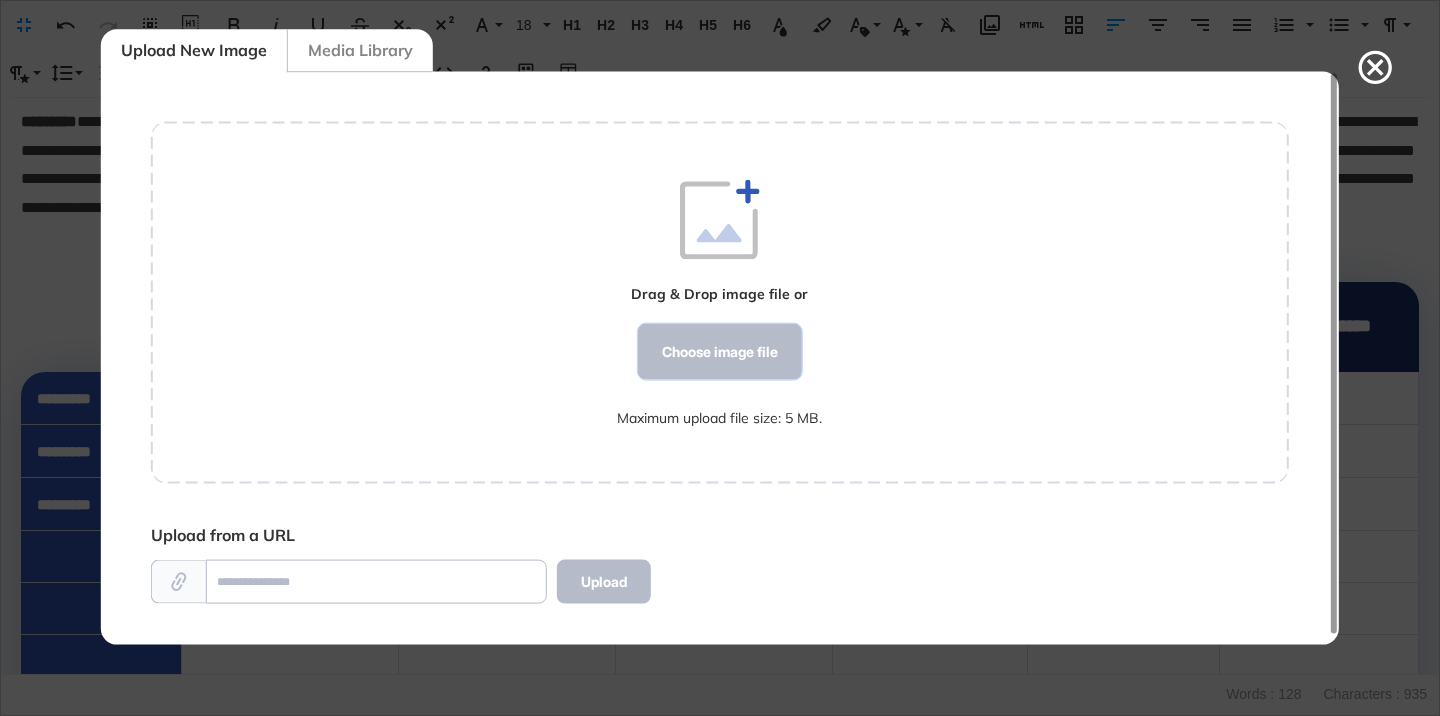 click on "Choose image file" at bounding box center (720, 352) 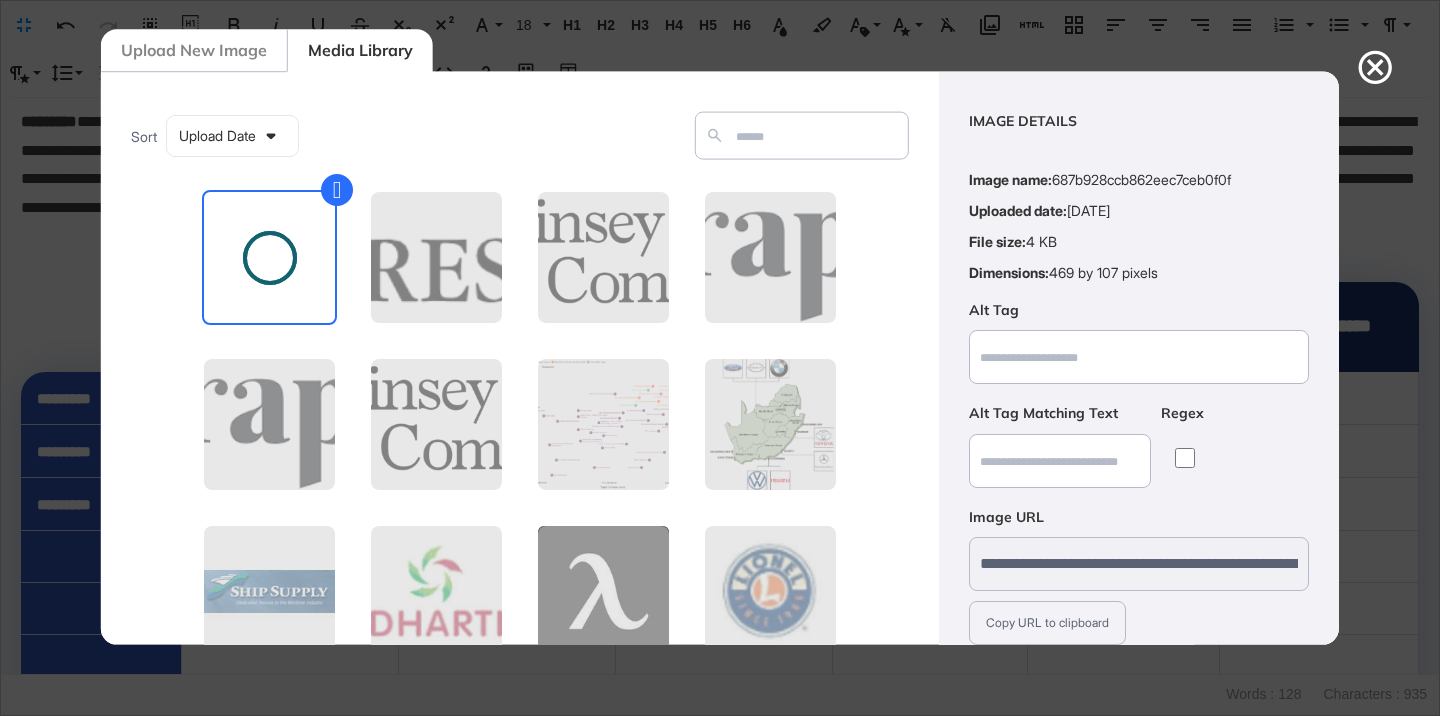 scroll, scrollTop: 156, scrollLeft: 0, axis: vertical 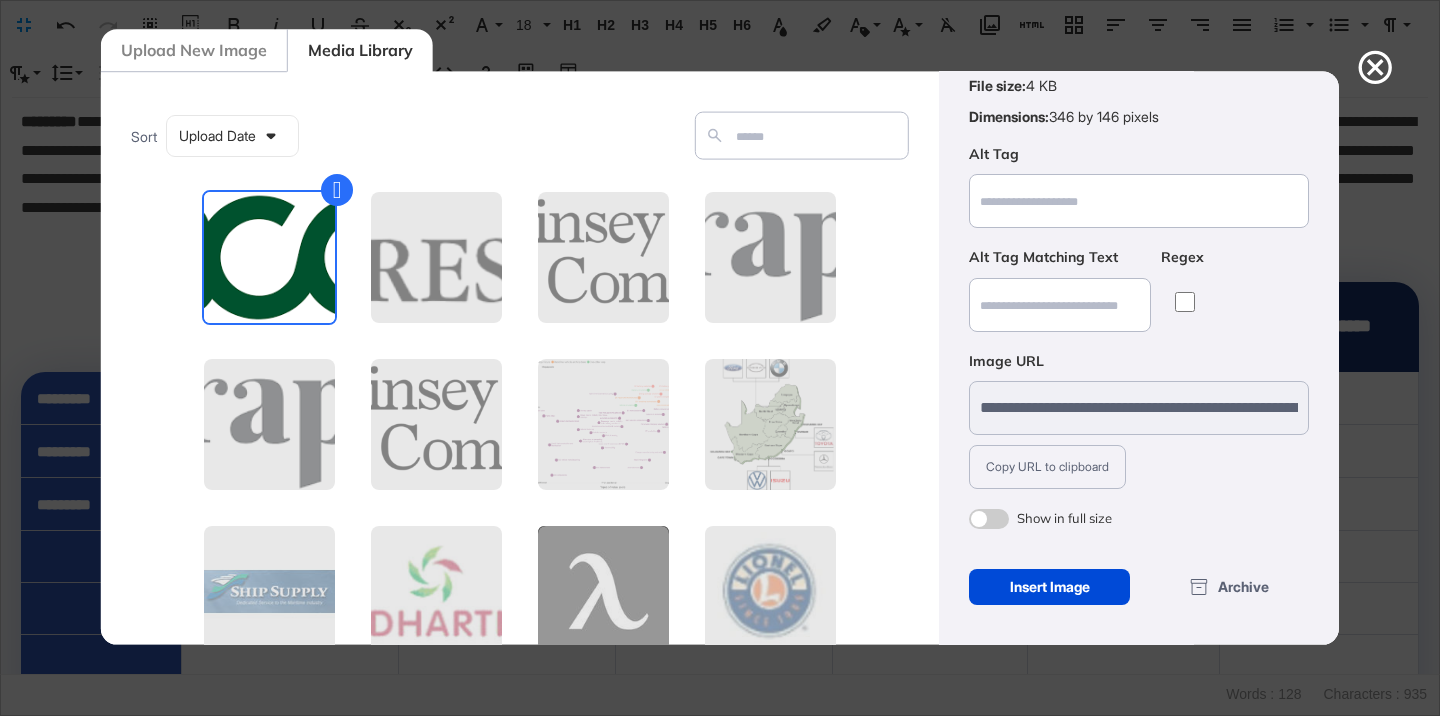 click at bounding box center (989, 519) 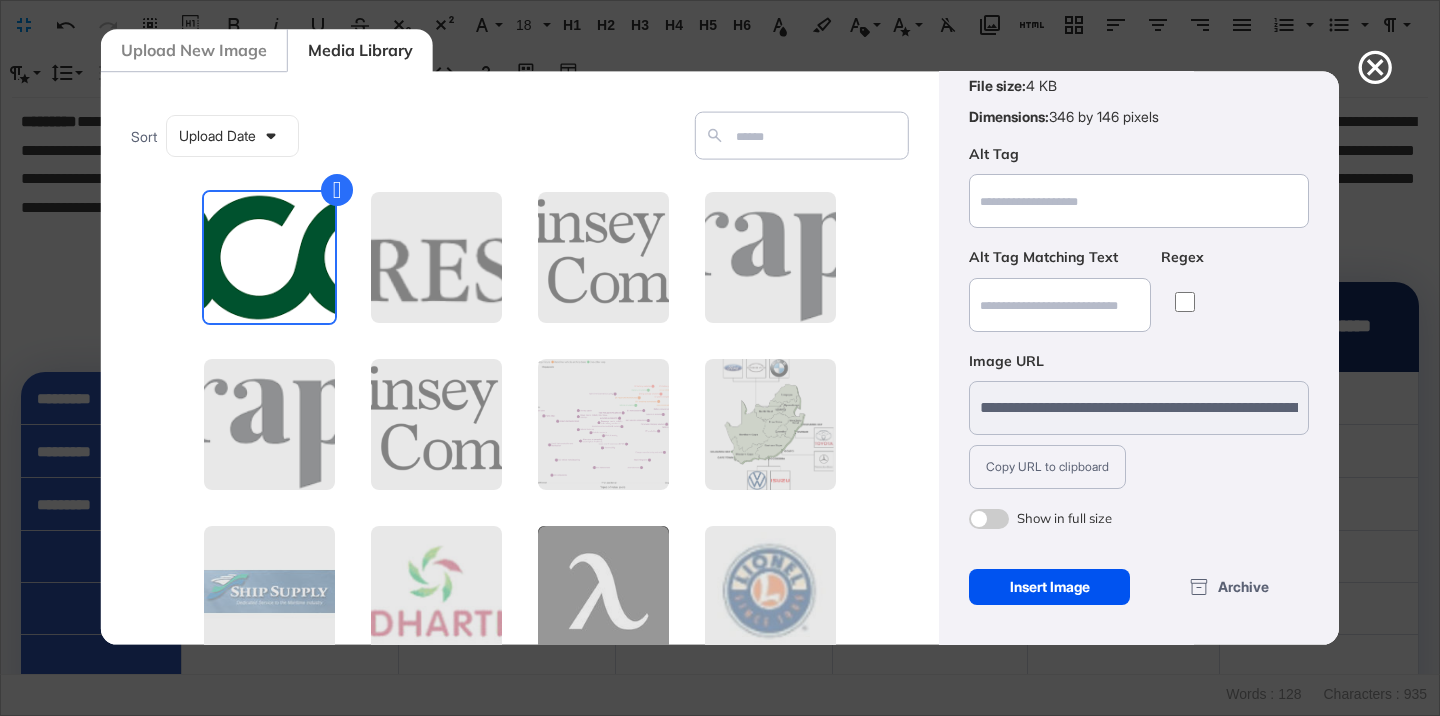 click on "Insert Image" at bounding box center [1049, 587] 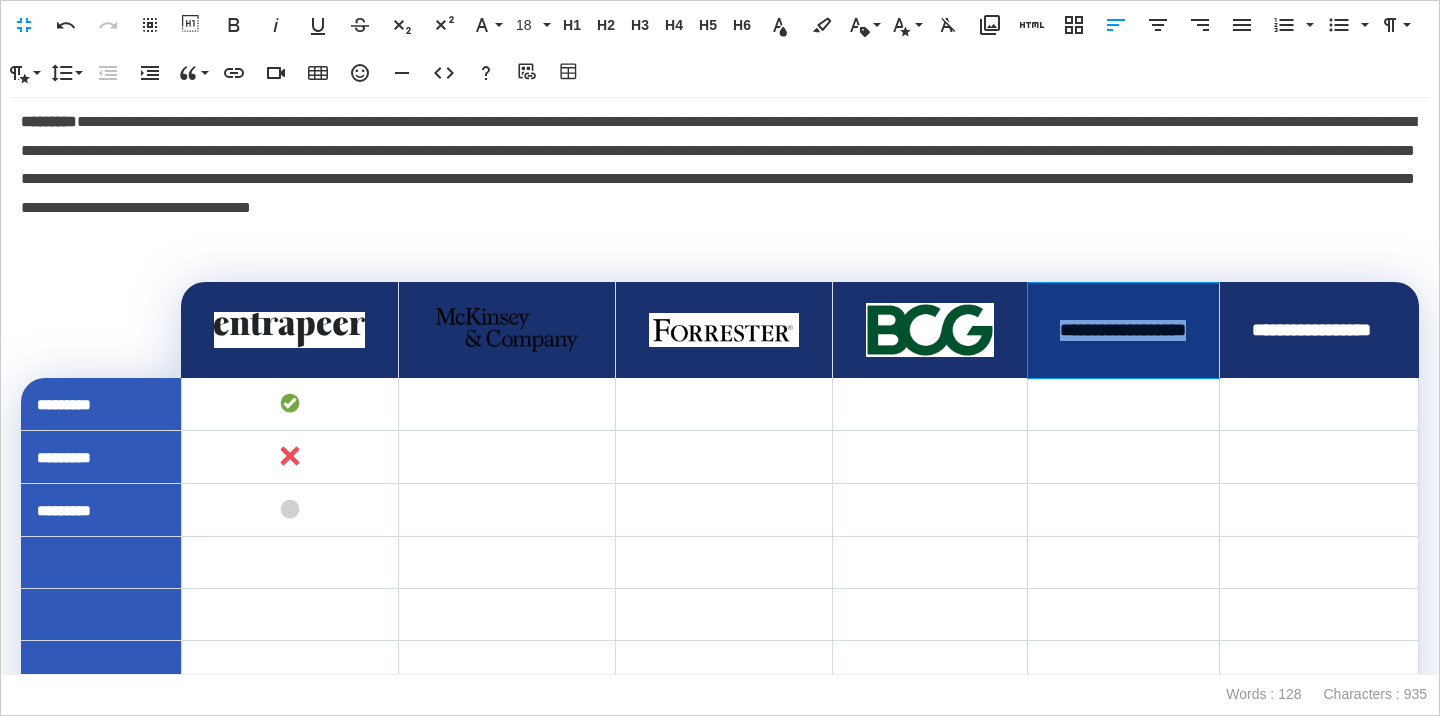 drag, startPoint x: 1114, startPoint y: 351, endPoint x: 1073, endPoint y: 307, distance: 60.1415 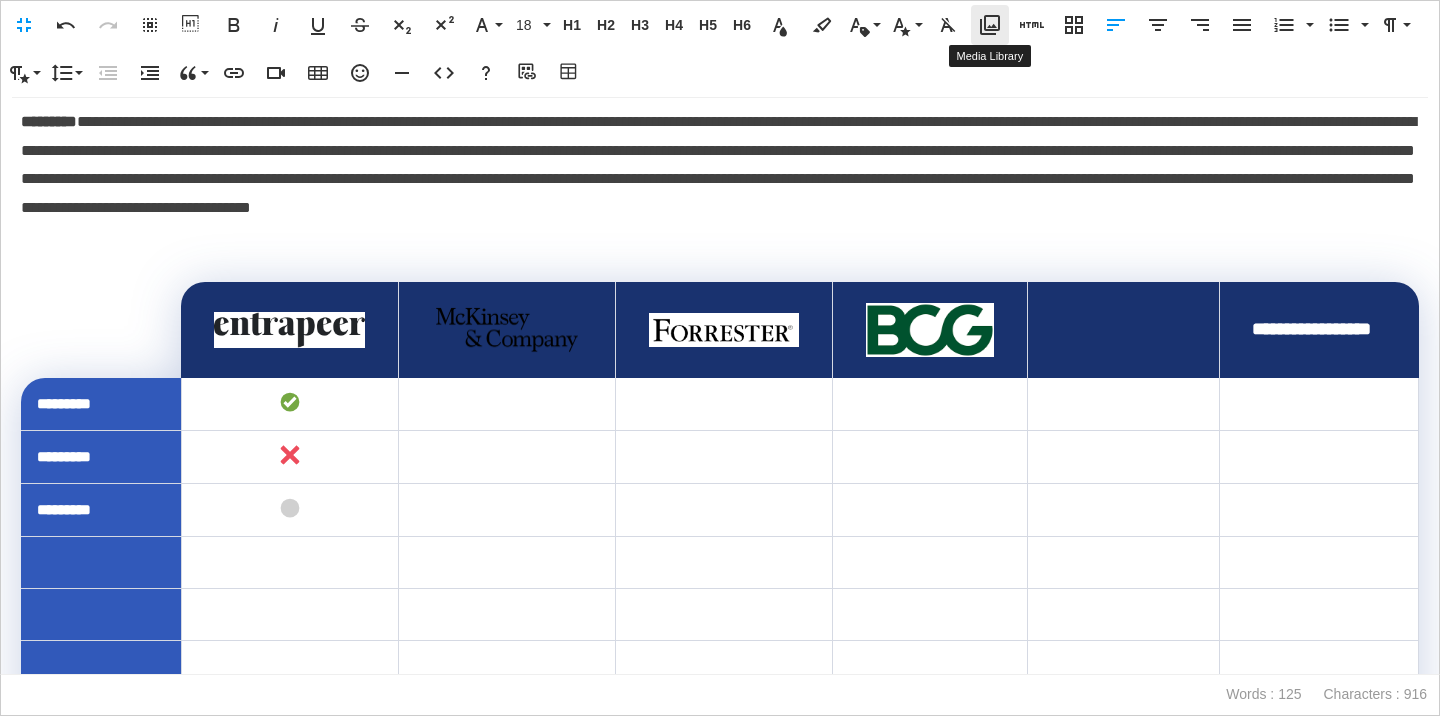 click 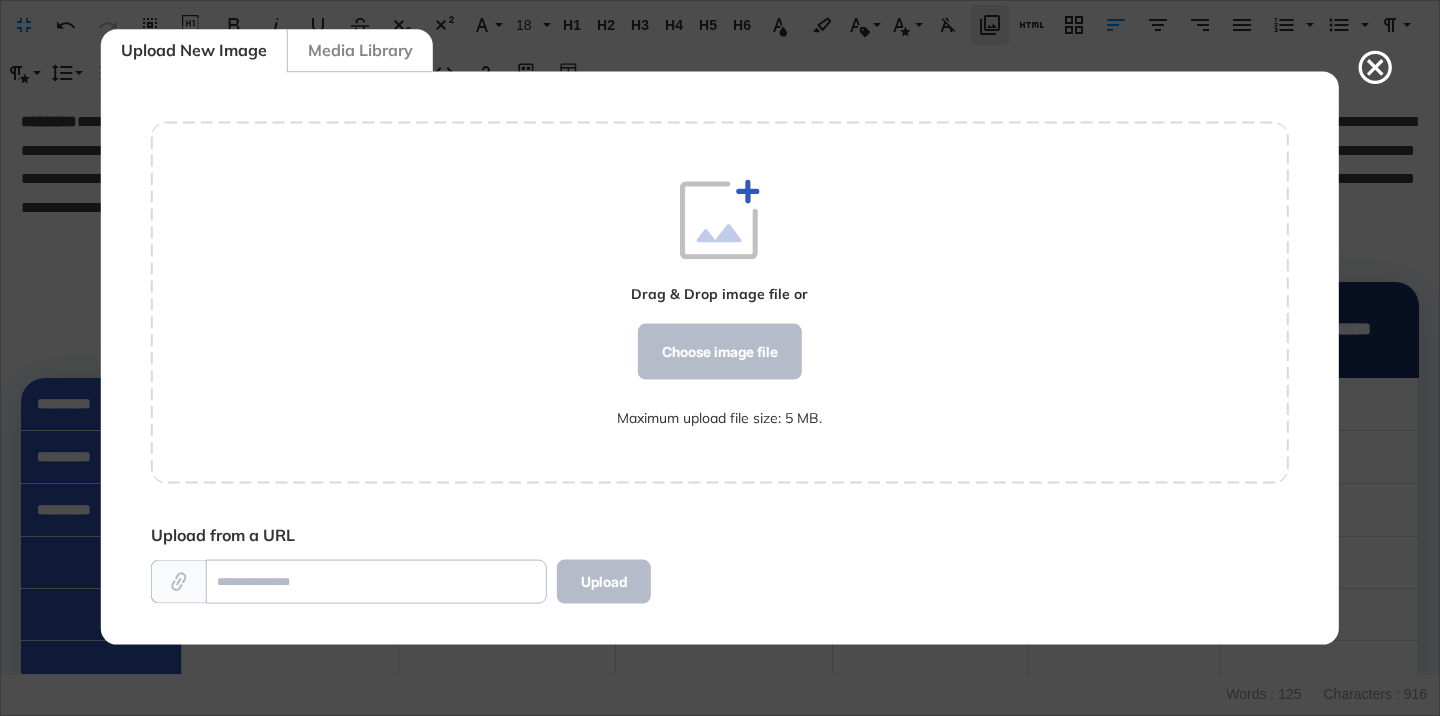 scroll, scrollTop: 572, scrollLeft: 1138, axis: both 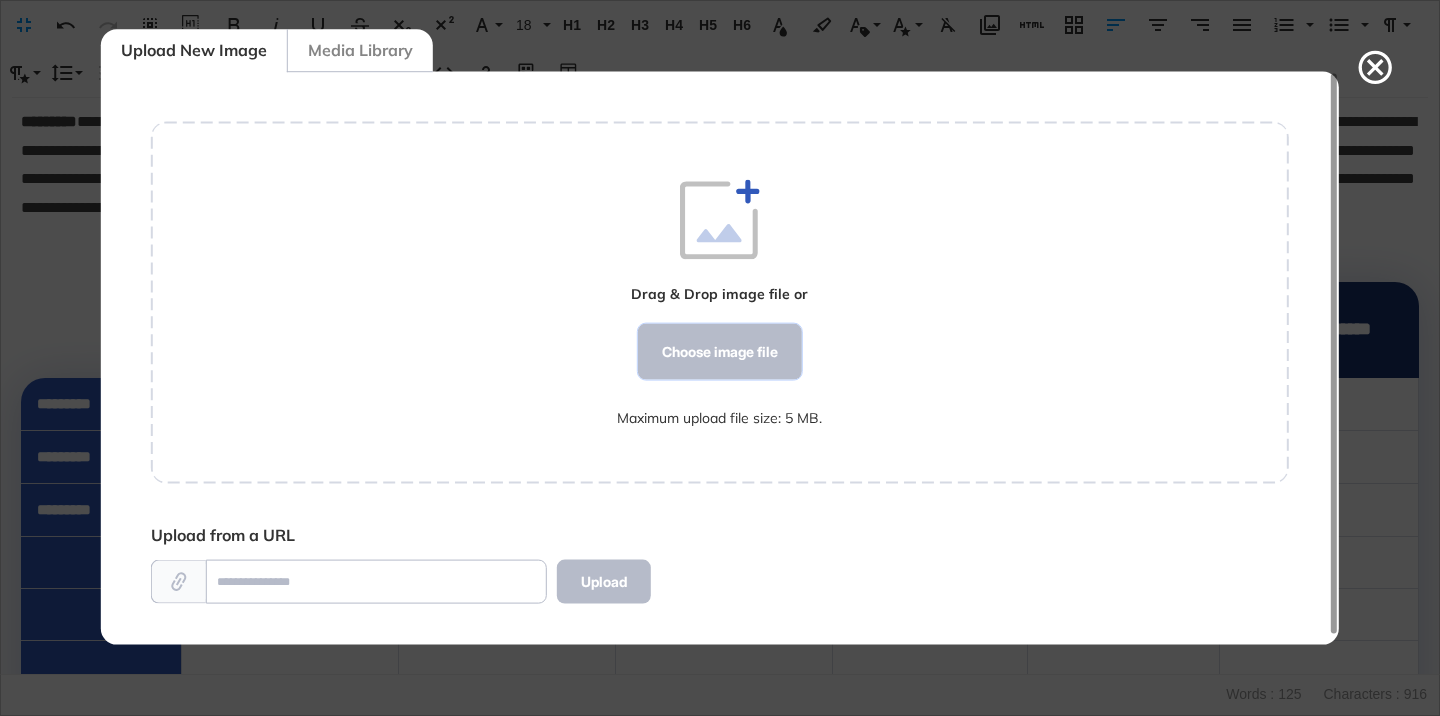 click on "Choose image file" at bounding box center [720, 352] 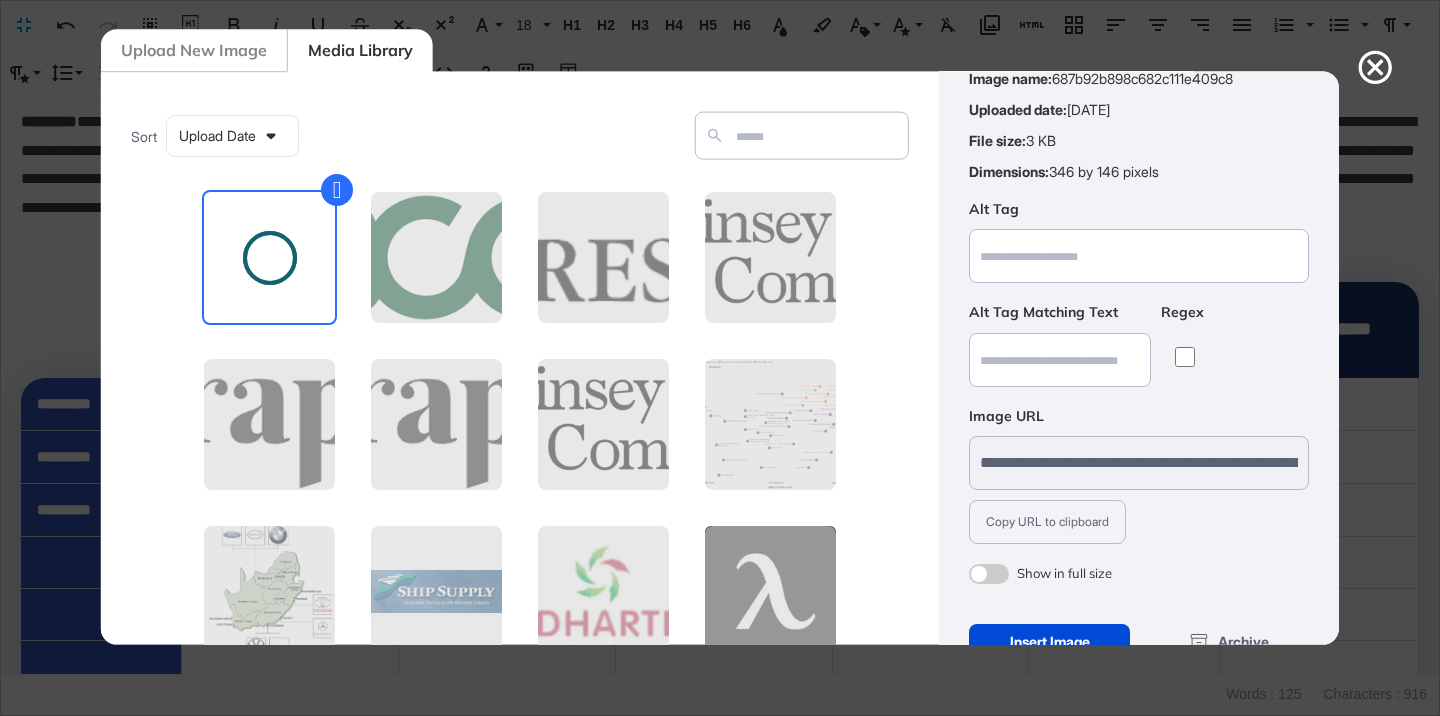 scroll, scrollTop: 156, scrollLeft: 0, axis: vertical 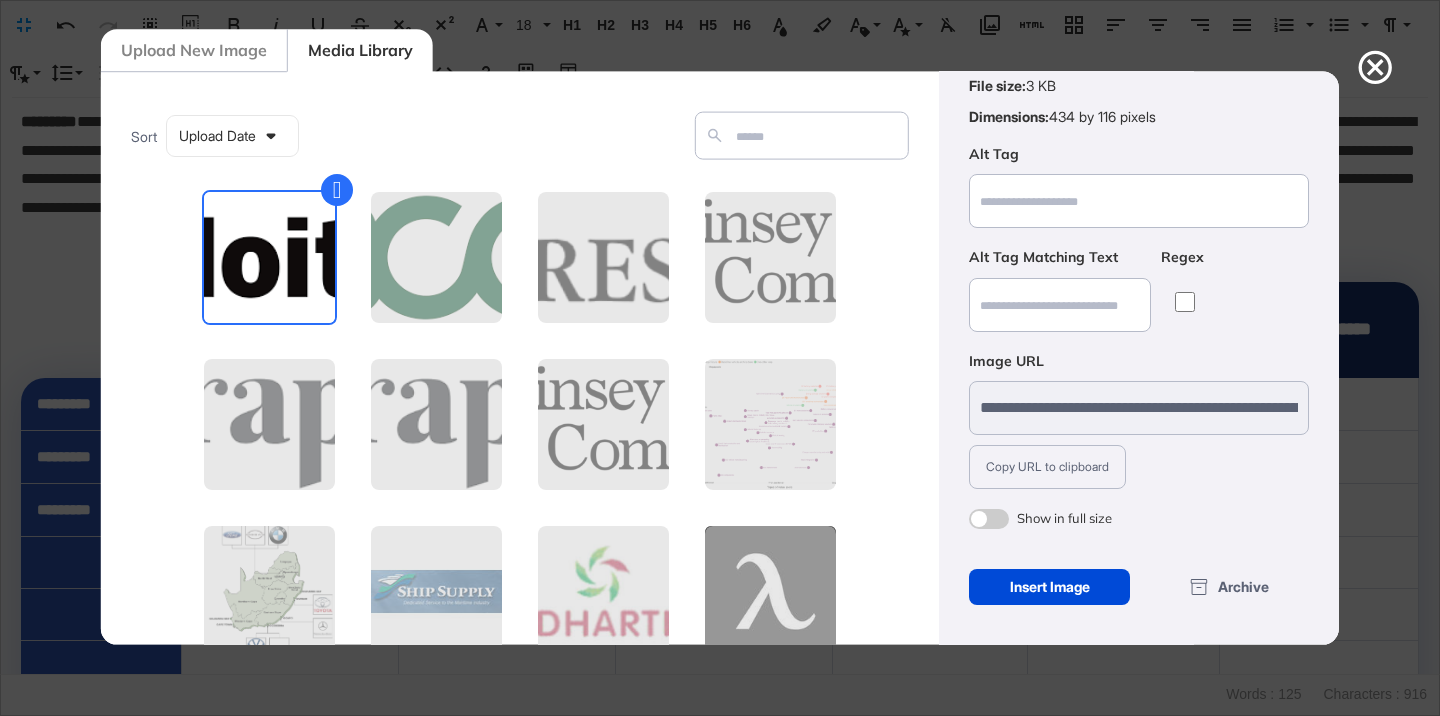 click at bounding box center [989, 519] 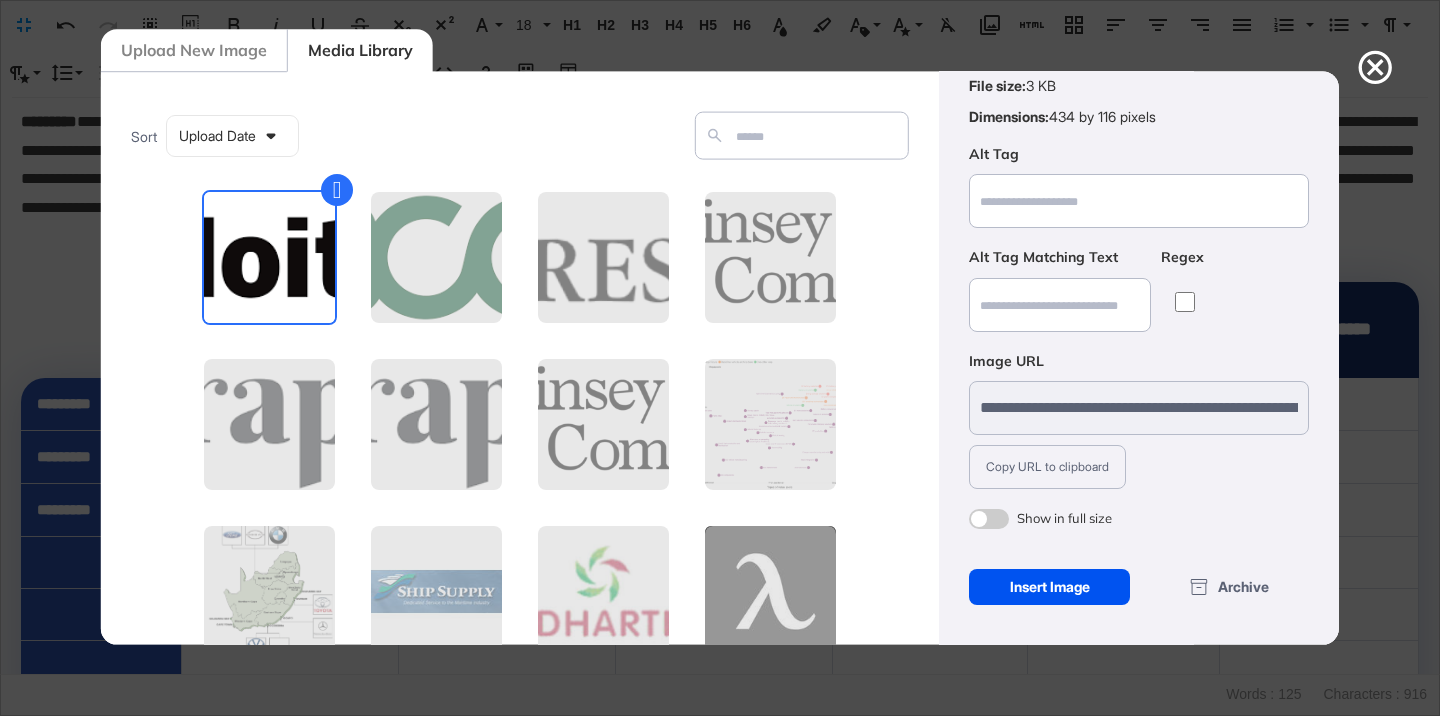 click on "Insert Image" at bounding box center [1049, 587] 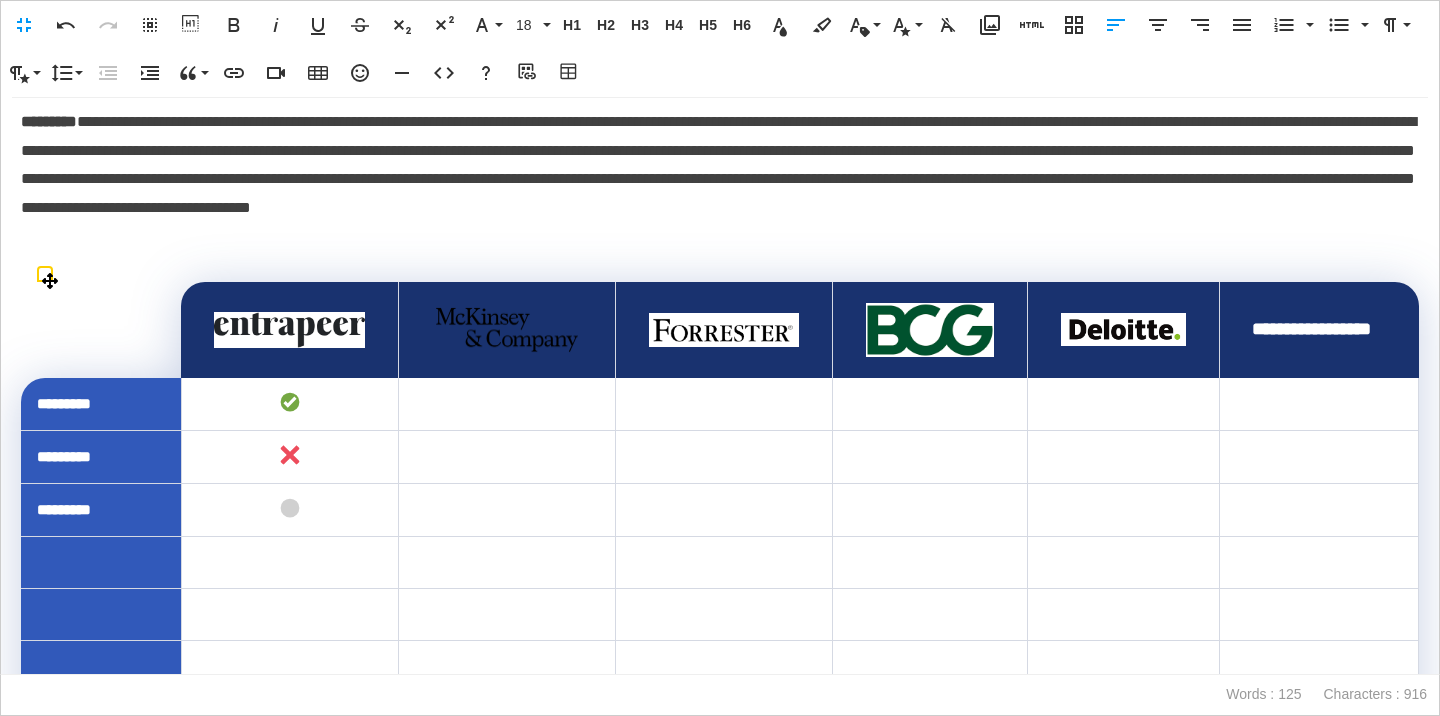 click on "**********" at bounding box center [1318, 330] 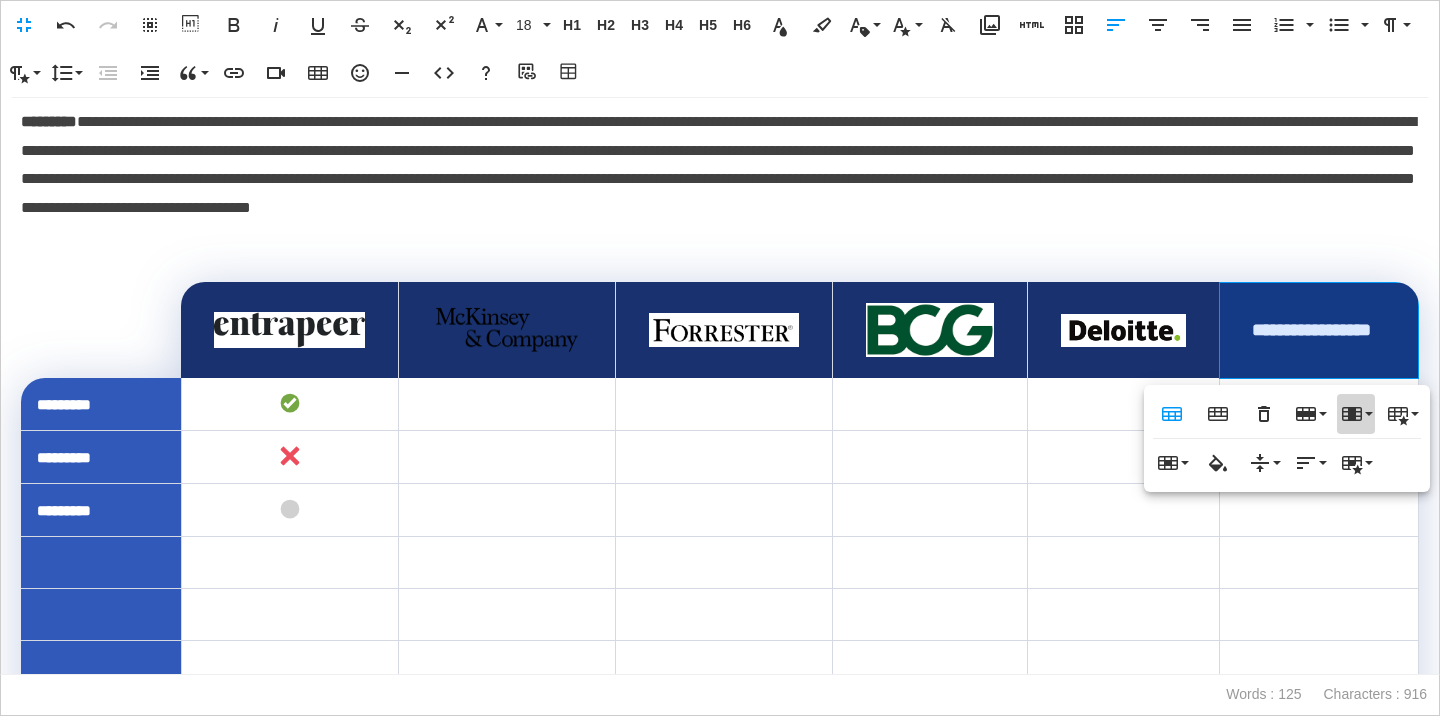 click 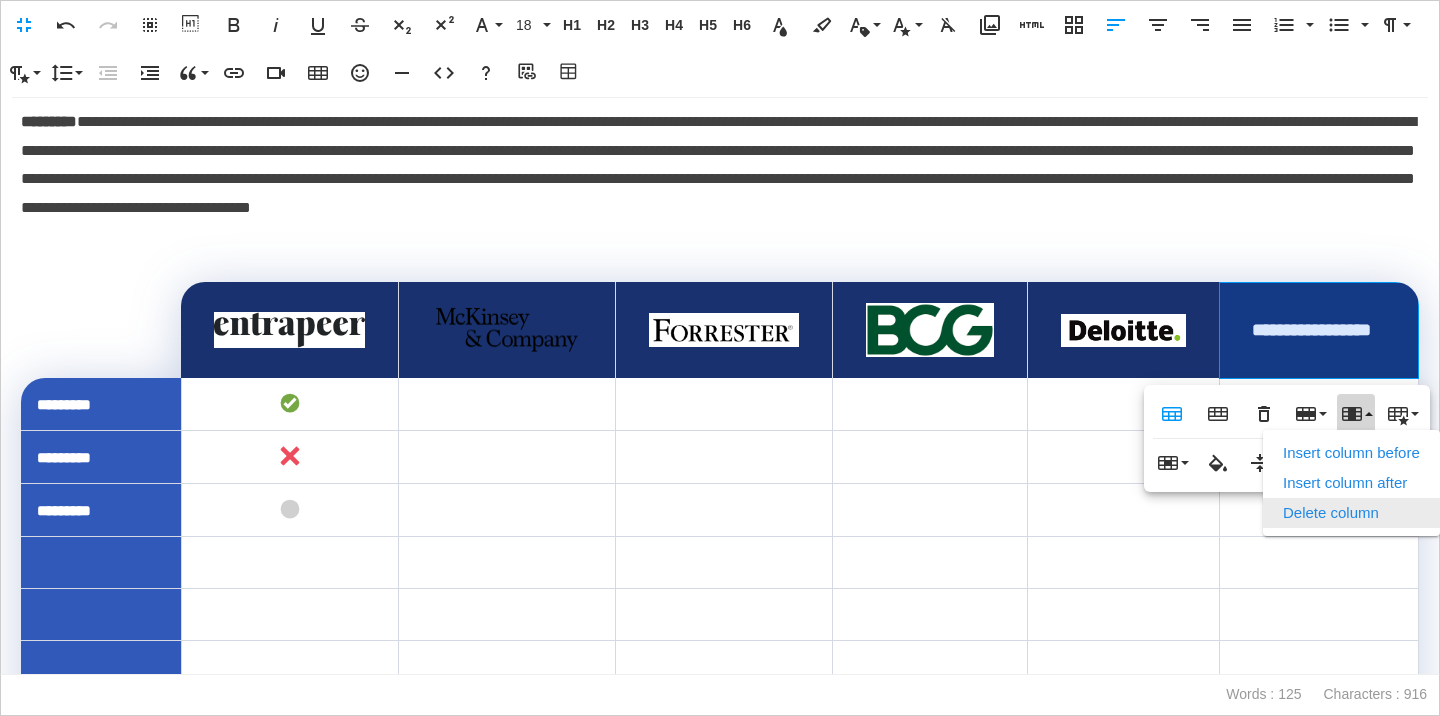 click on "Delete column" at bounding box center [1351, 513] 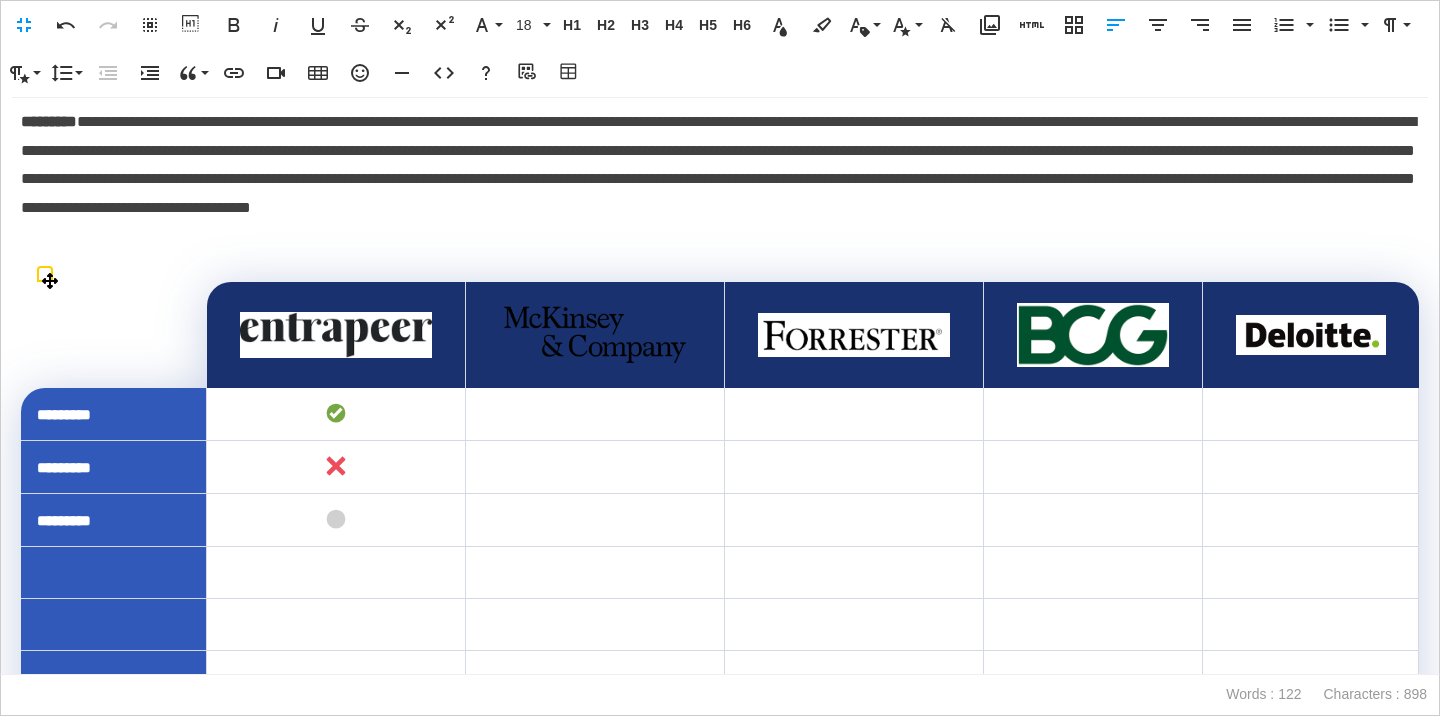 scroll, scrollTop: 177, scrollLeft: 0, axis: vertical 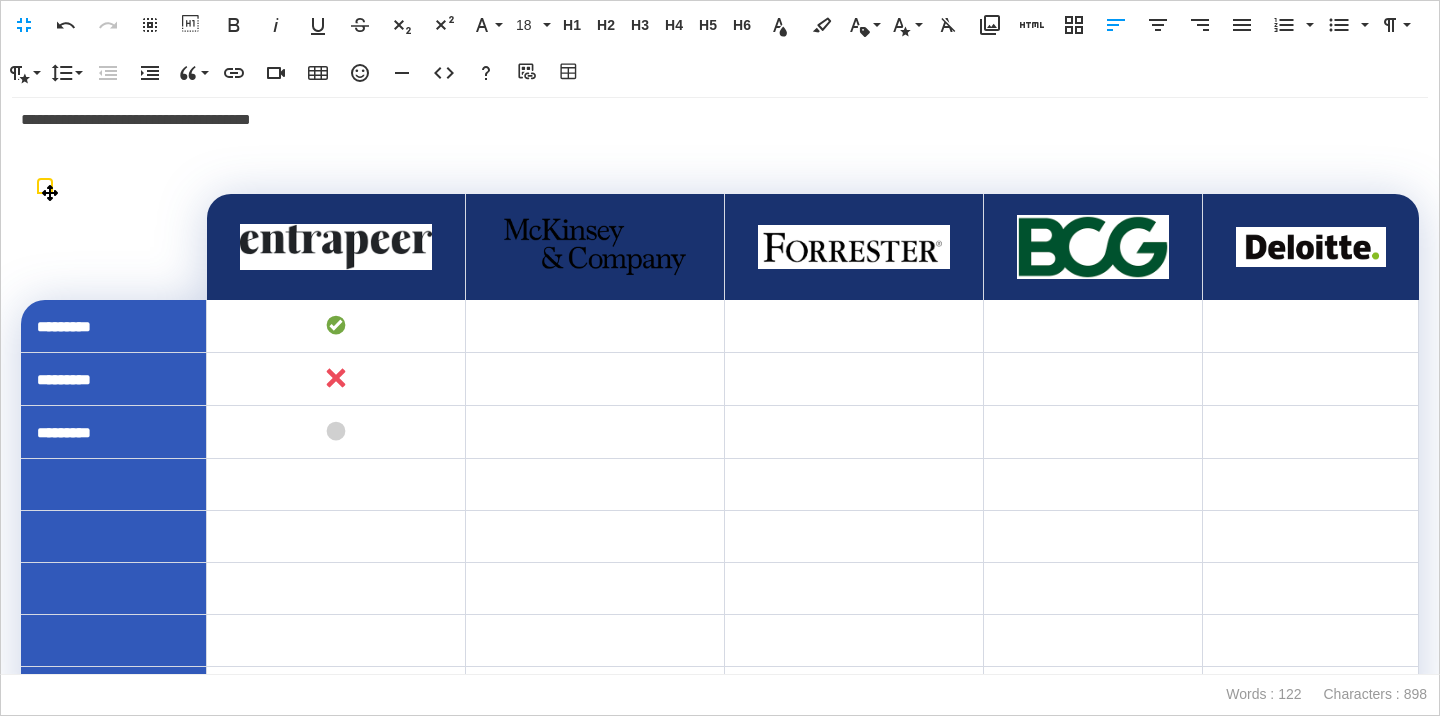 click at bounding box center (336, 247) 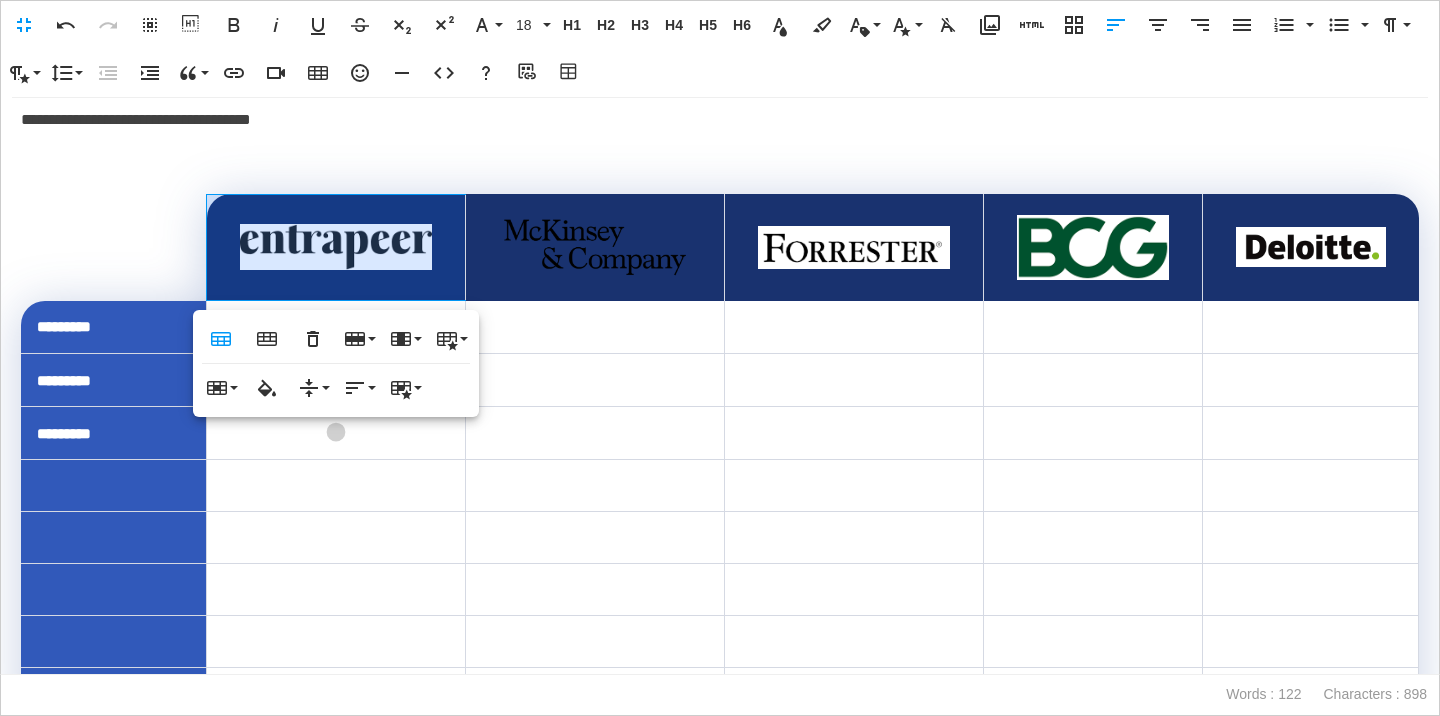 click at bounding box center [336, 247] 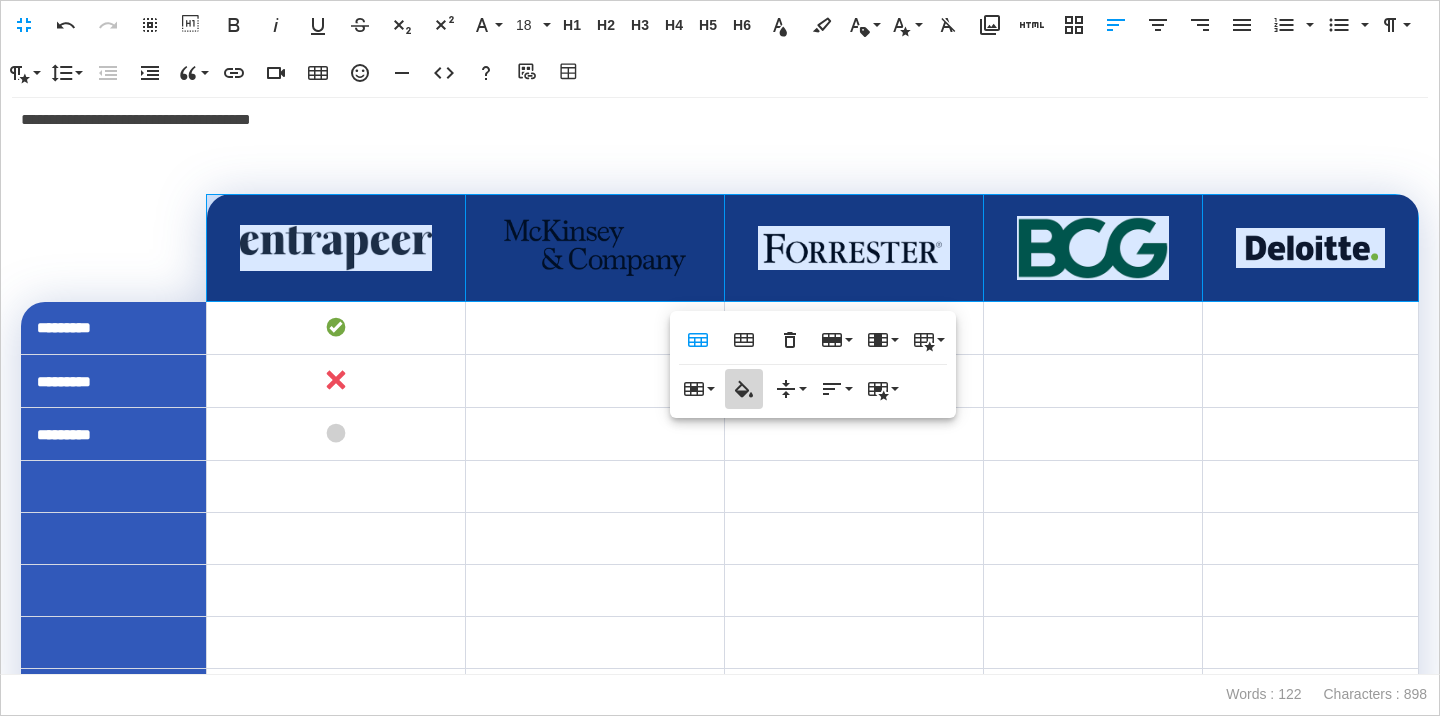 click 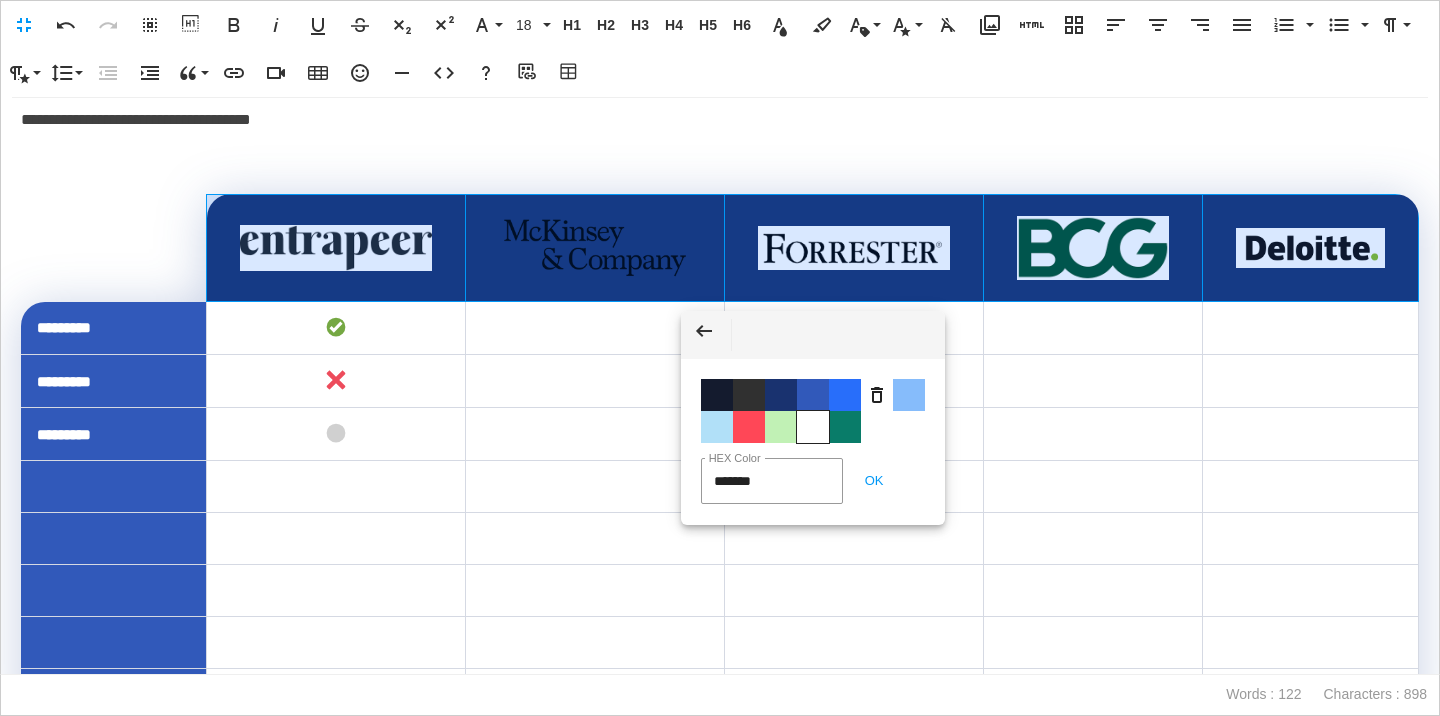 click on "Color #FFFFFF" at bounding box center (813, 427) 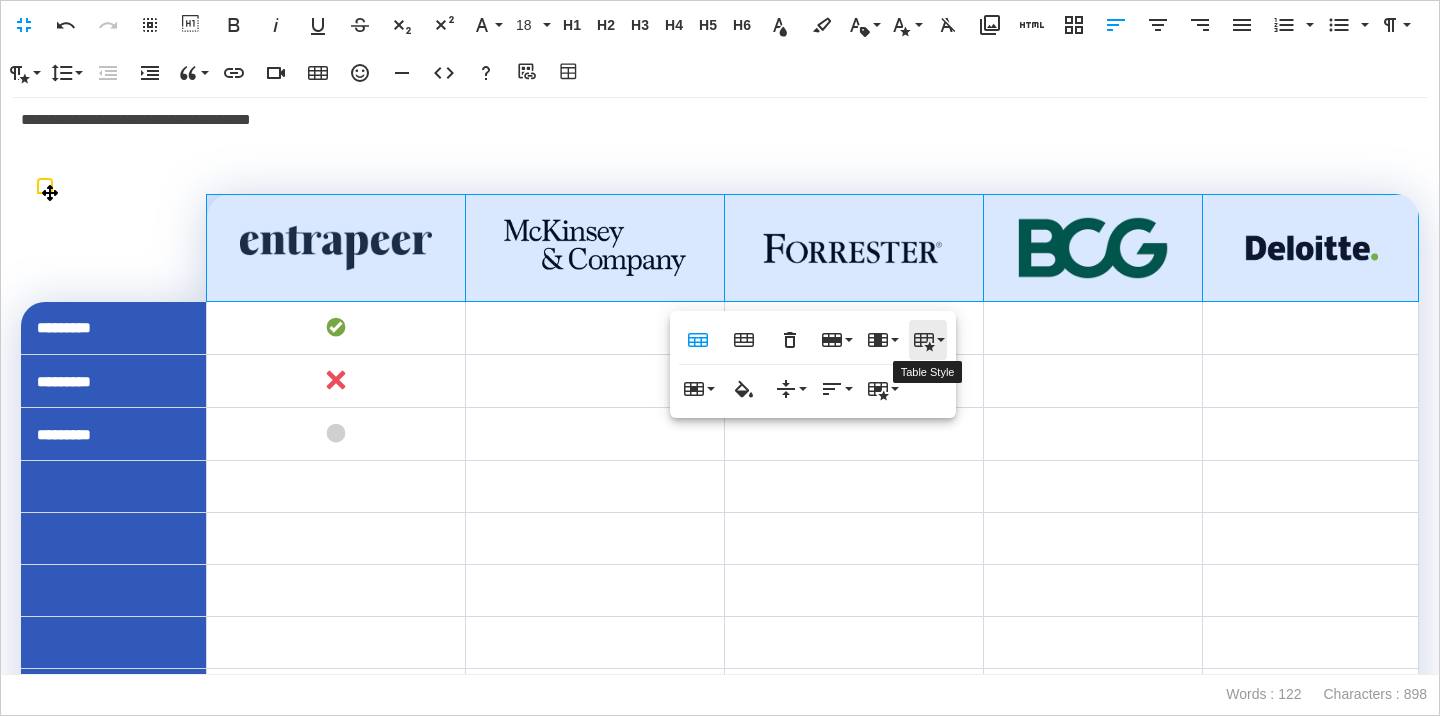 click on "Table Style" at bounding box center [928, 340] 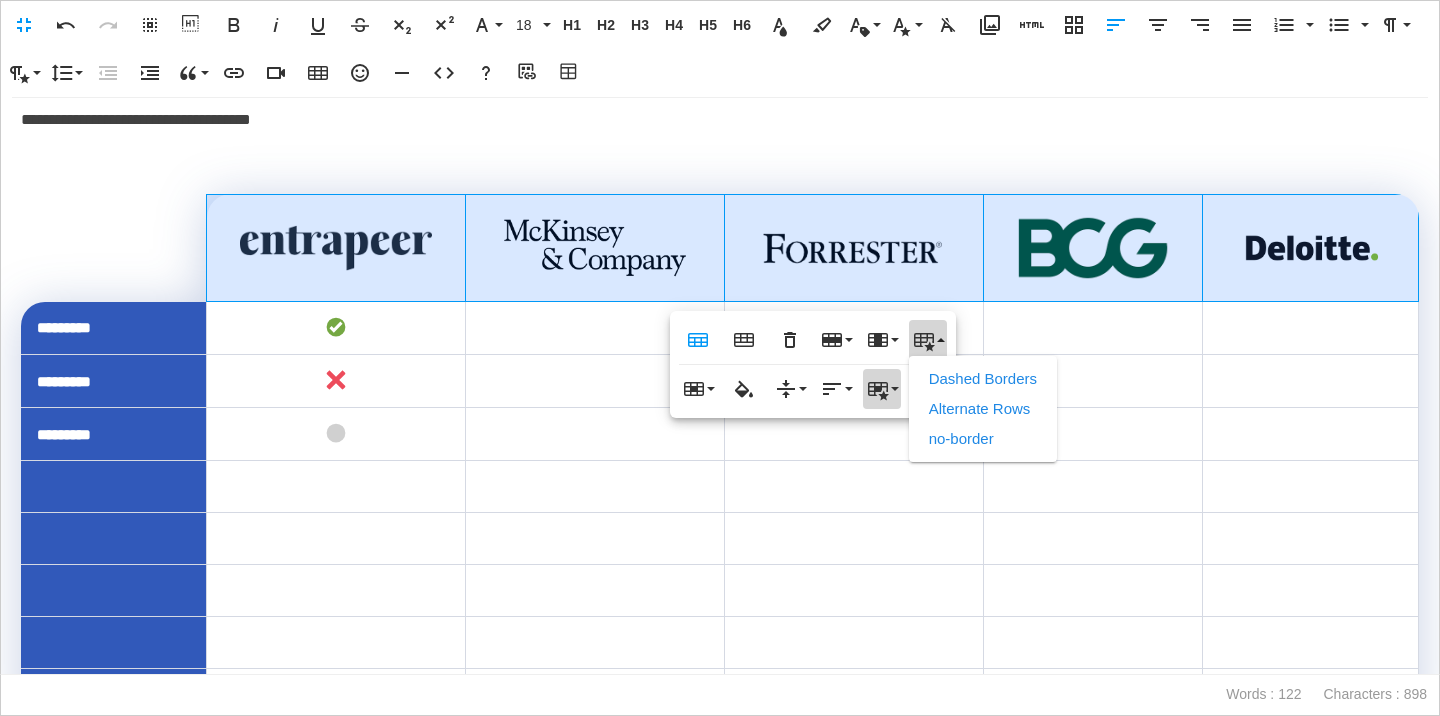 click 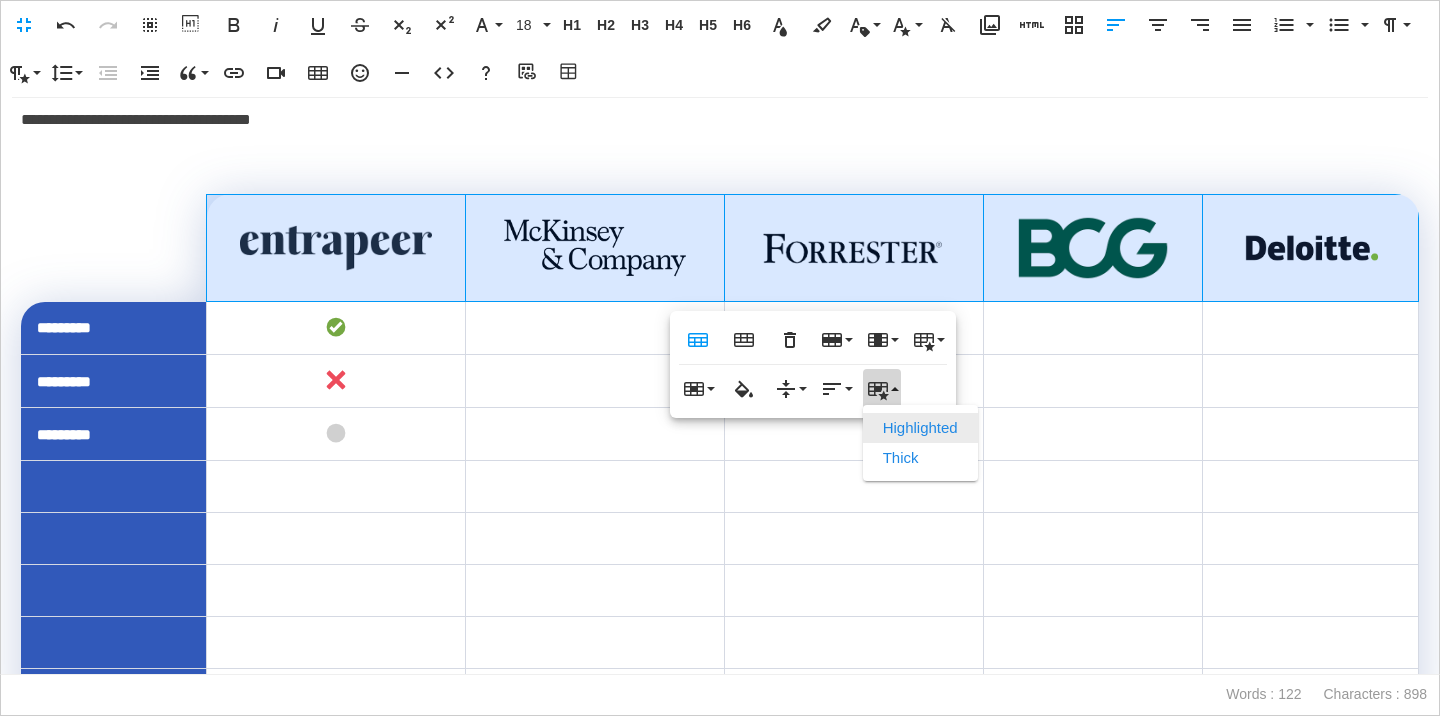 click on "Highlighted" at bounding box center [920, 428] 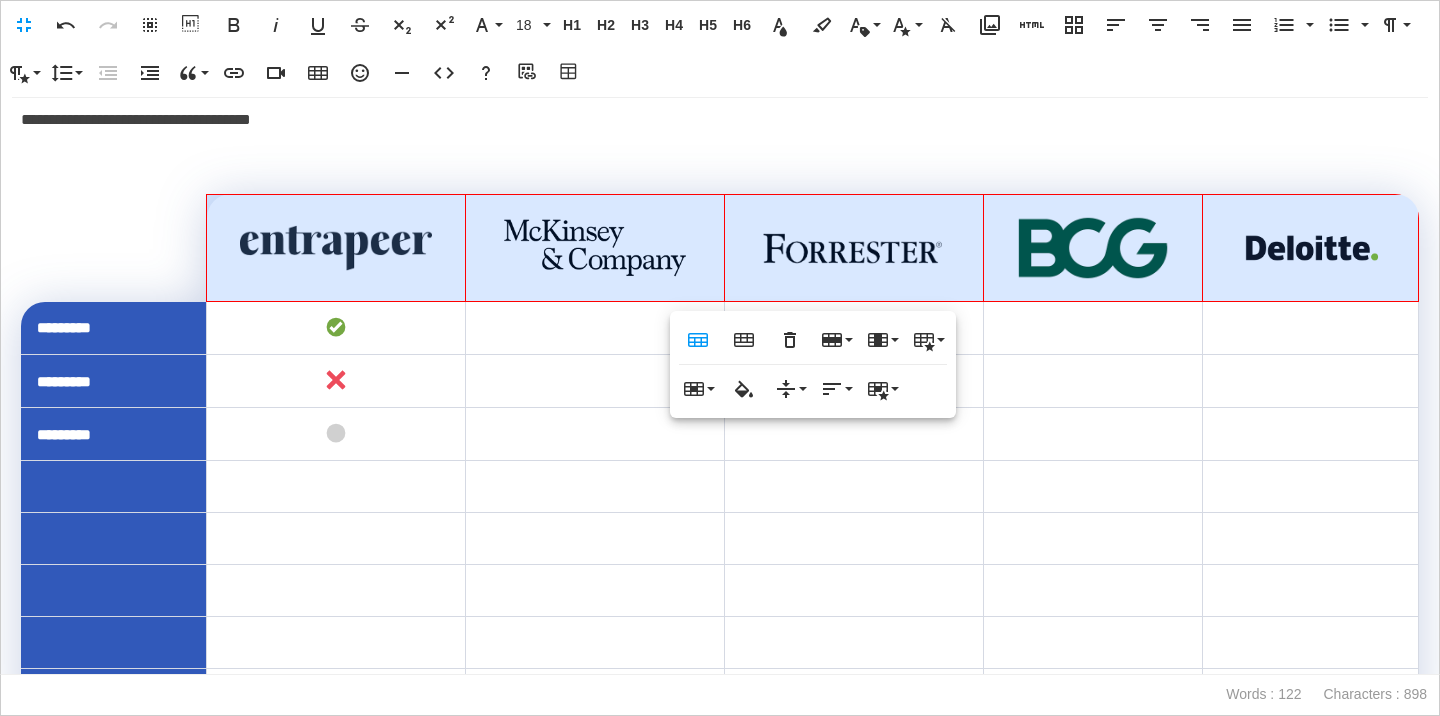 click at bounding box center (595, 381) 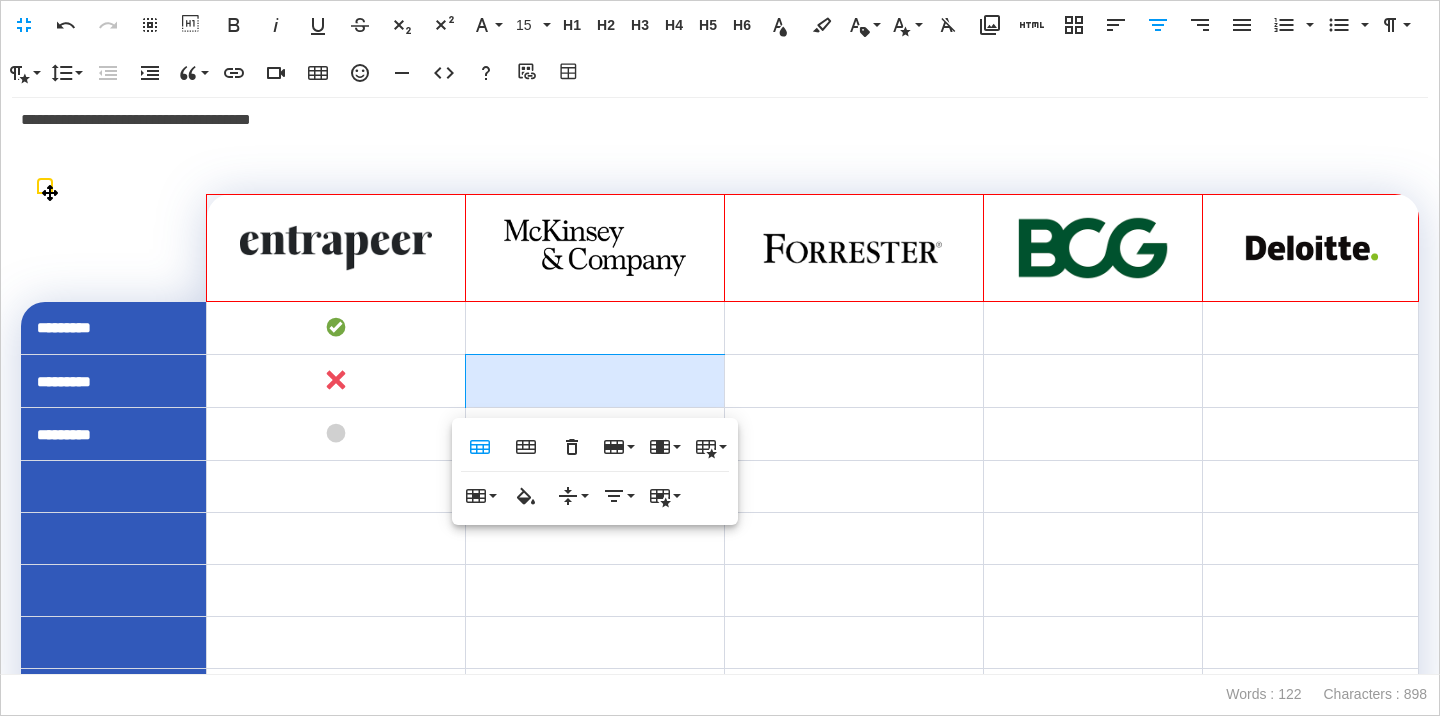 click on "*********" at bounding box center (114, 328) 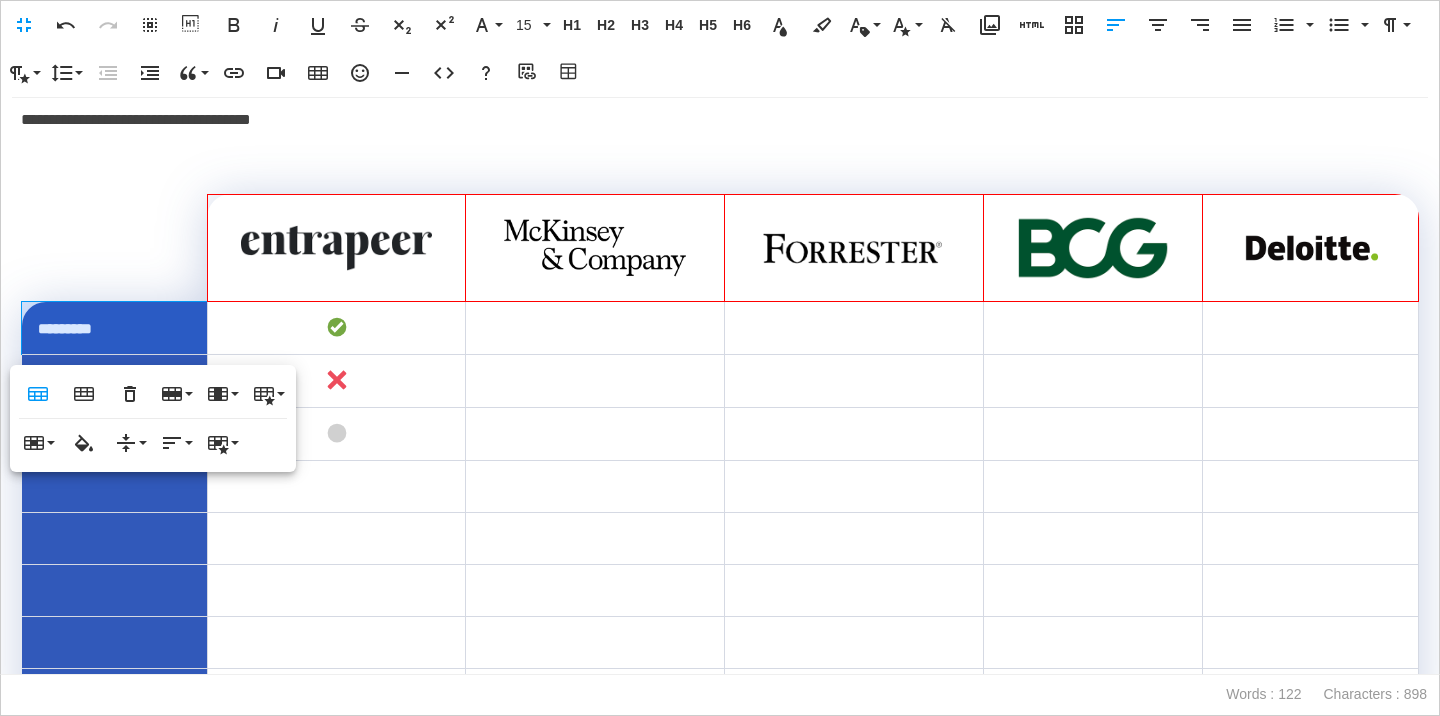 click at bounding box center (336, 381) 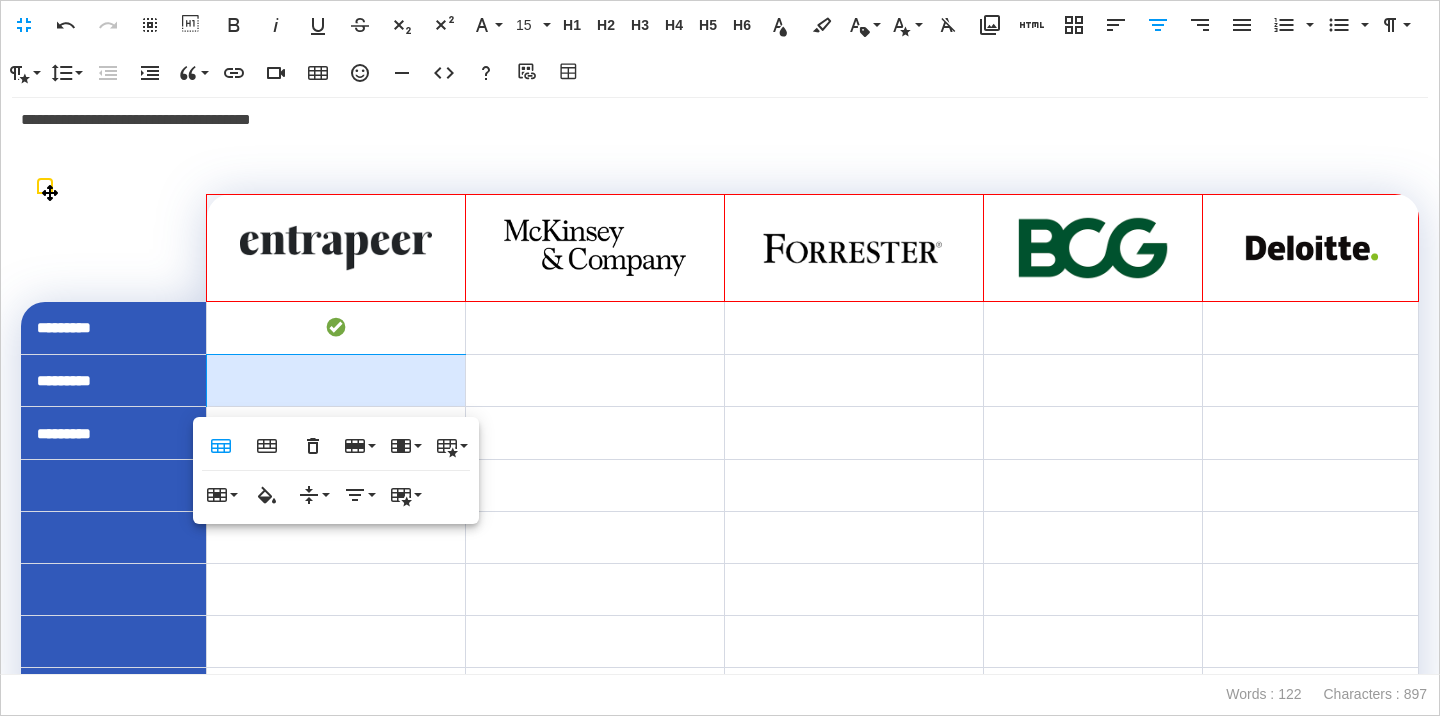 click at bounding box center [336, 328] 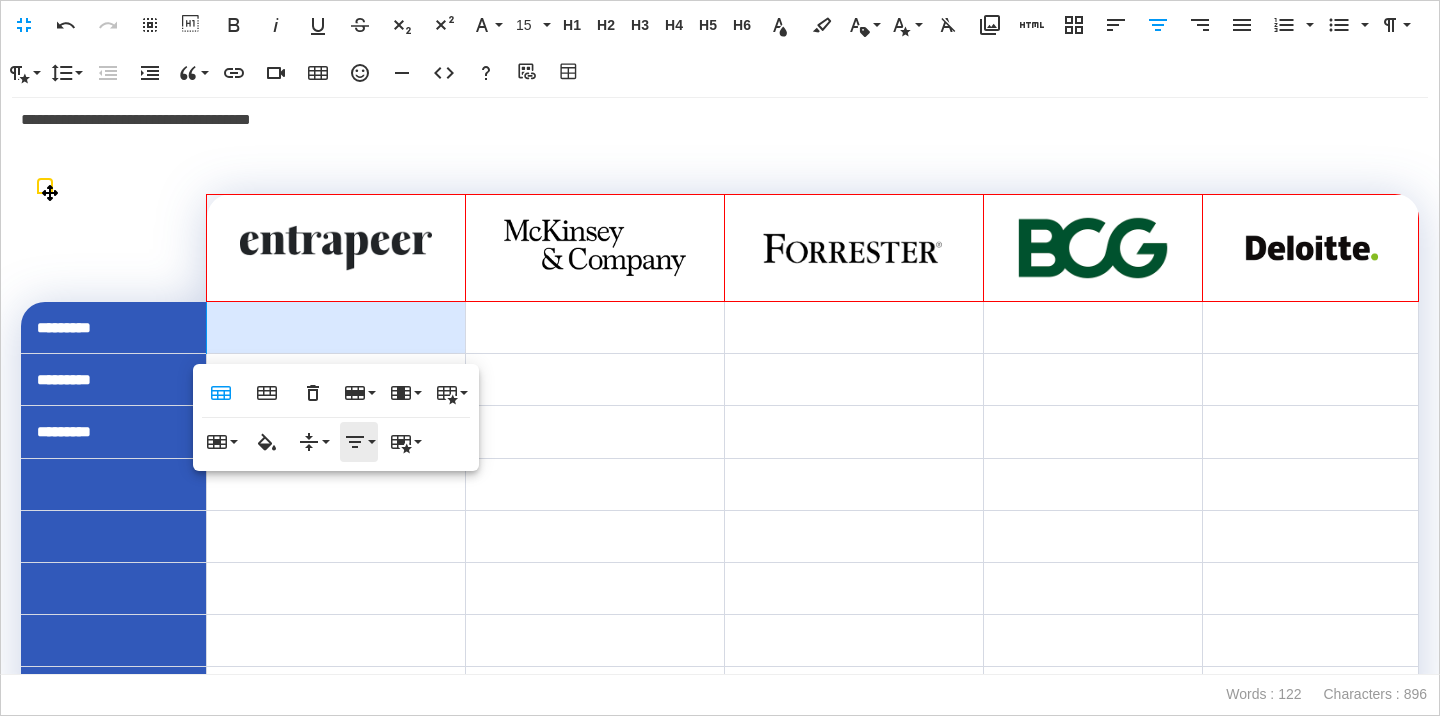 click on "Horizontal Align" at bounding box center (359, 442) 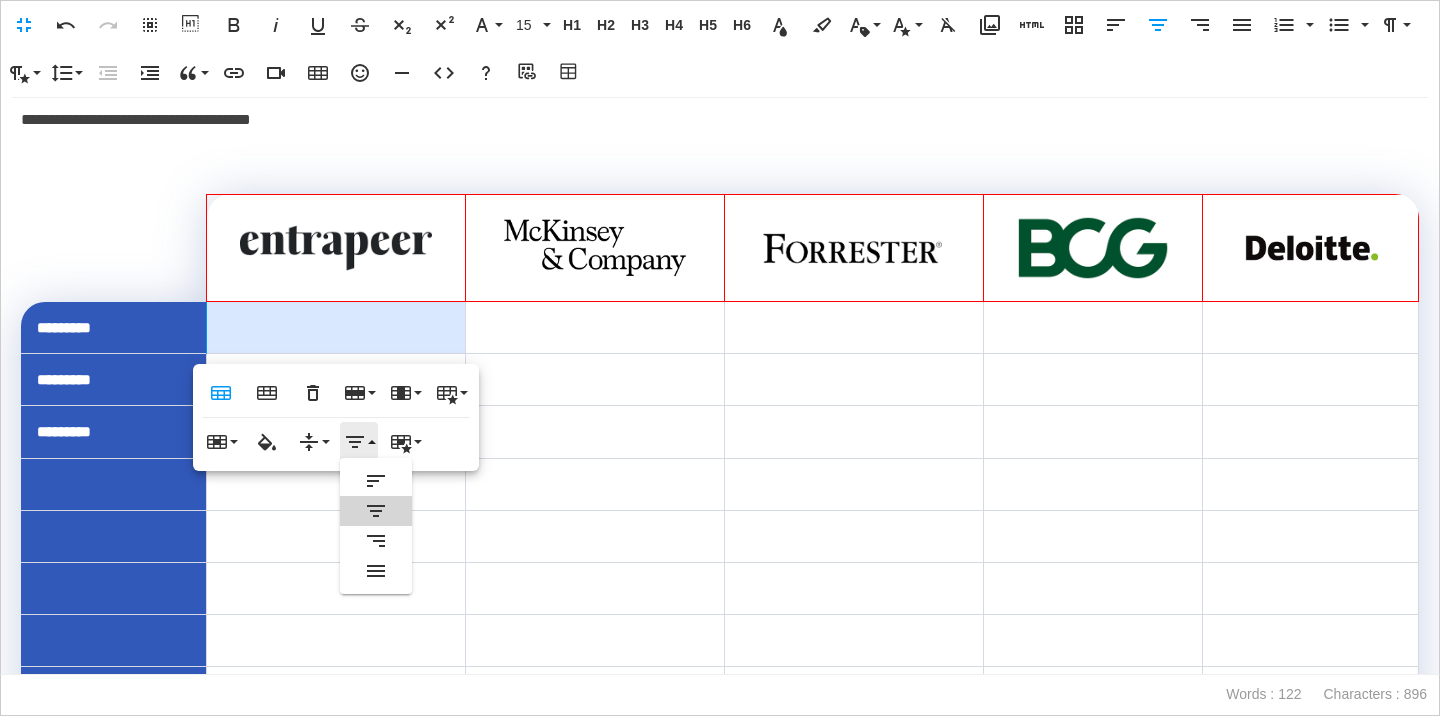 scroll, scrollTop: 0, scrollLeft: 0, axis: both 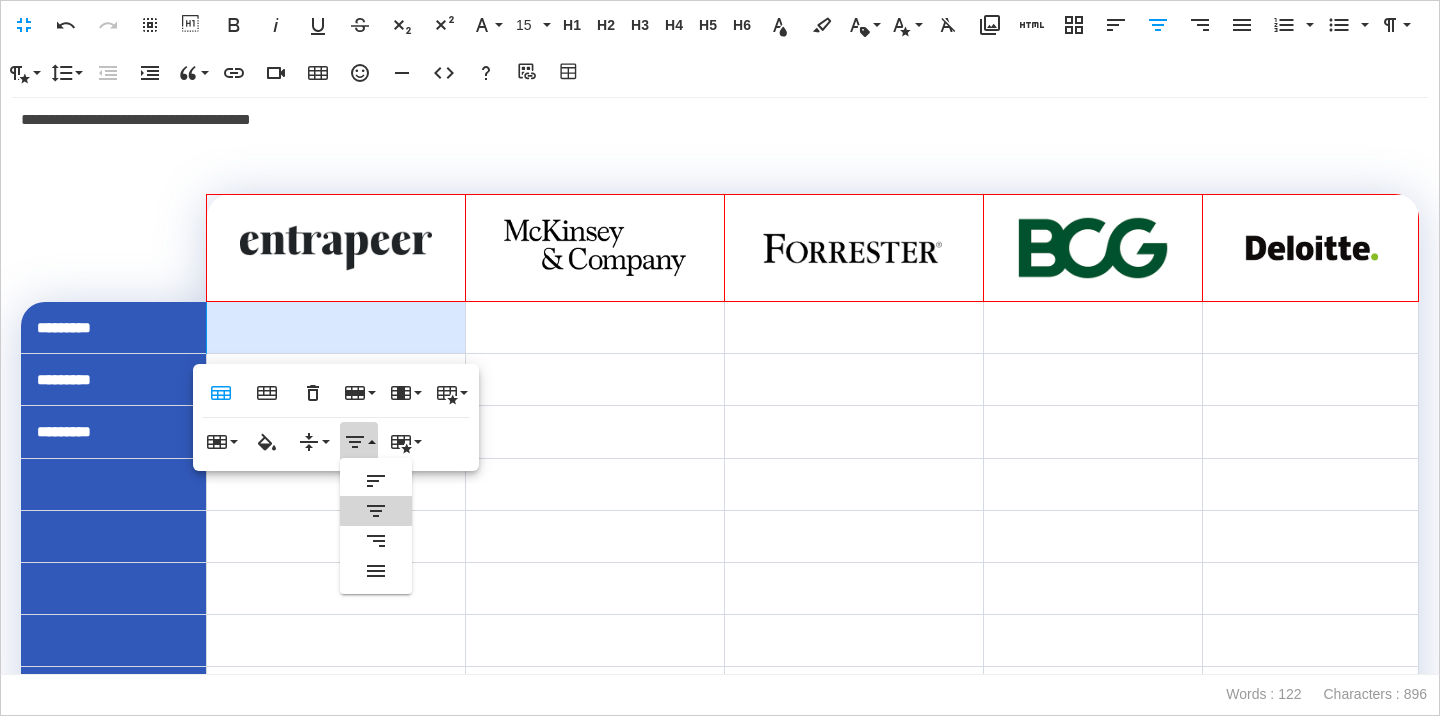 click at bounding box center (595, 431) 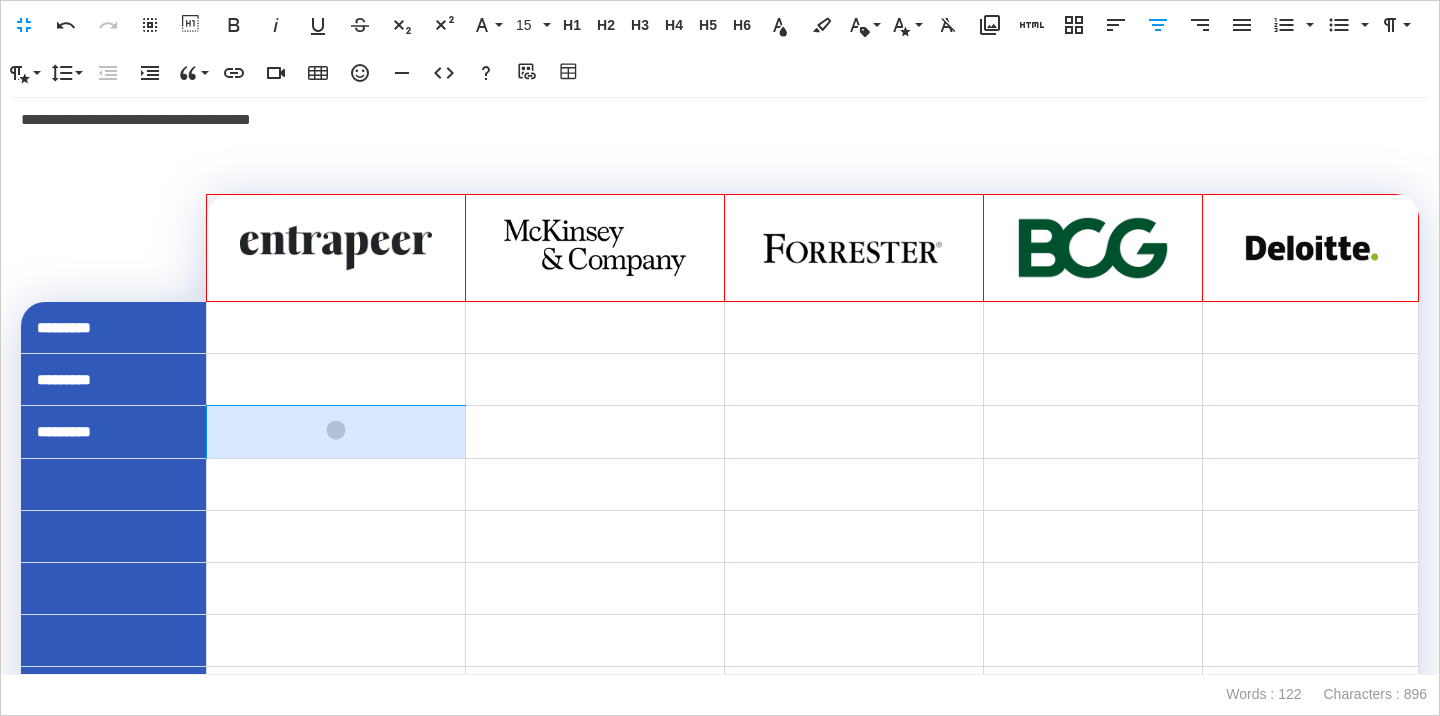 click at bounding box center [336, 431] 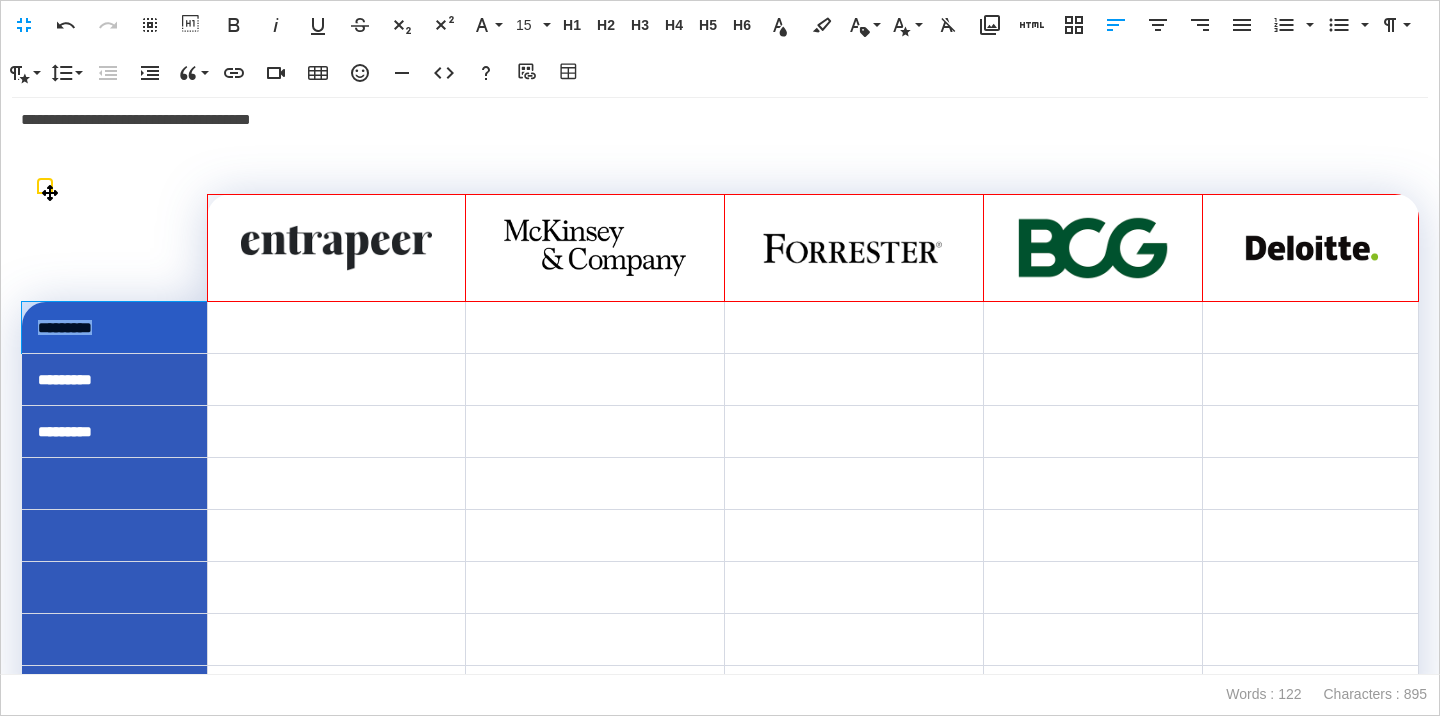 drag, startPoint x: 156, startPoint y: 325, endPoint x: 32, endPoint y: 327, distance: 124.01613 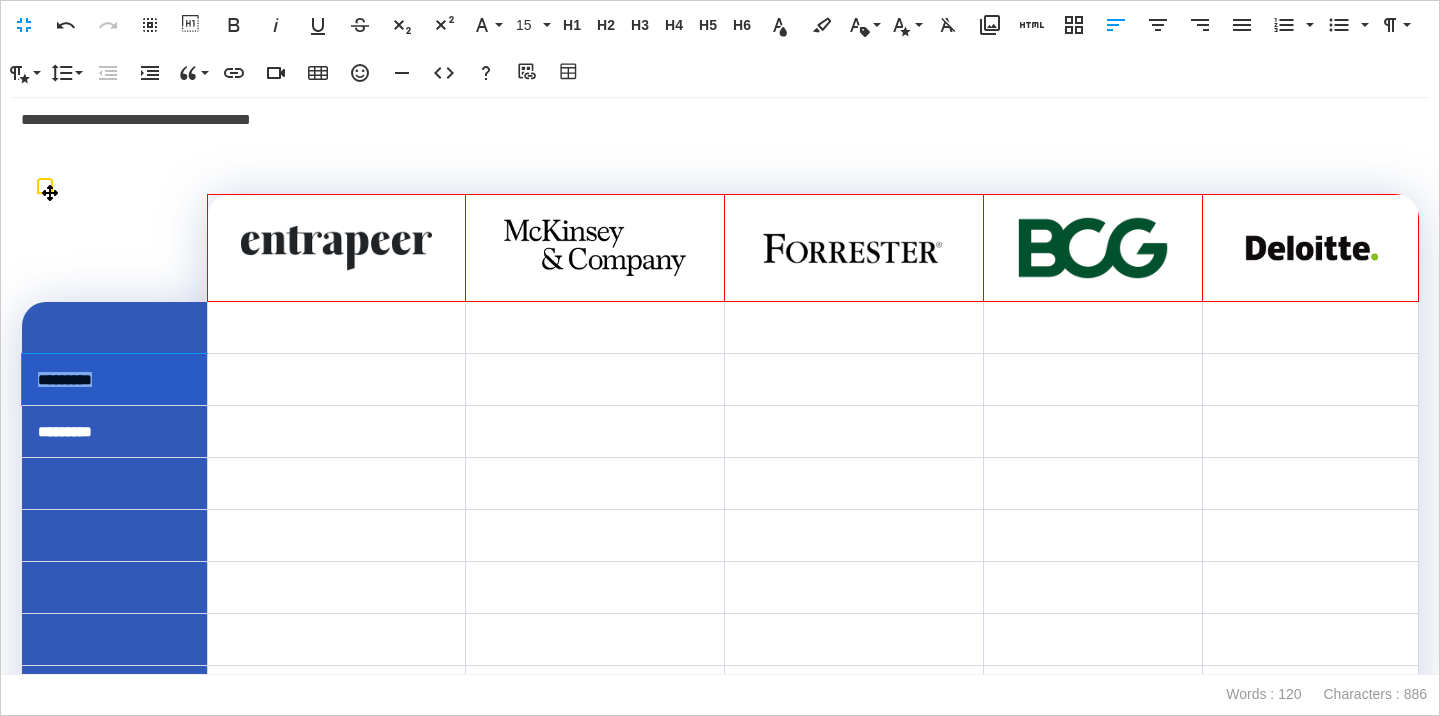 drag, startPoint x: 124, startPoint y: 382, endPoint x: 32, endPoint y: 382, distance: 92 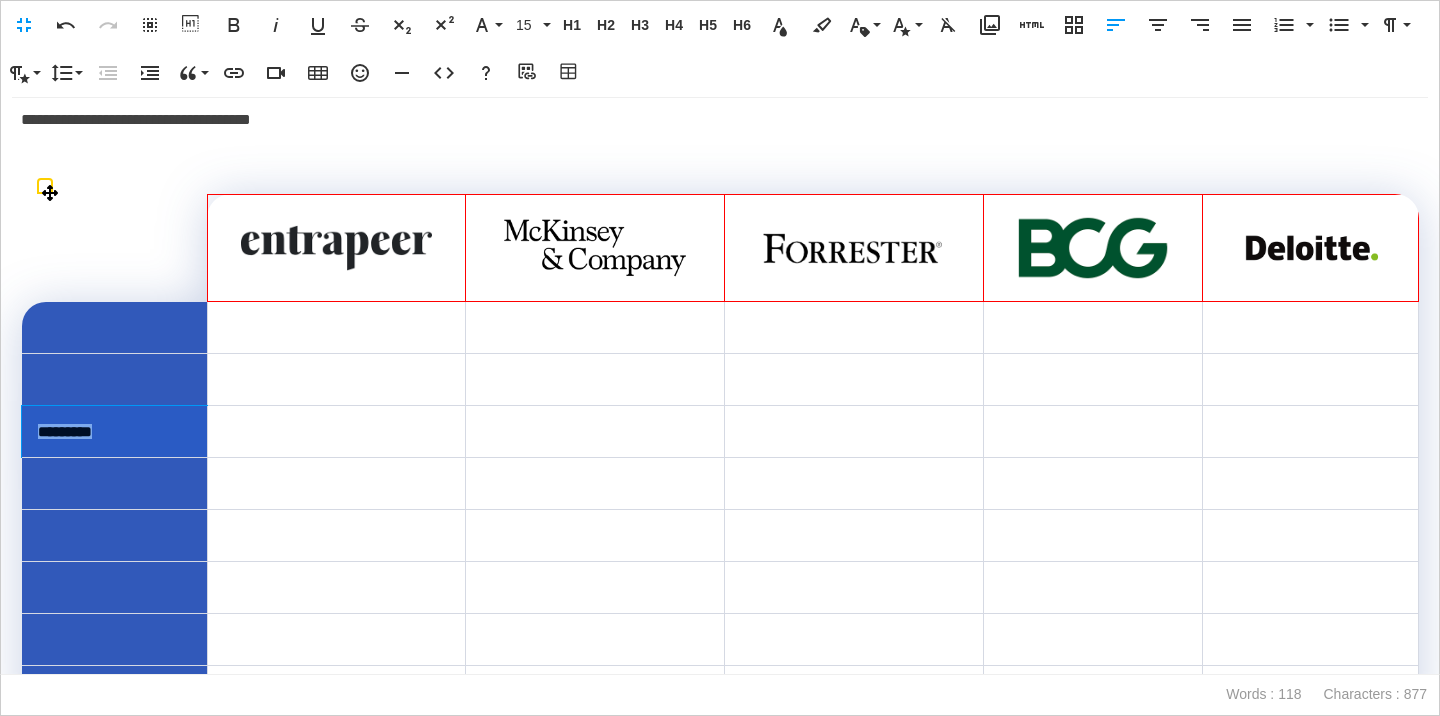 drag, startPoint x: 129, startPoint y: 430, endPoint x: 29, endPoint y: 428, distance: 100.02 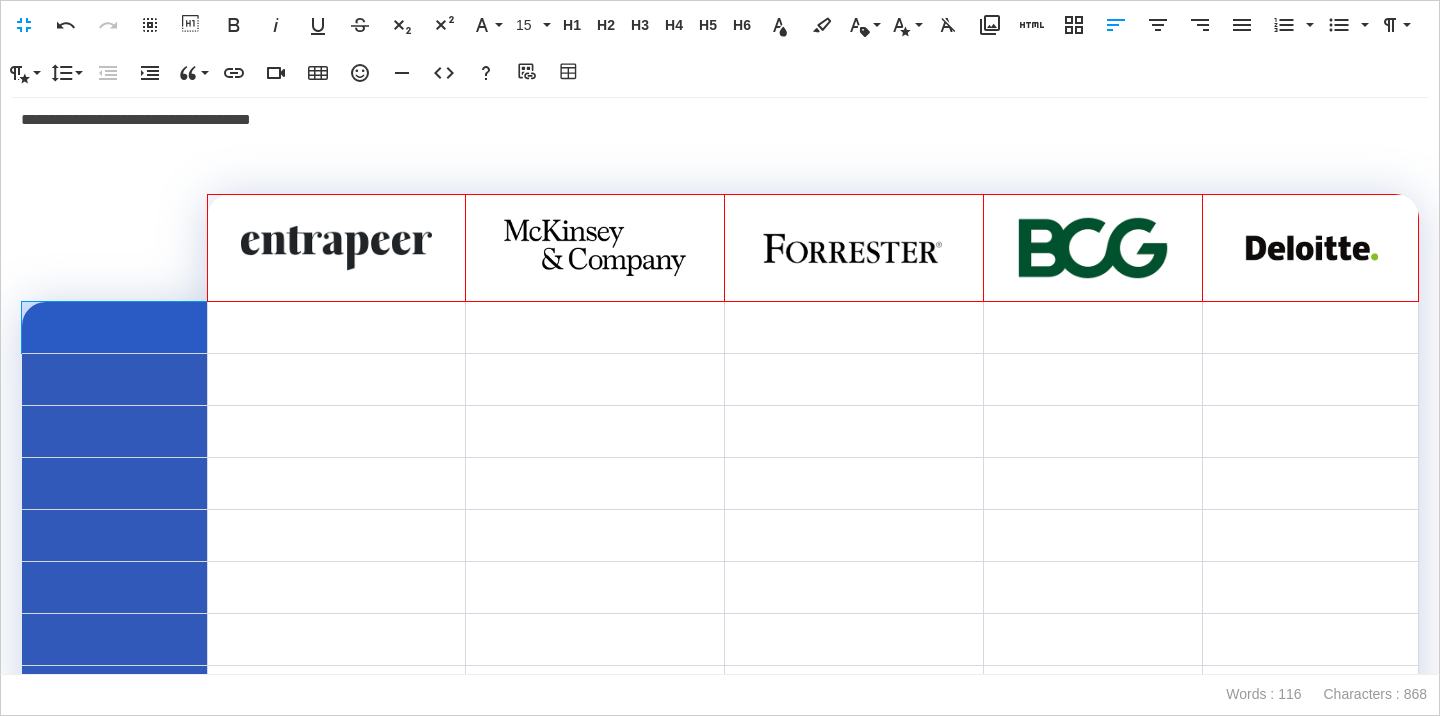 click at bounding box center [115, 328] 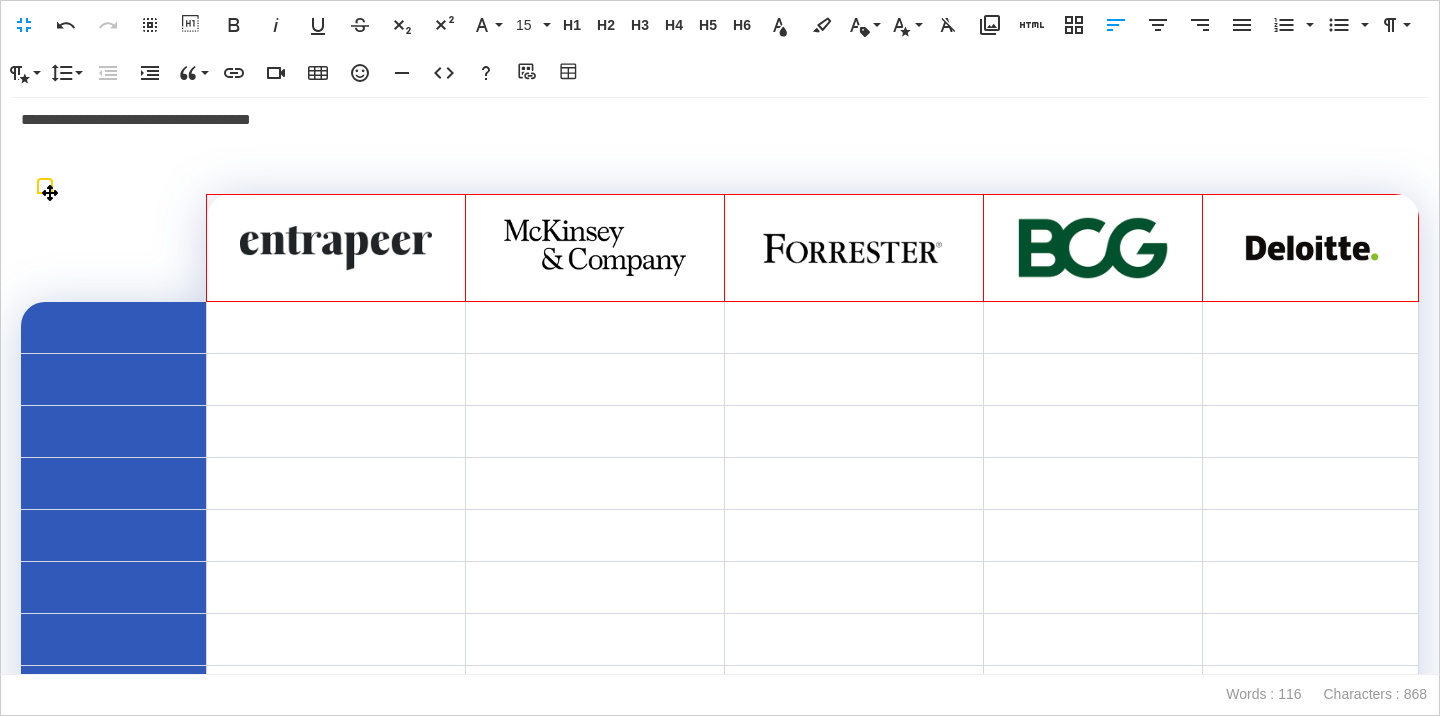 scroll, scrollTop: 0, scrollLeft: 8, axis: horizontal 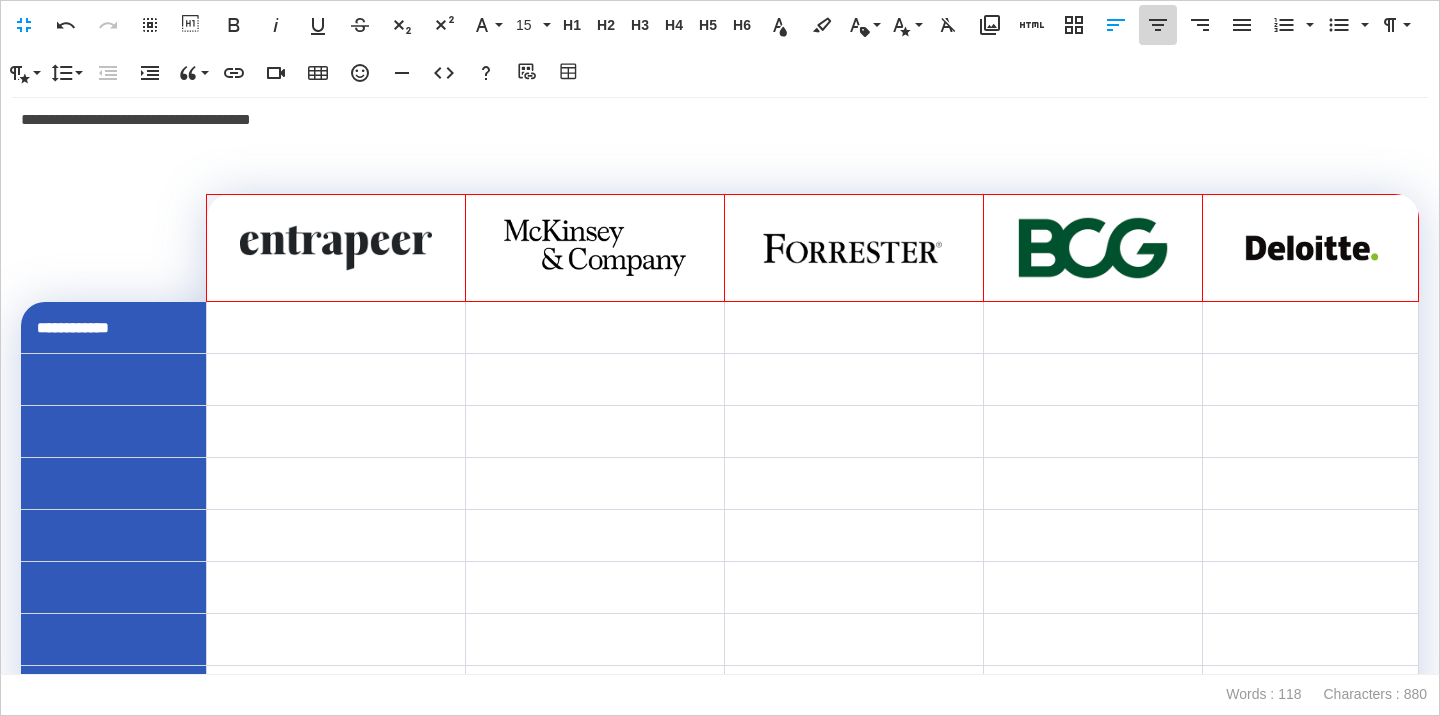 click 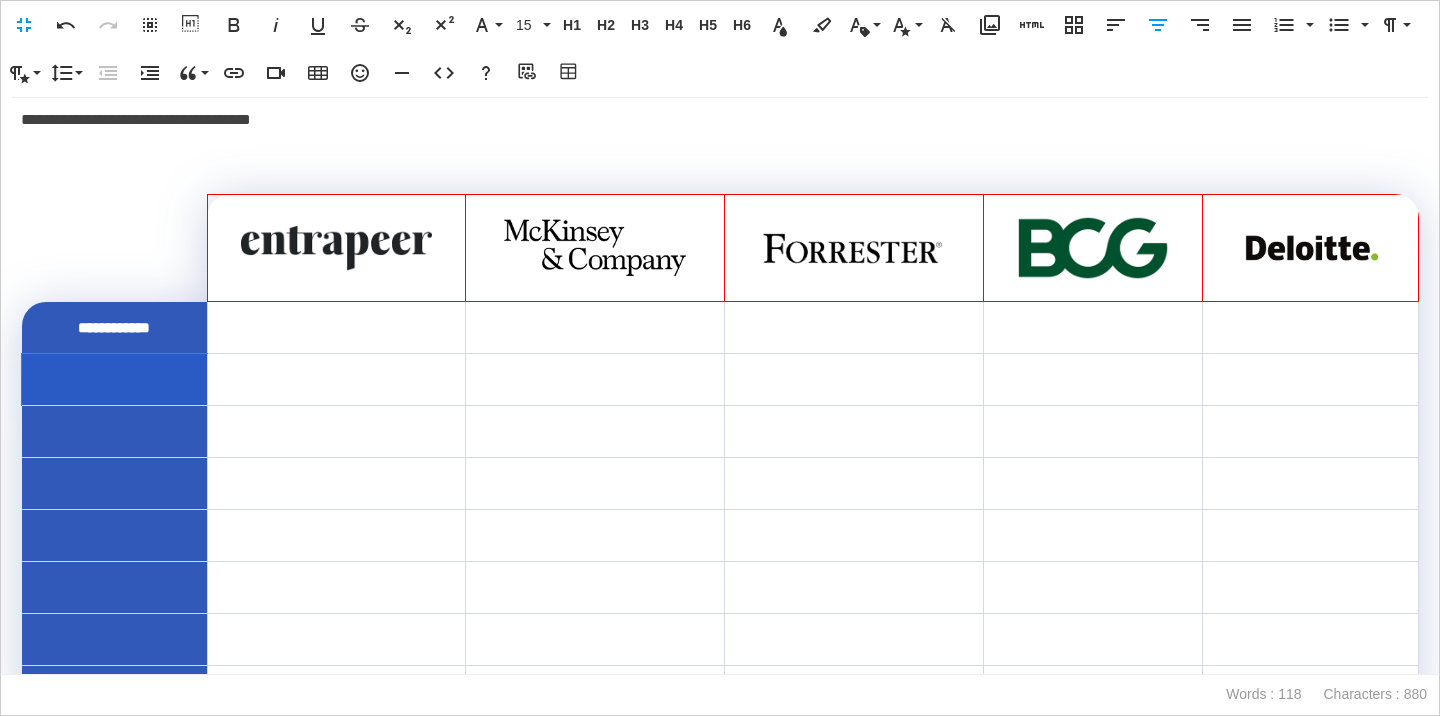 click at bounding box center [115, 379] 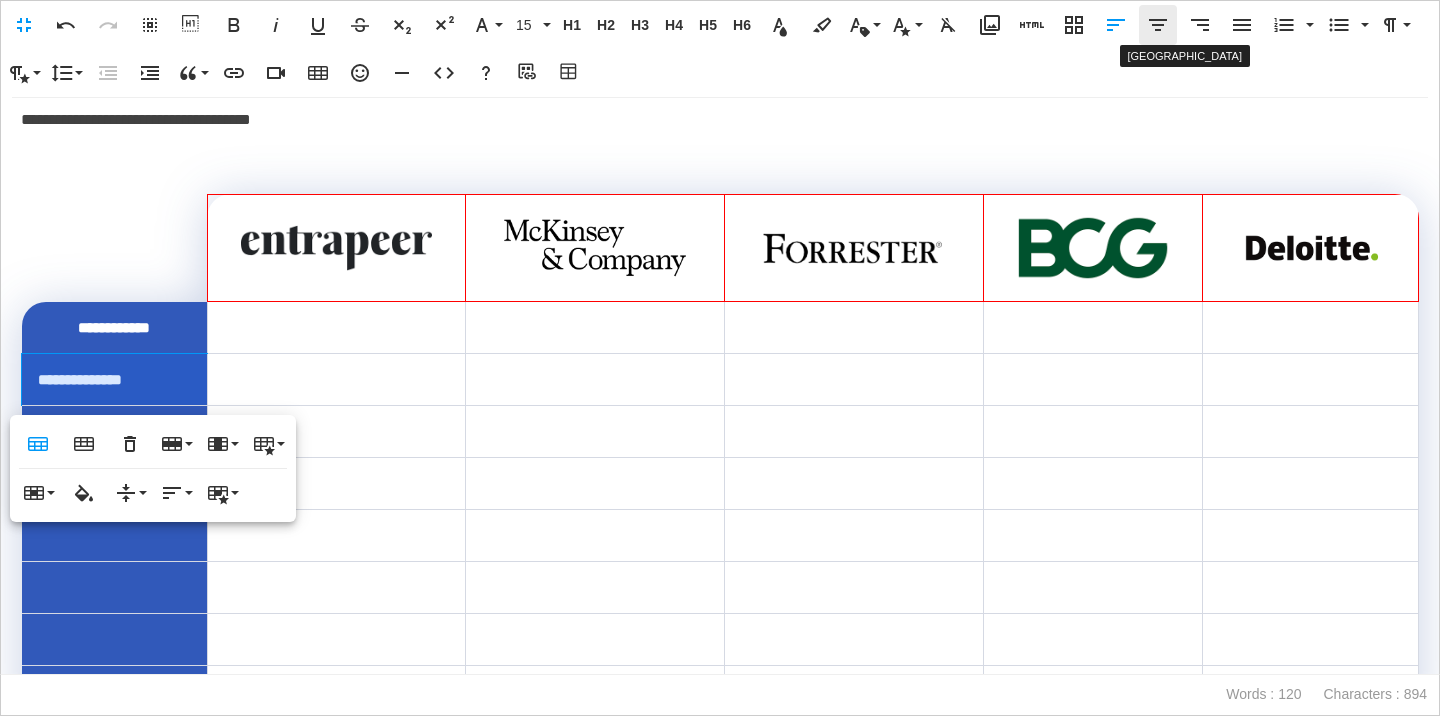click 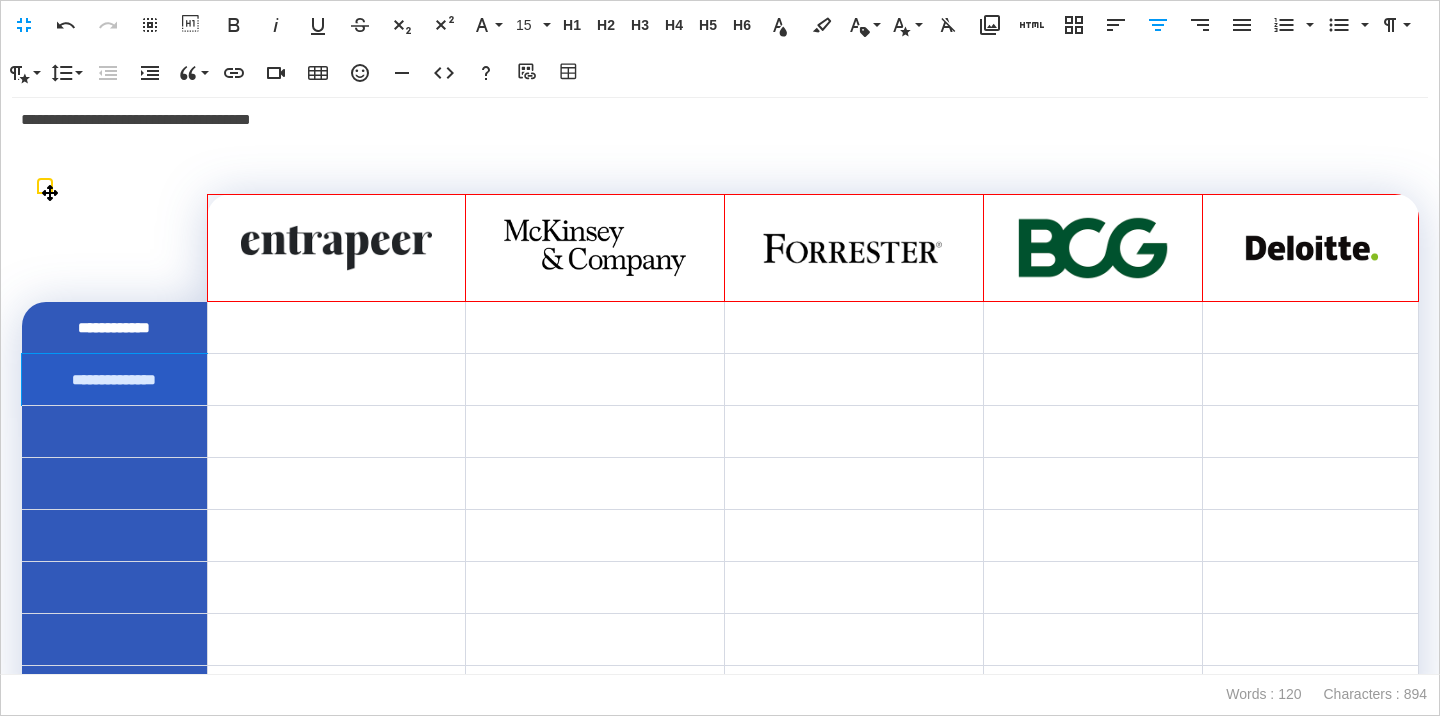 scroll, scrollTop: 292, scrollLeft: 0, axis: vertical 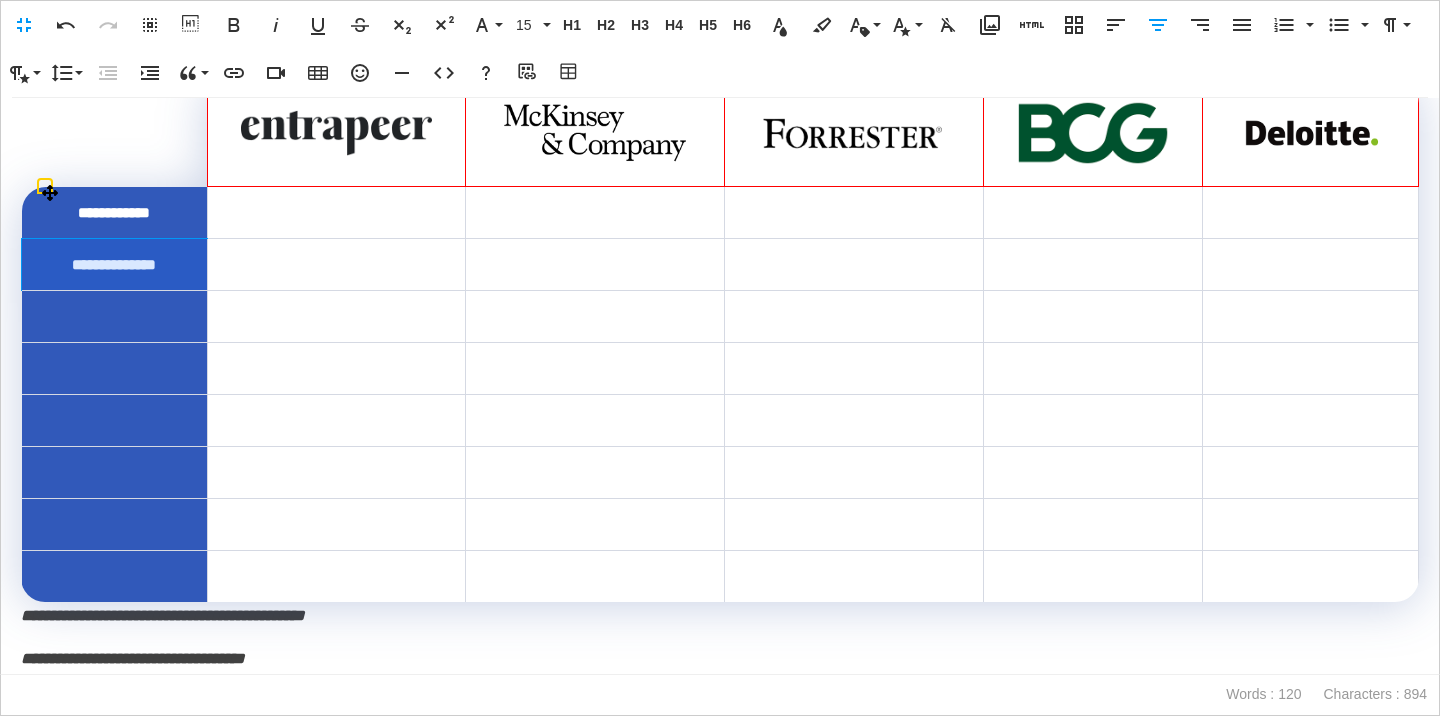 click at bounding box center (115, 316) 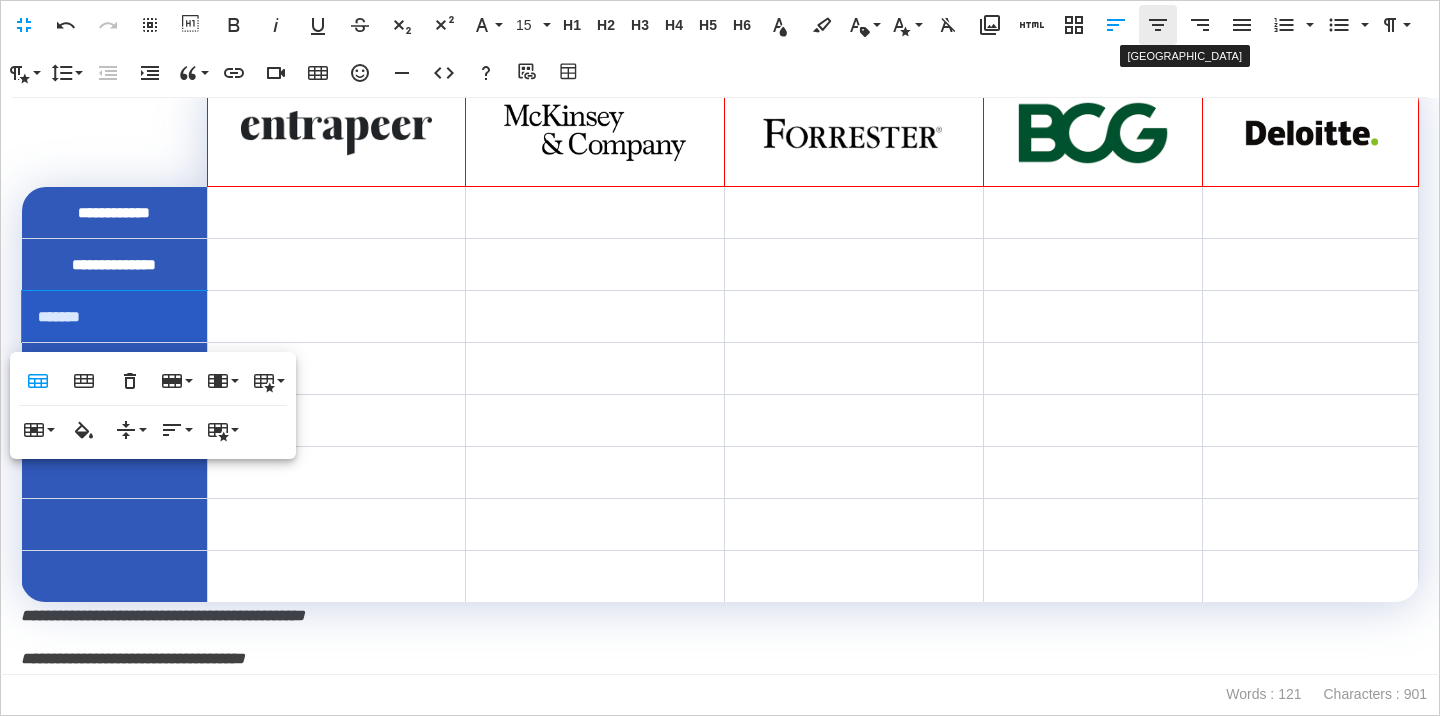 click 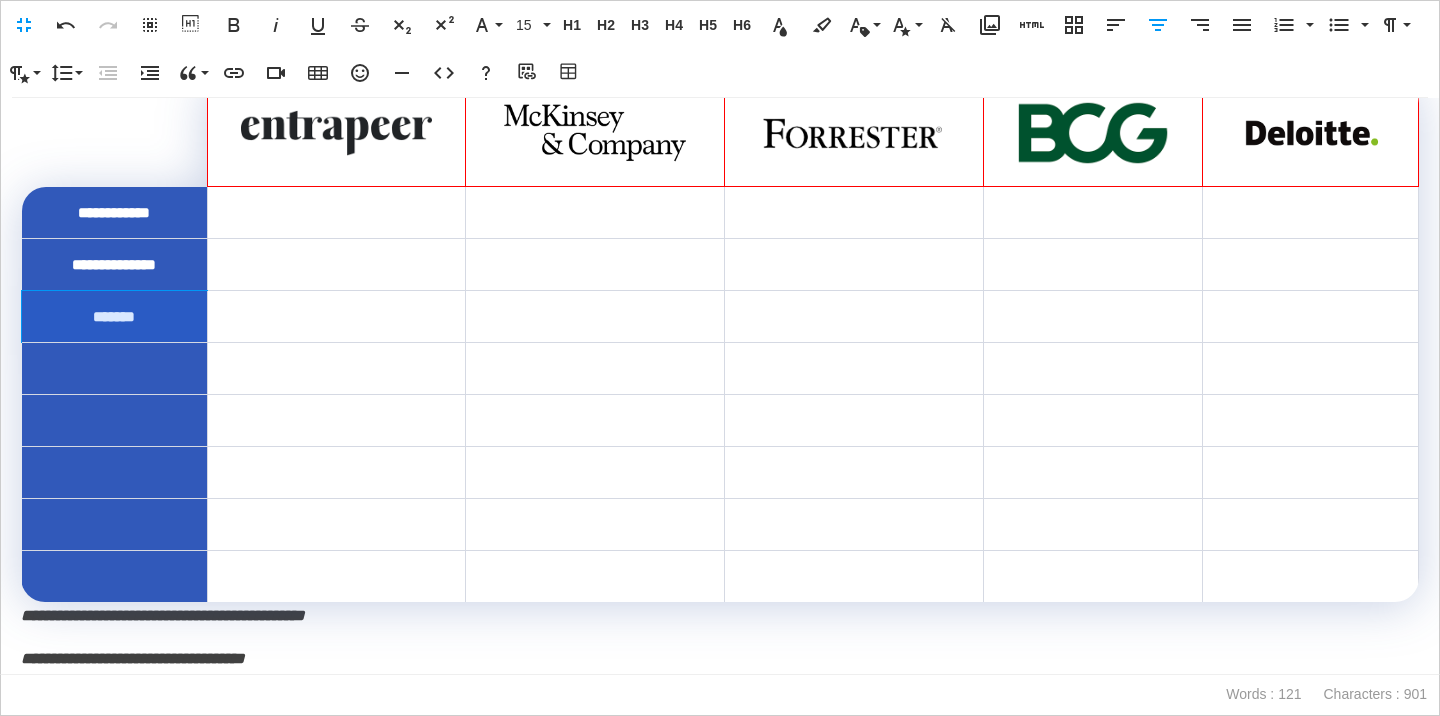 click at bounding box center [115, 368] 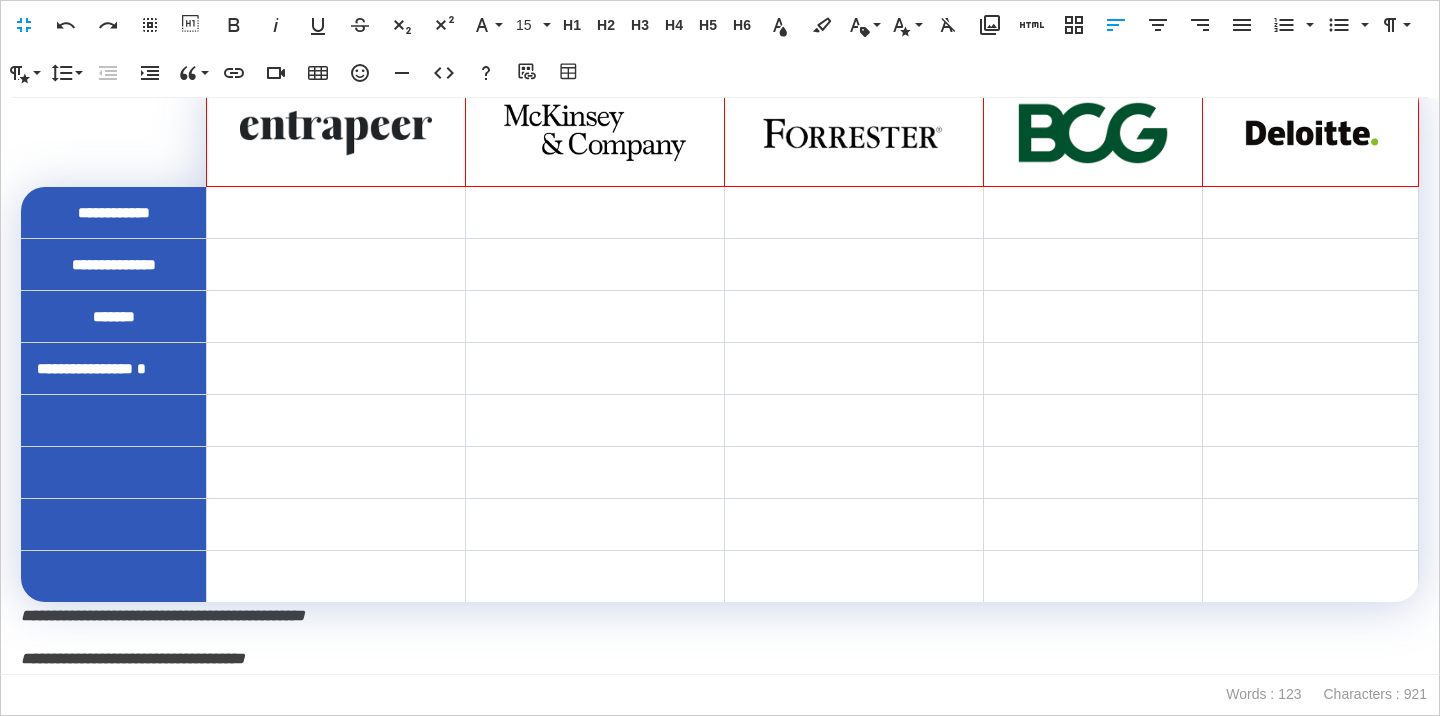 scroll, scrollTop: 0, scrollLeft: 16, axis: horizontal 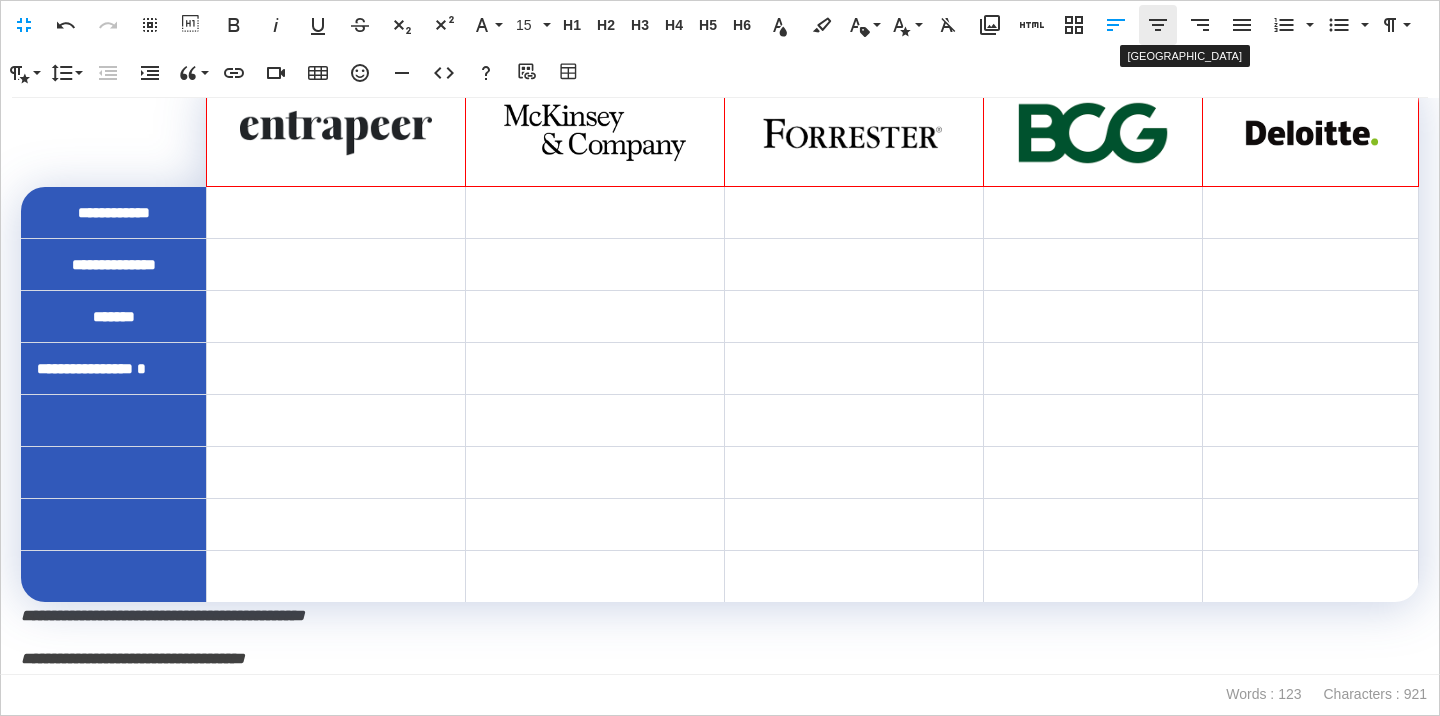 click 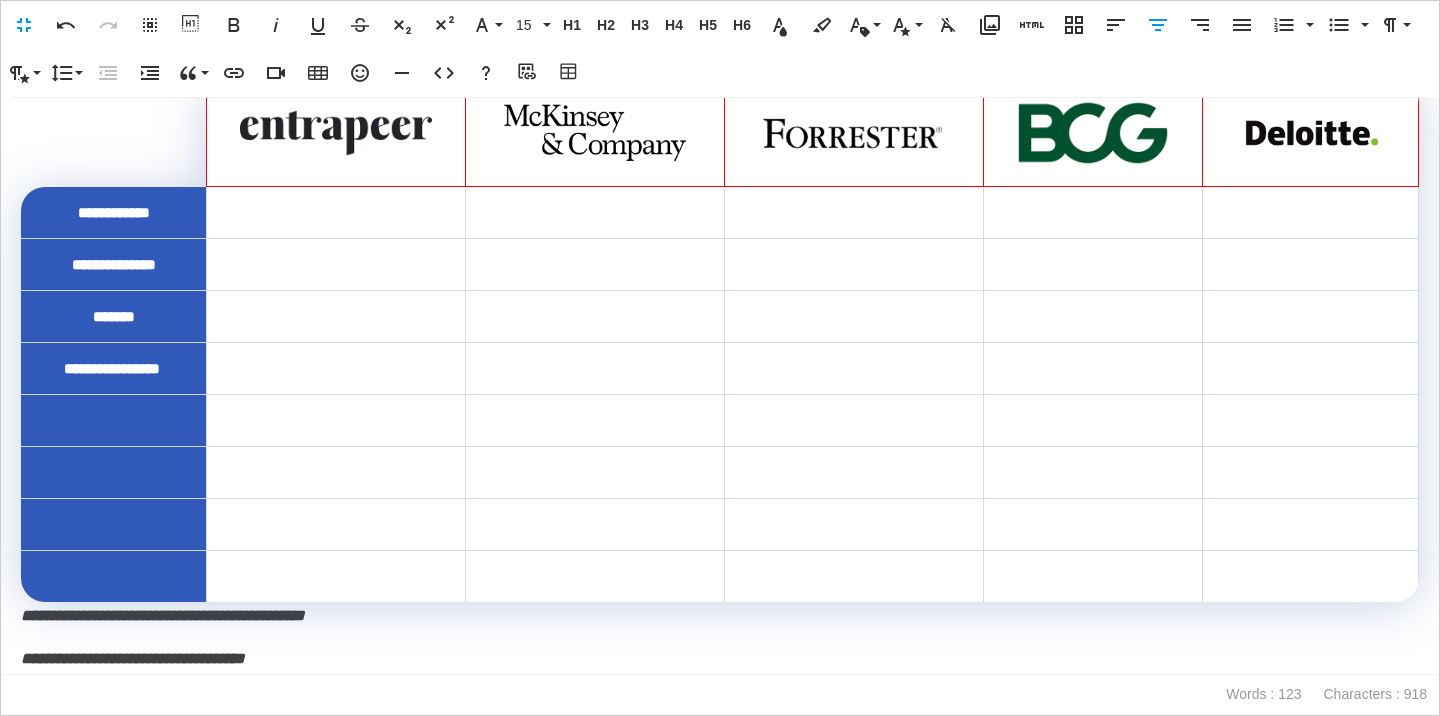 click at bounding box center [114, 420] 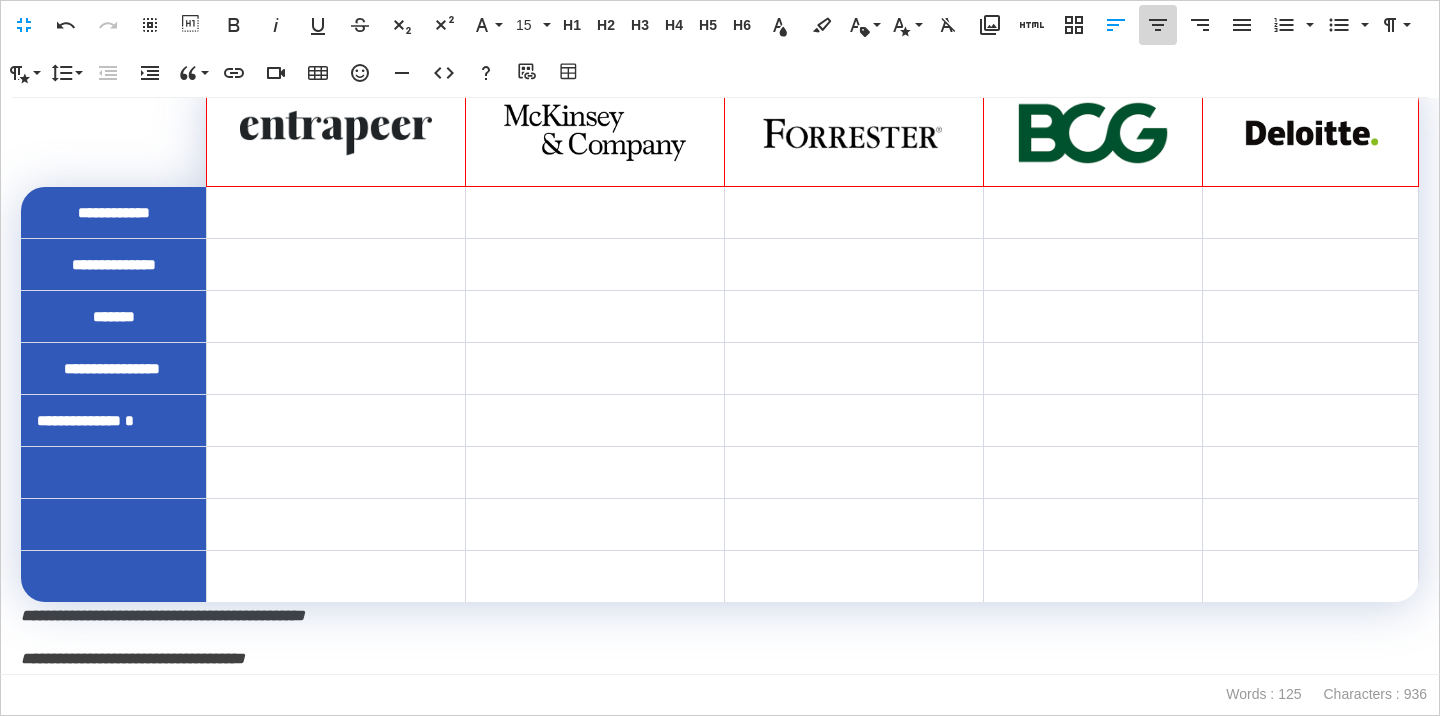 click 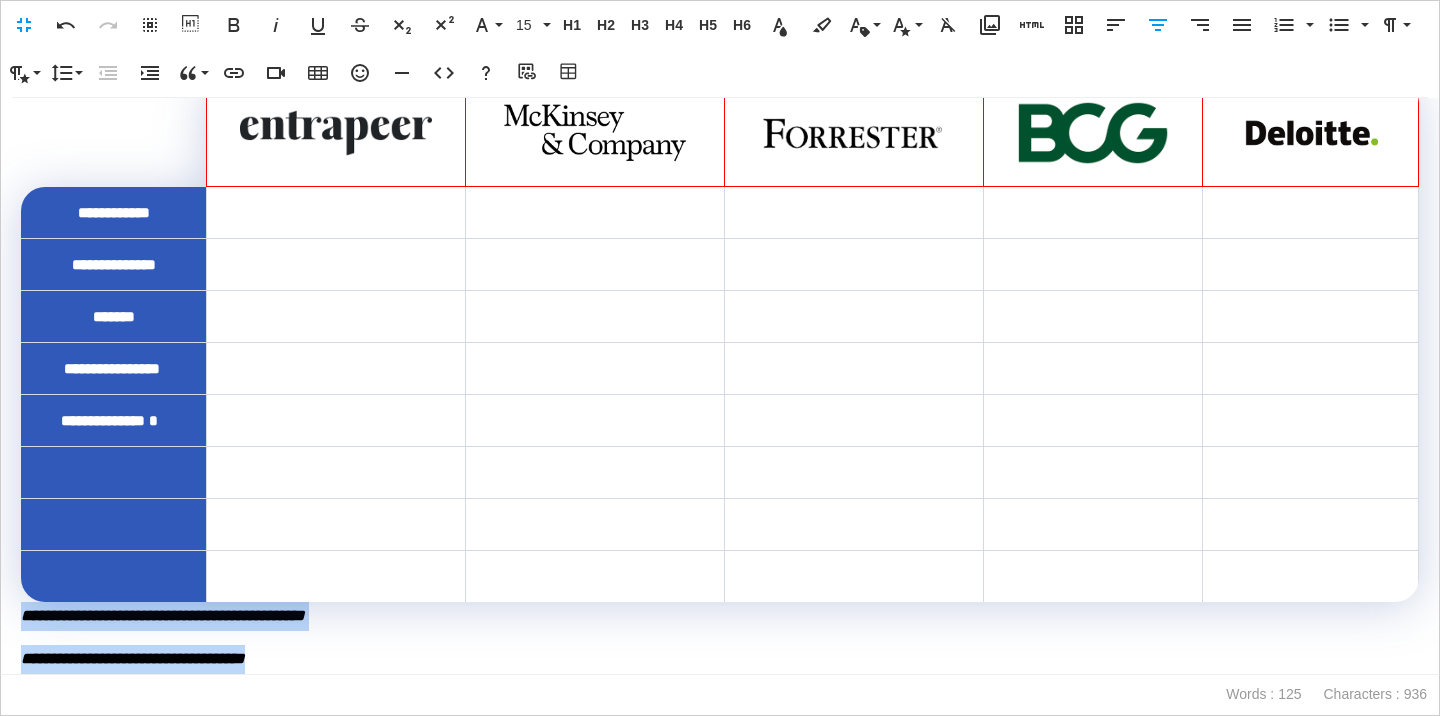 drag, startPoint x: 331, startPoint y: 662, endPoint x: 18, endPoint y: 619, distance: 315.93988 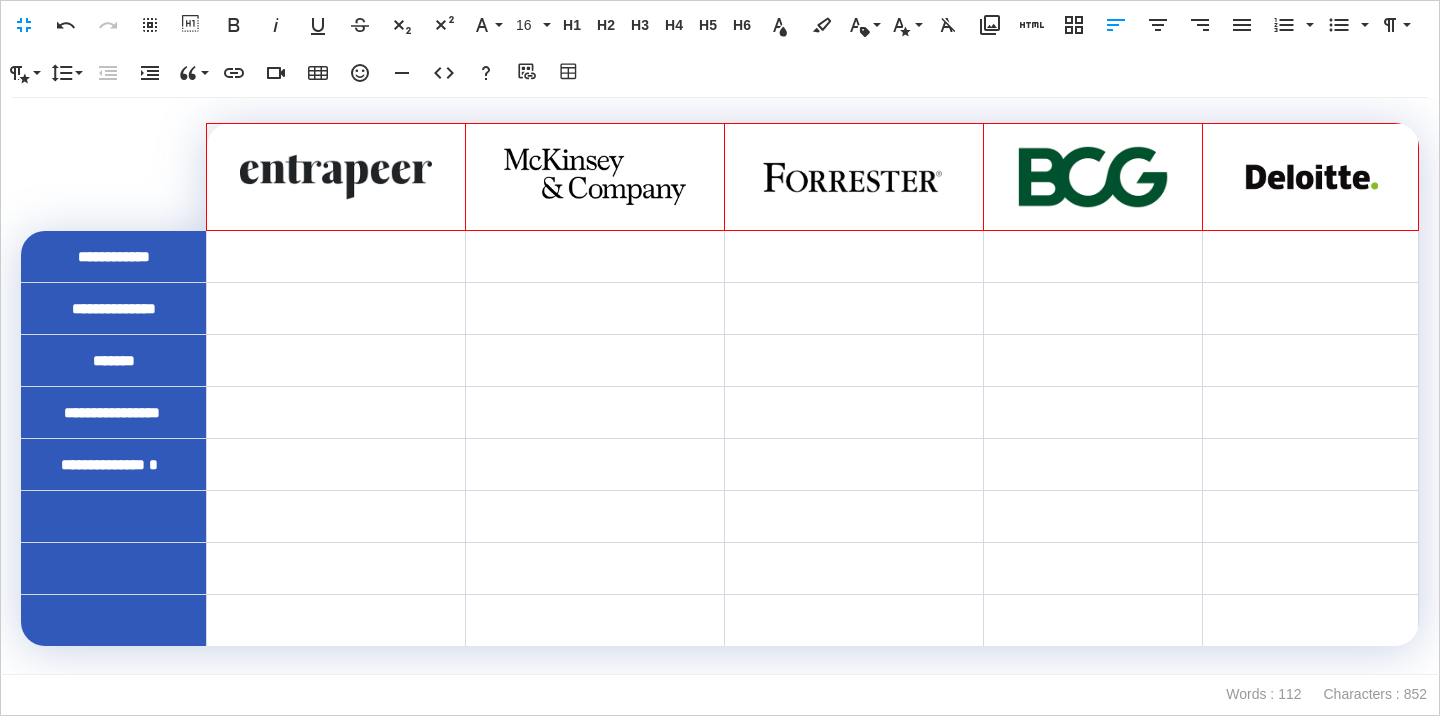scroll, scrollTop: 292, scrollLeft: 0, axis: vertical 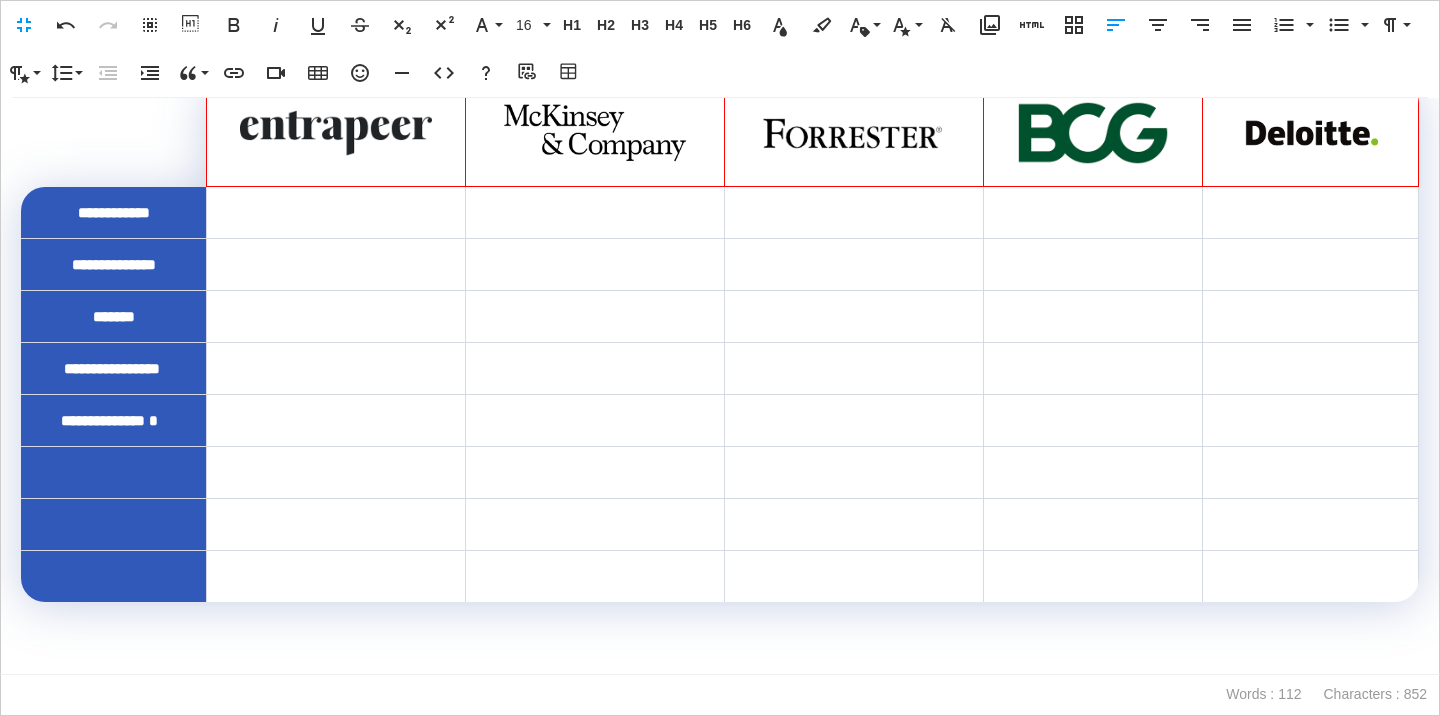 click at bounding box center (114, 472) 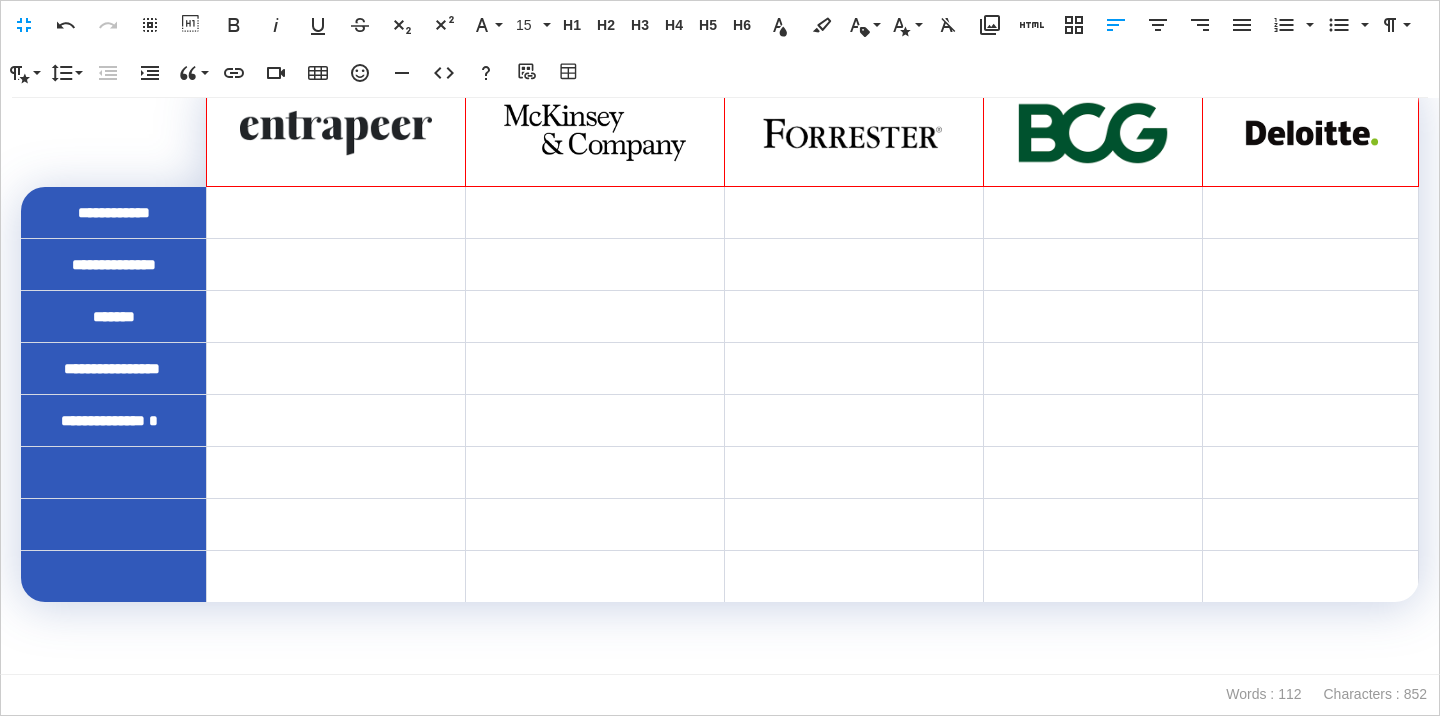 scroll, scrollTop: 0, scrollLeft: 7, axis: horizontal 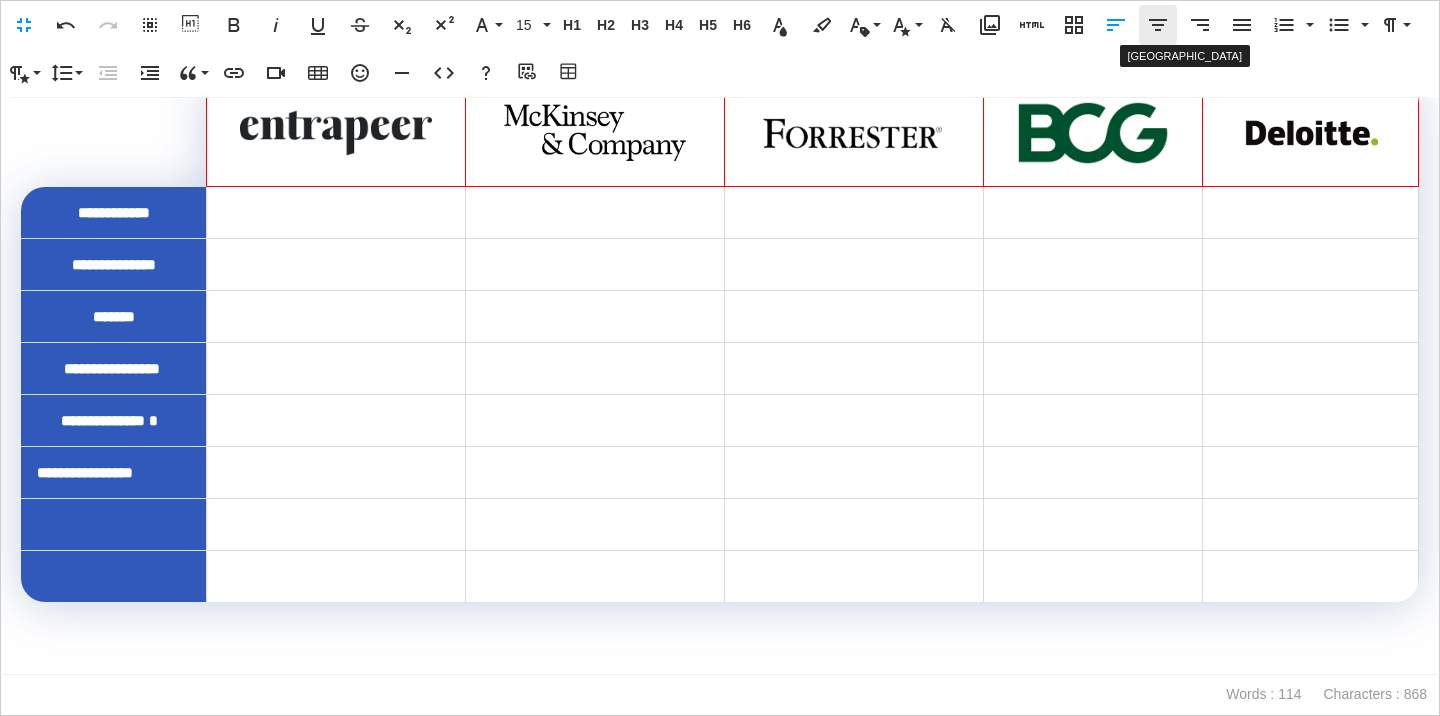 click 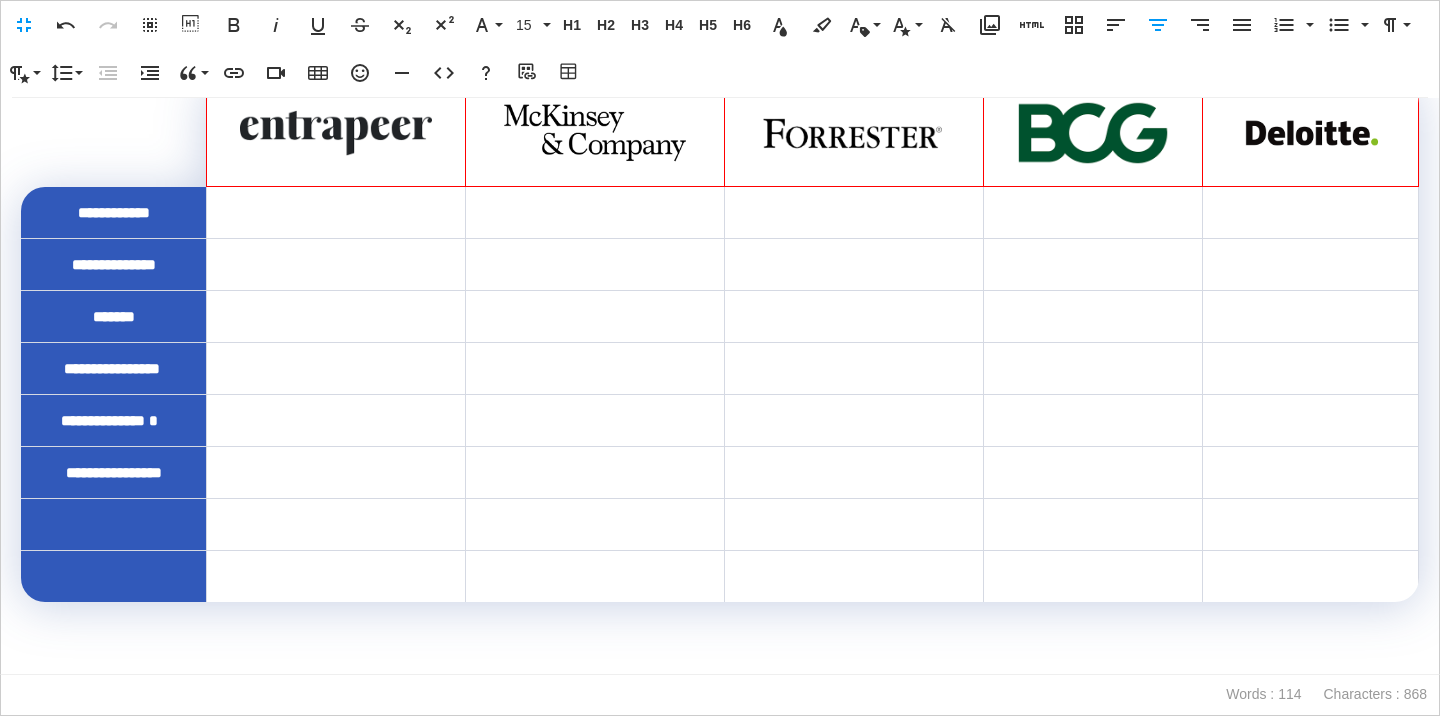 click at bounding box center [114, 524] 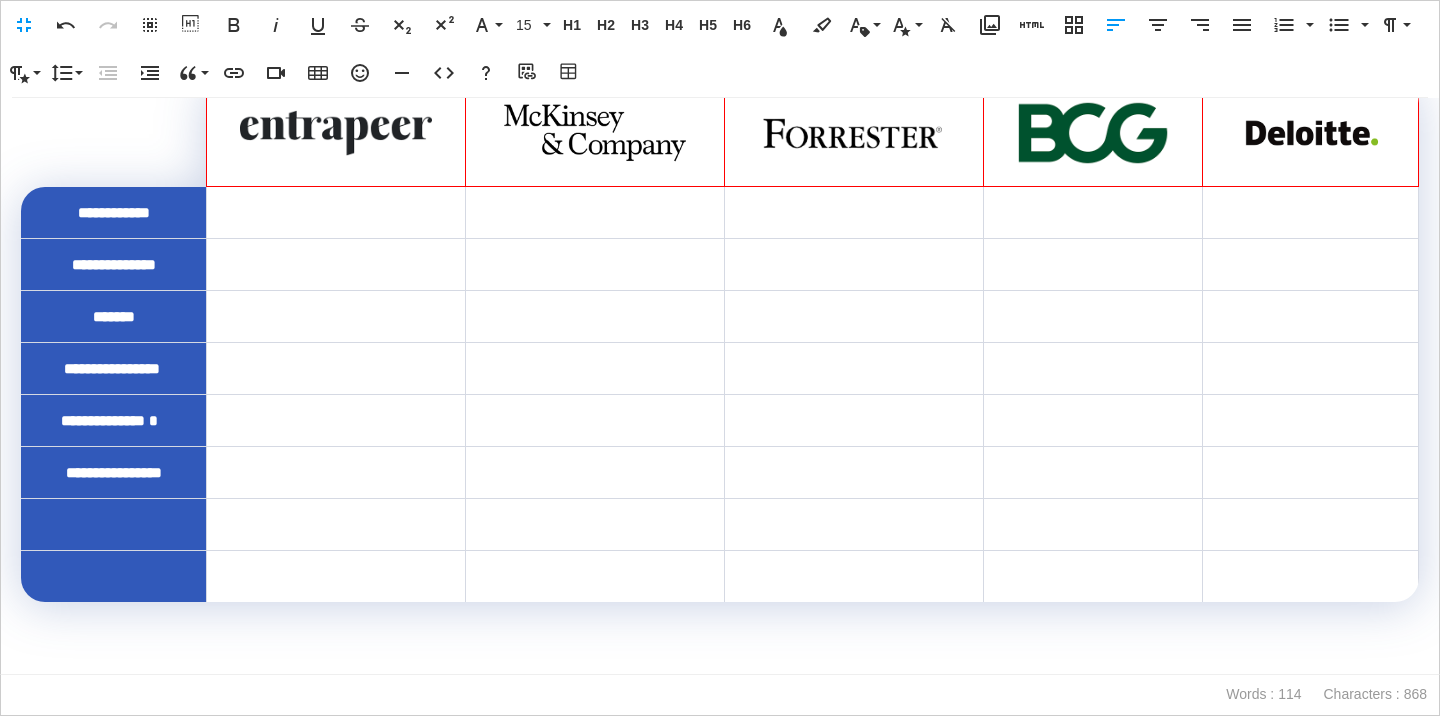 scroll, scrollTop: 0, scrollLeft: 8, axis: horizontal 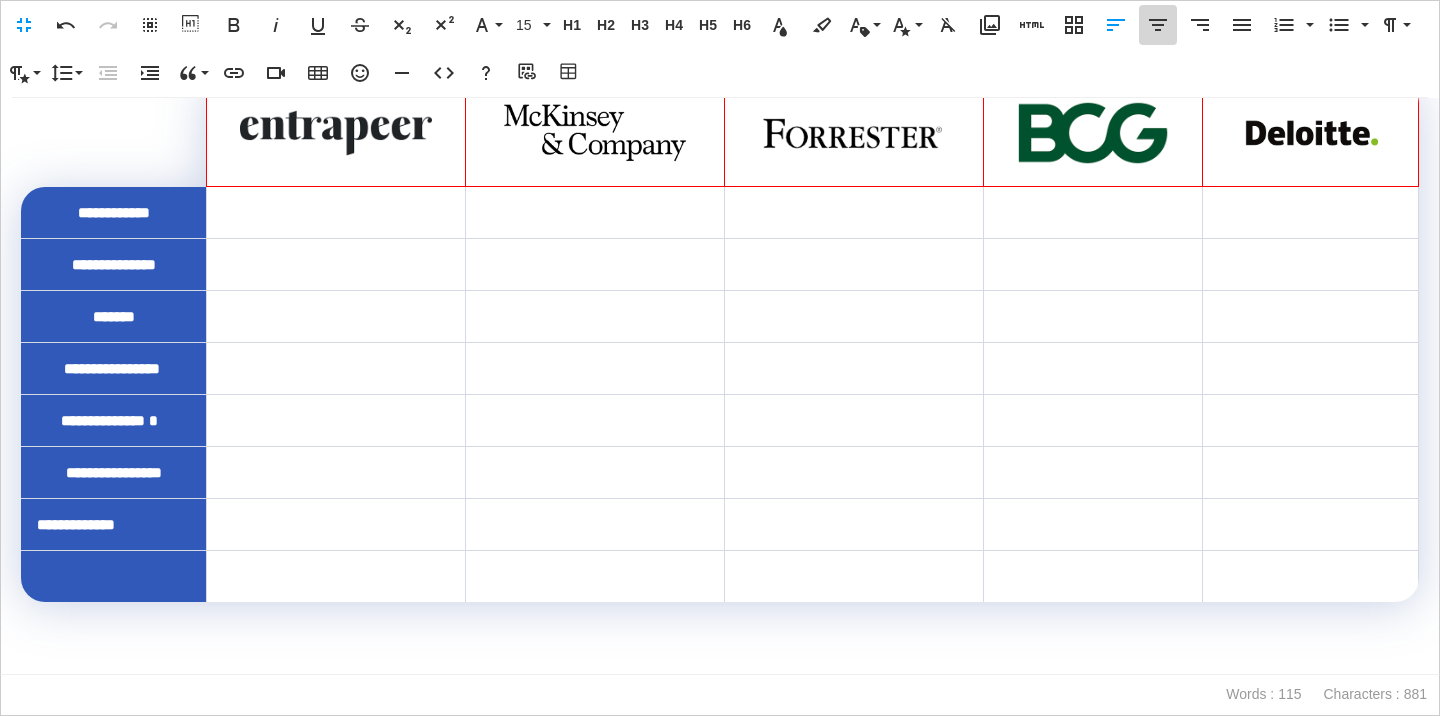 click 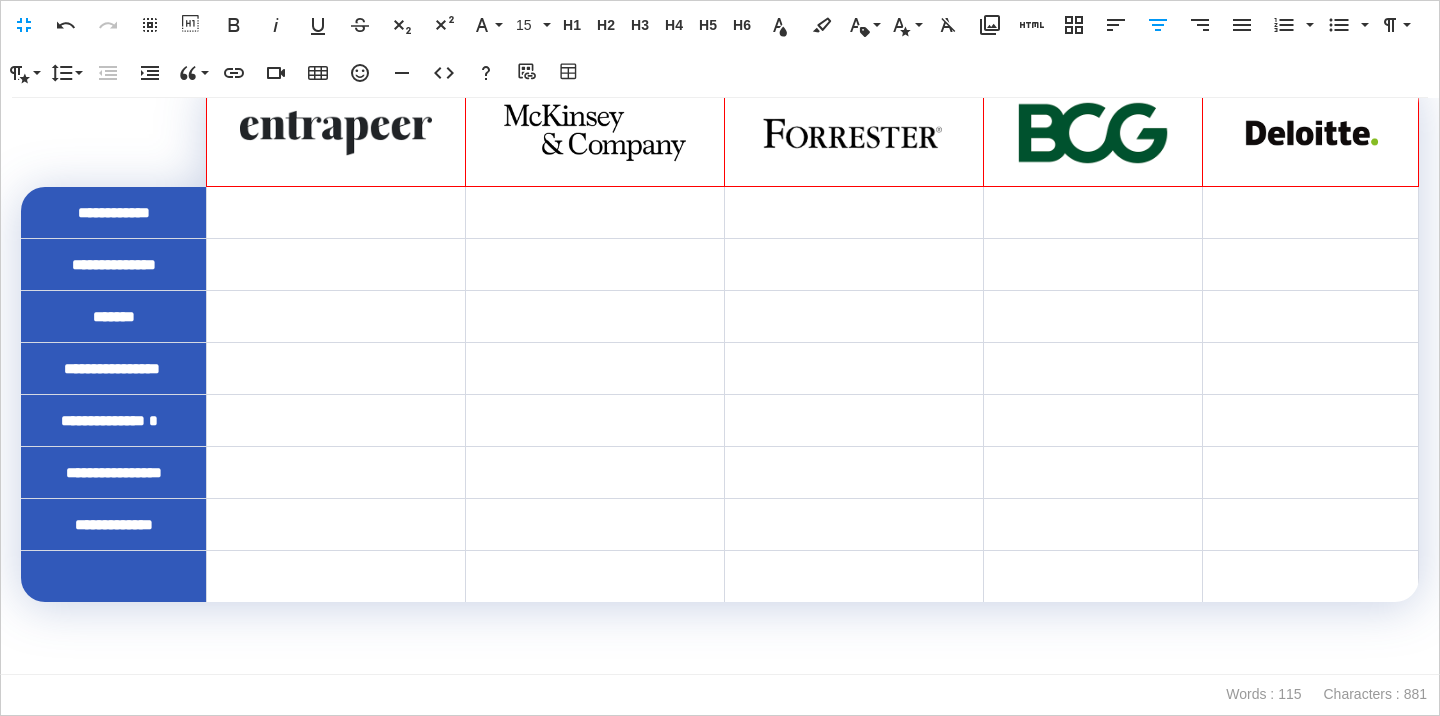 click at bounding box center (595, 524) 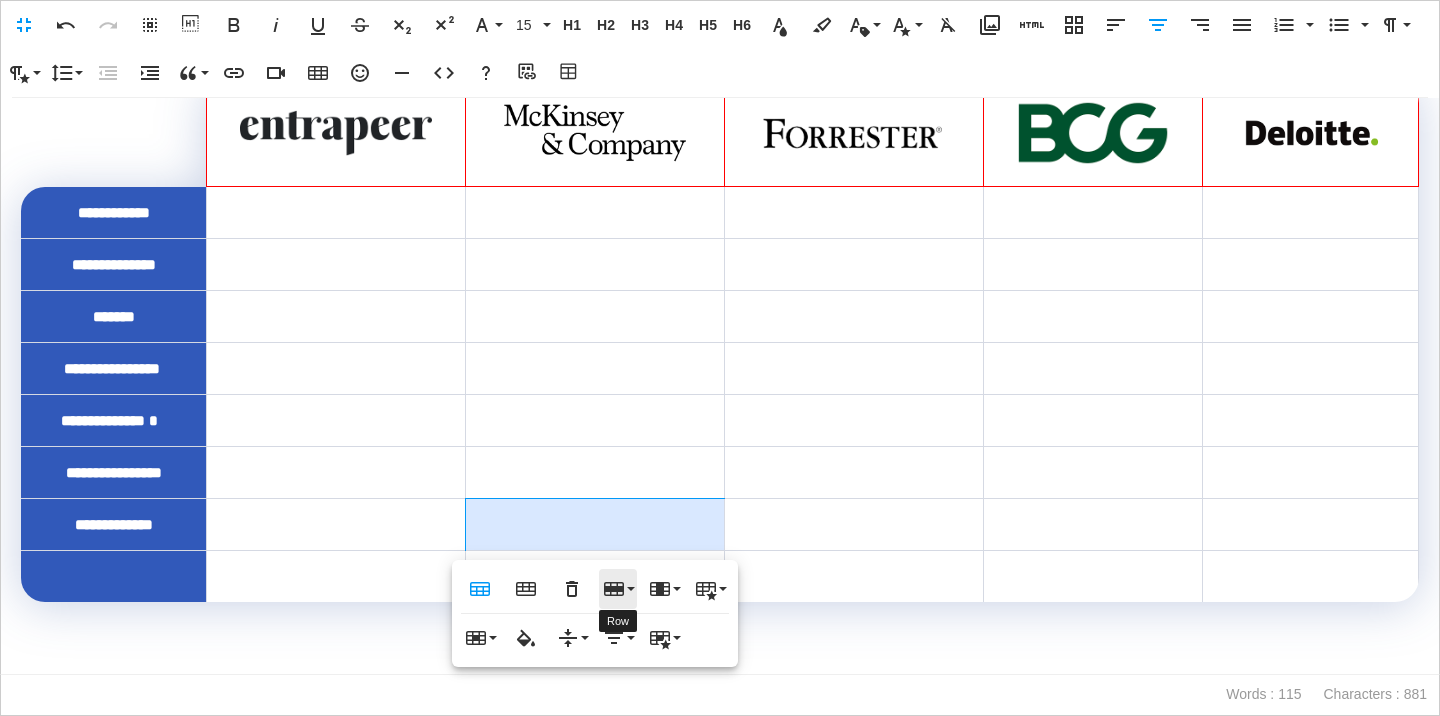 click 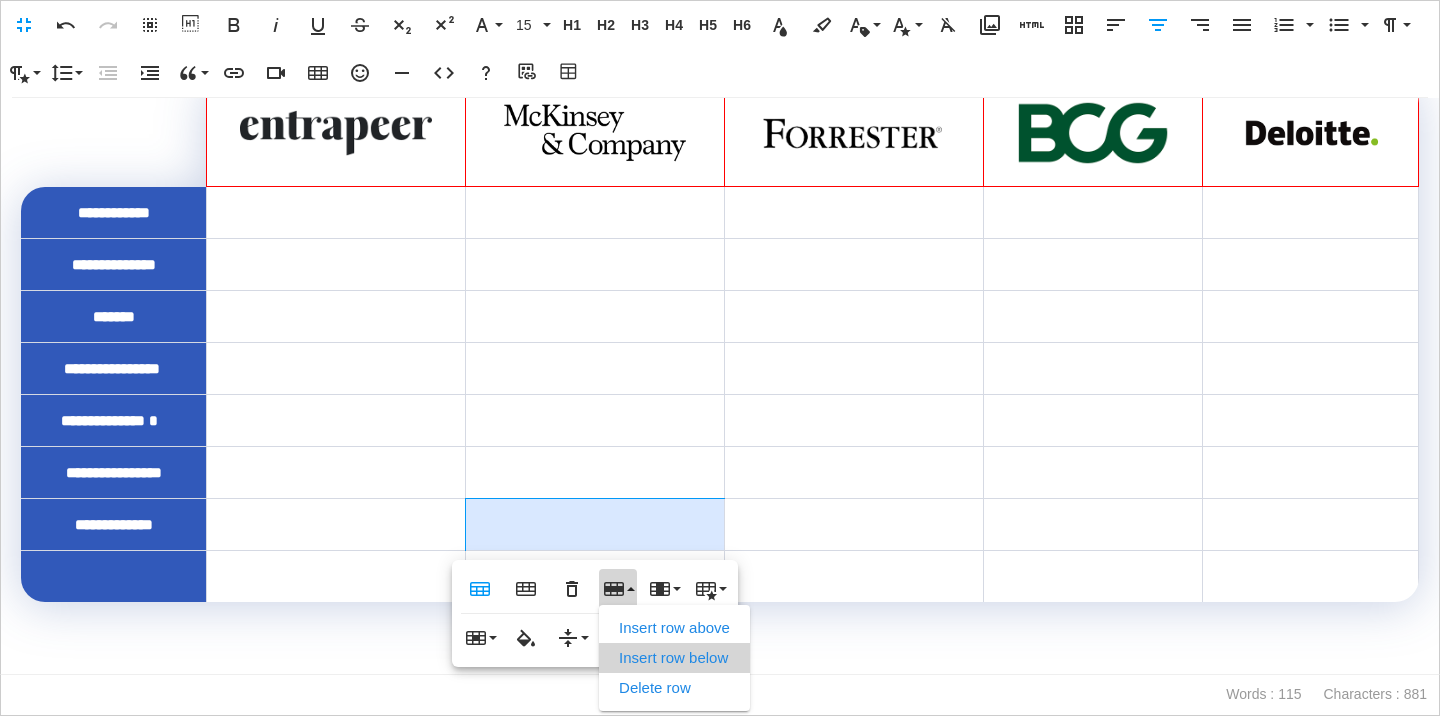 click on "Insert row below" at bounding box center [674, 658] 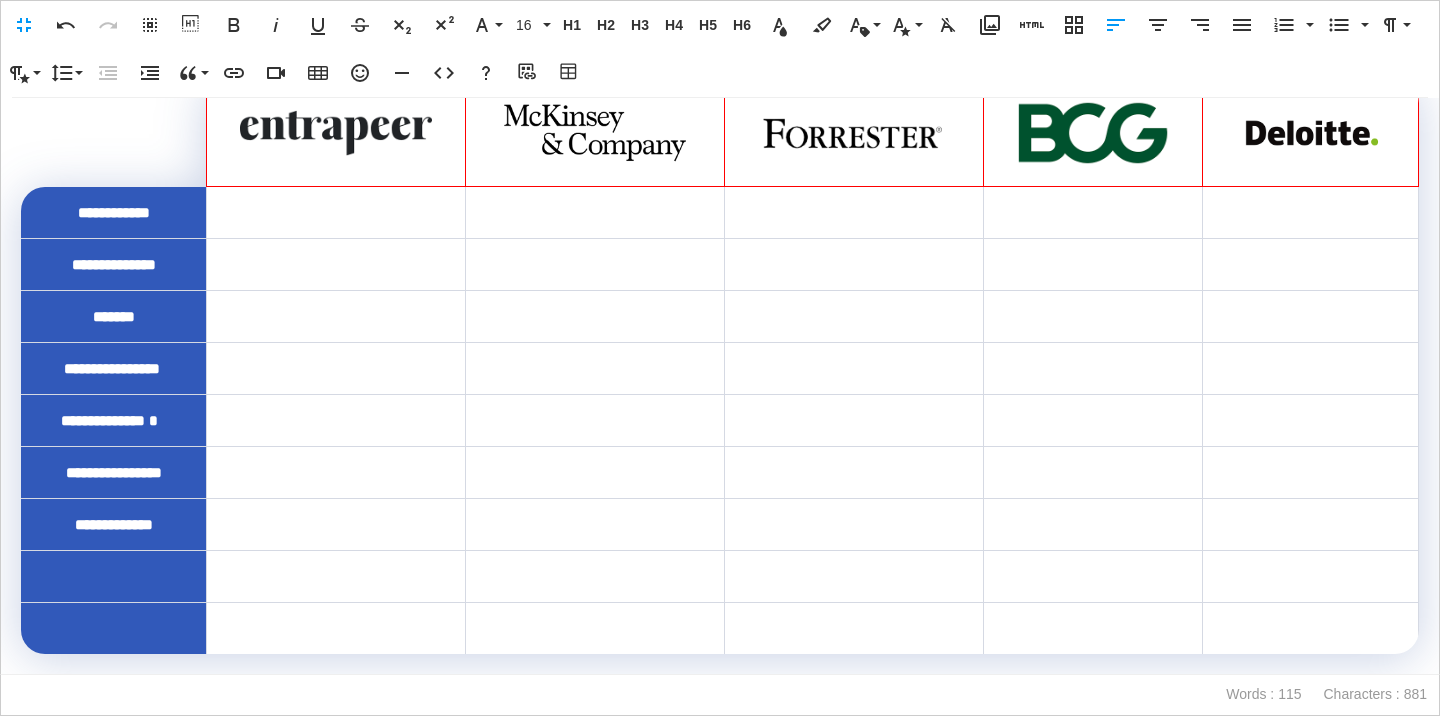 click at bounding box center [720, 668] 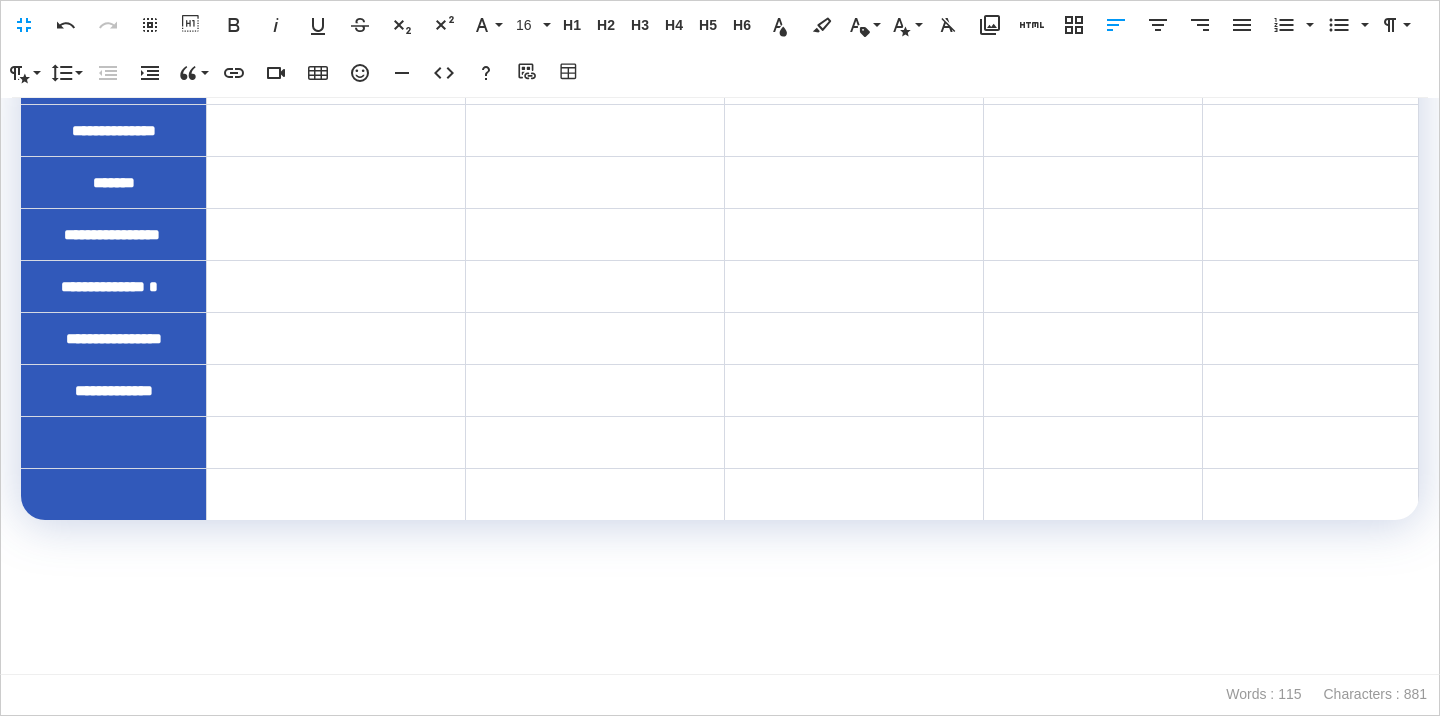 scroll, scrollTop: 470, scrollLeft: 0, axis: vertical 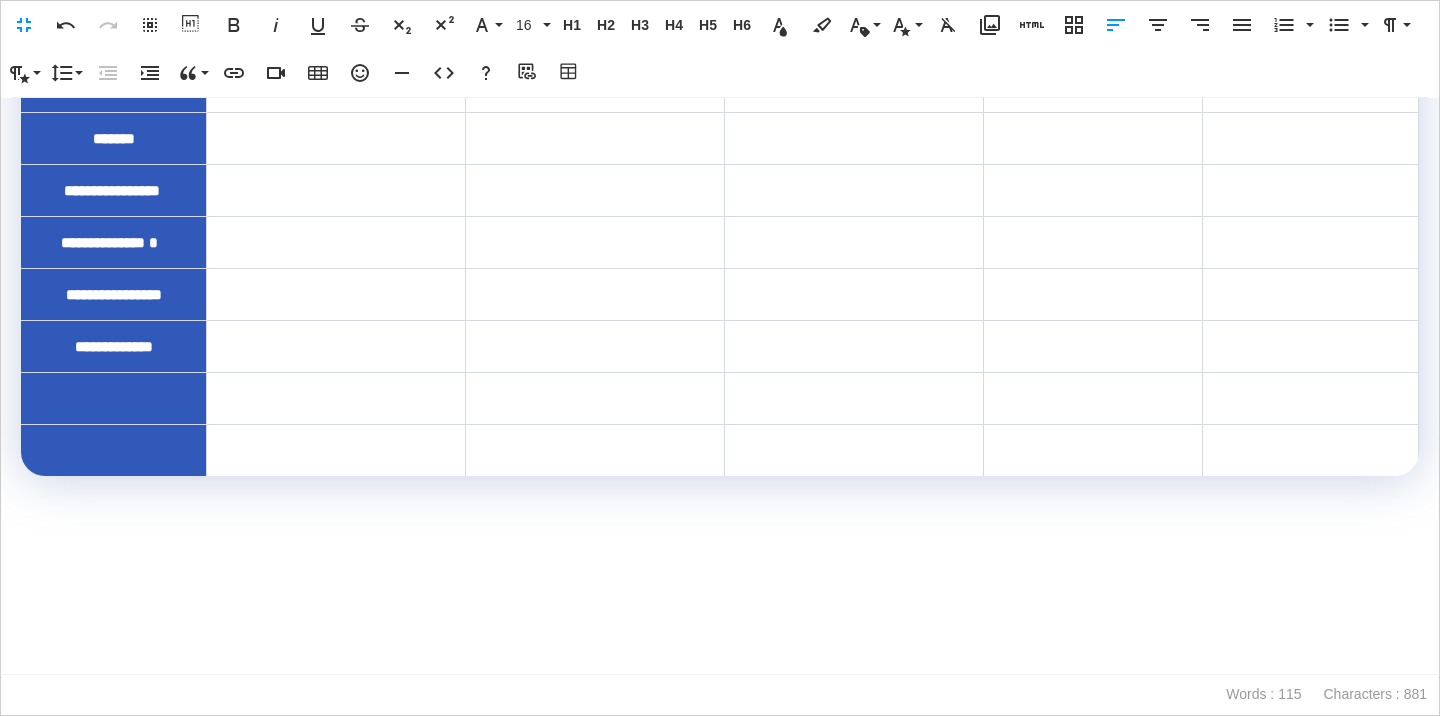 click at bounding box center [114, 398] 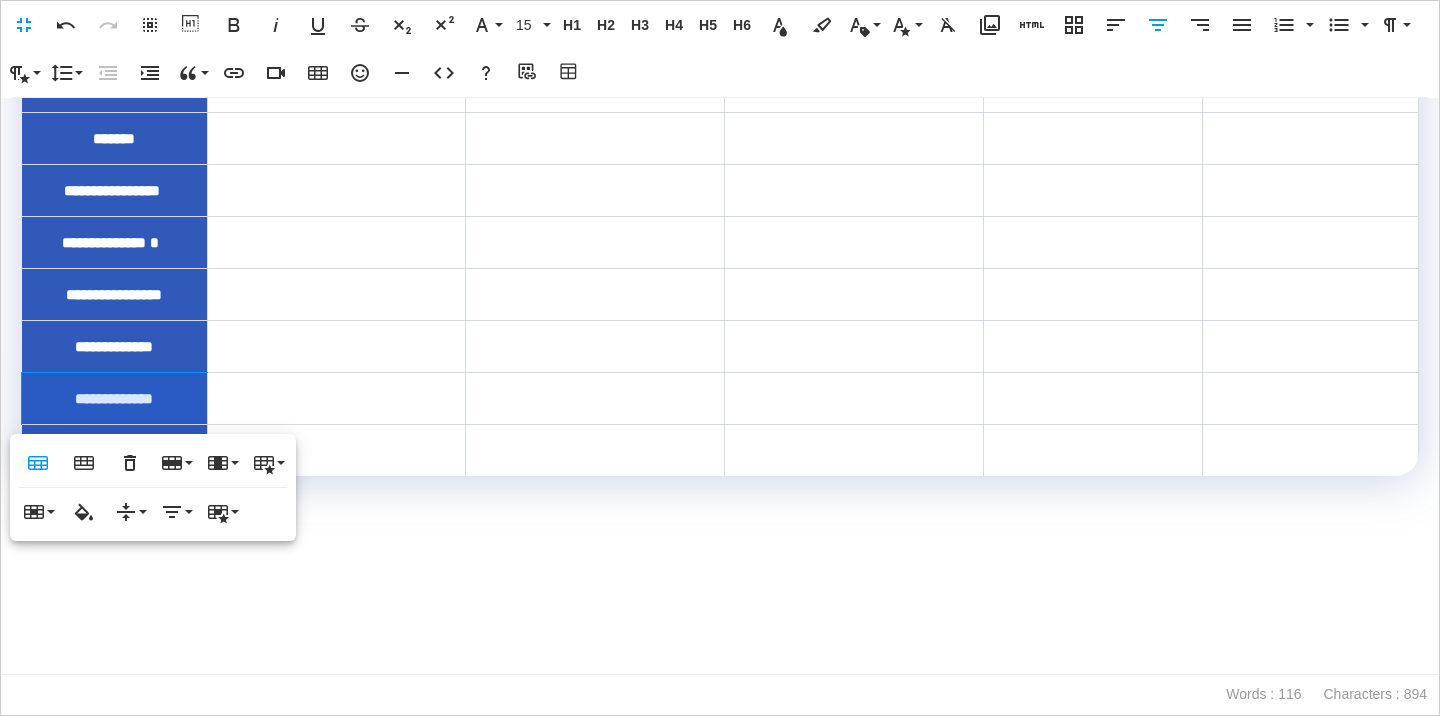 click at bounding box center [336, 398] 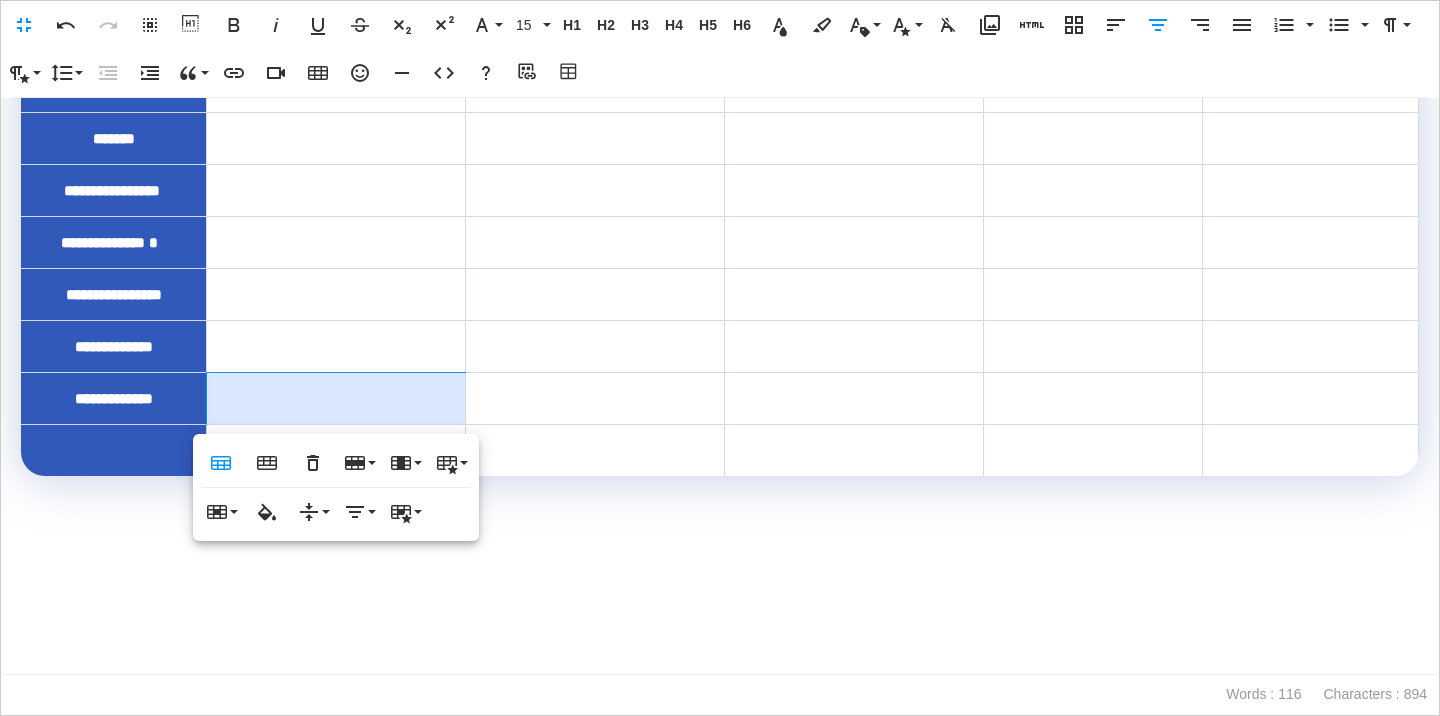 click at bounding box center [114, 450] 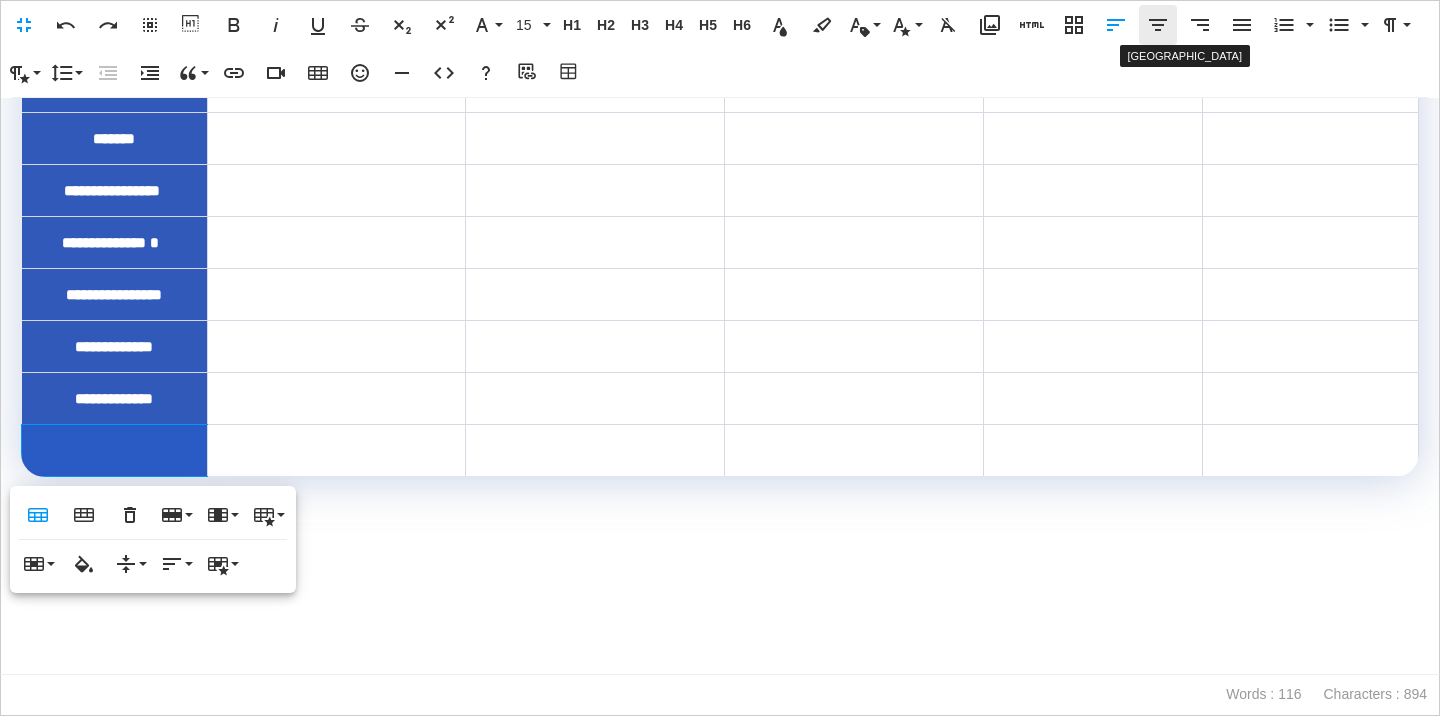 click 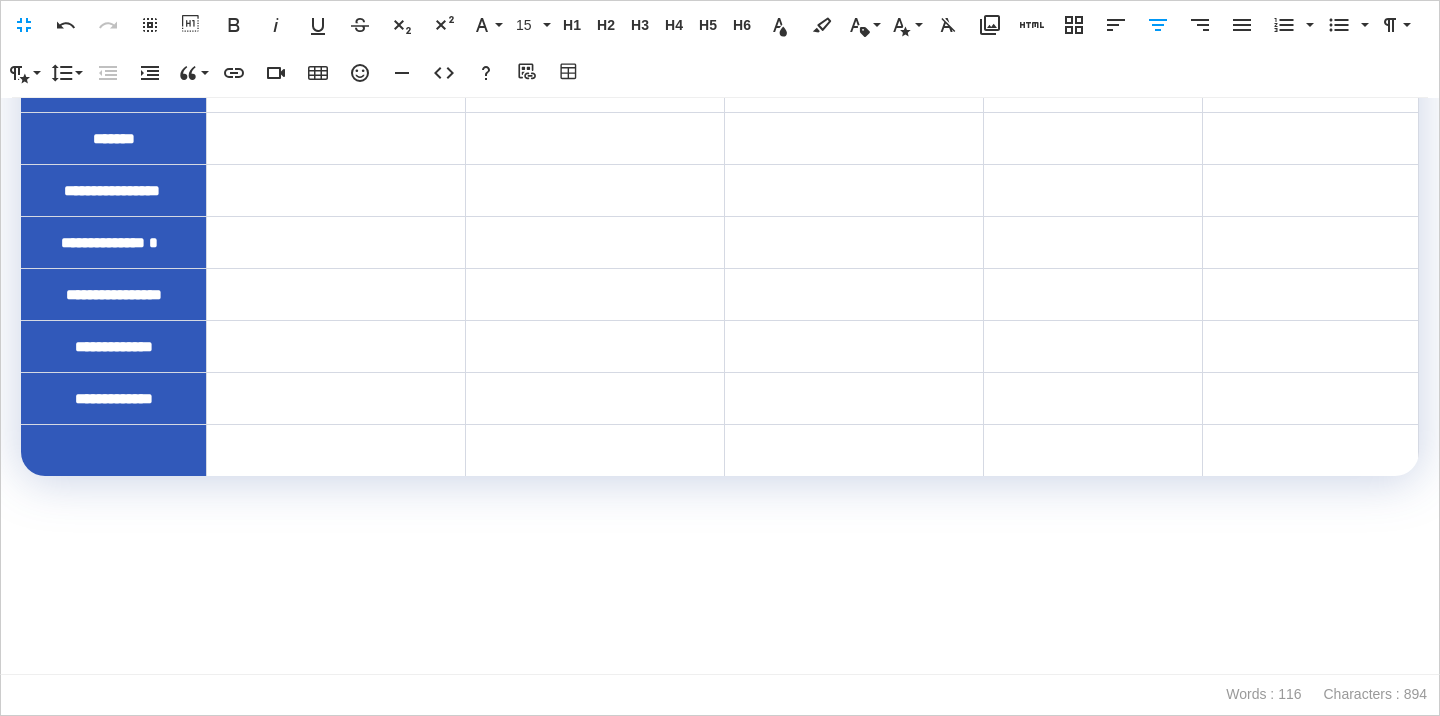 scroll, scrollTop: 0, scrollLeft: 16, axis: horizontal 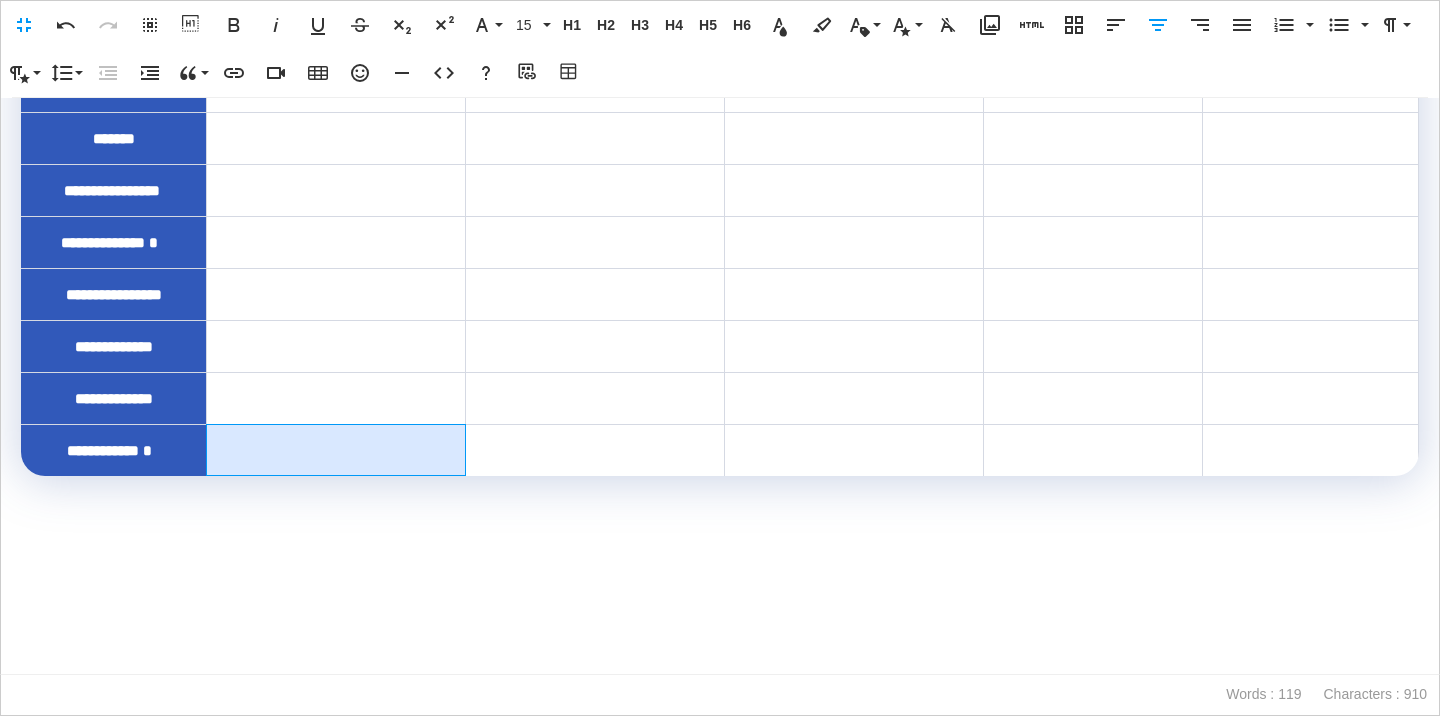 click at bounding box center (336, 450) 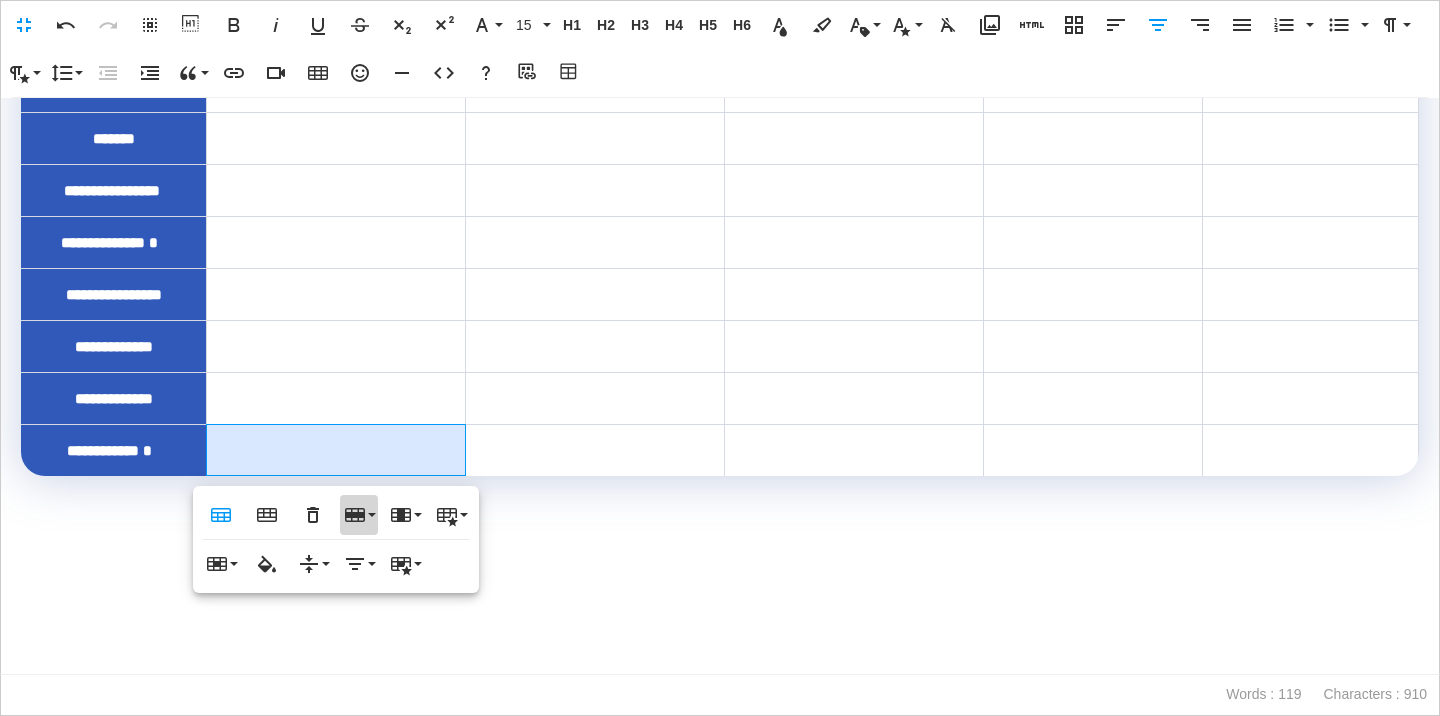 click 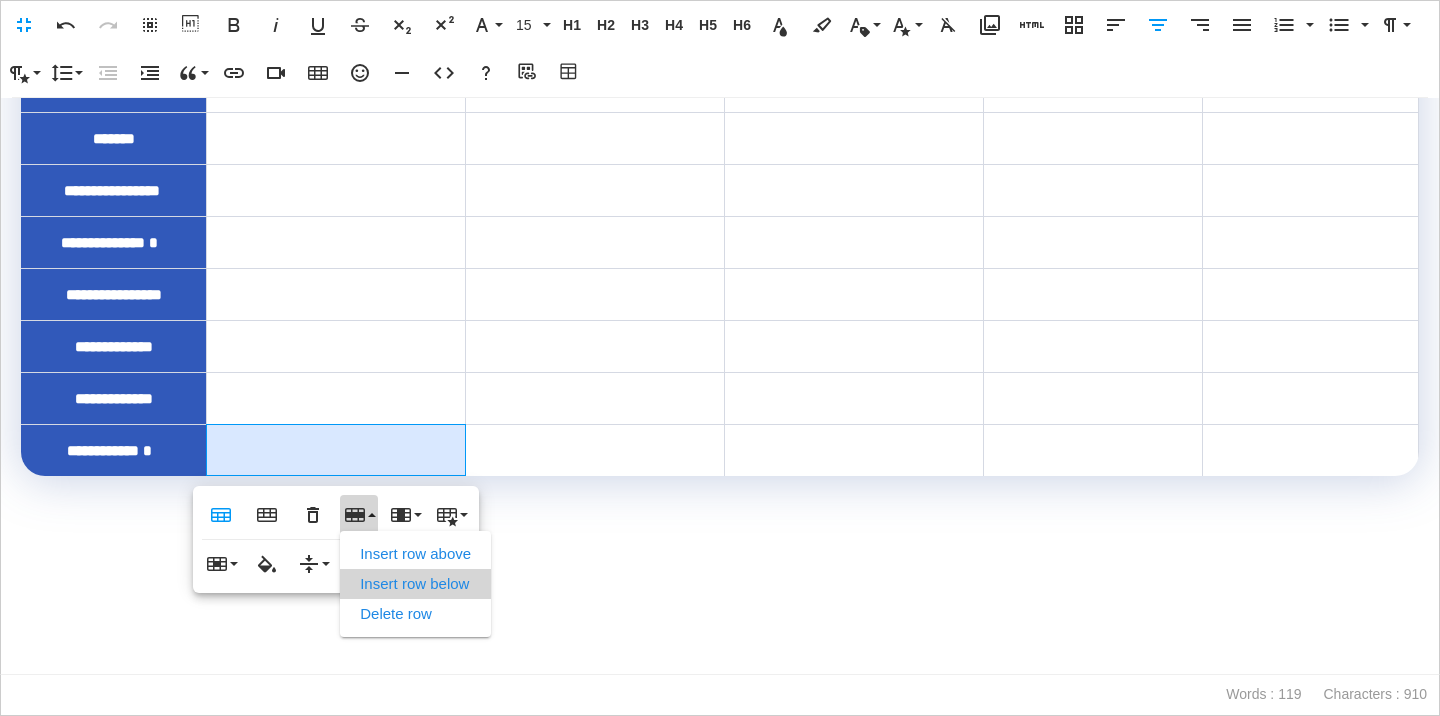 click on "Insert row below" at bounding box center [415, 584] 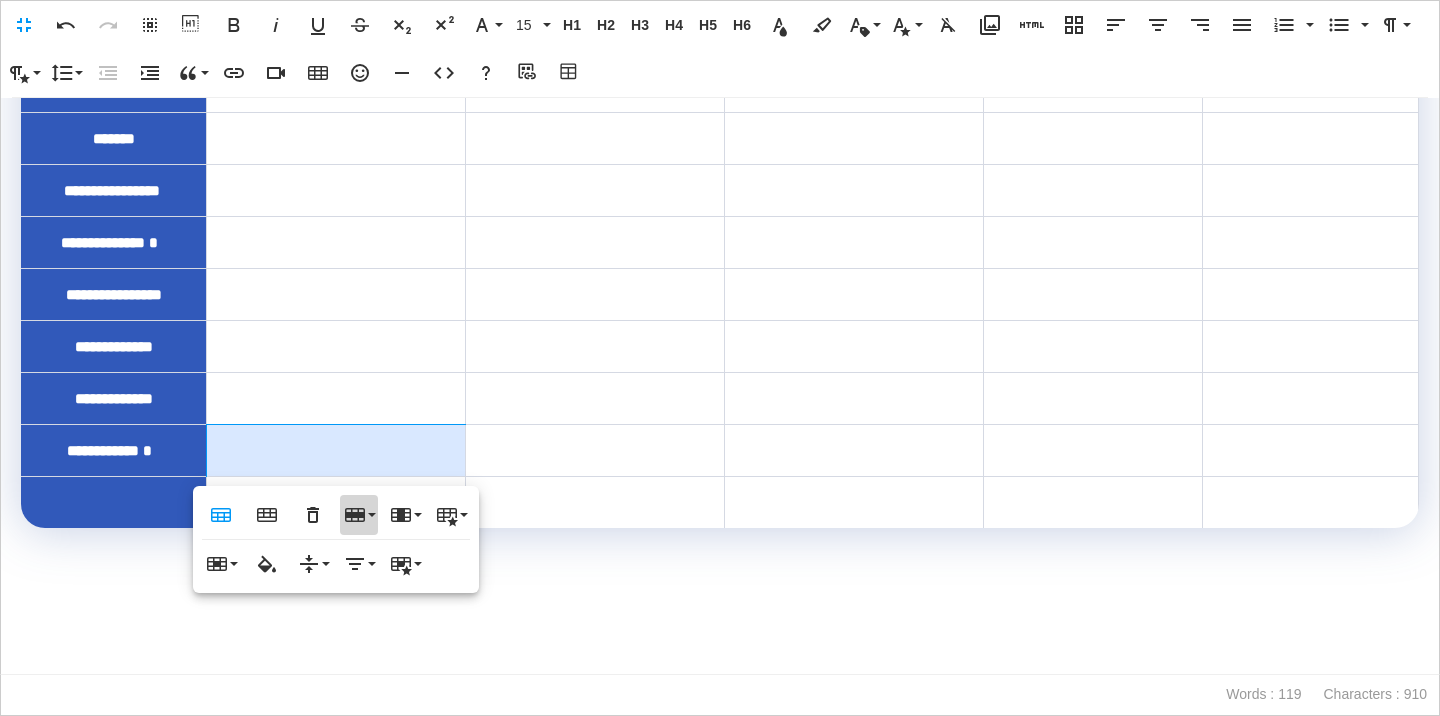 click on "Row" at bounding box center (359, 515) 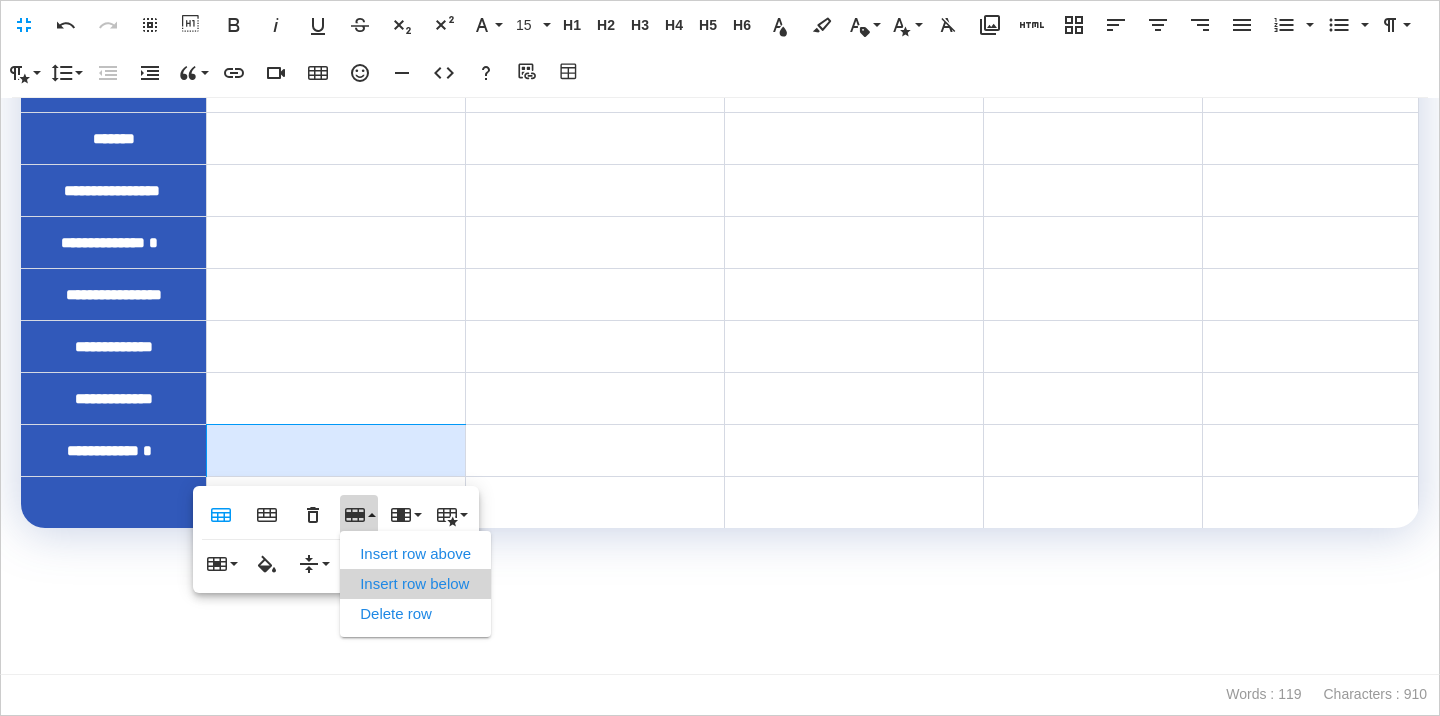 click on "Insert row below" at bounding box center (415, 584) 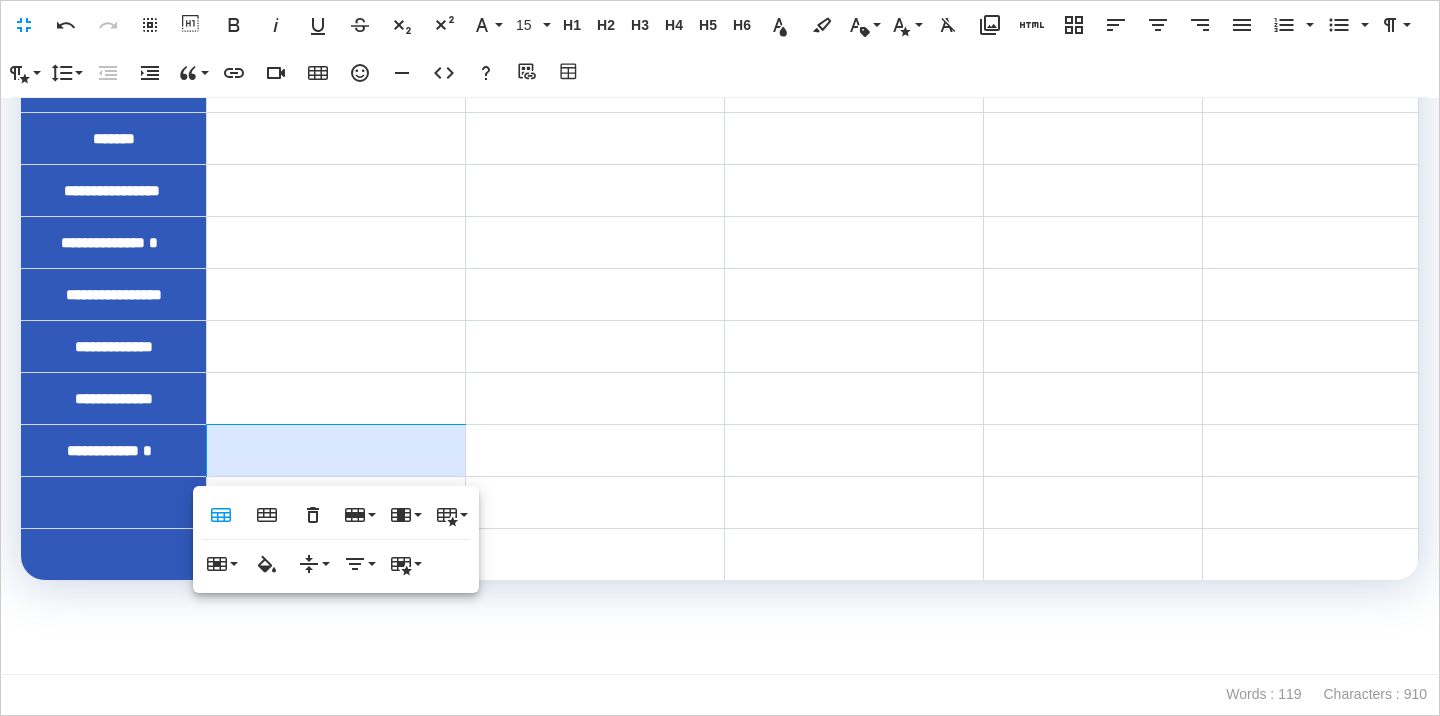 click at bounding box center [114, 502] 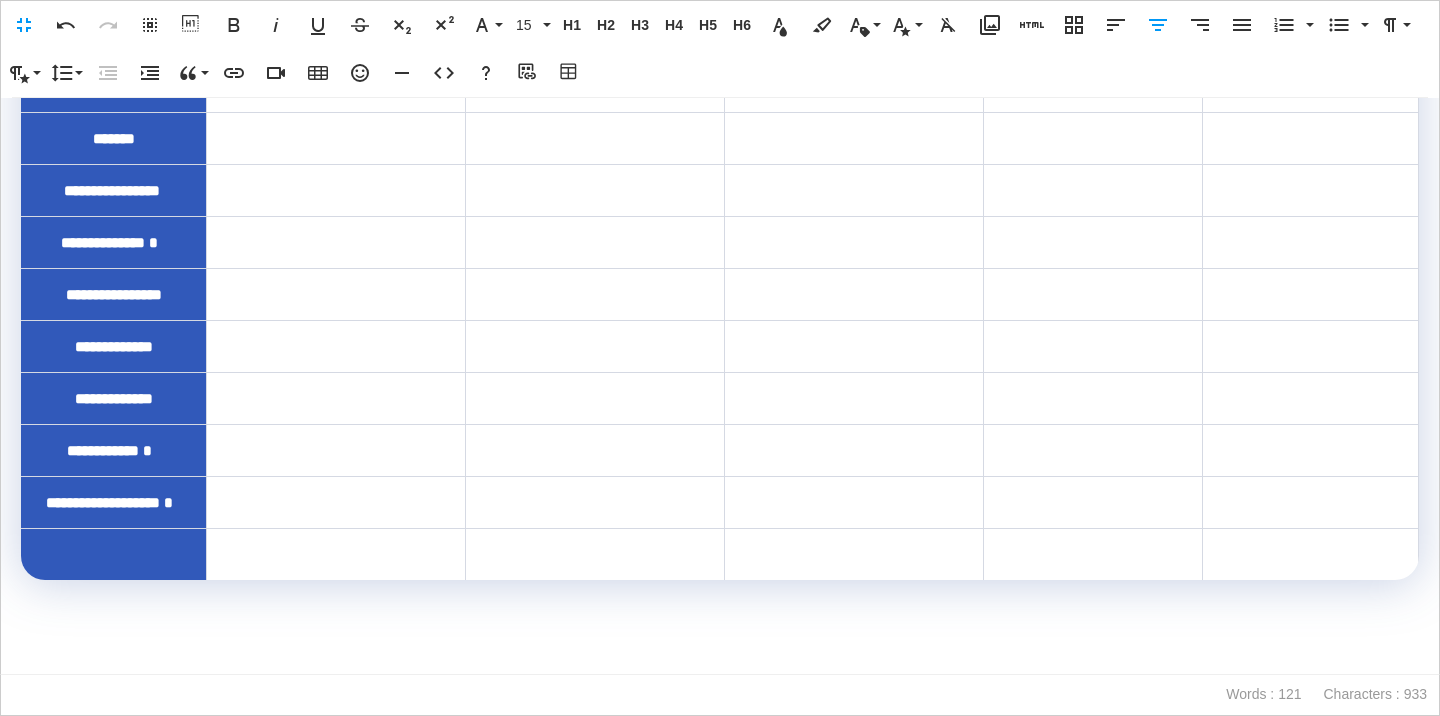 drag, startPoint x: 144, startPoint y: 499, endPoint x: 1203, endPoint y: 0, distance: 1170.6759 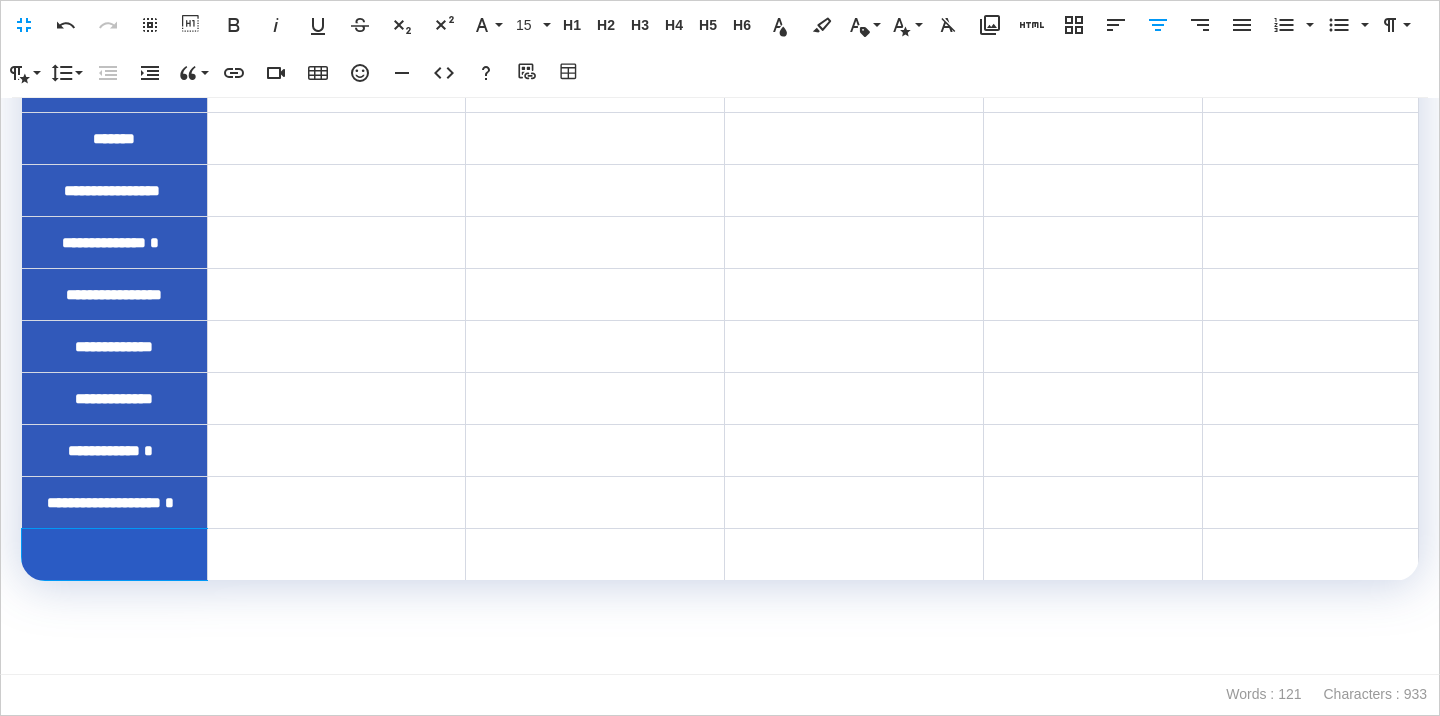 click at bounding box center [115, 554] 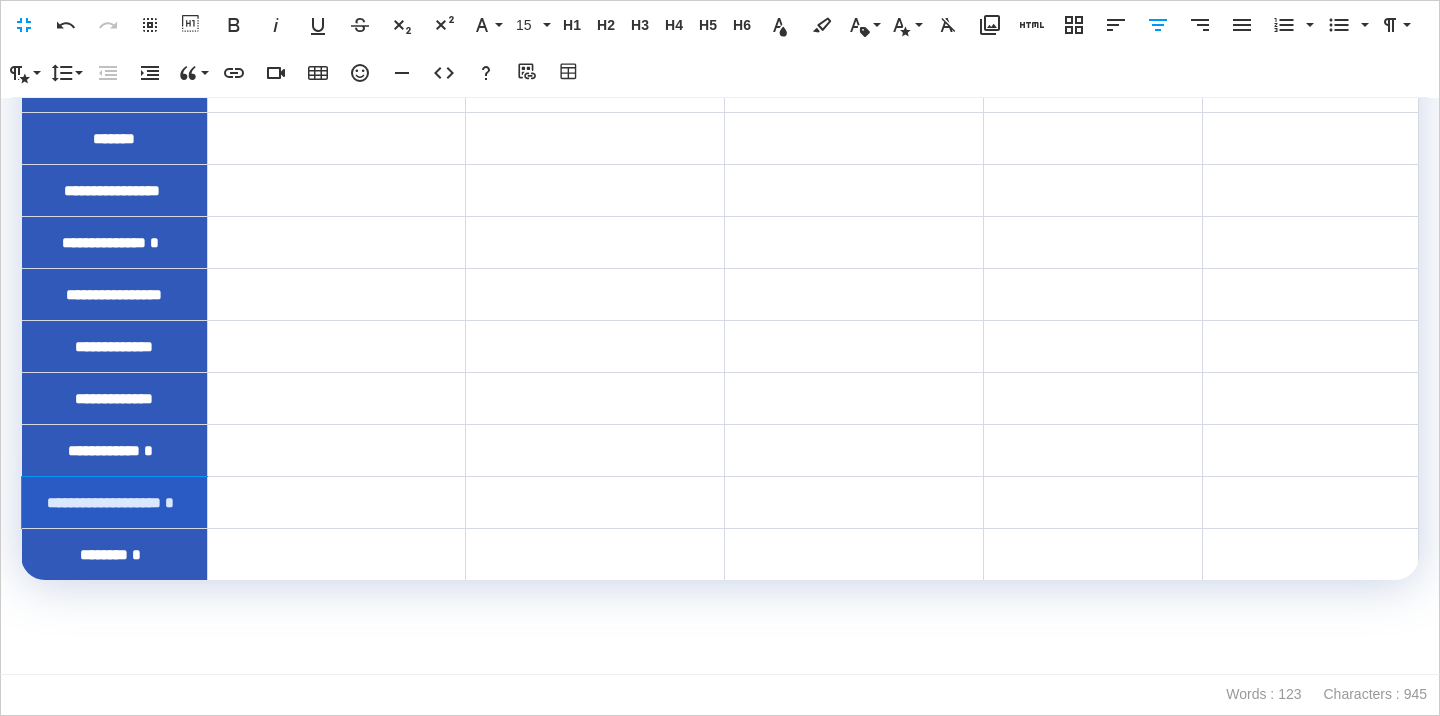 click on "**********" at bounding box center [115, 502] 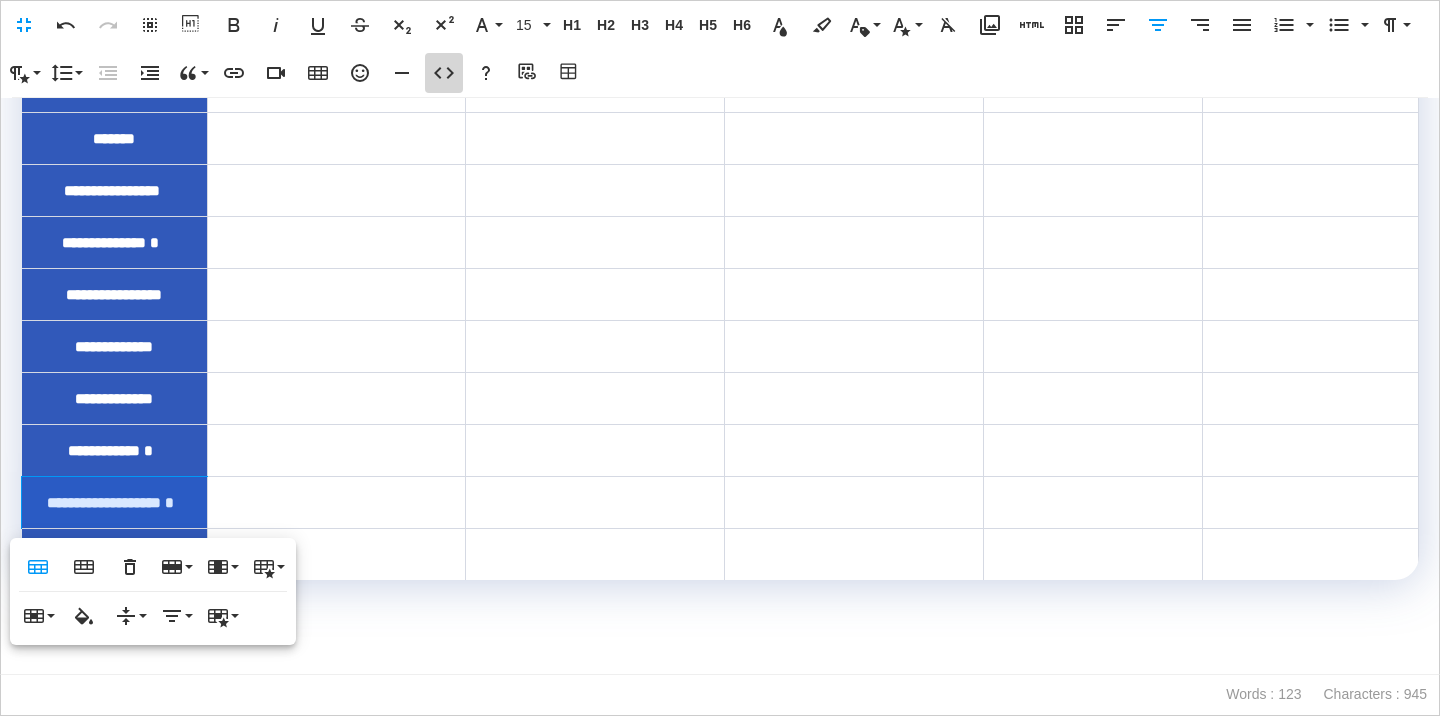 type on "**********" 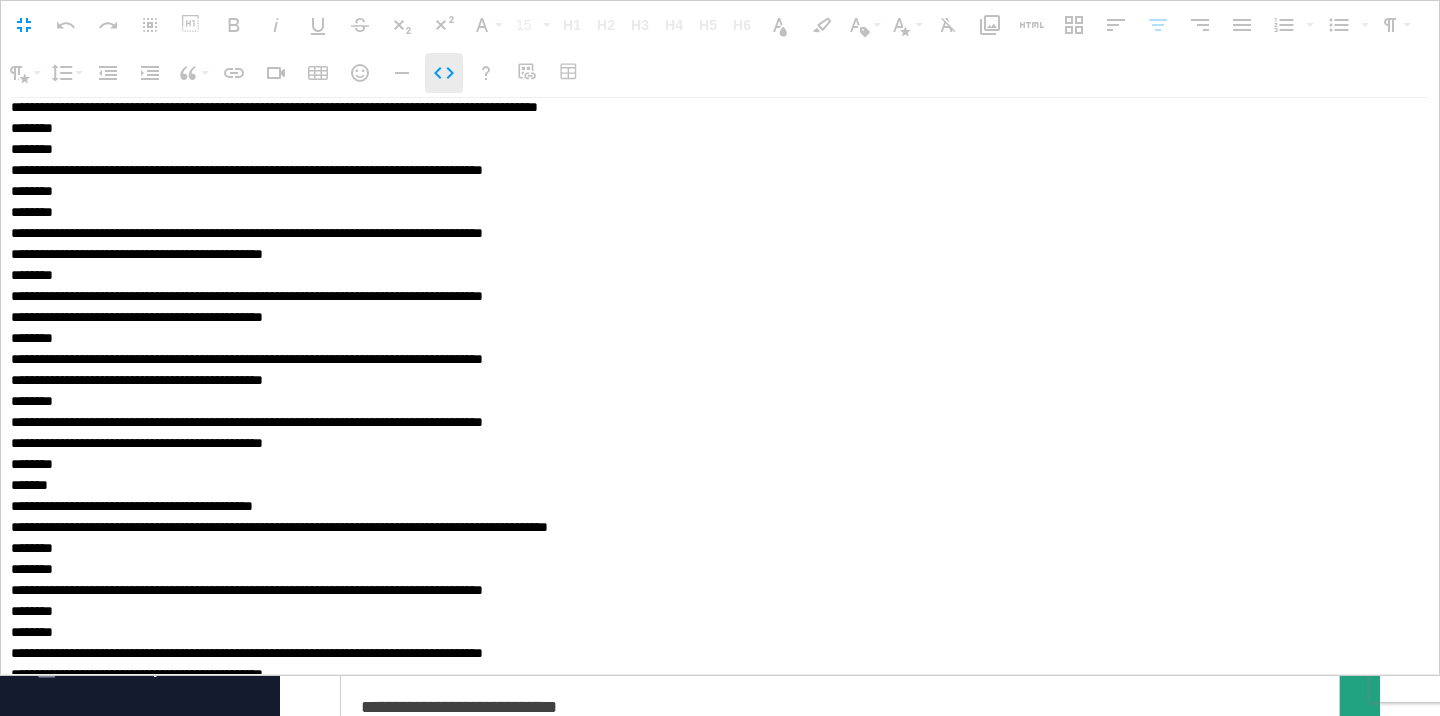 scroll, scrollTop: 5533, scrollLeft: 0, axis: vertical 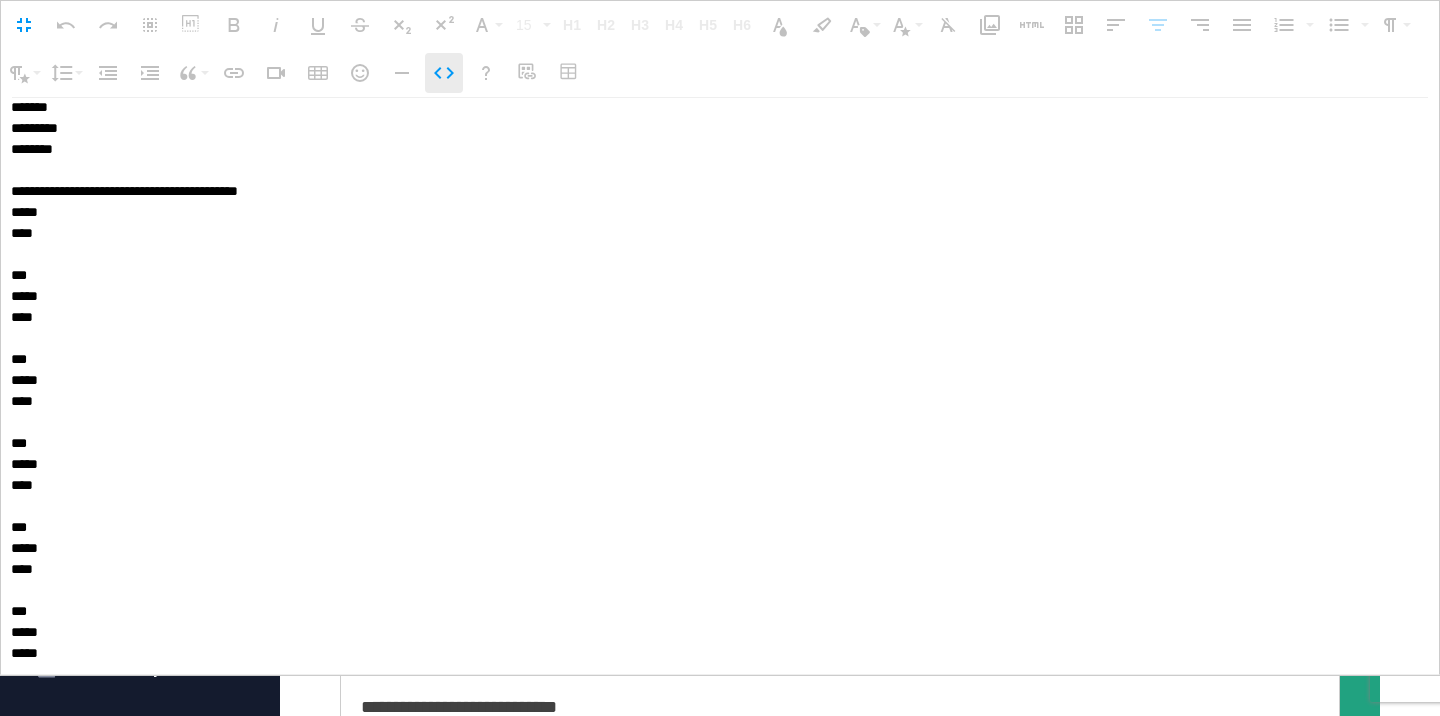 click on "Code View" at bounding box center (444, 73) 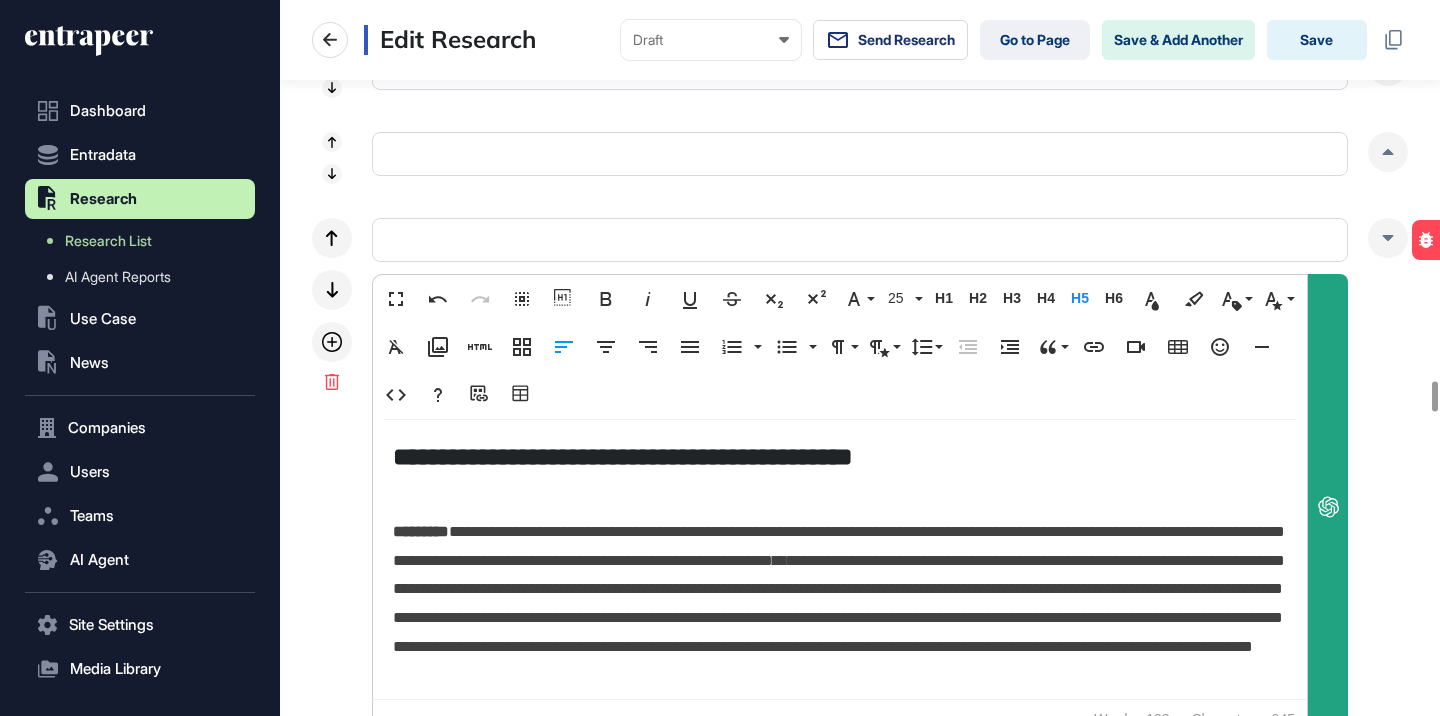 scroll, scrollTop: 1, scrollLeft: 1, axis: both 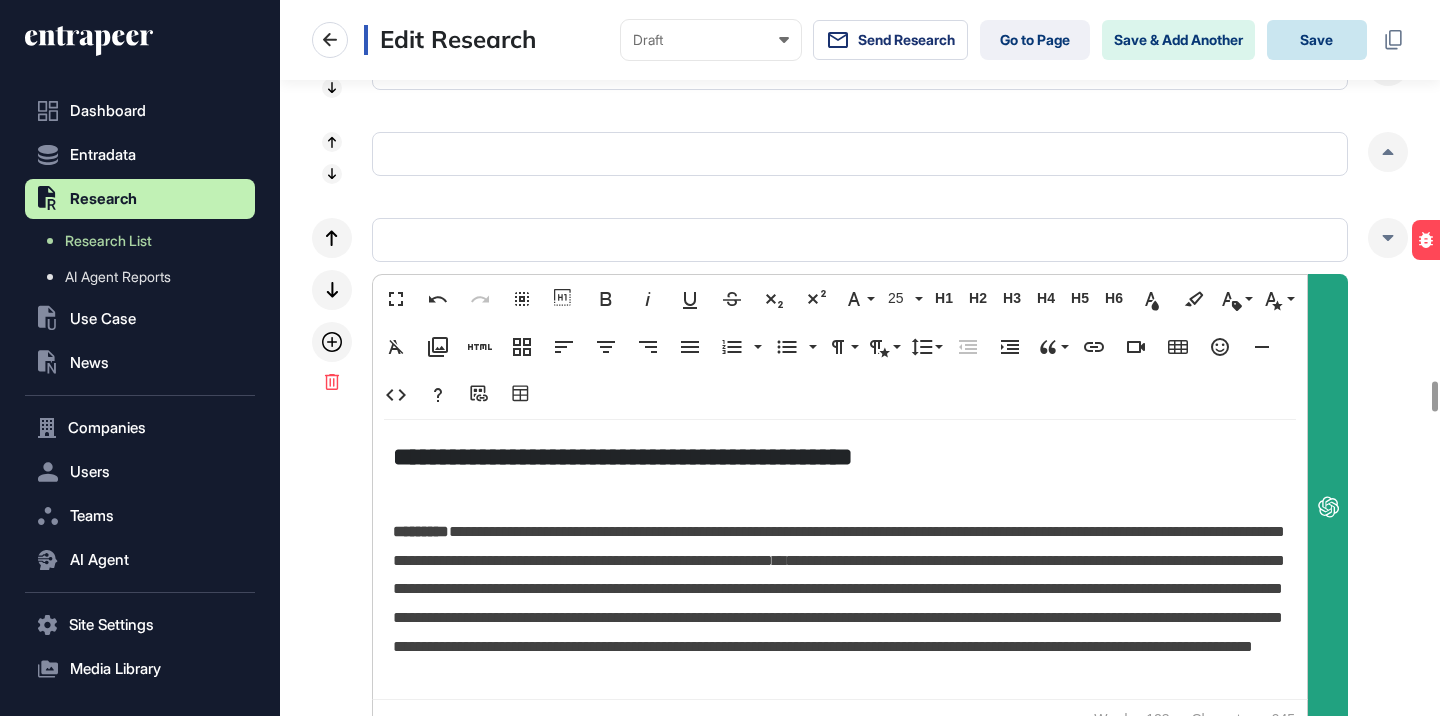 click on "Save" 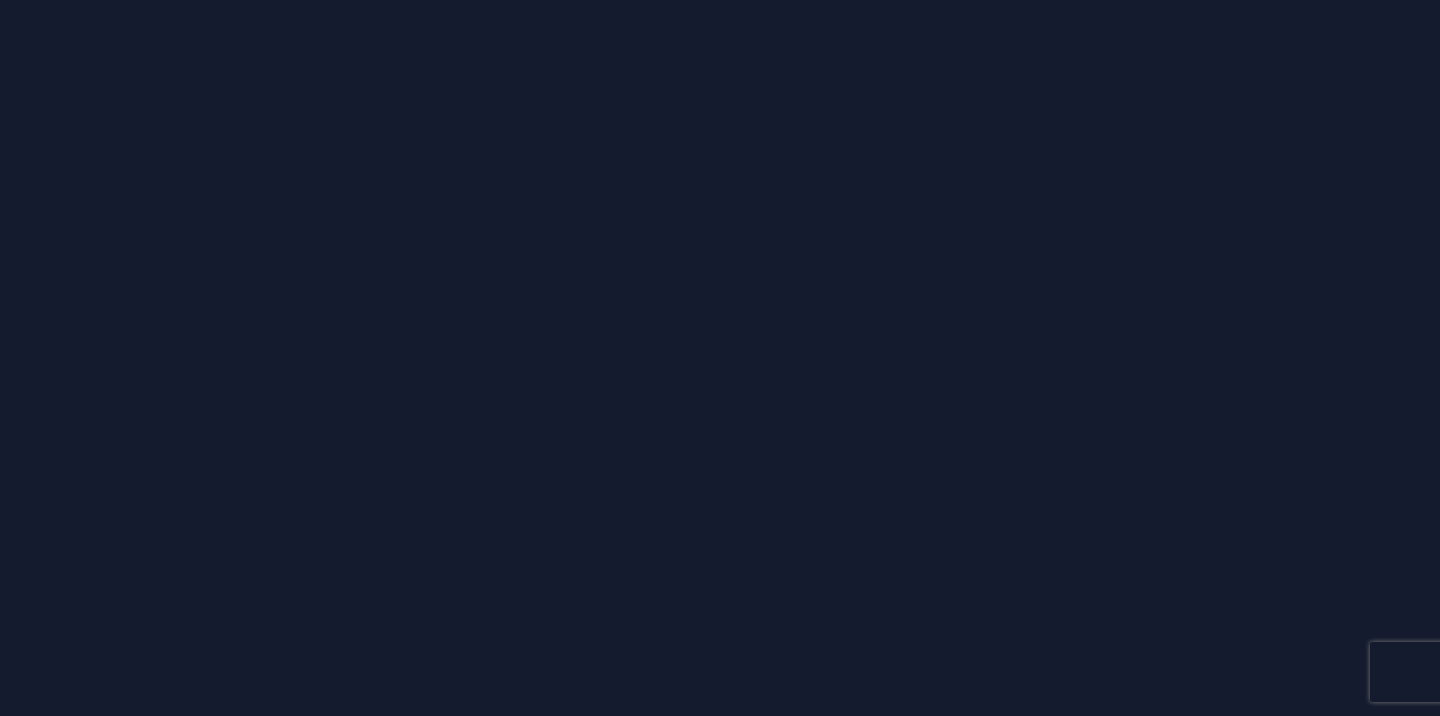 scroll, scrollTop: 0, scrollLeft: 0, axis: both 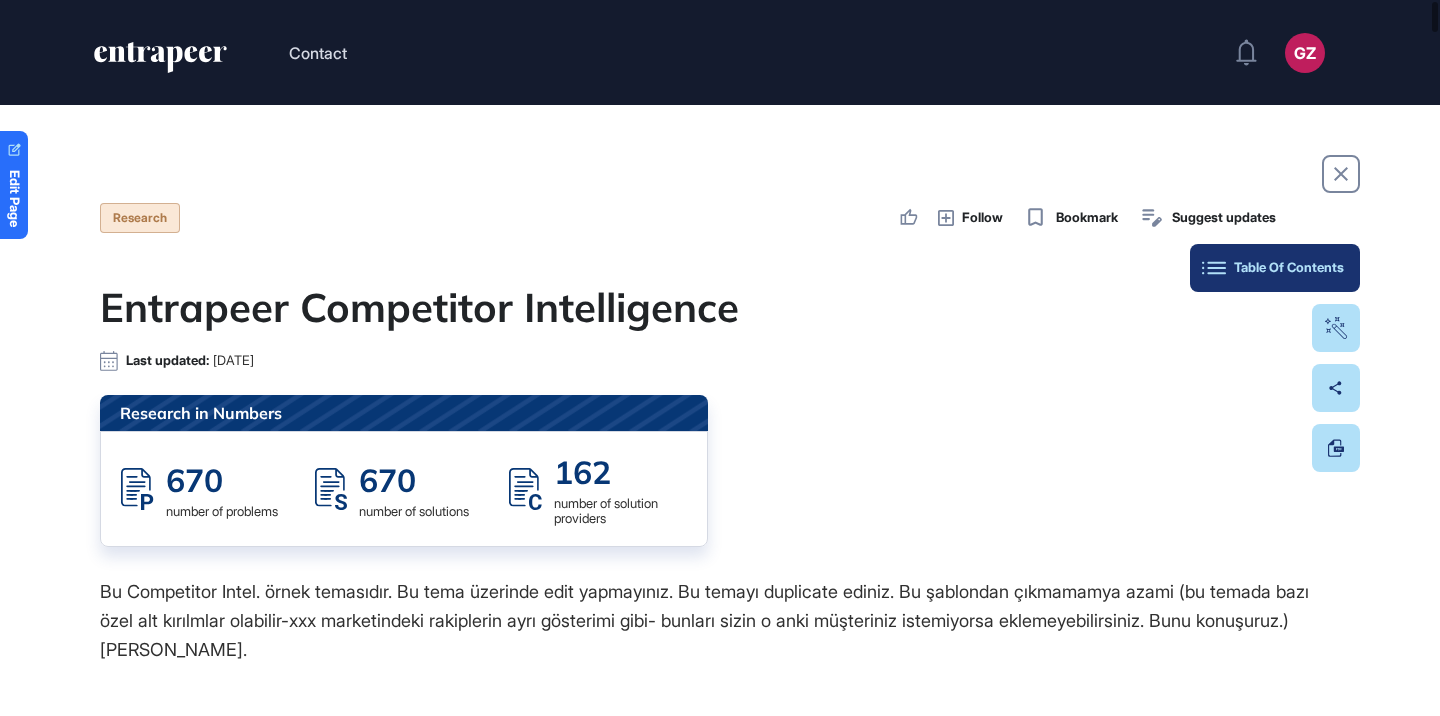 click on "Table Of Contents" at bounding box center [1275, 268] 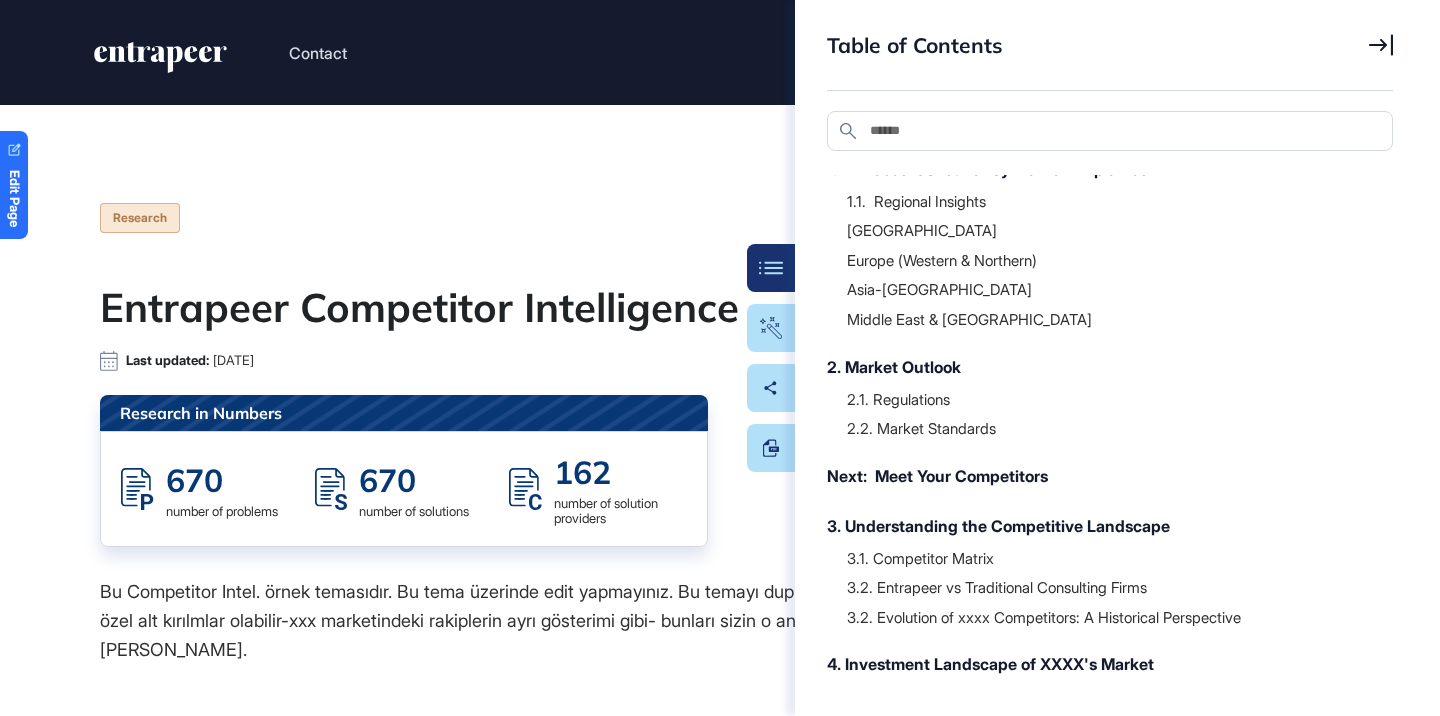 scroll, scrollTop: 285, scrollLeft: 0, axis: vertical 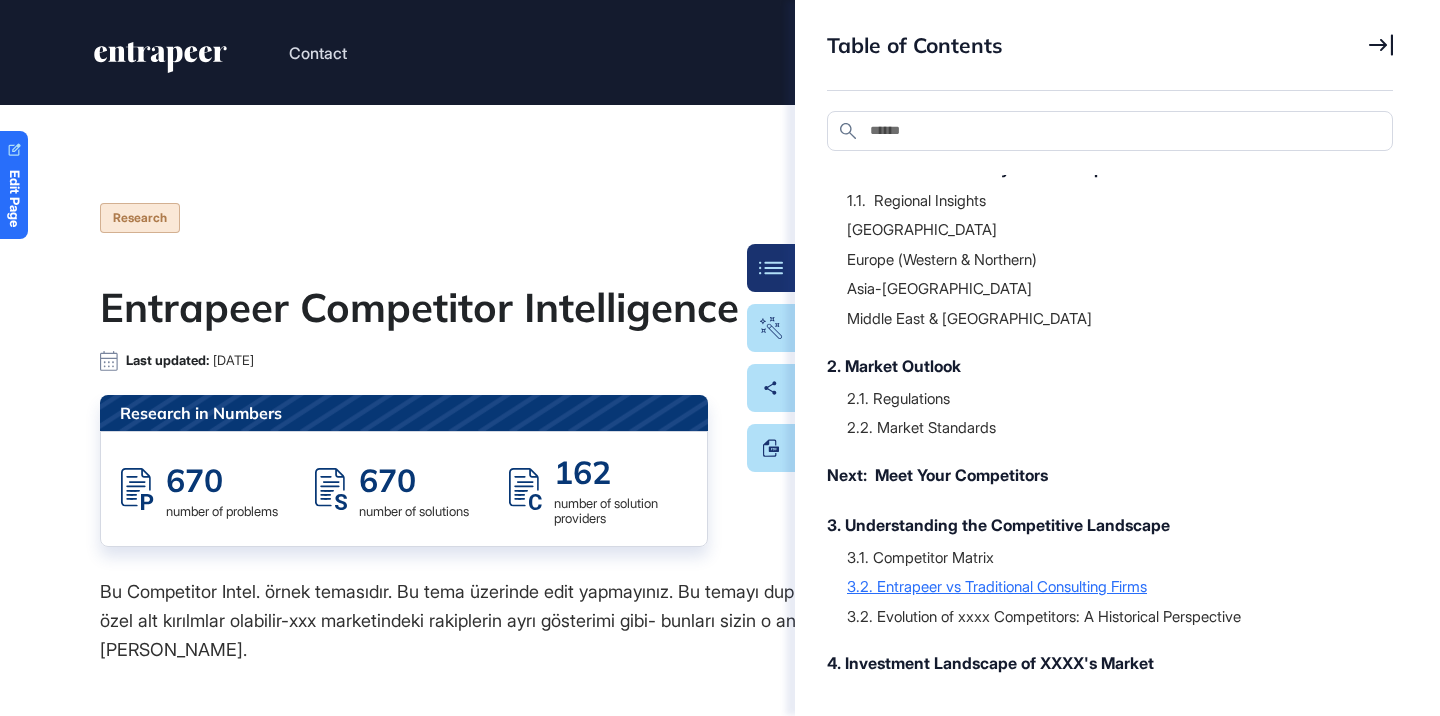 click on "3.2. Entrapeer vs Traditional Consulting Firms" at bounding box center (1110, 586) 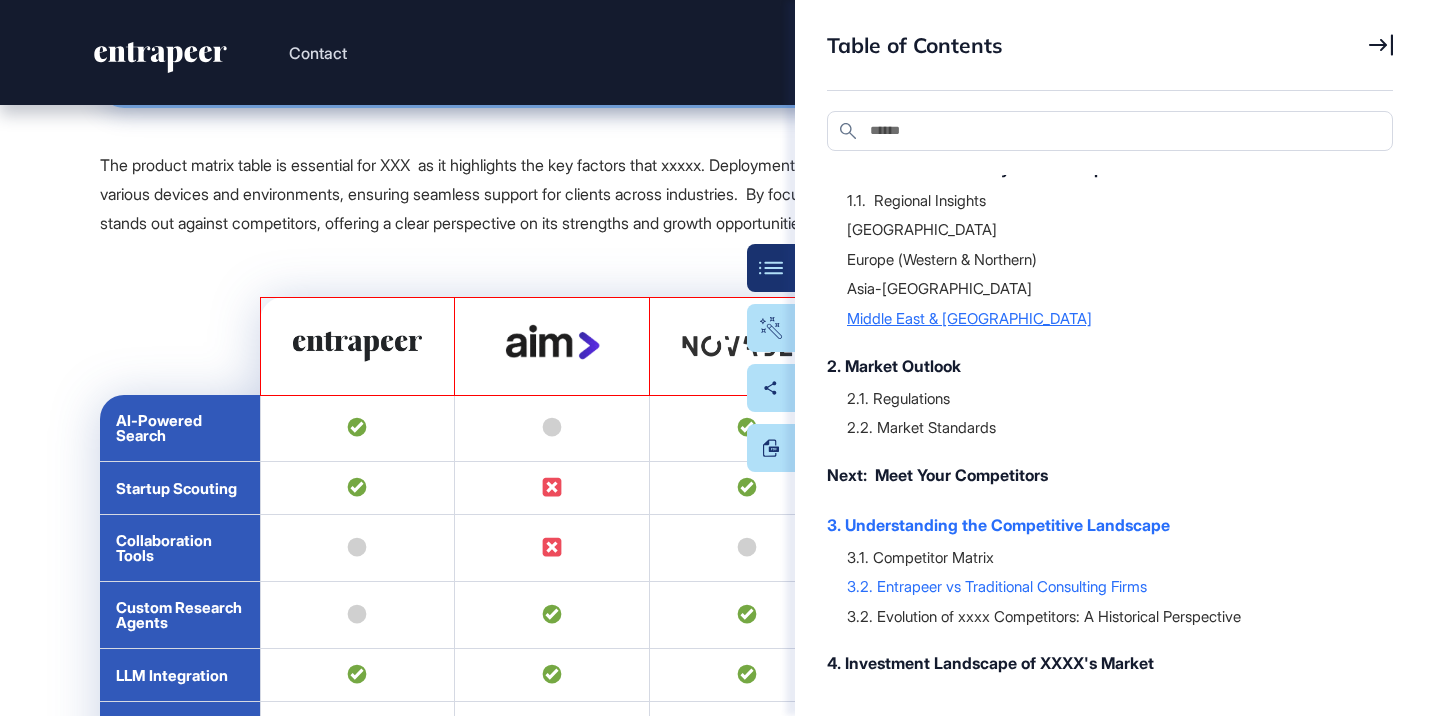 scroll, scrollTop: 35114, scrollLeft: 0, axis: vertical 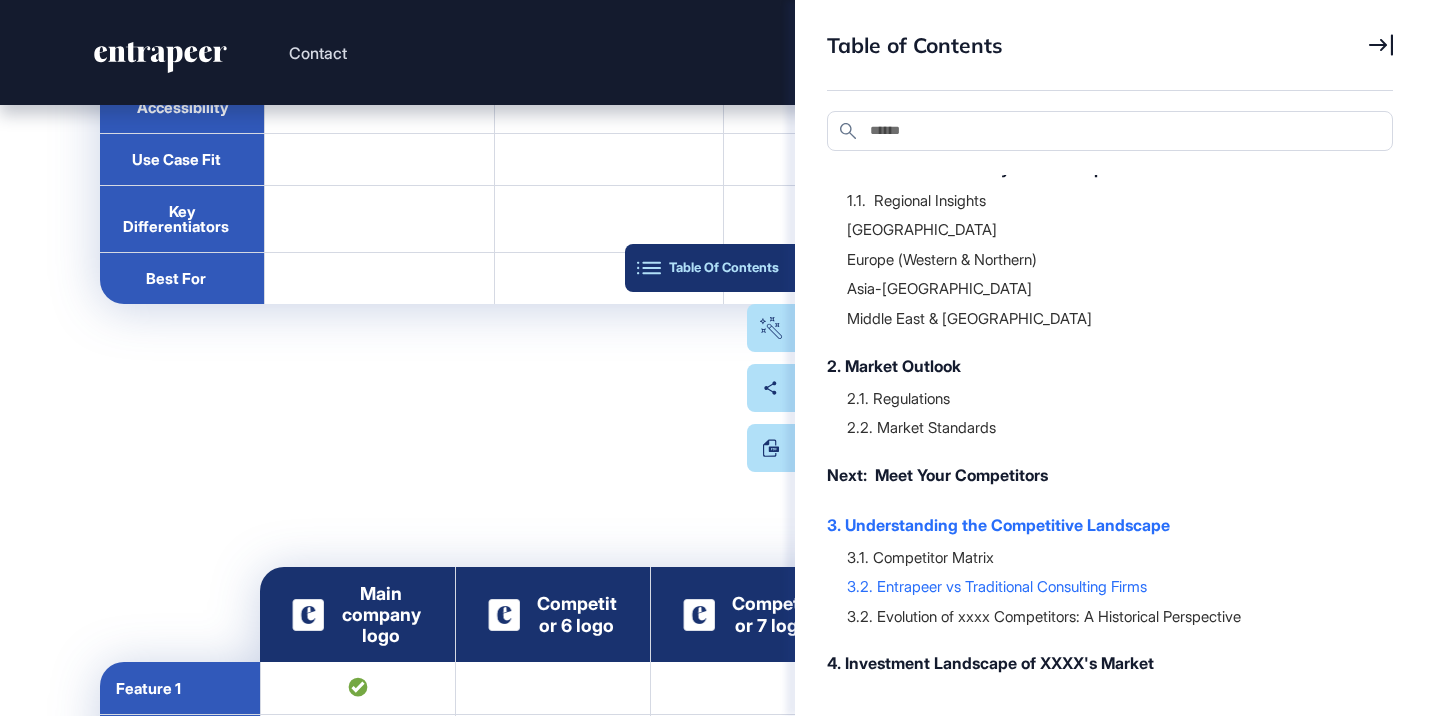 click on "Table Of Contents" at bounding box center (710, 268) 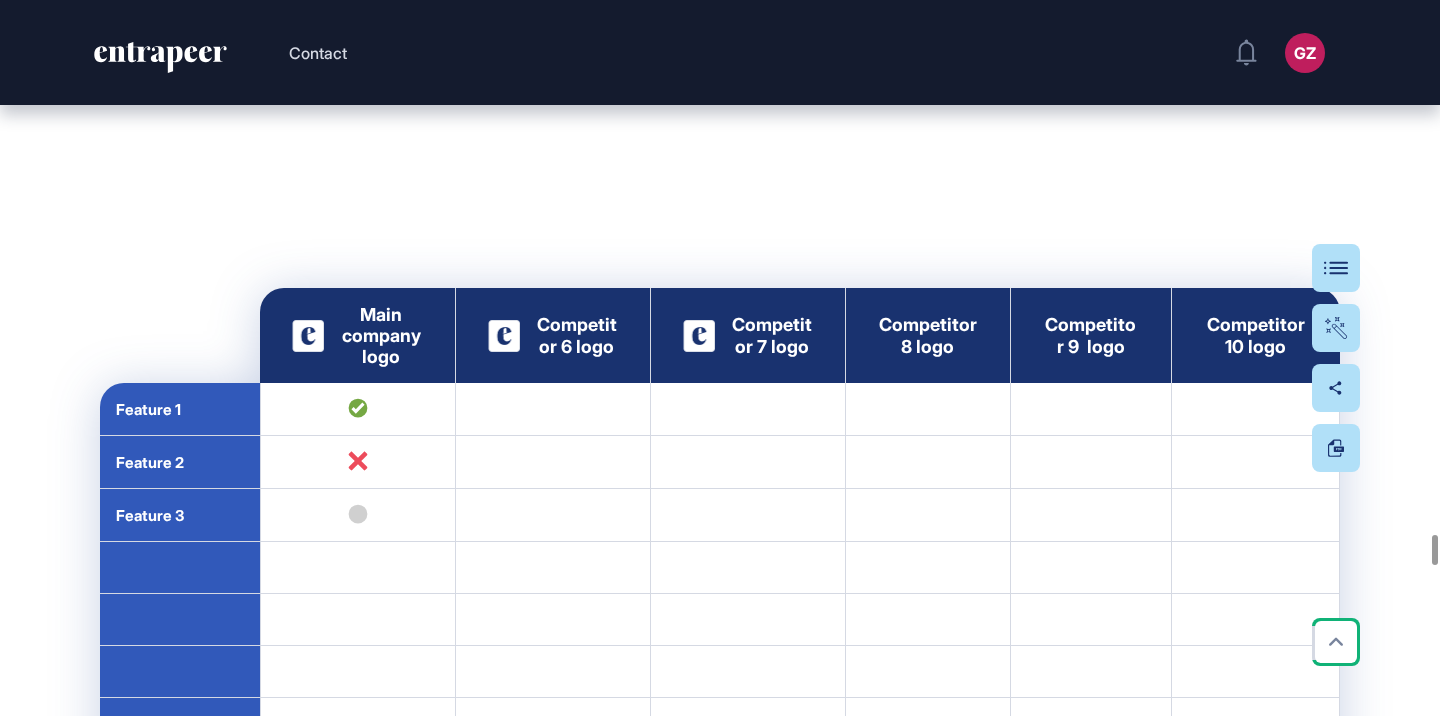 scroll, scrollTop: 35347, scrollLeft: 0, axis: vertical 